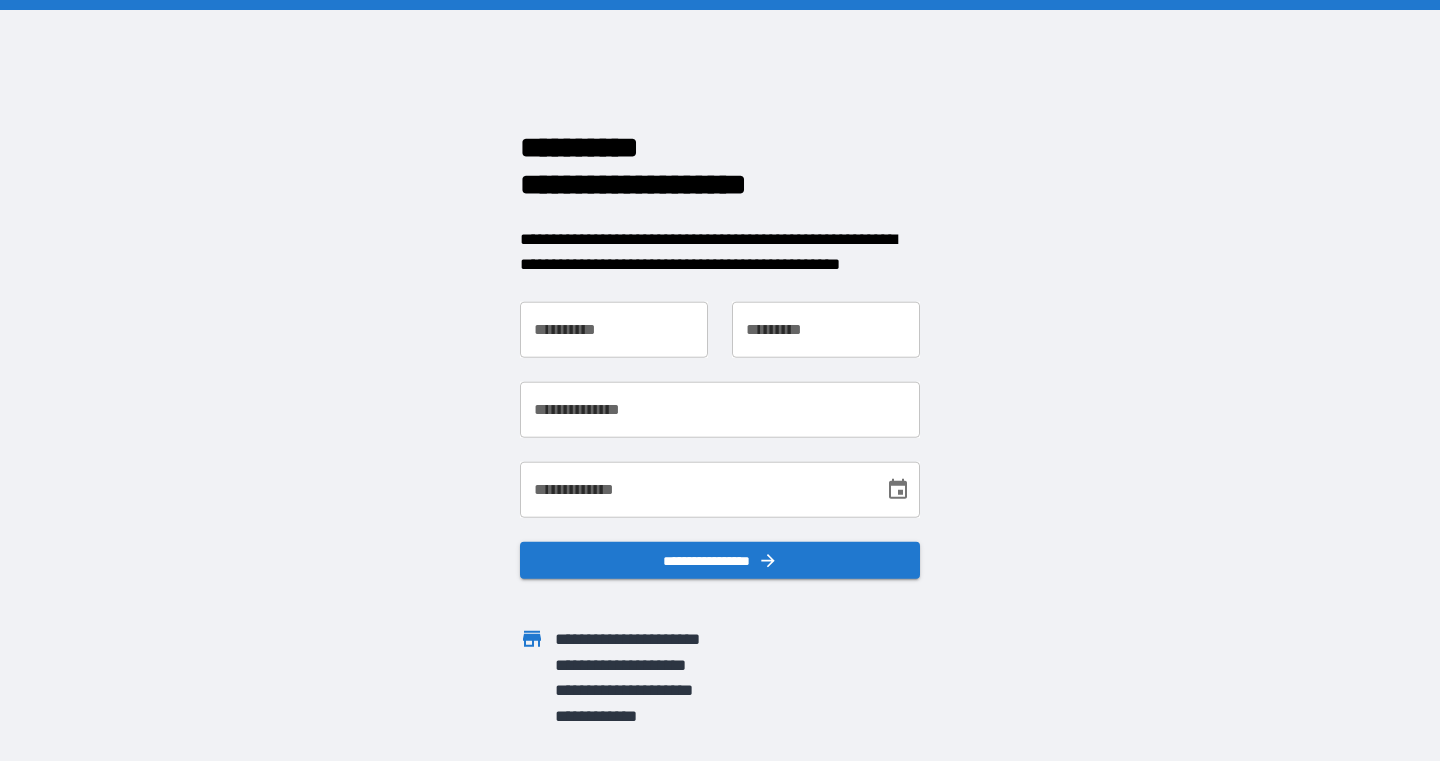 scroll, scrollTop: 0, scrollLeft: 0, axis: both 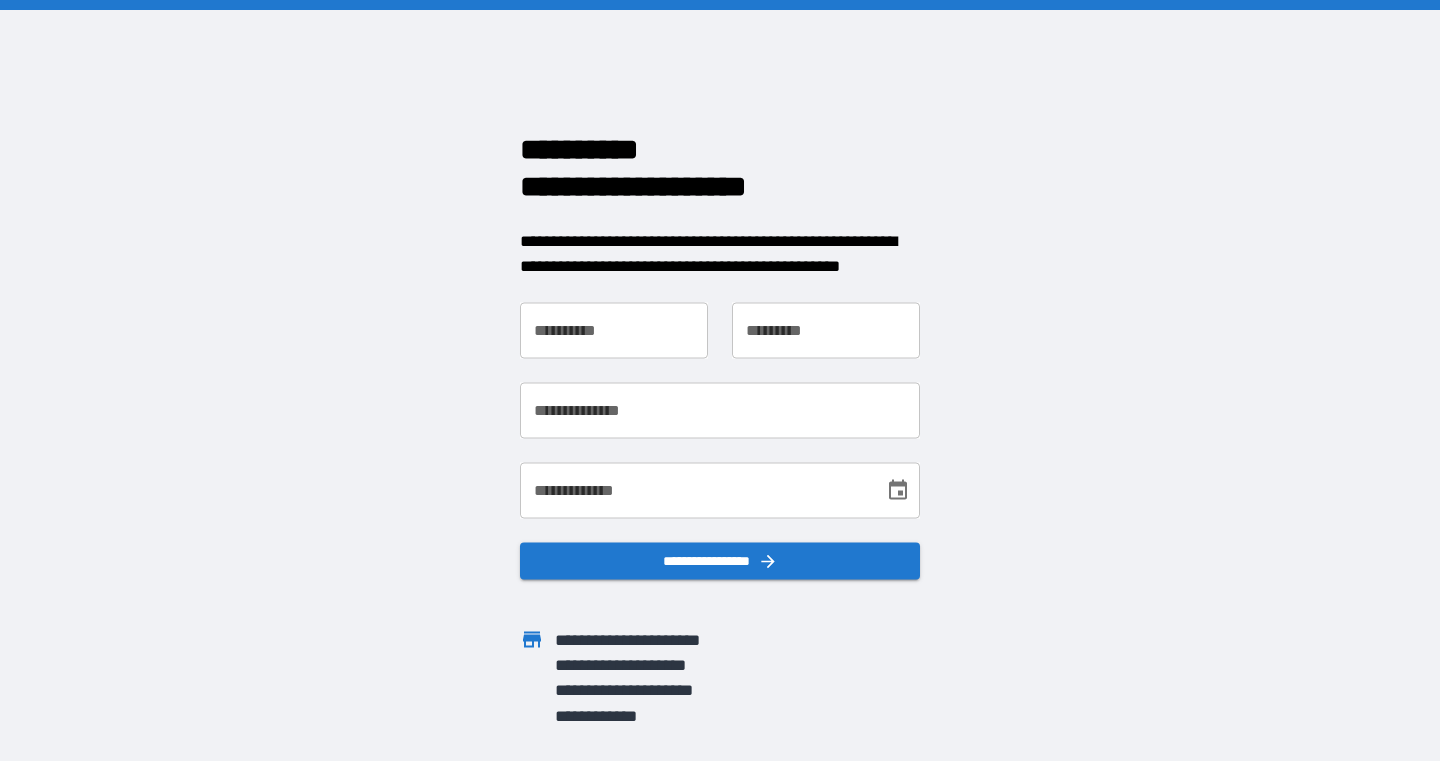 click on "**********" at bounding box center [614, 330] 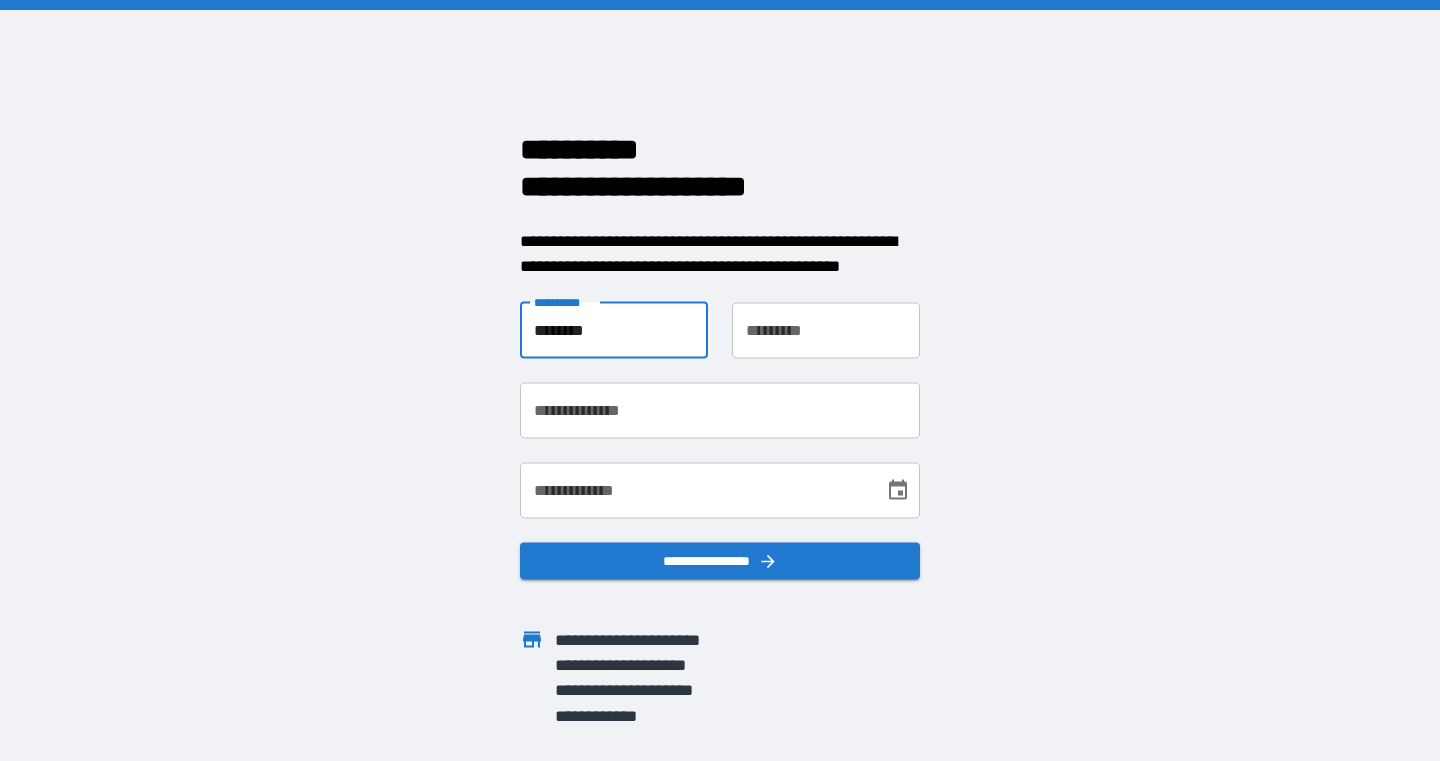 type on "********" 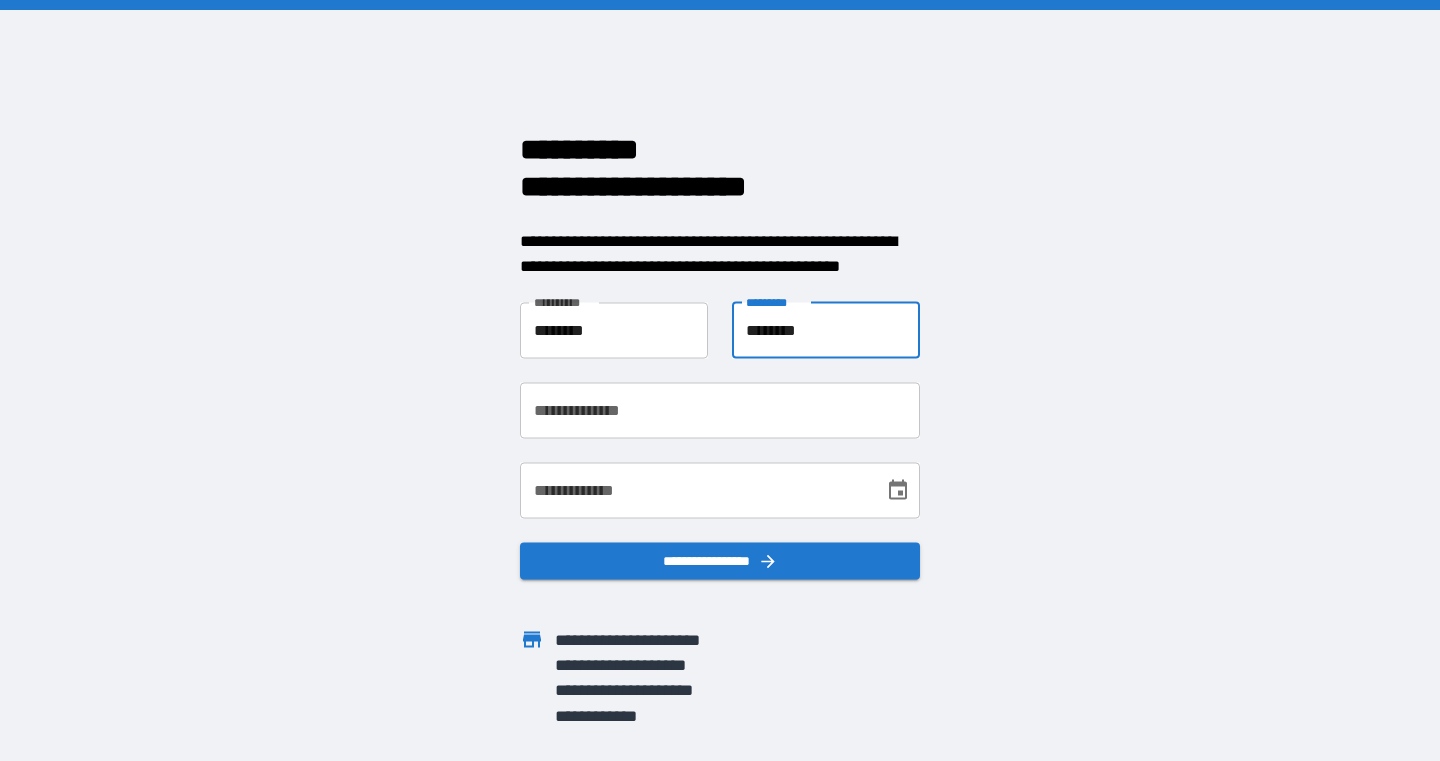 type on "********" 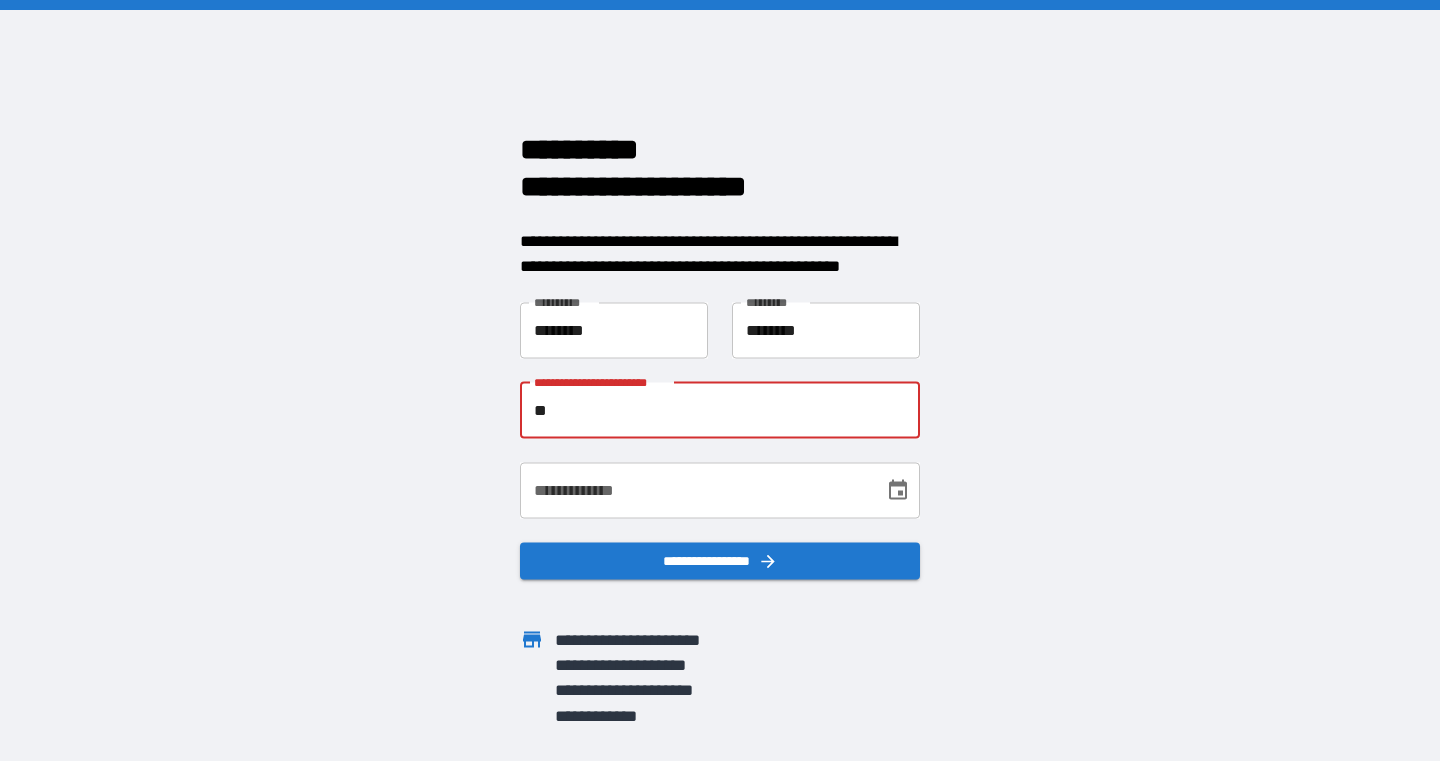 type on "*" 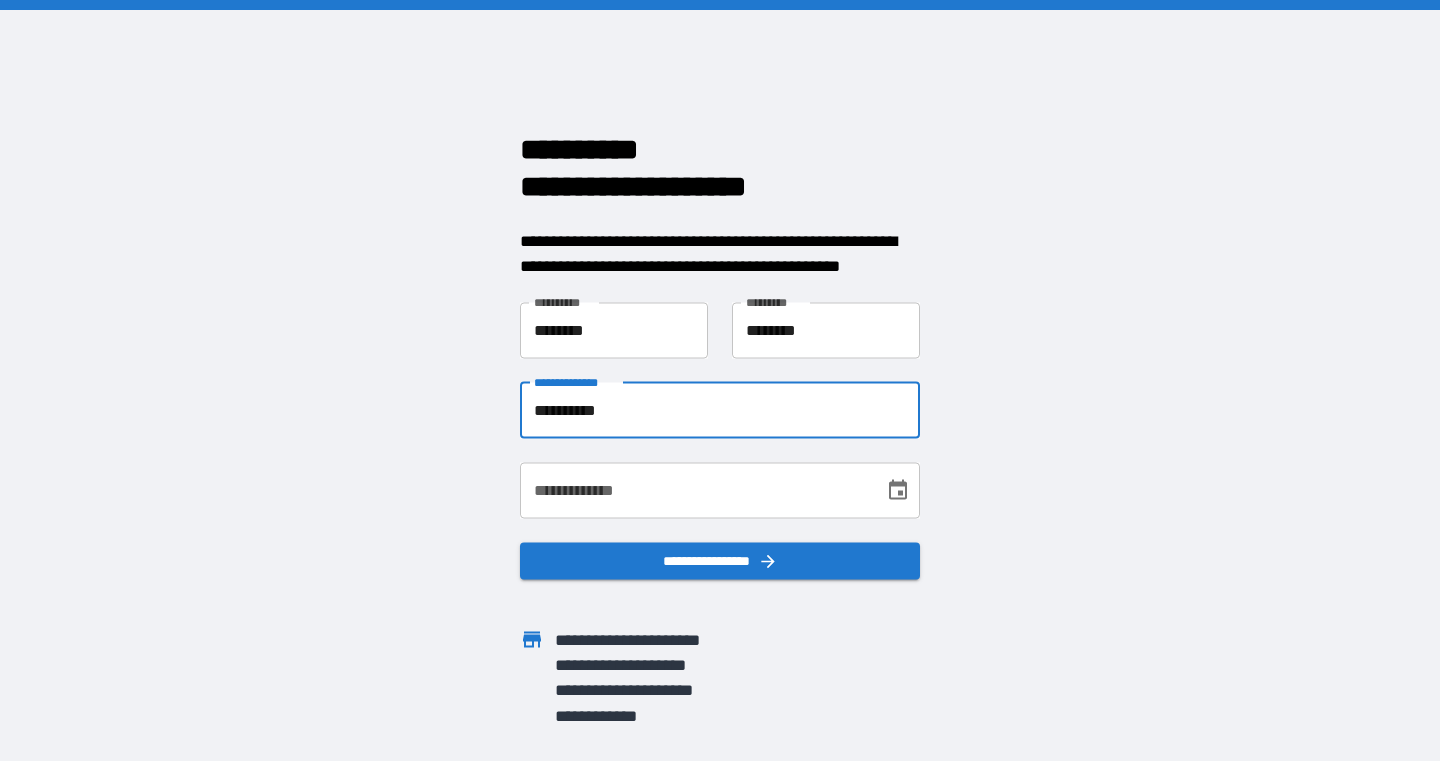 type on "**********" 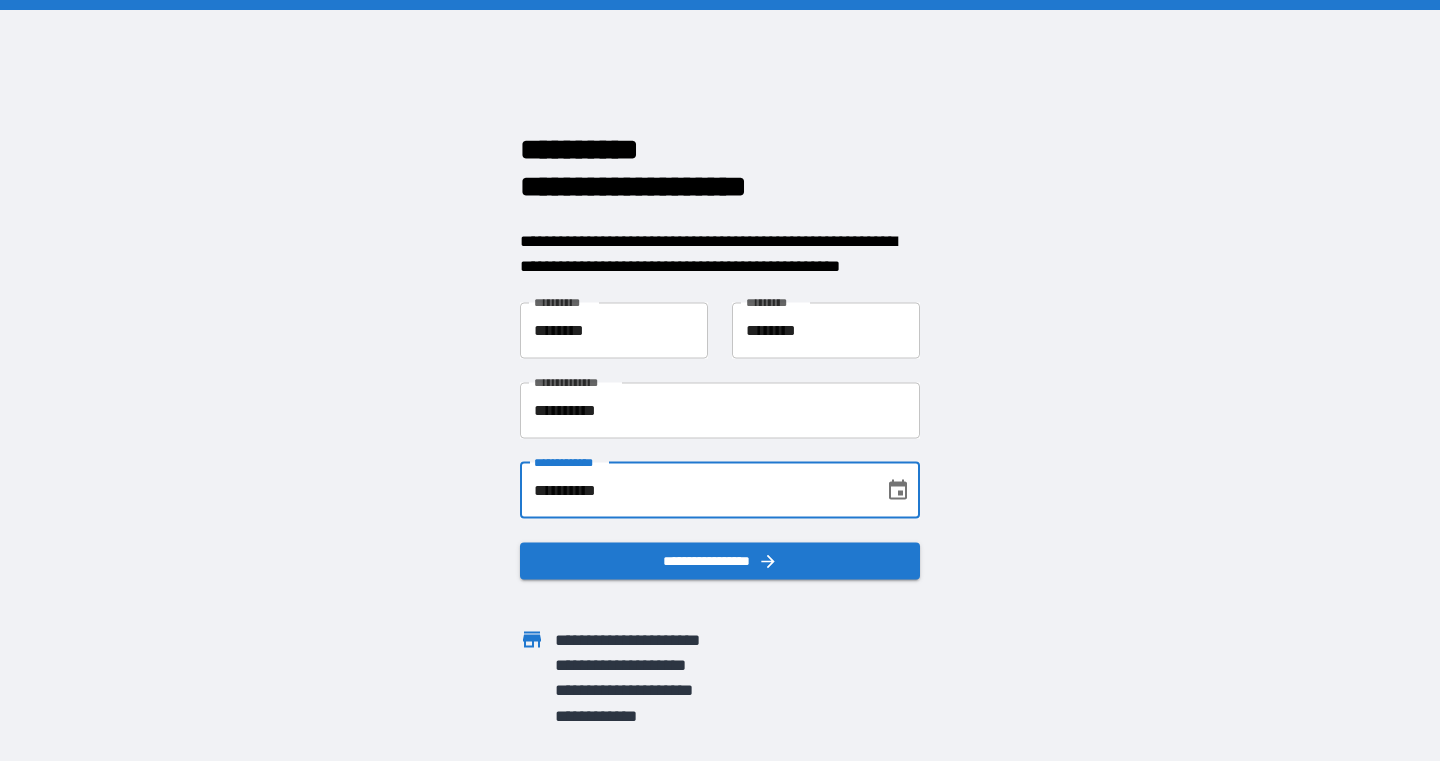 type on "**********" 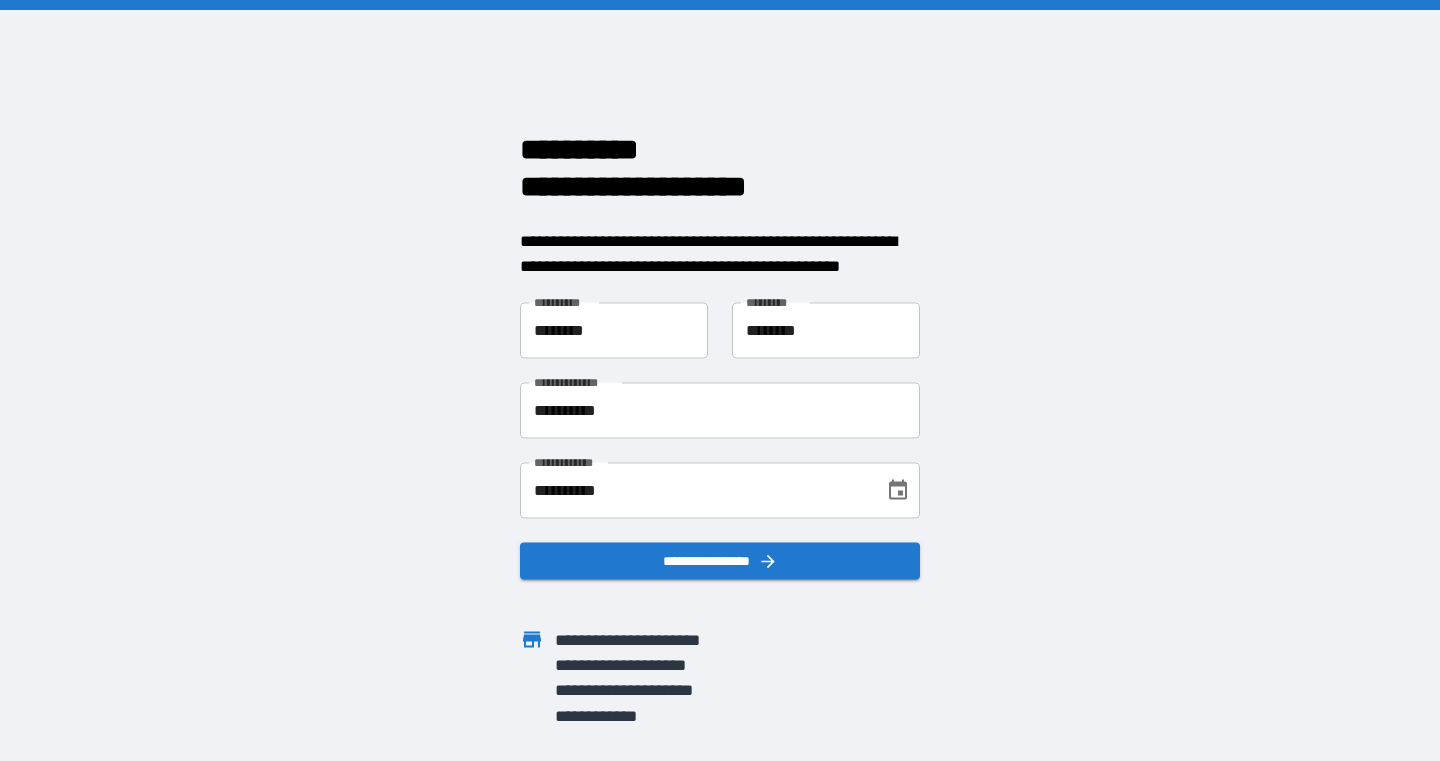 click at bounding box center [708, 591] 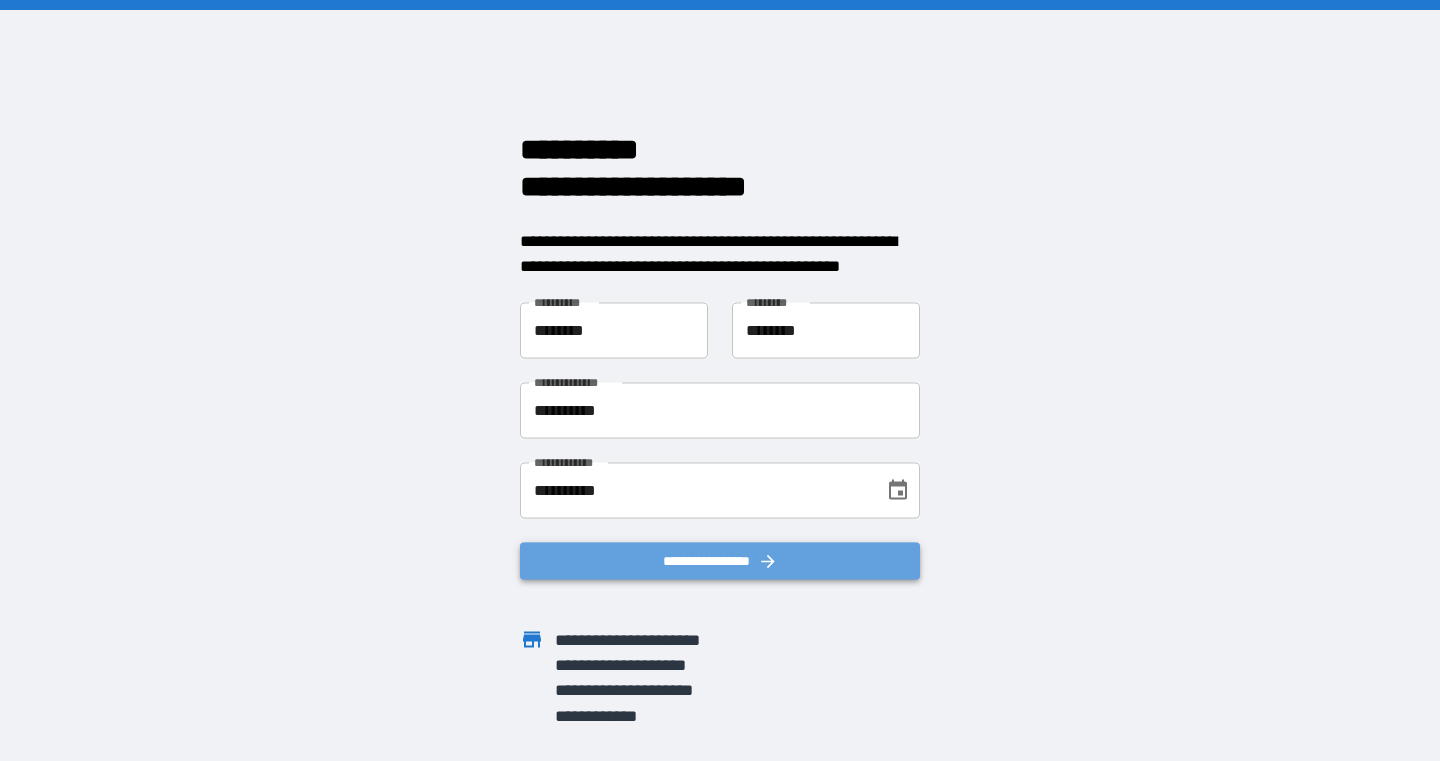 click on "**********" at bounding box center (720, 560) 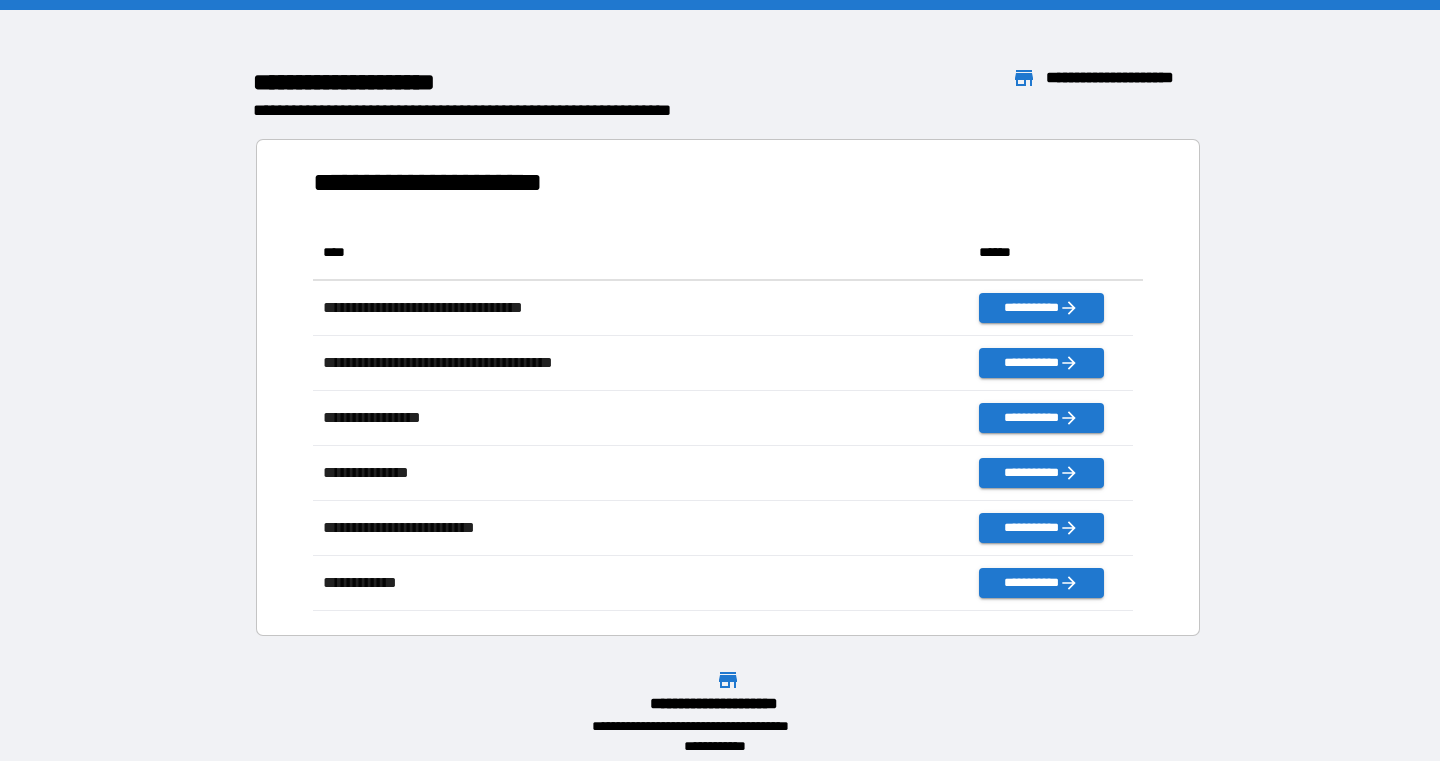 scroll, scrollTop: 16, scrollLeft: 16, axis: both 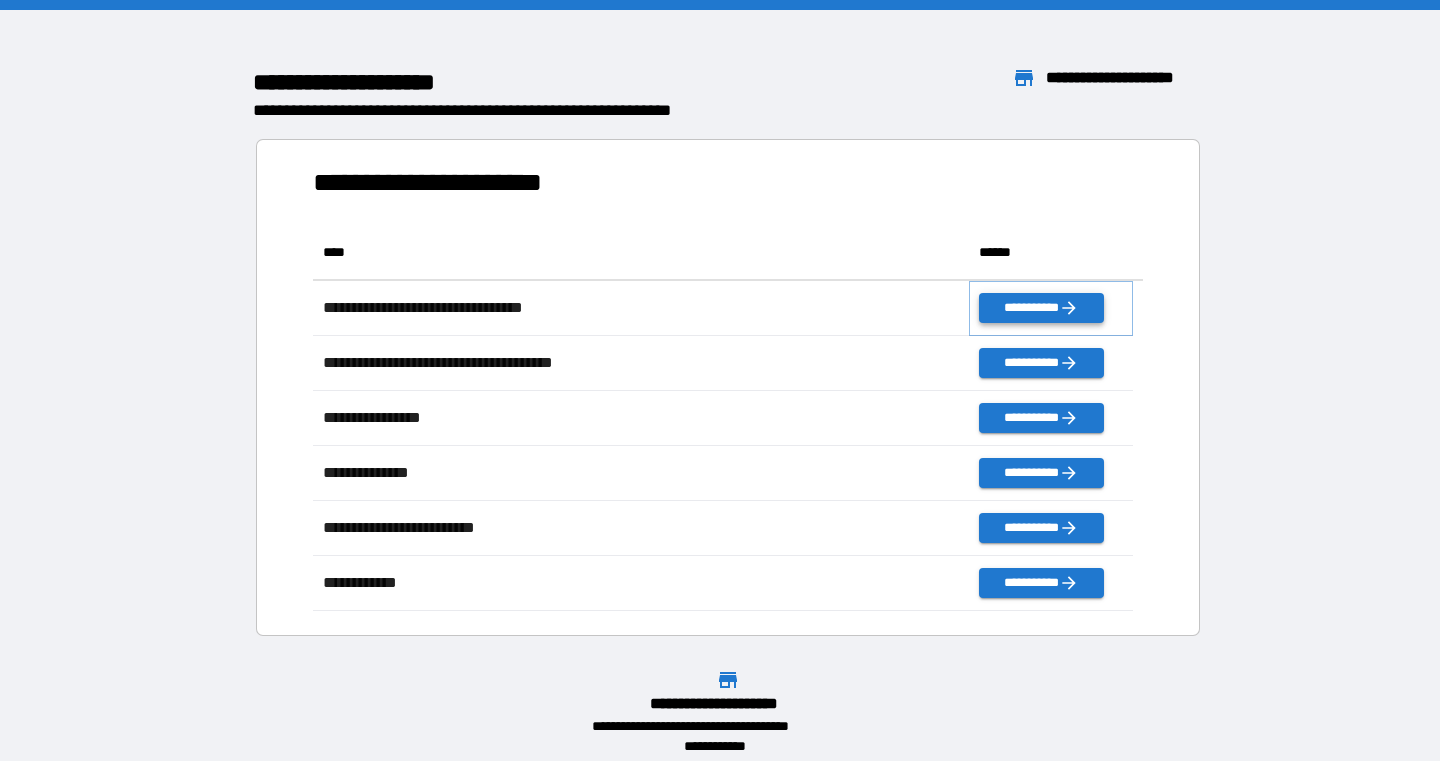 click on "**********" at bounding box center [1041, 308] 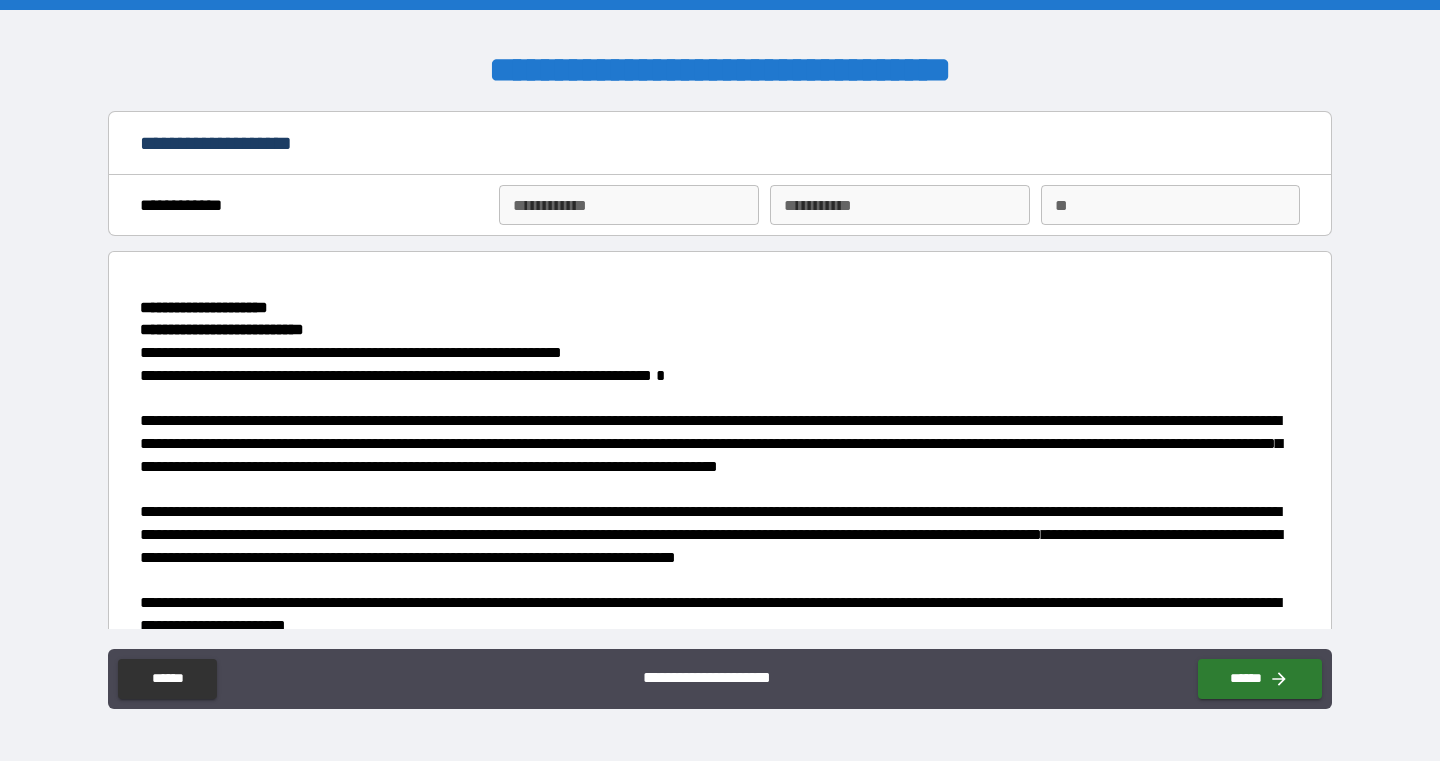 click on "**********" at bounding box center [628, 205] 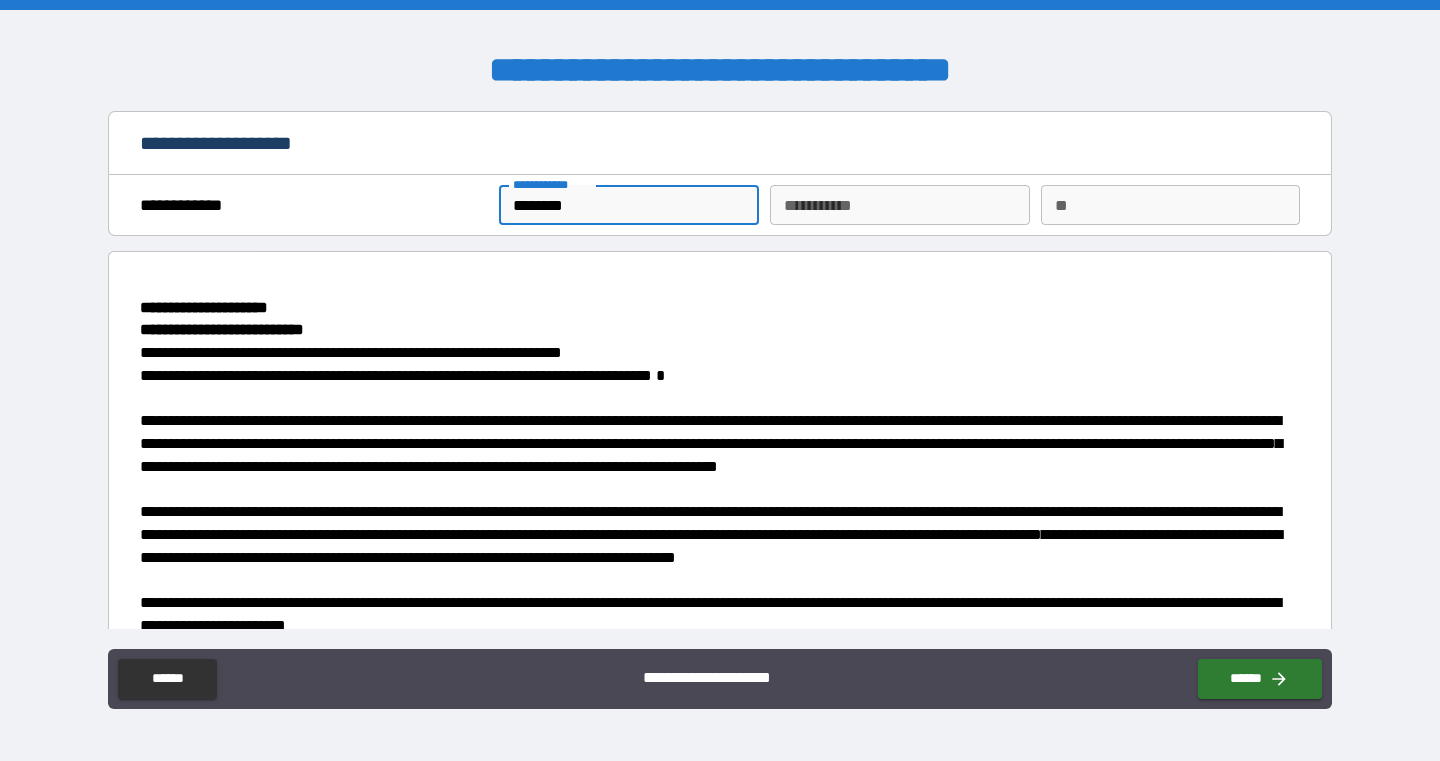 type on "********" 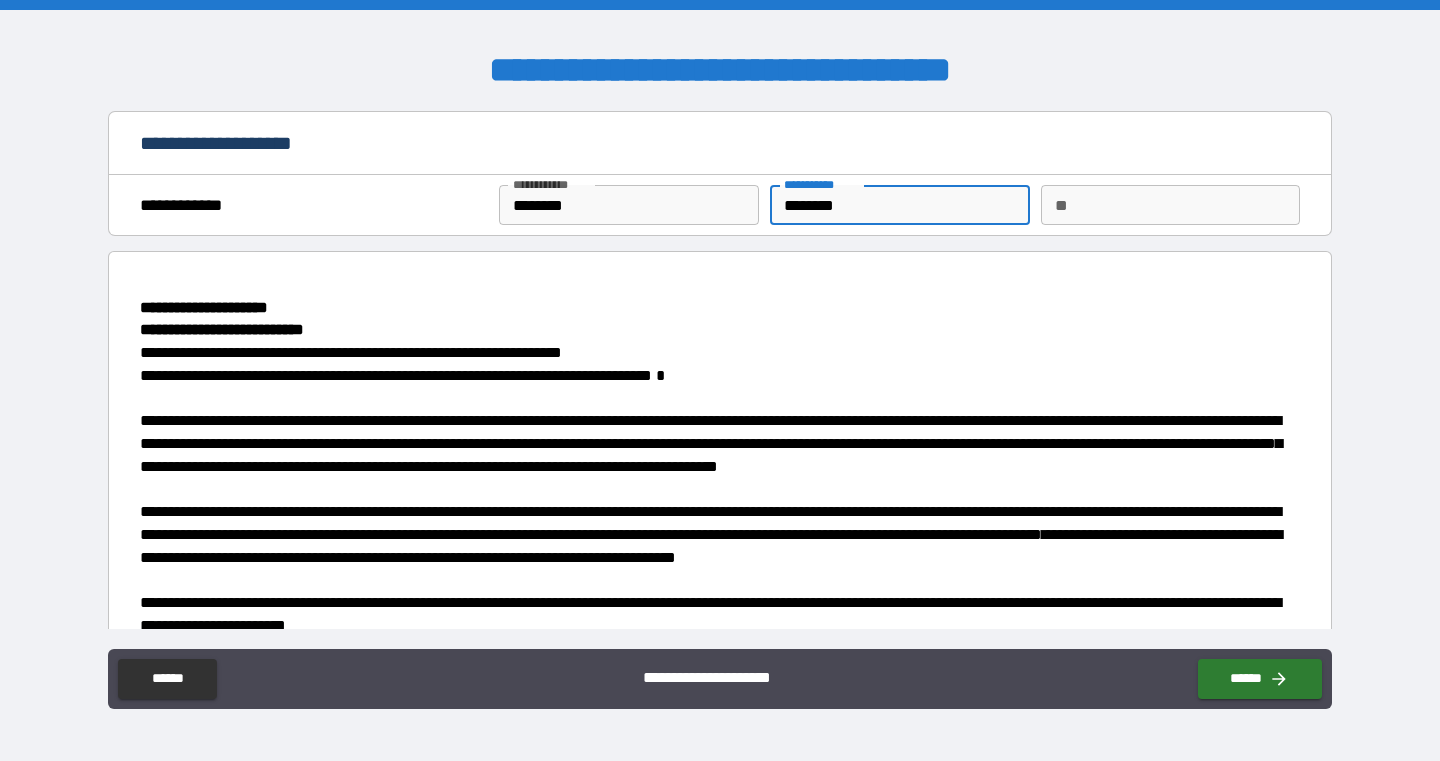 type on "********" 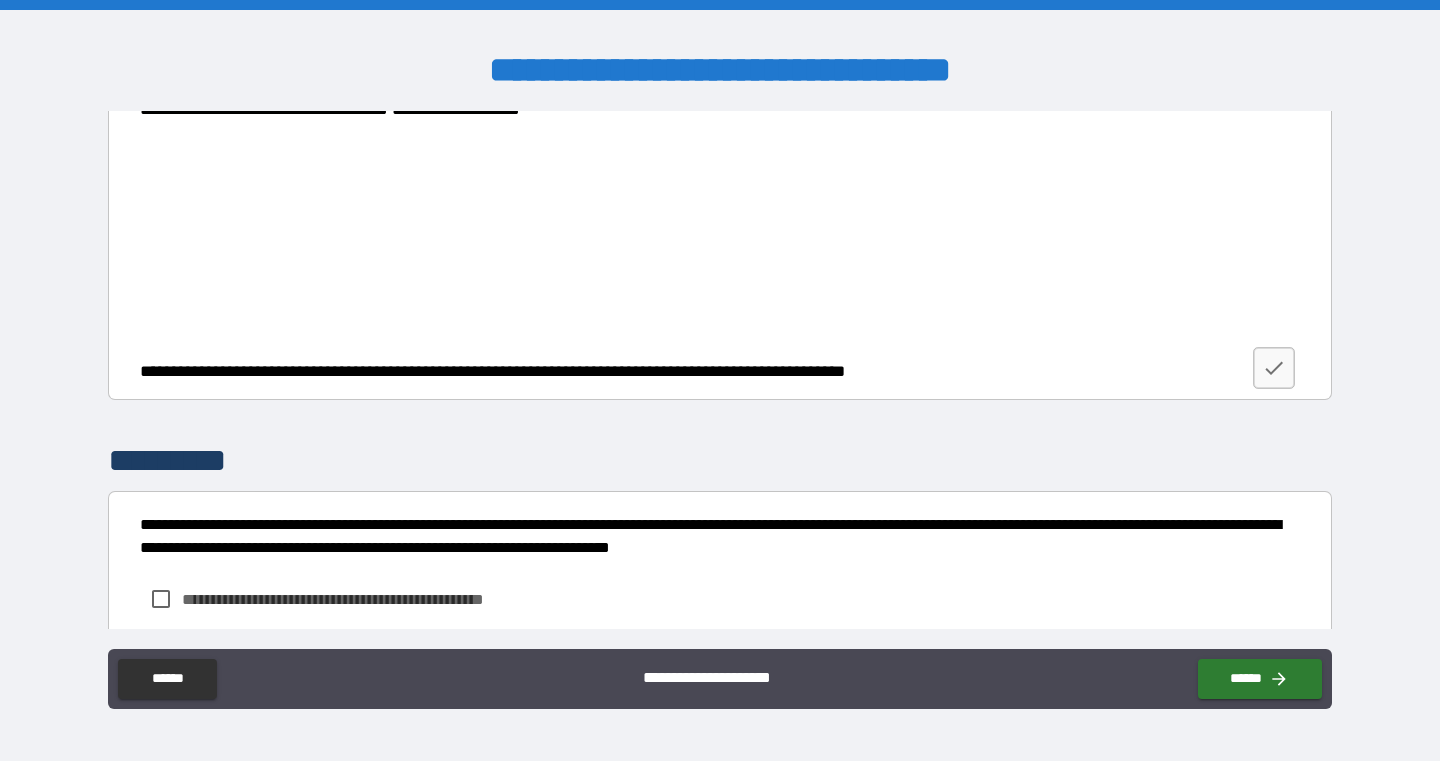 scroll, scrollTop: 3524, scrollLeft: 0, axis: vertical 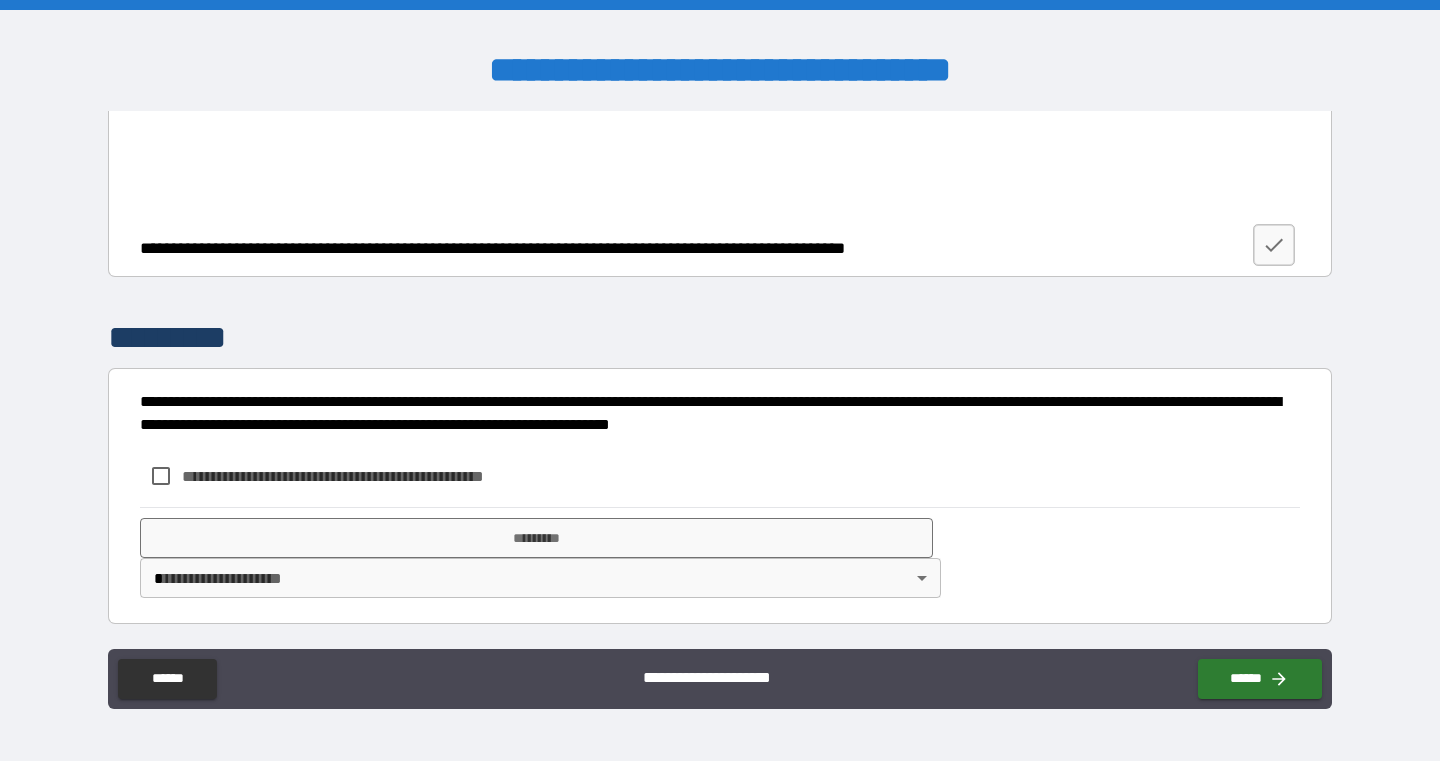 type on "*" 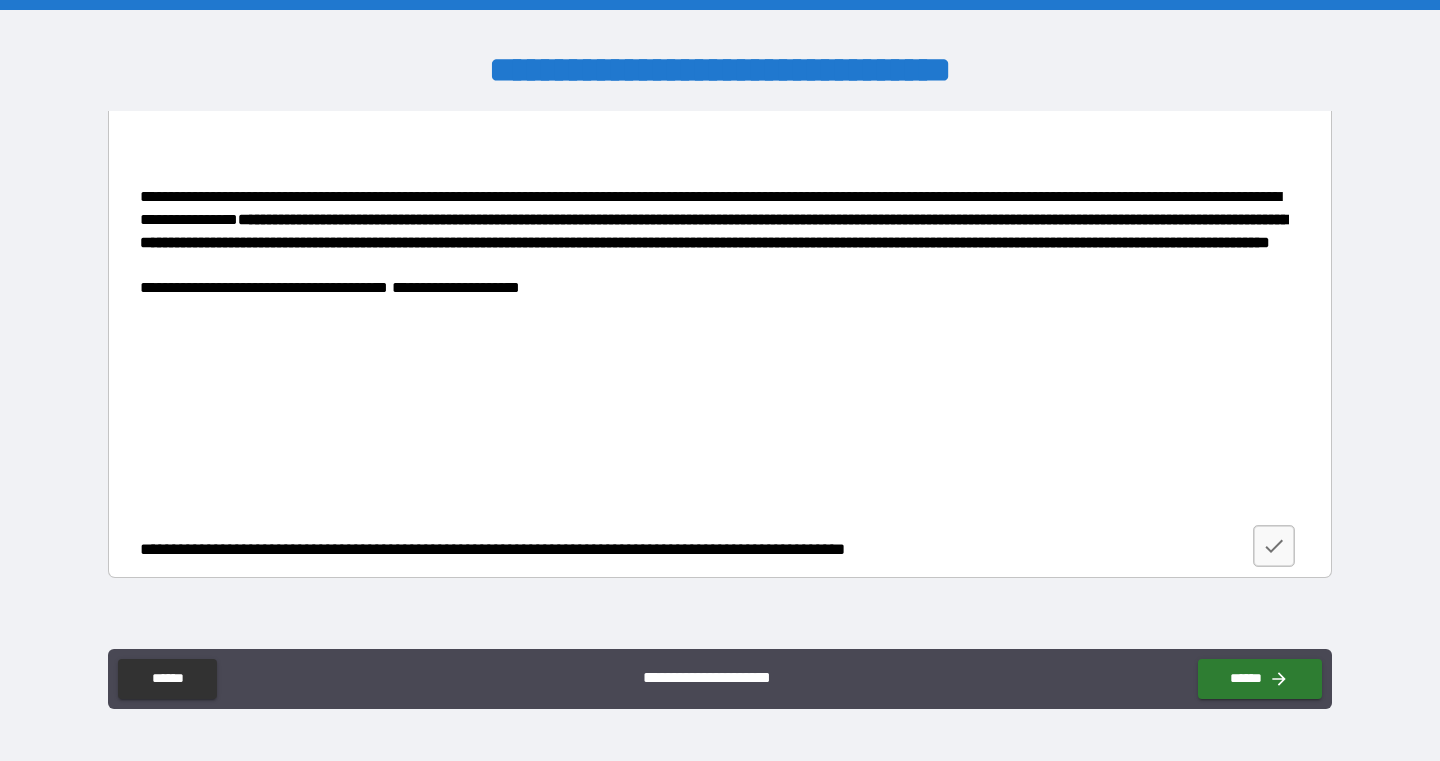 scroll, scrollTop: 3524, scrollLeft: 0, axis: vertical 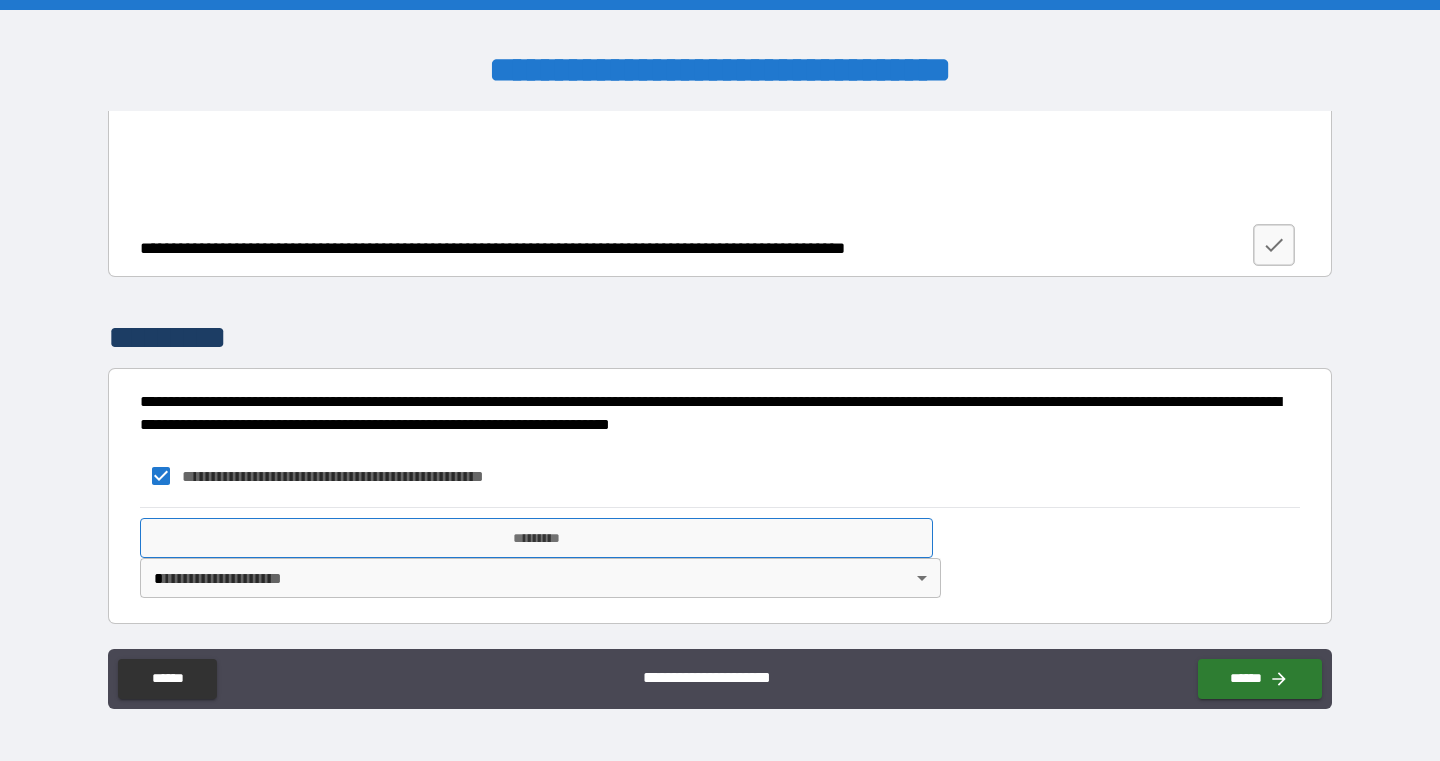 click on "*********" at bounding box center [536, 538] 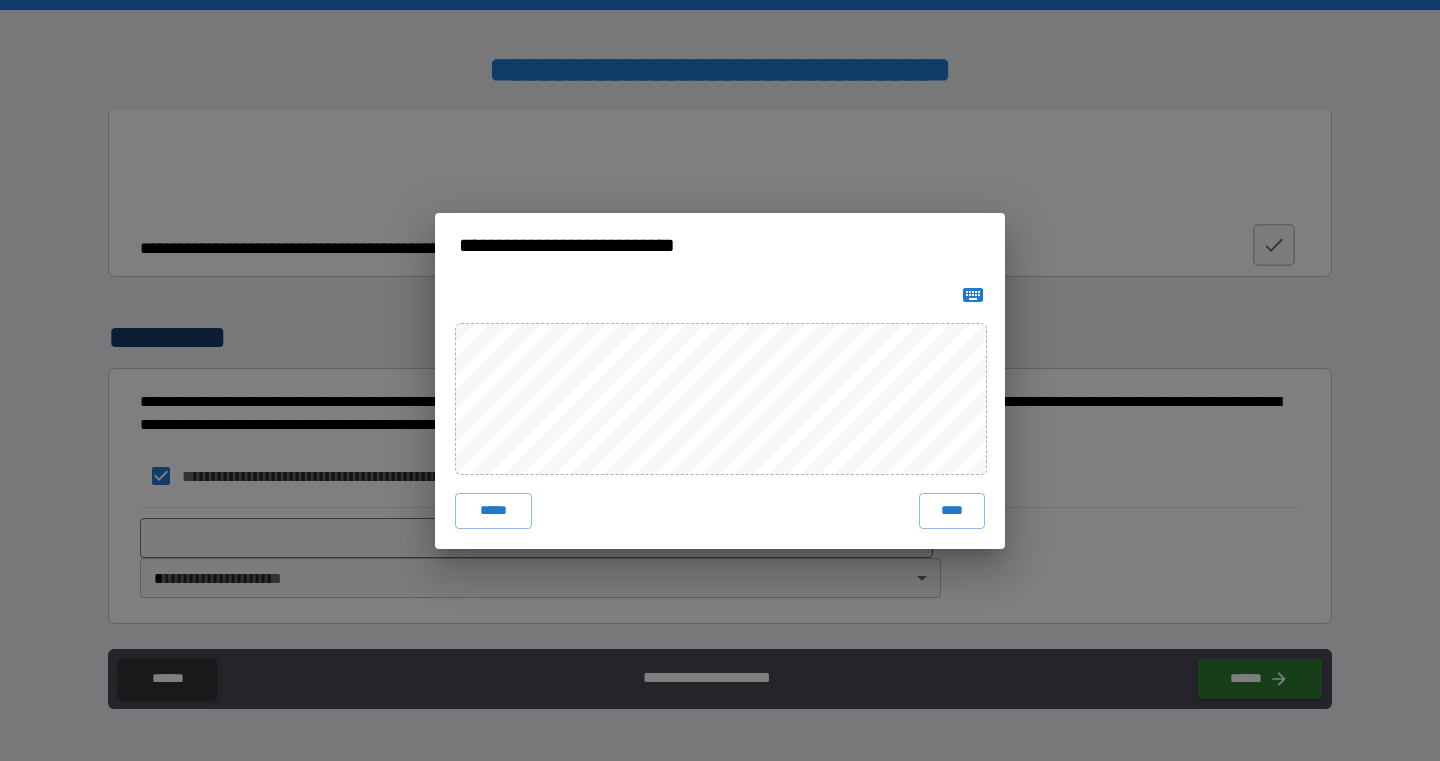 click 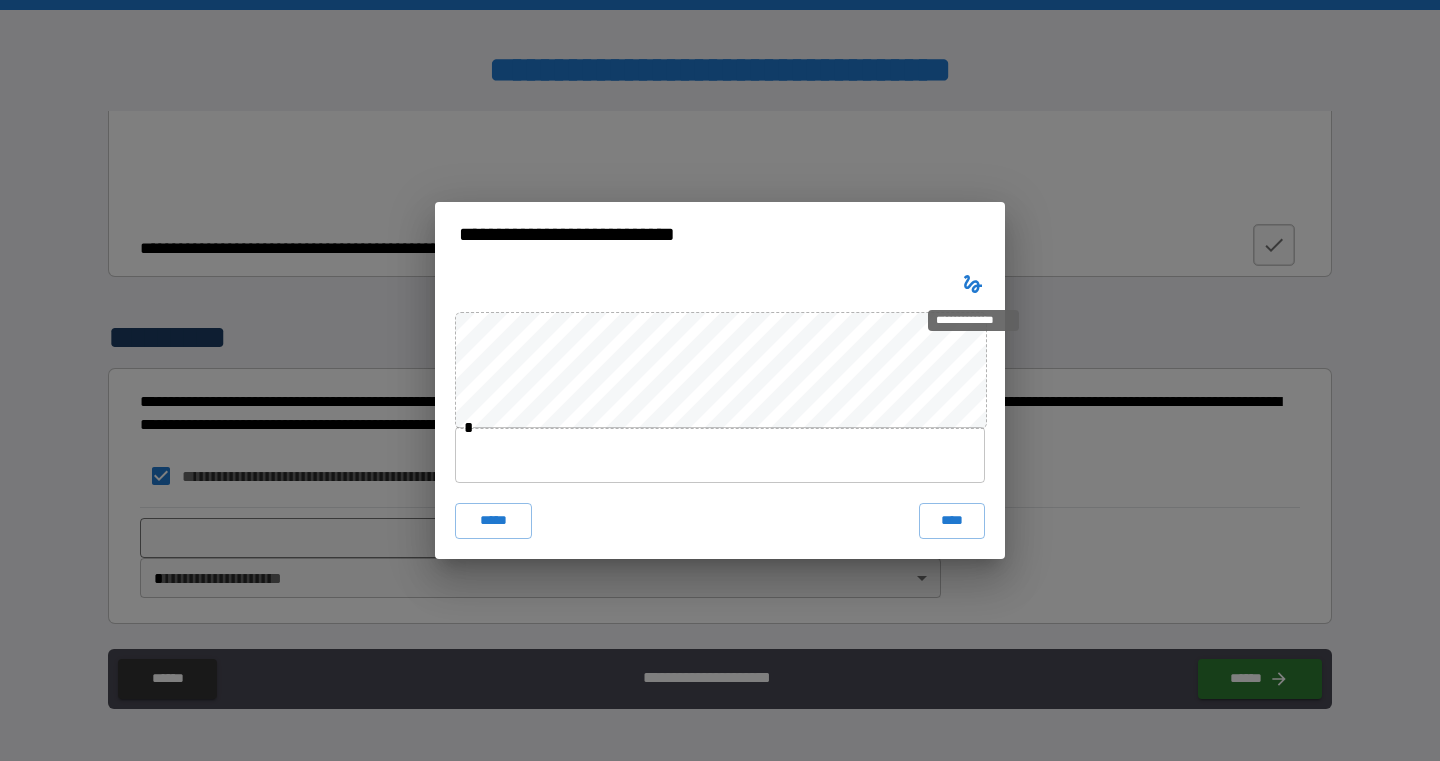 type 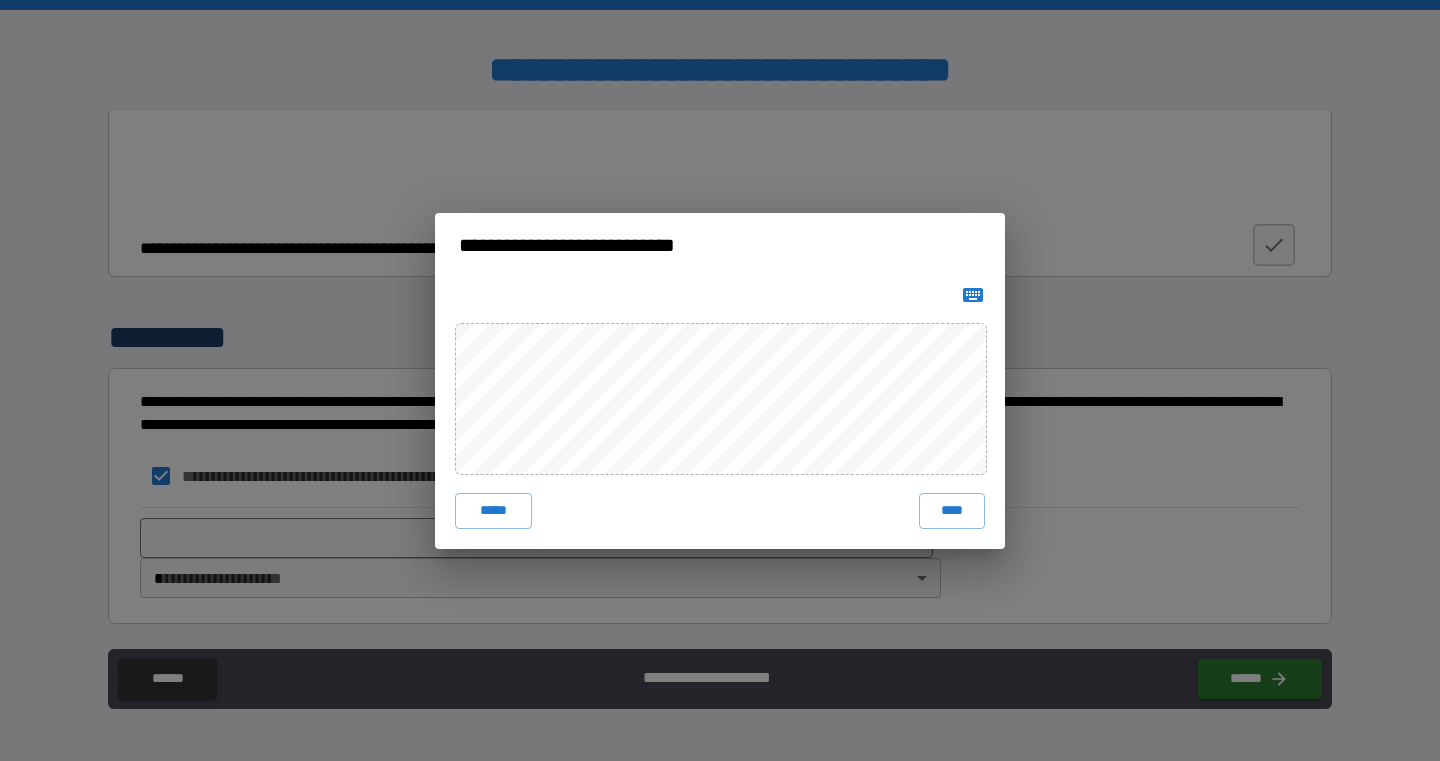 click at bounding box center [720, 295] 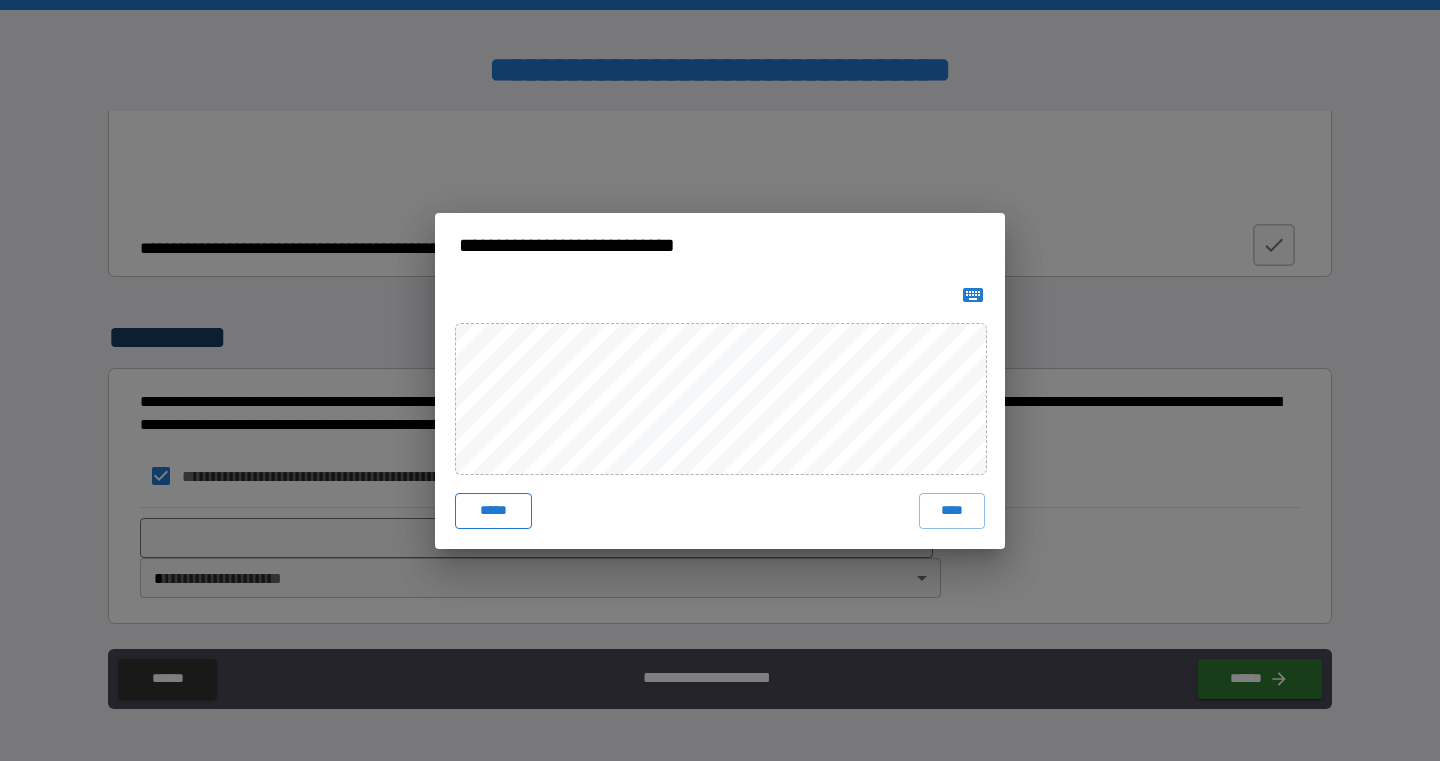 click on "*****" at bounding box center (493, 511) 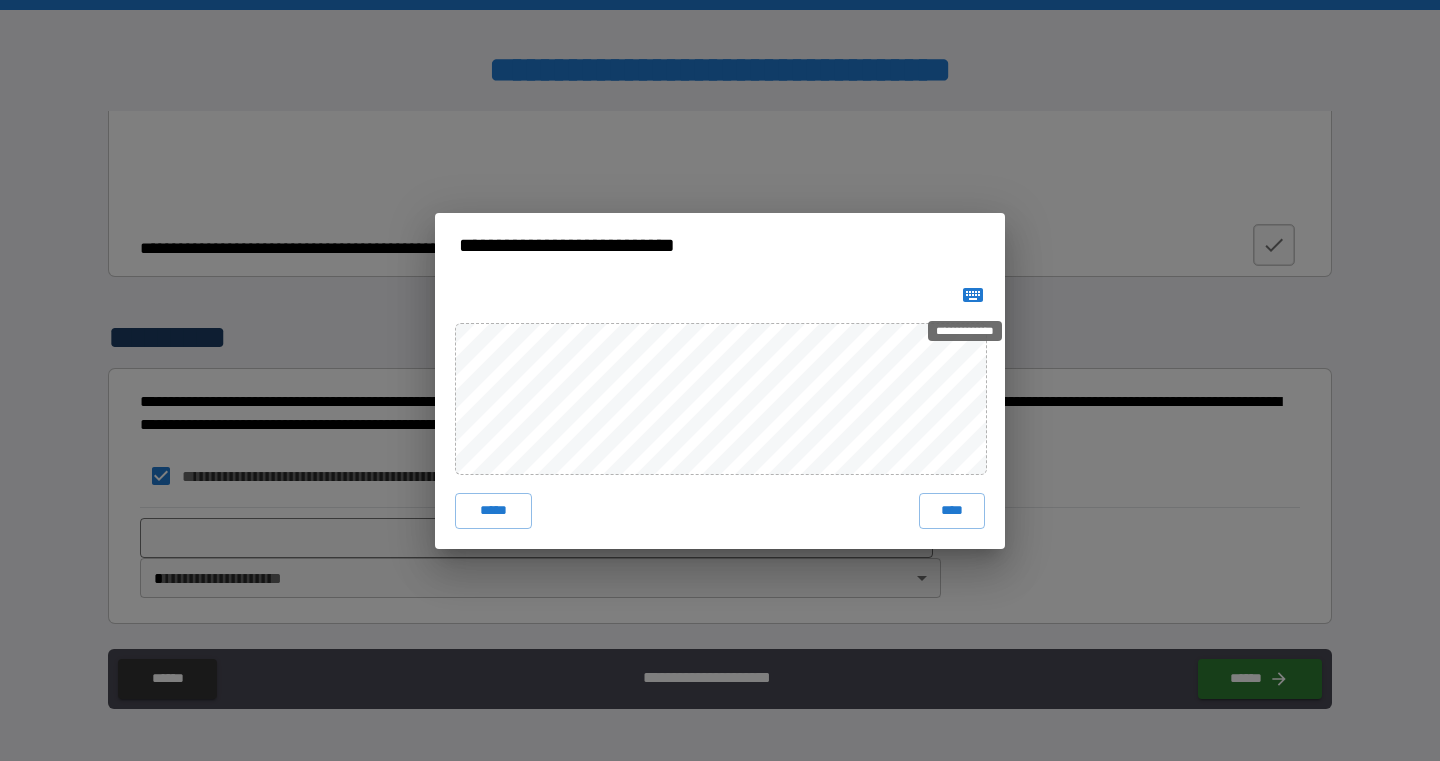 click 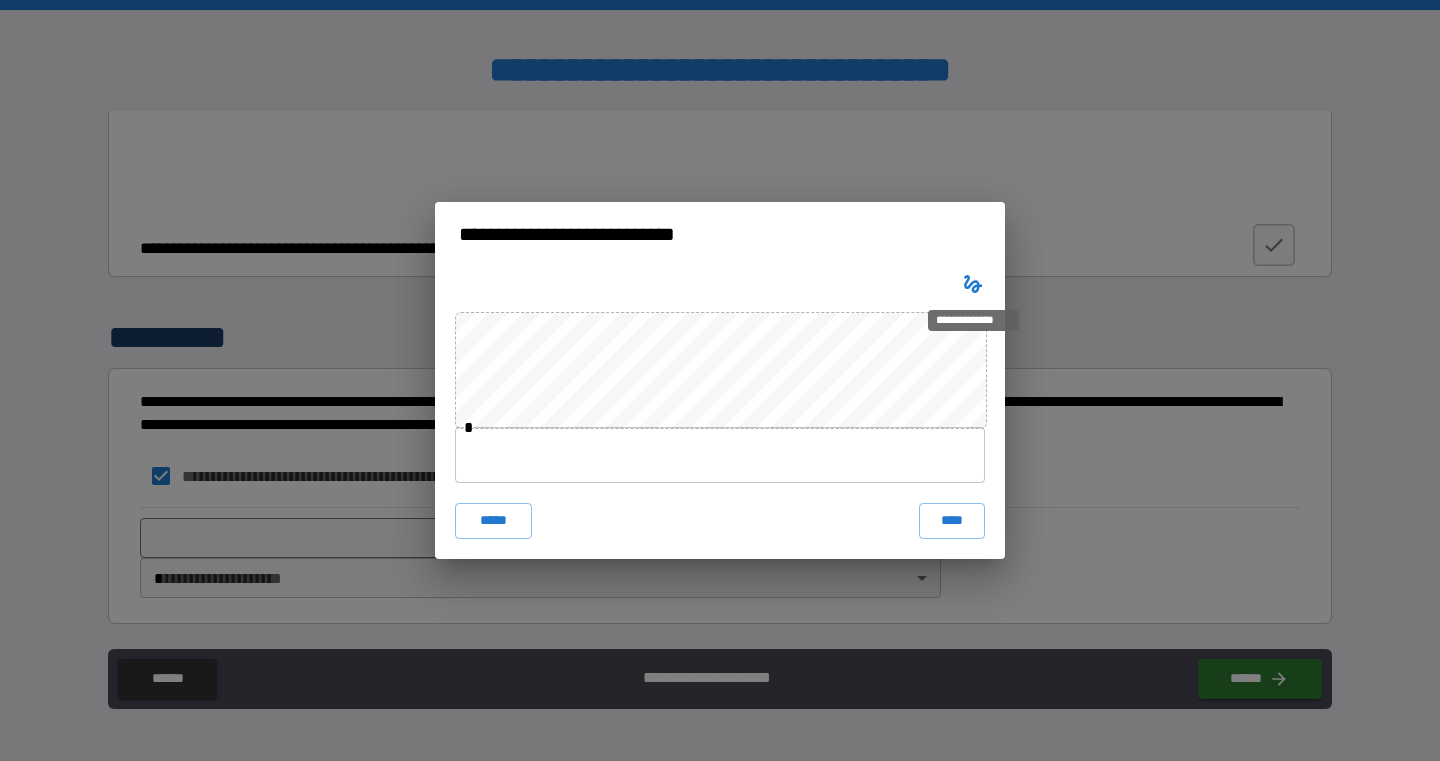 click 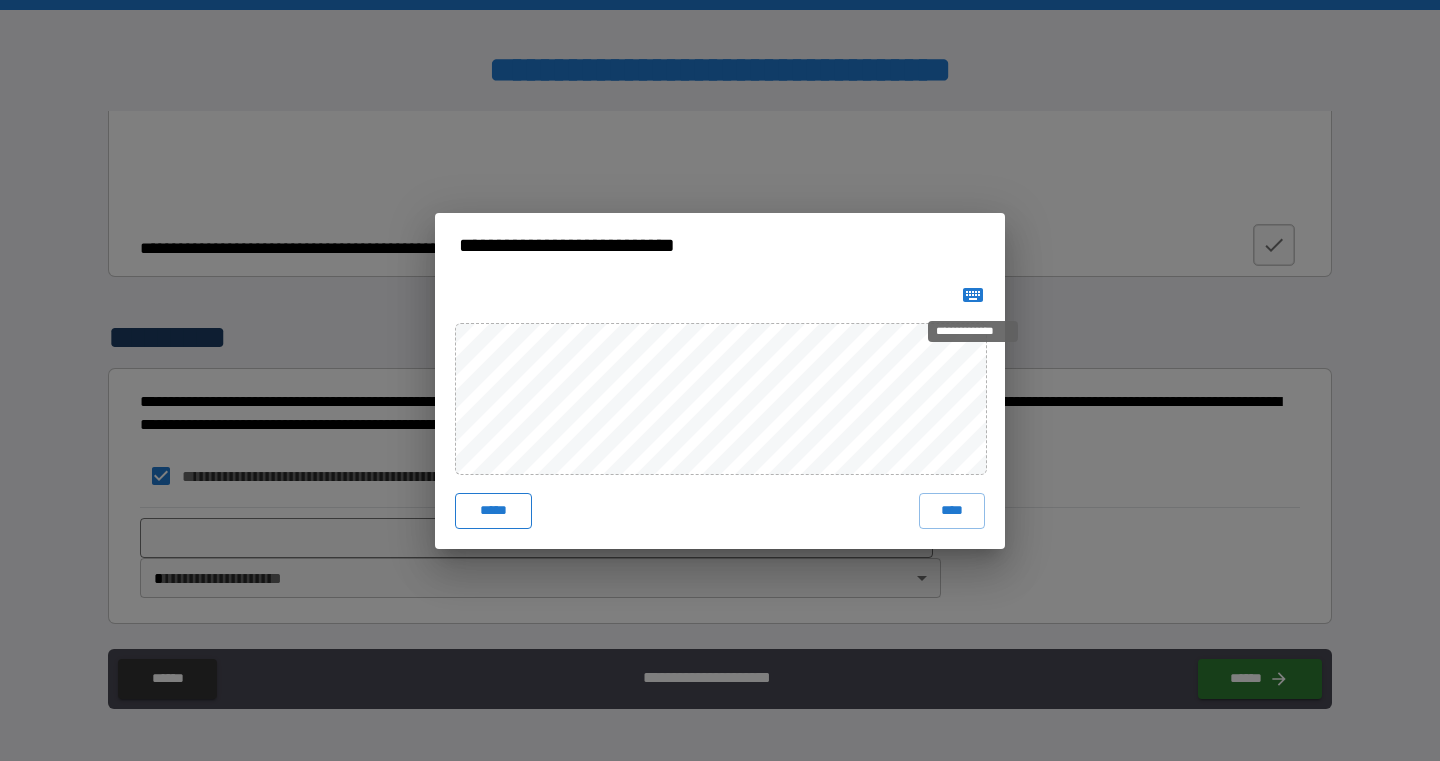 click on "*****" at bounding box center (493, 511) 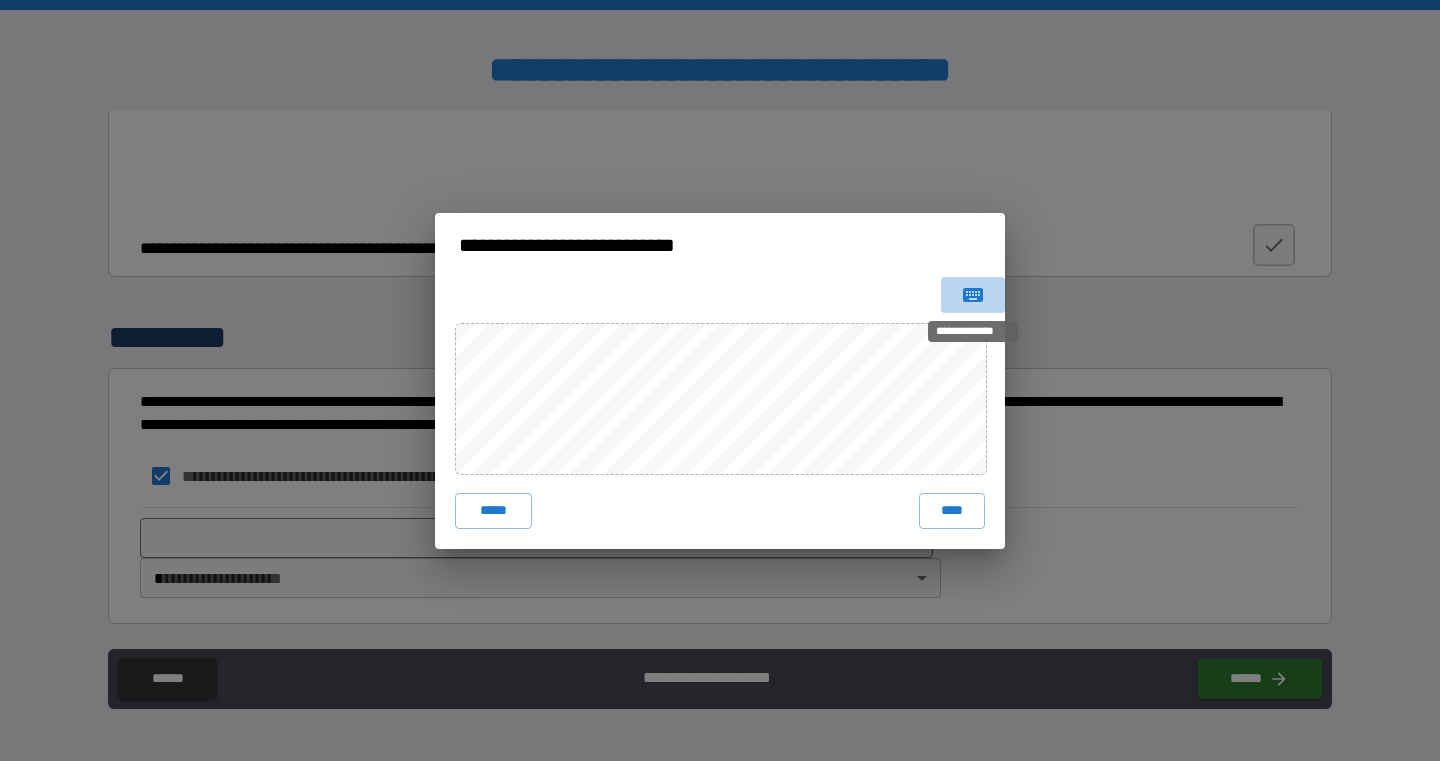 click 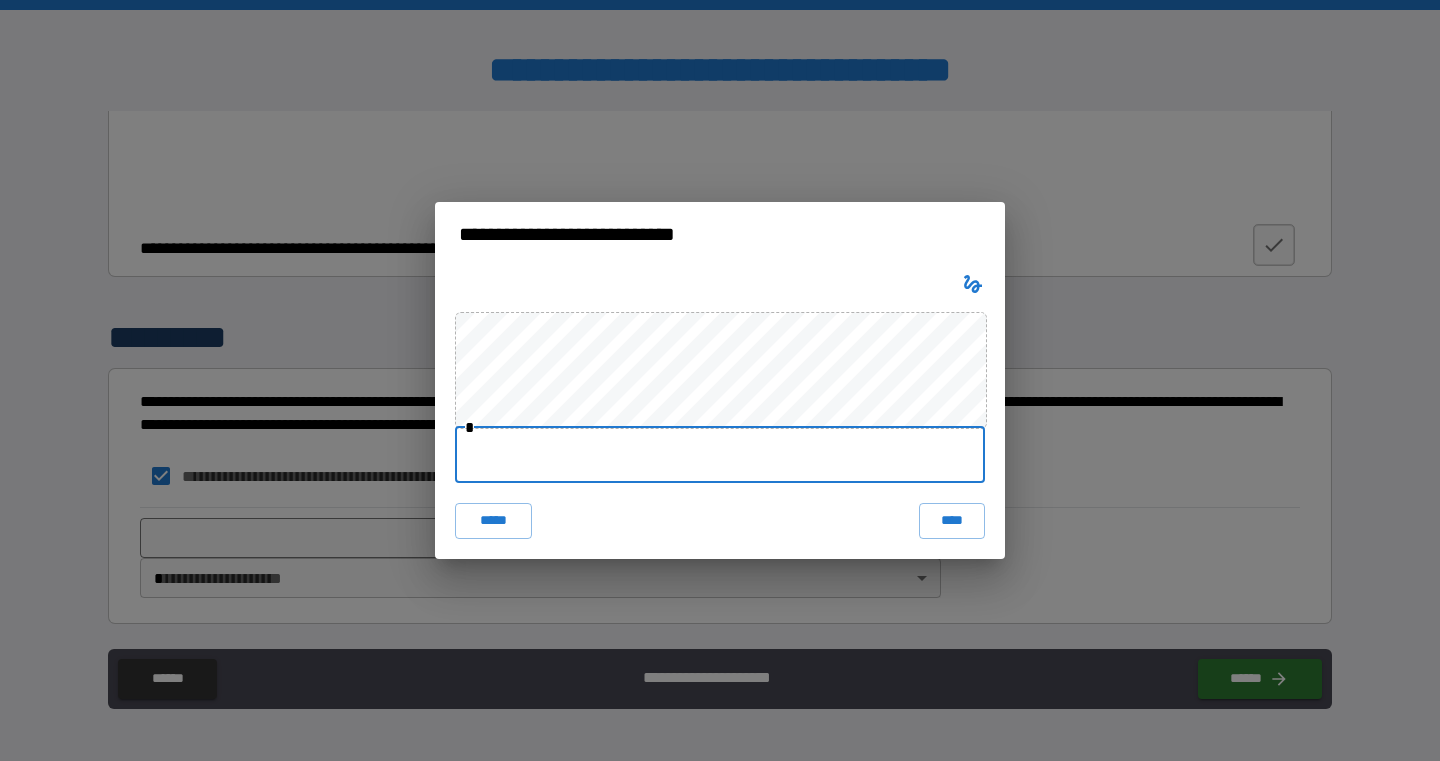 click at bounding box center [720, 455] 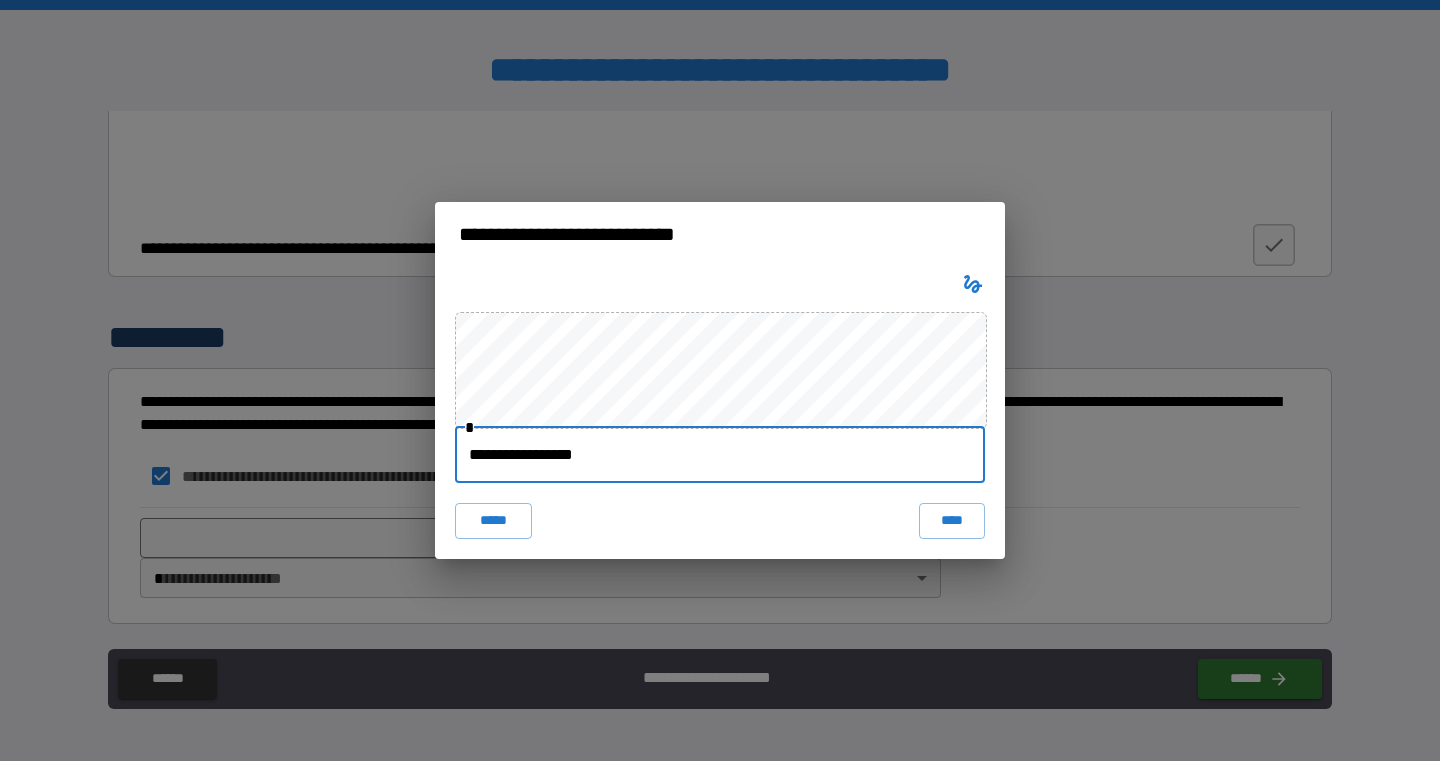 type on "**********" 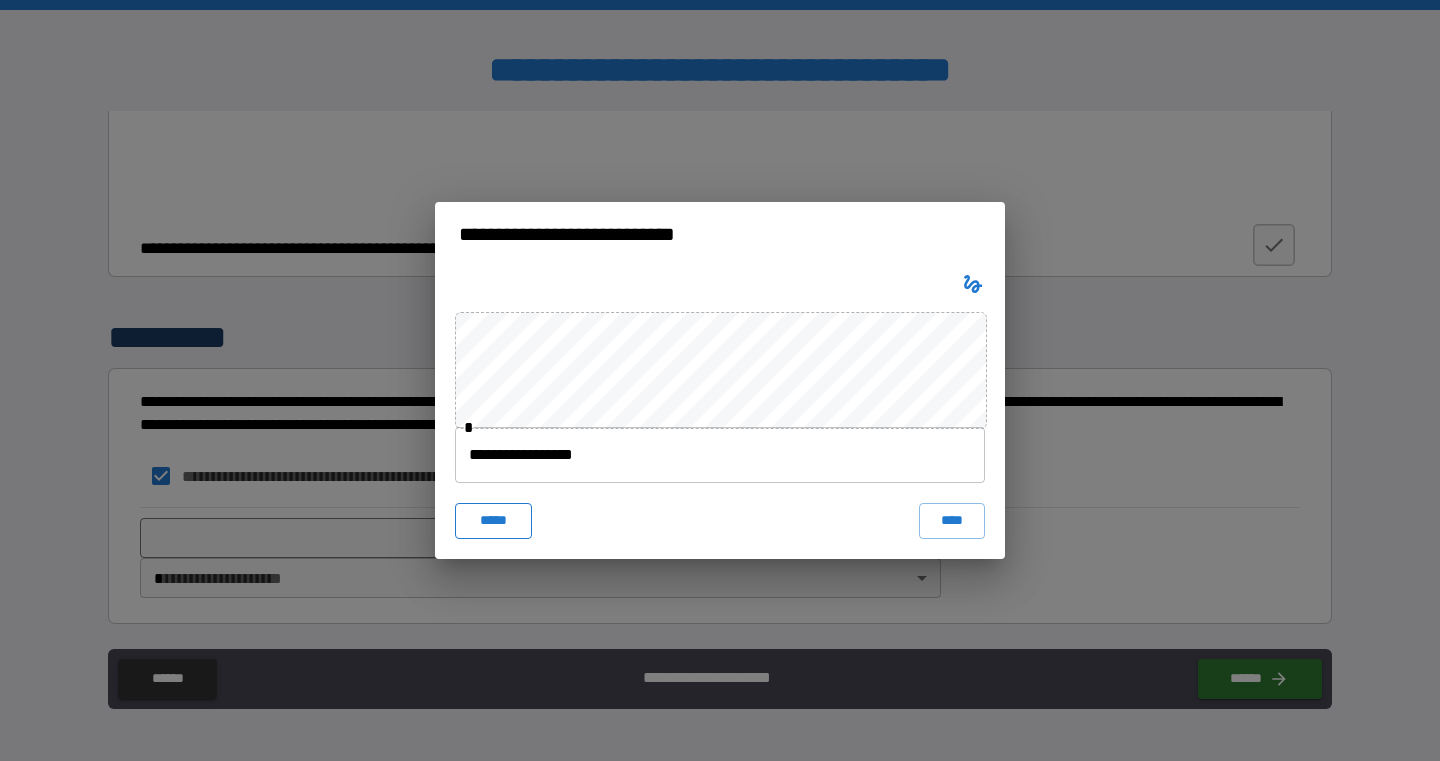 click on "*****" at bounding box center (493, 521) 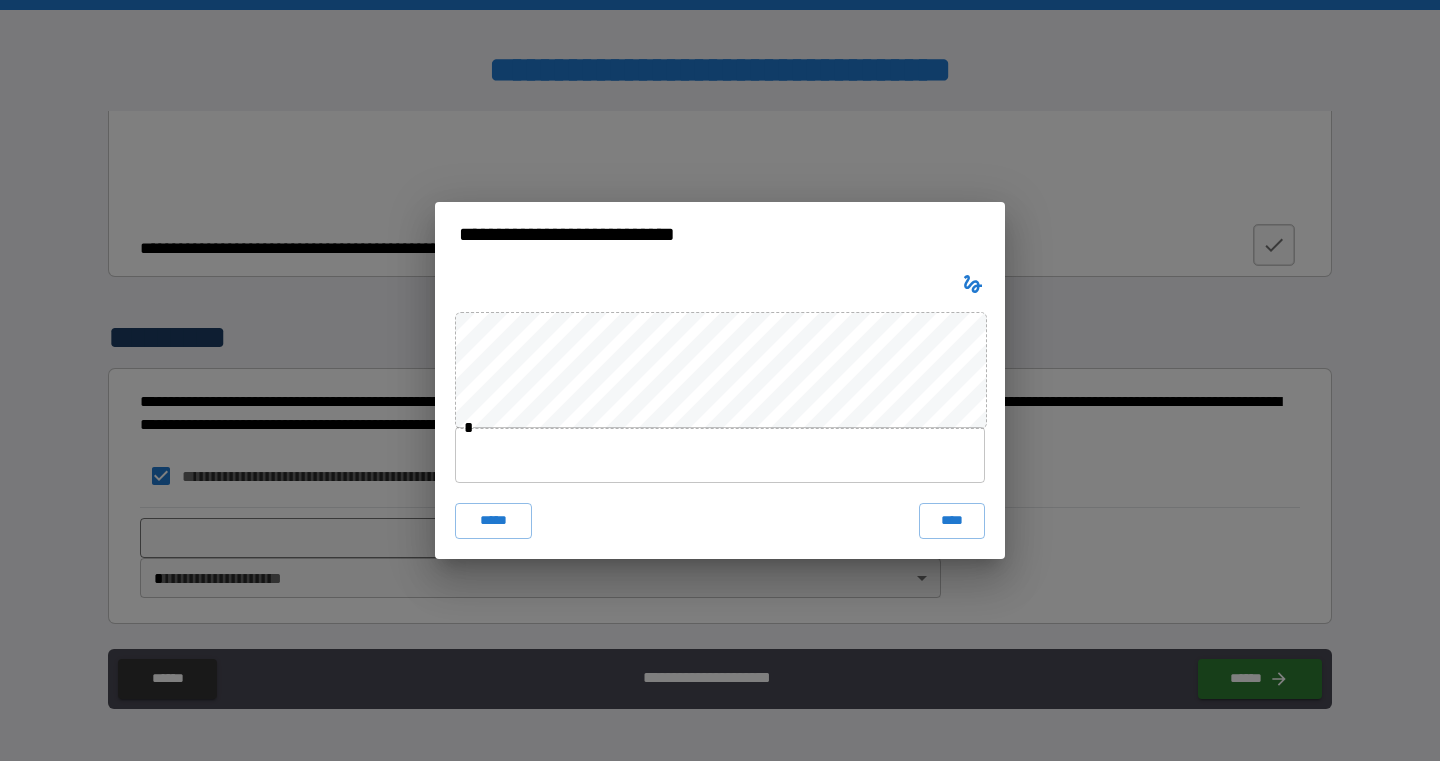 click at bounding box center (720, 455) 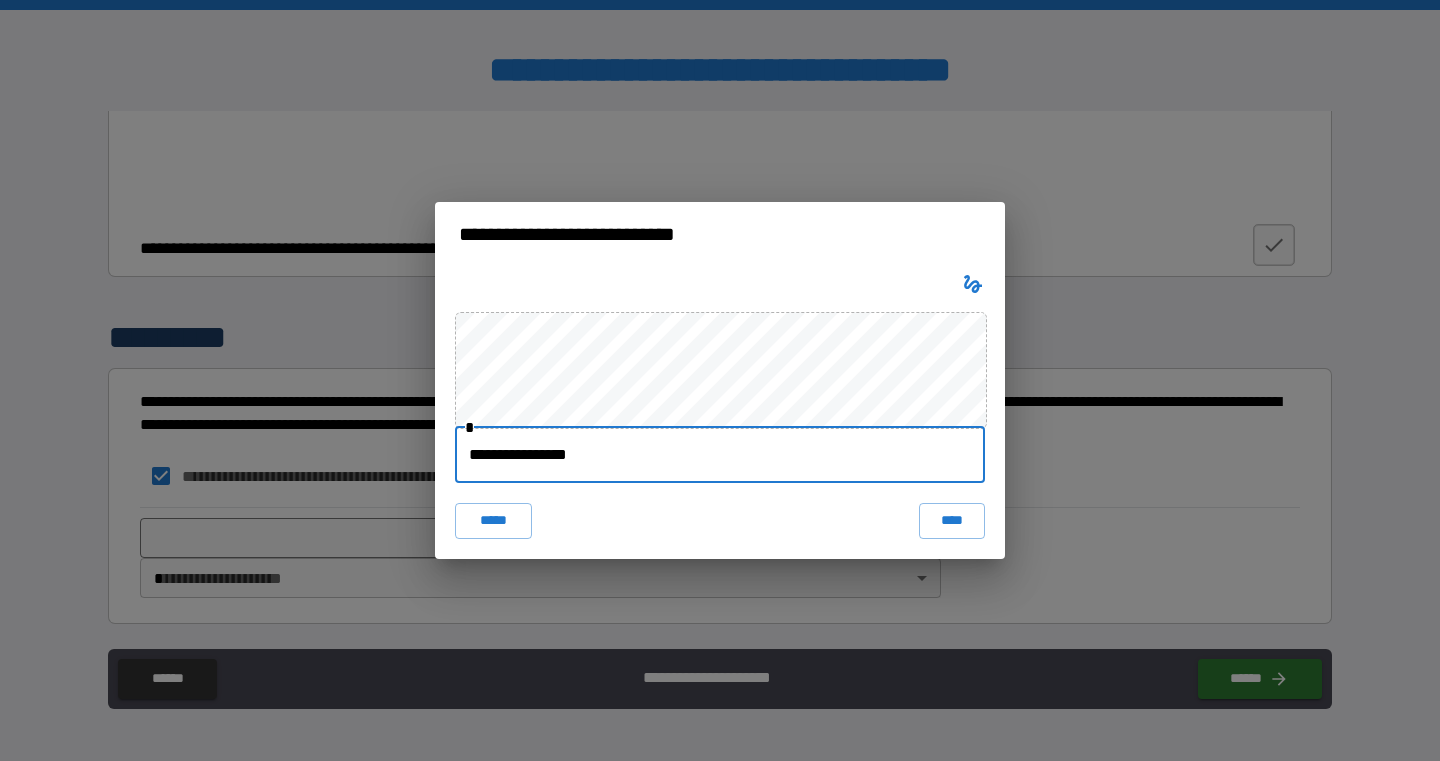 type on "**********" 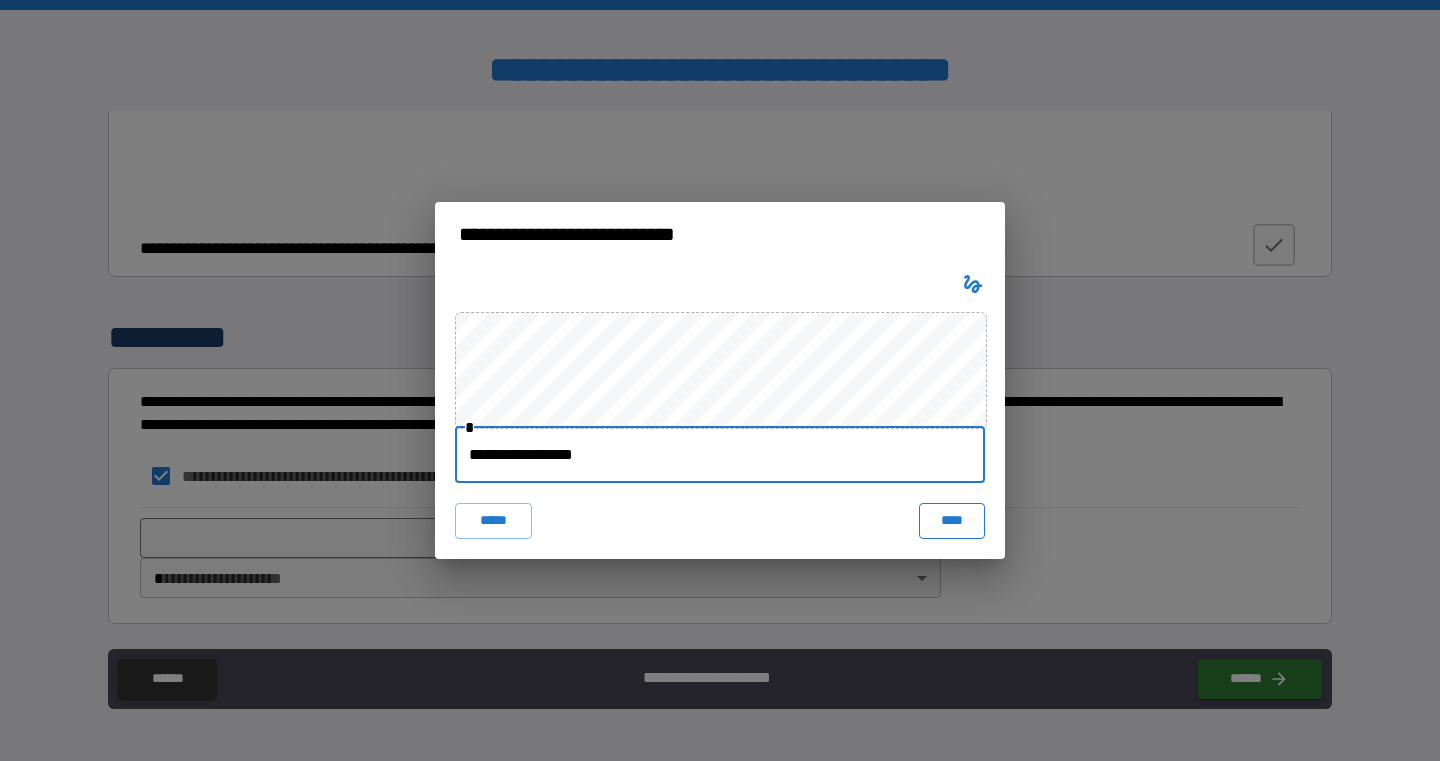 click on "****" at bounding box center [952, 521] 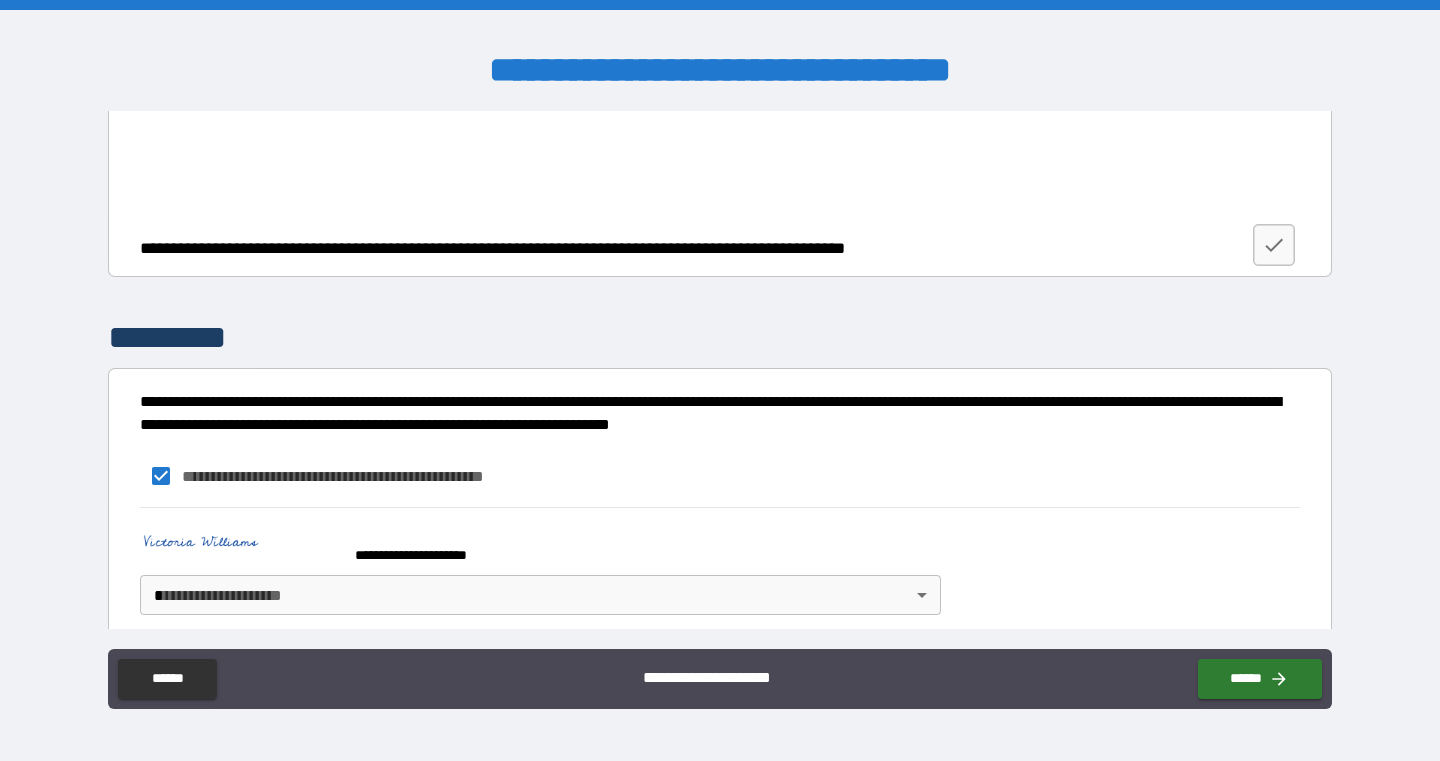 scroll, scrollTop: 3541, scrollLeft: 0, axis: vertical 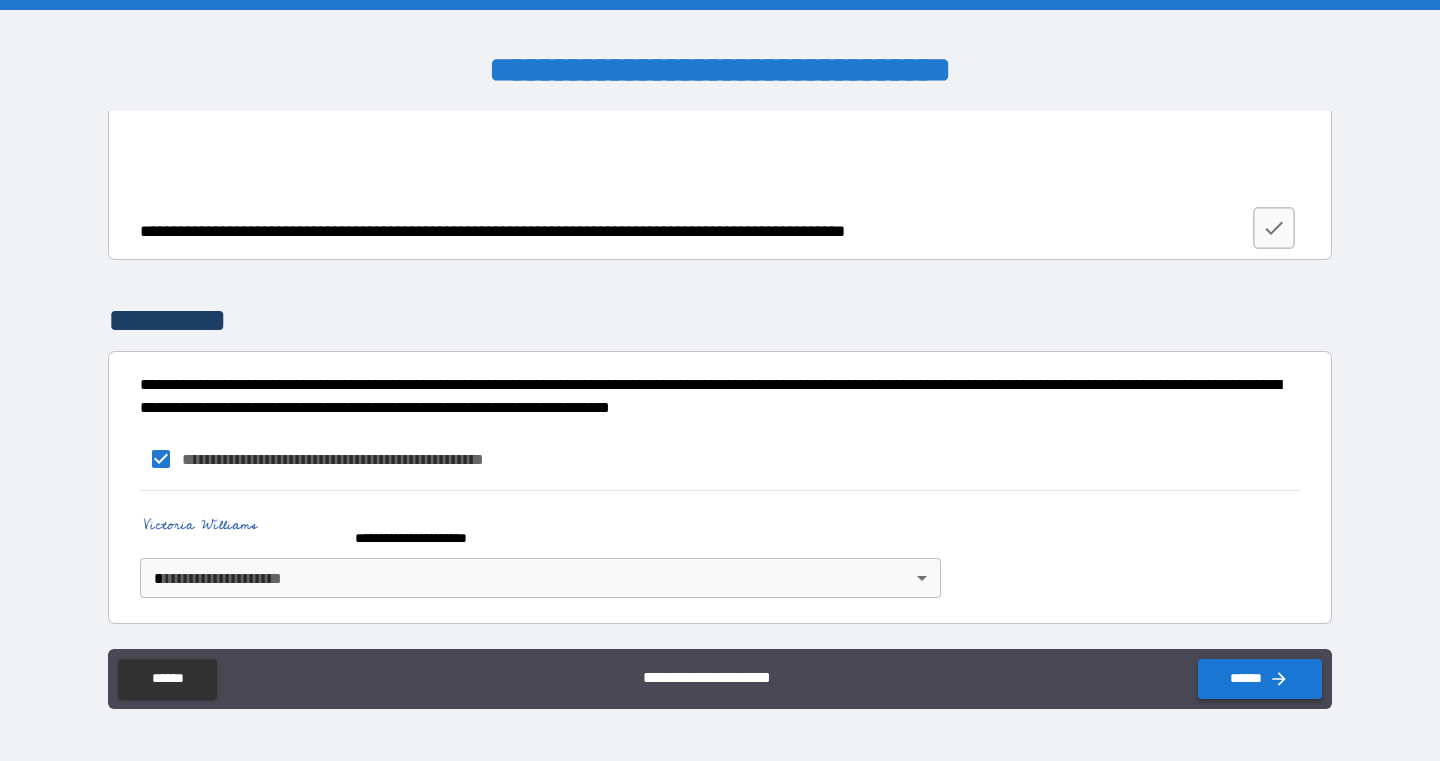 click on "******" at bounding box center (1260, 679) 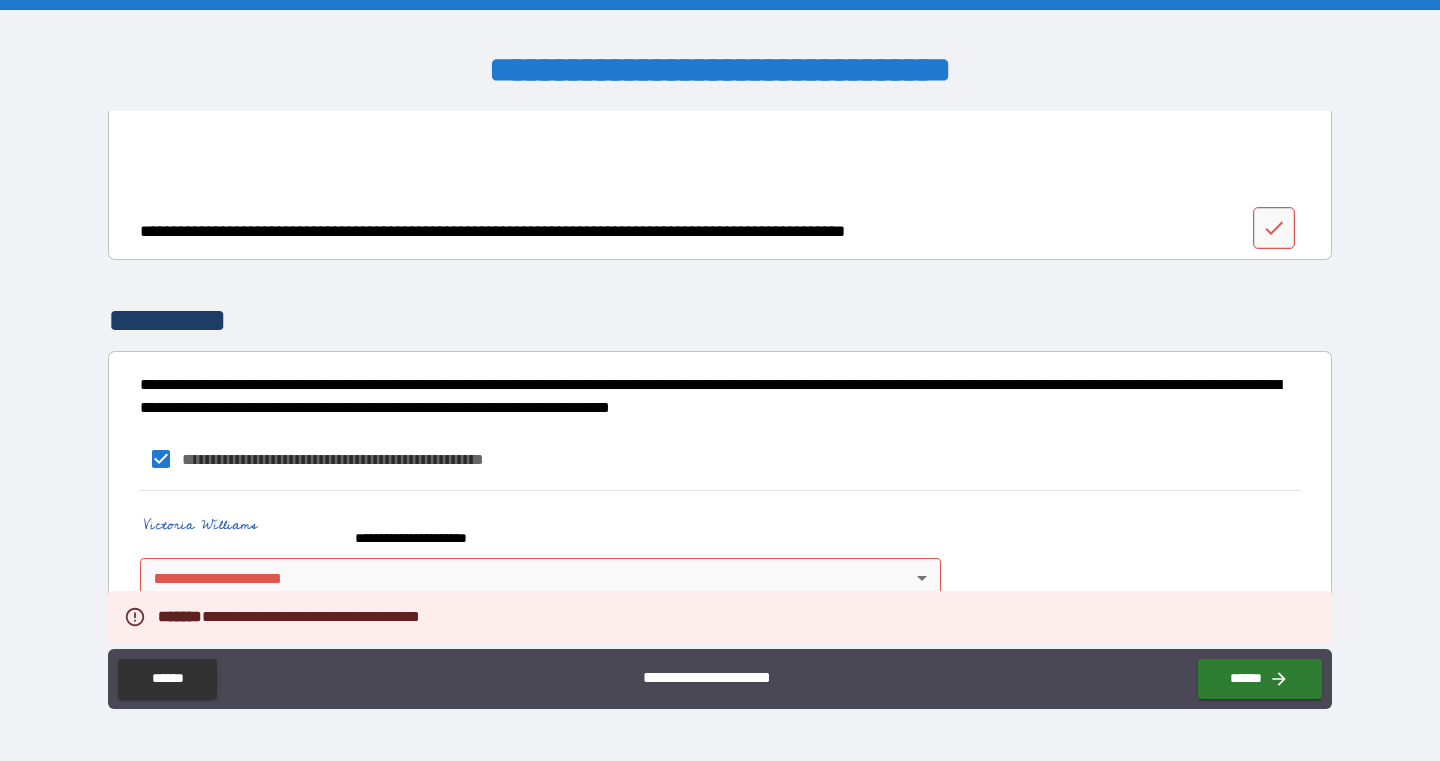 click on "**********" at bounding box center [720, 380] 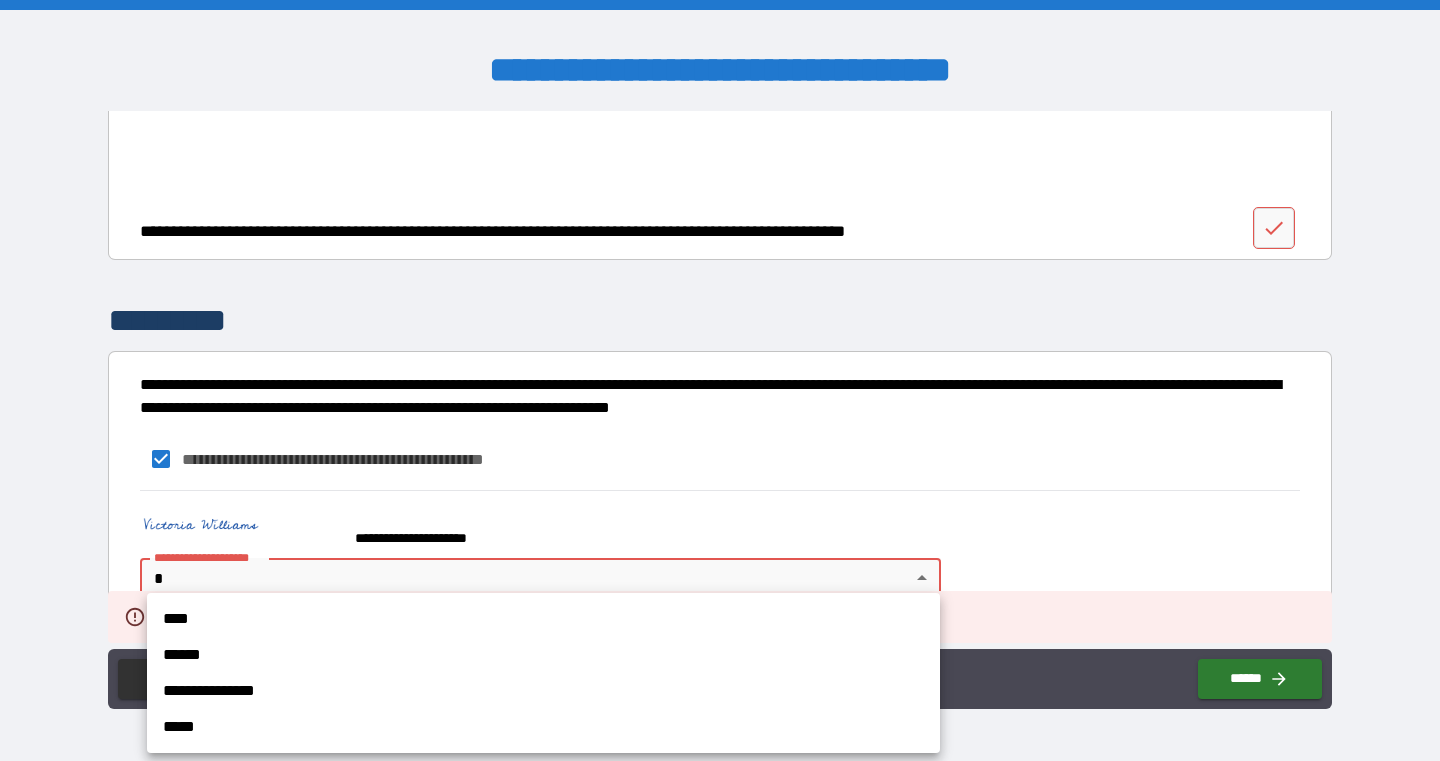 click on "**********" at bounding box center [543, 673] 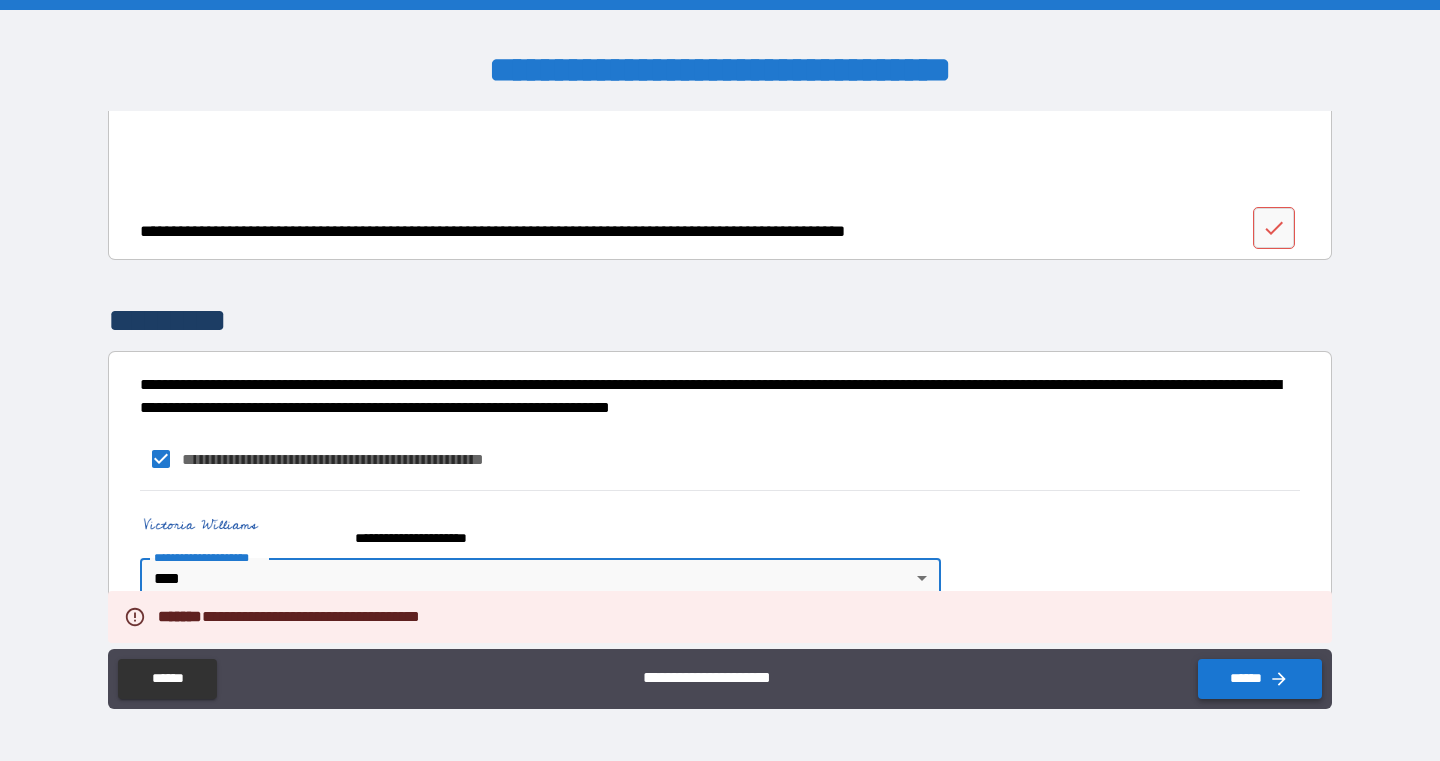 click on "******" at bounding box center [1260, 679] 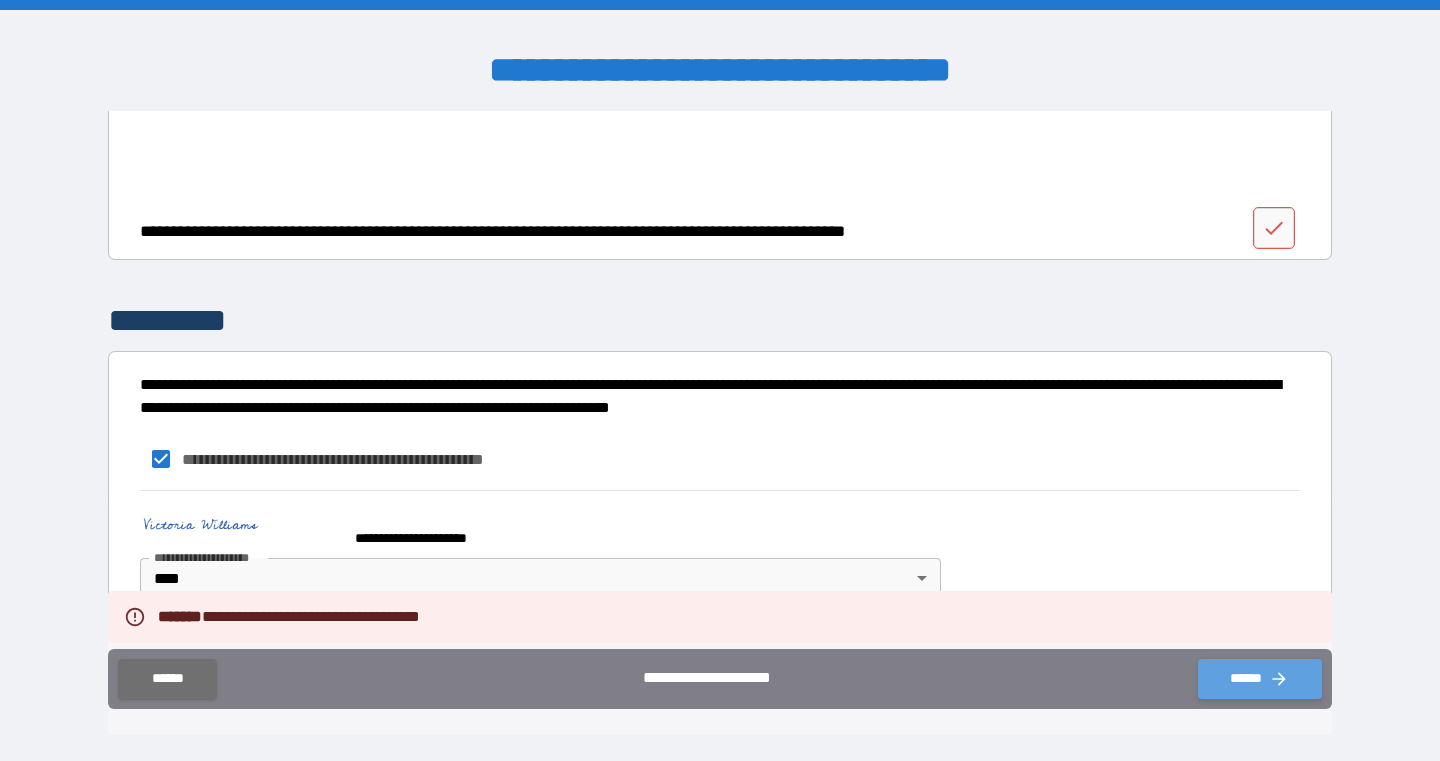 click on "******" at bounding box center (1260, 679) 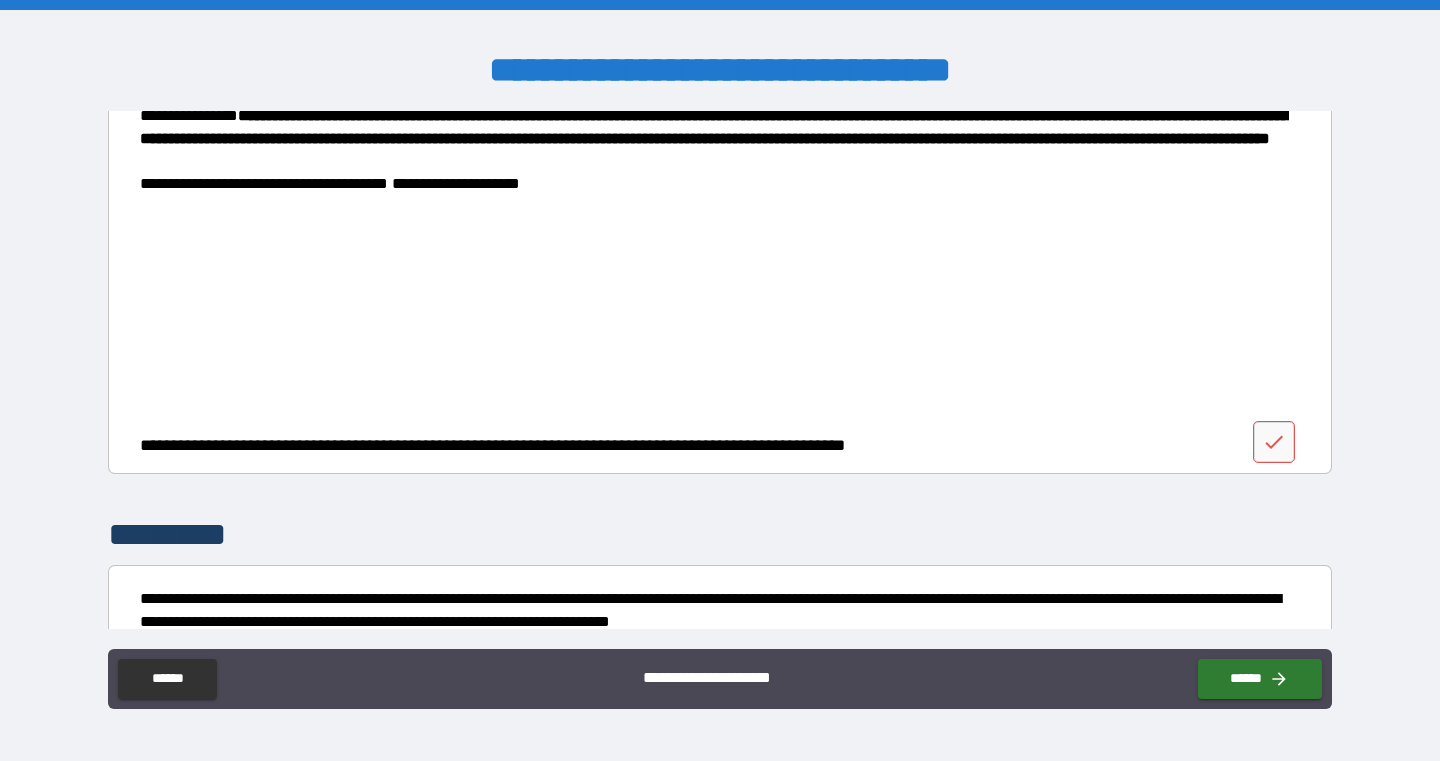 scroll, scrollTop: 3541, scrollLeft: 0, axis: vertical 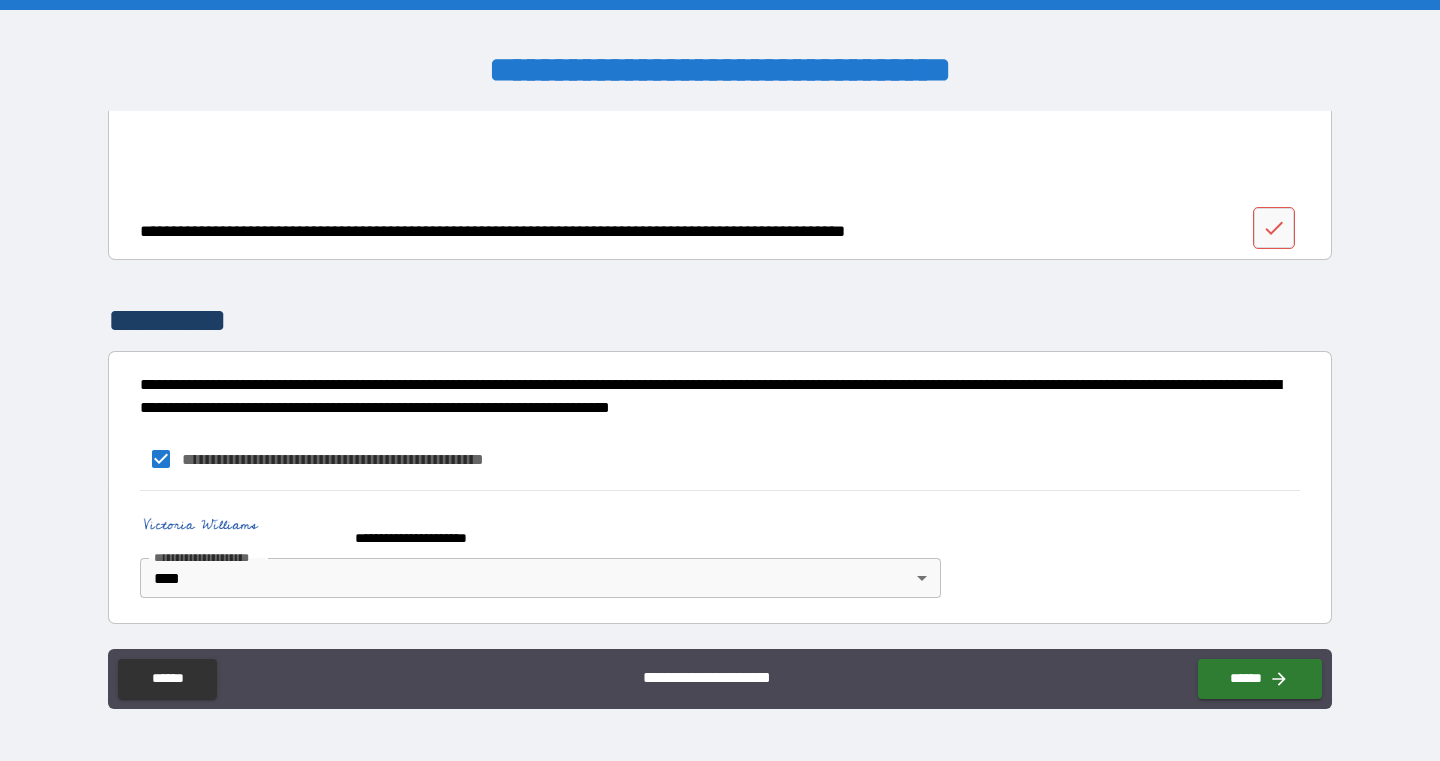 click on "**********" at bounding box center (432, 538) 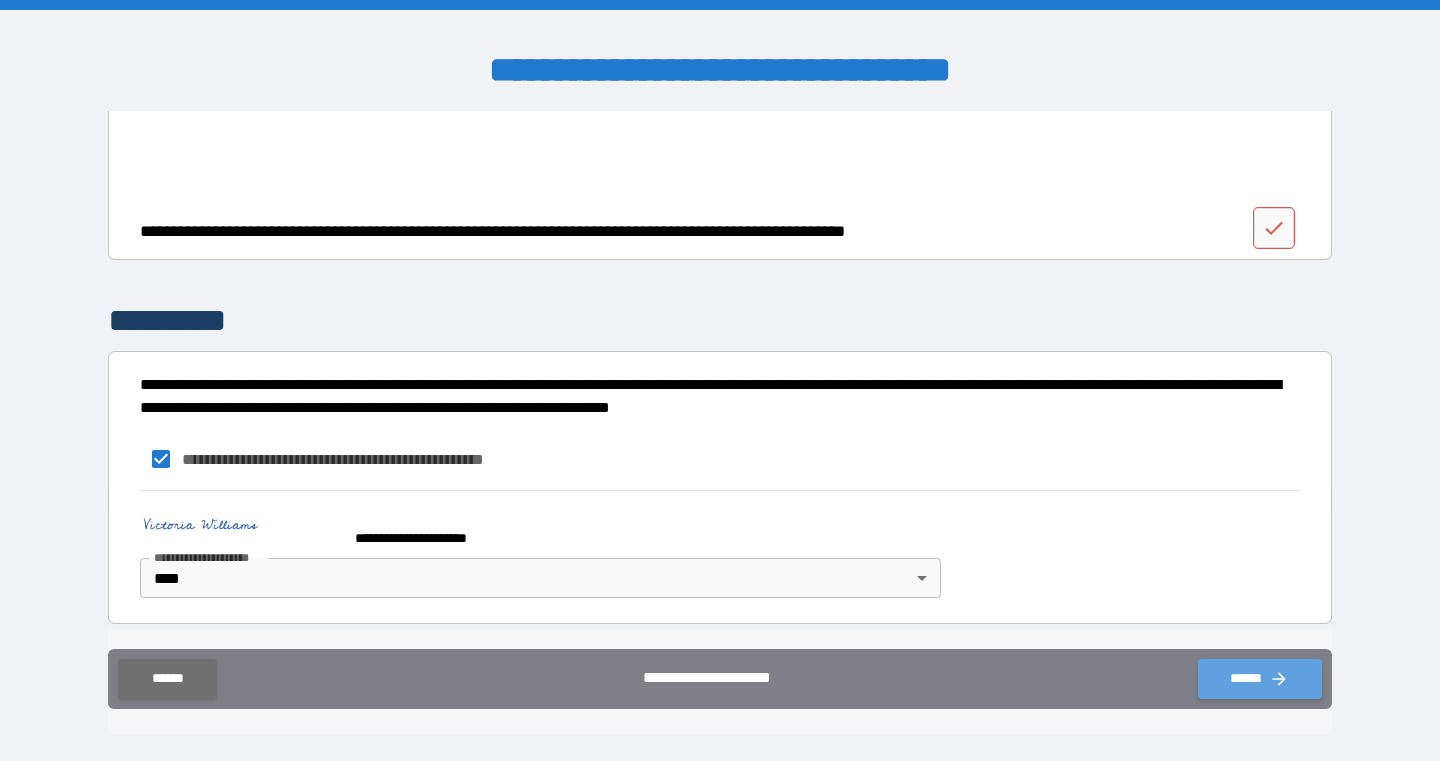 click on "******" at bounding box center [1260, 679] 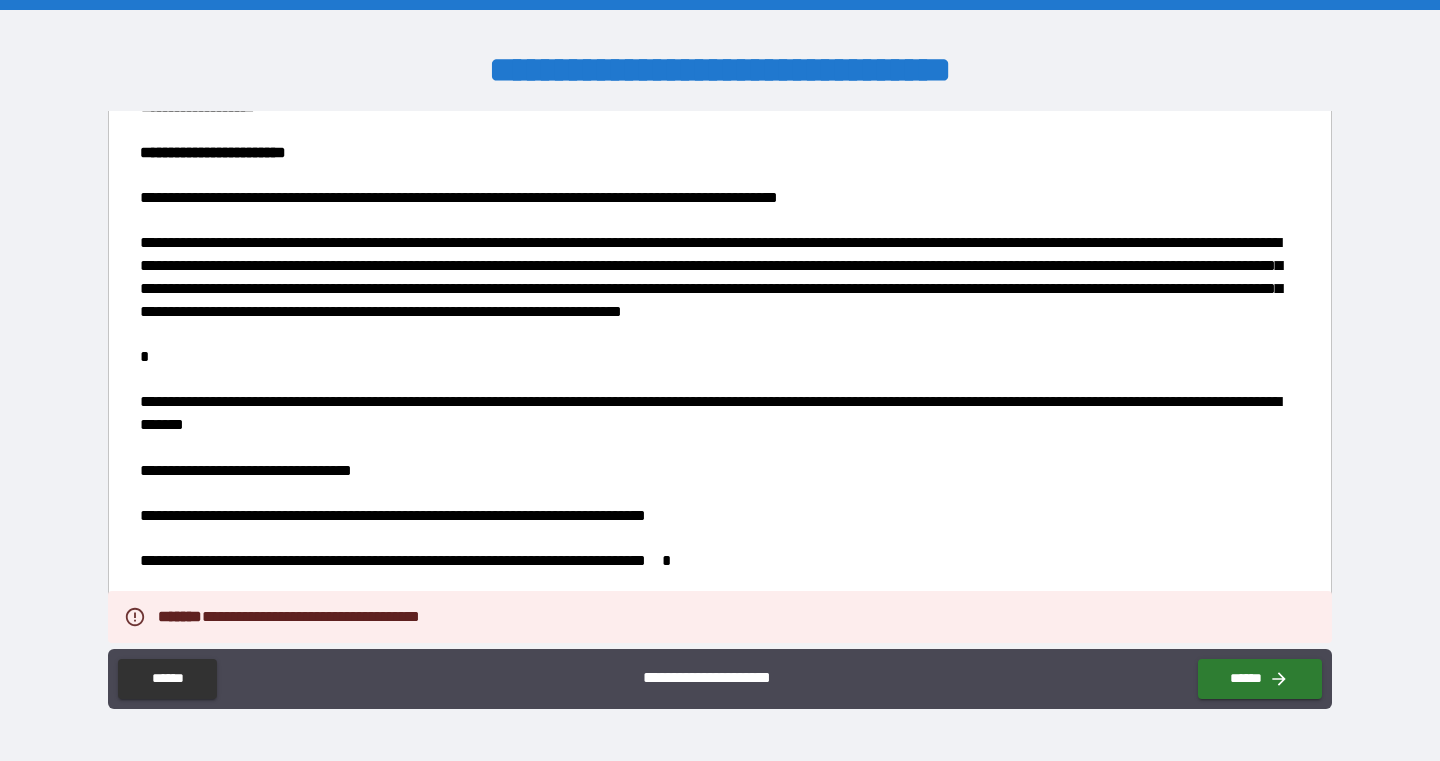 scroll, scrollTop: 3541, scrollLeft: 0, axis: vertical 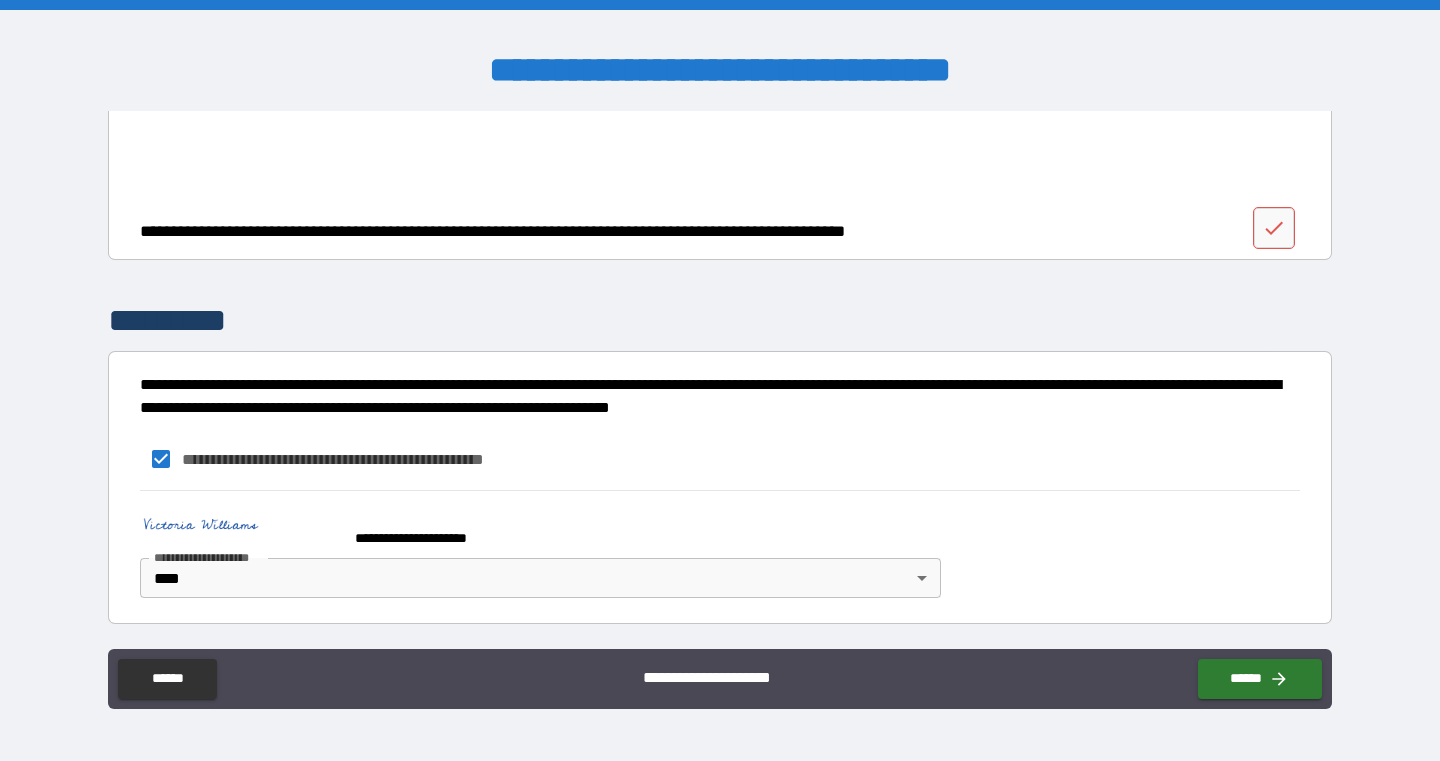 click on "**********" at bounding box center [720, 383] 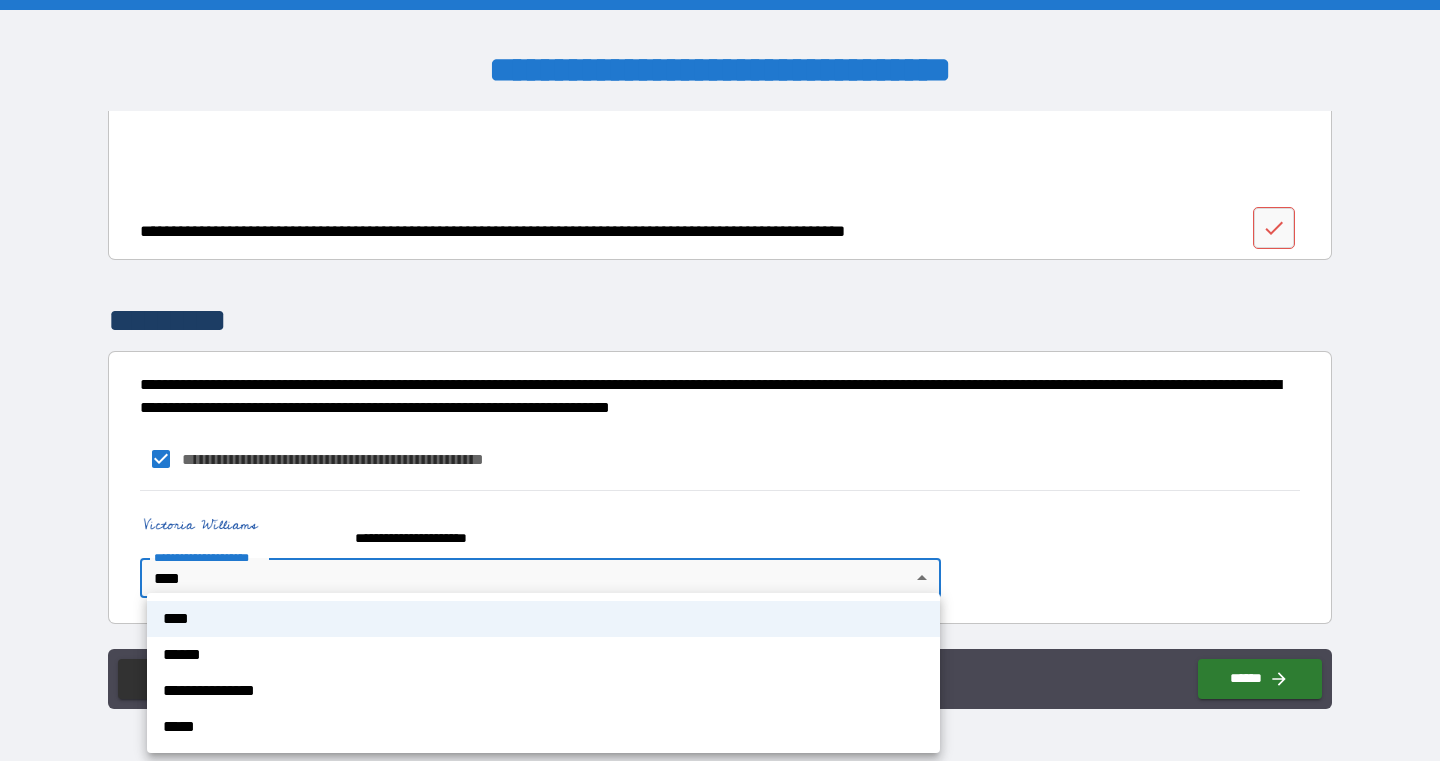 click on "****" at bounding box center [543, 619] 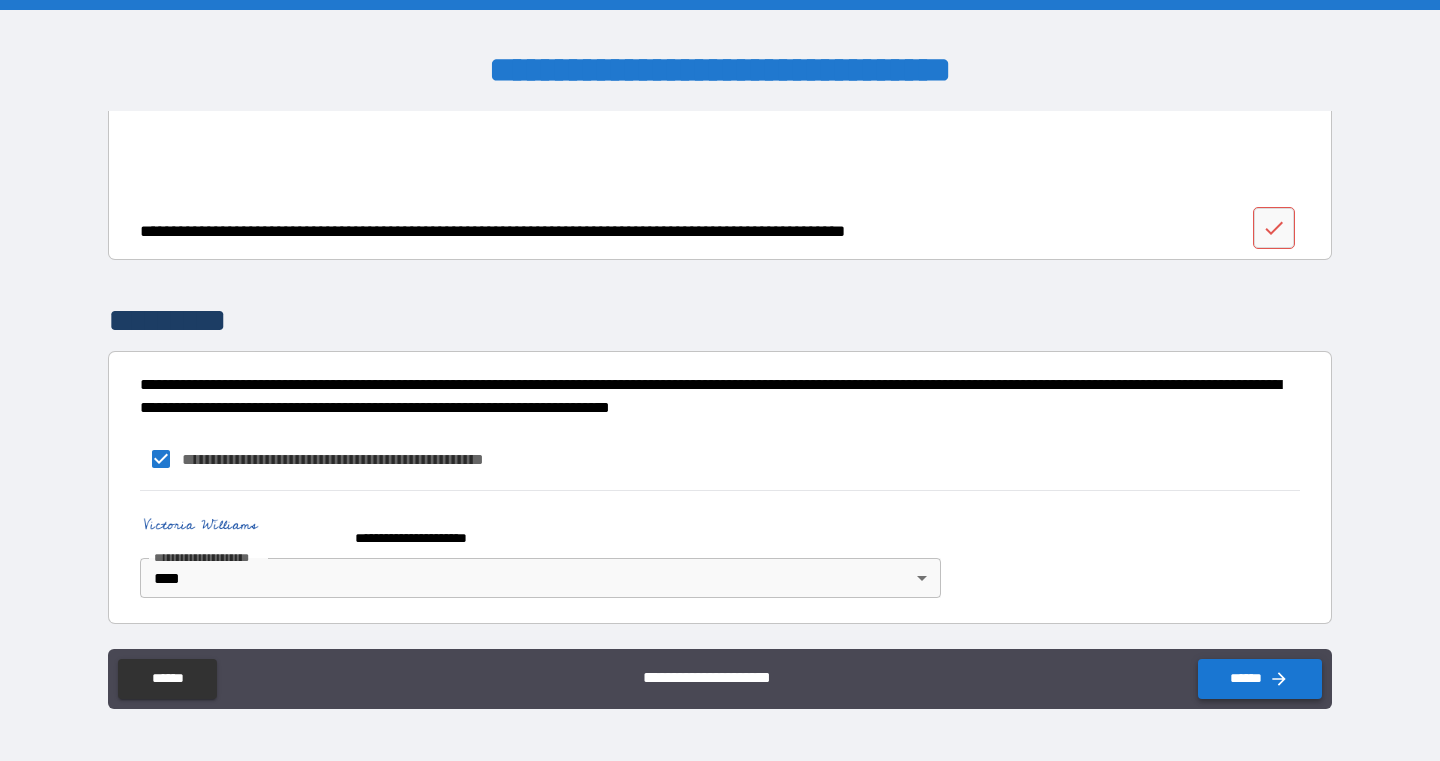 click on "******" at bounding box center (1260, 679) 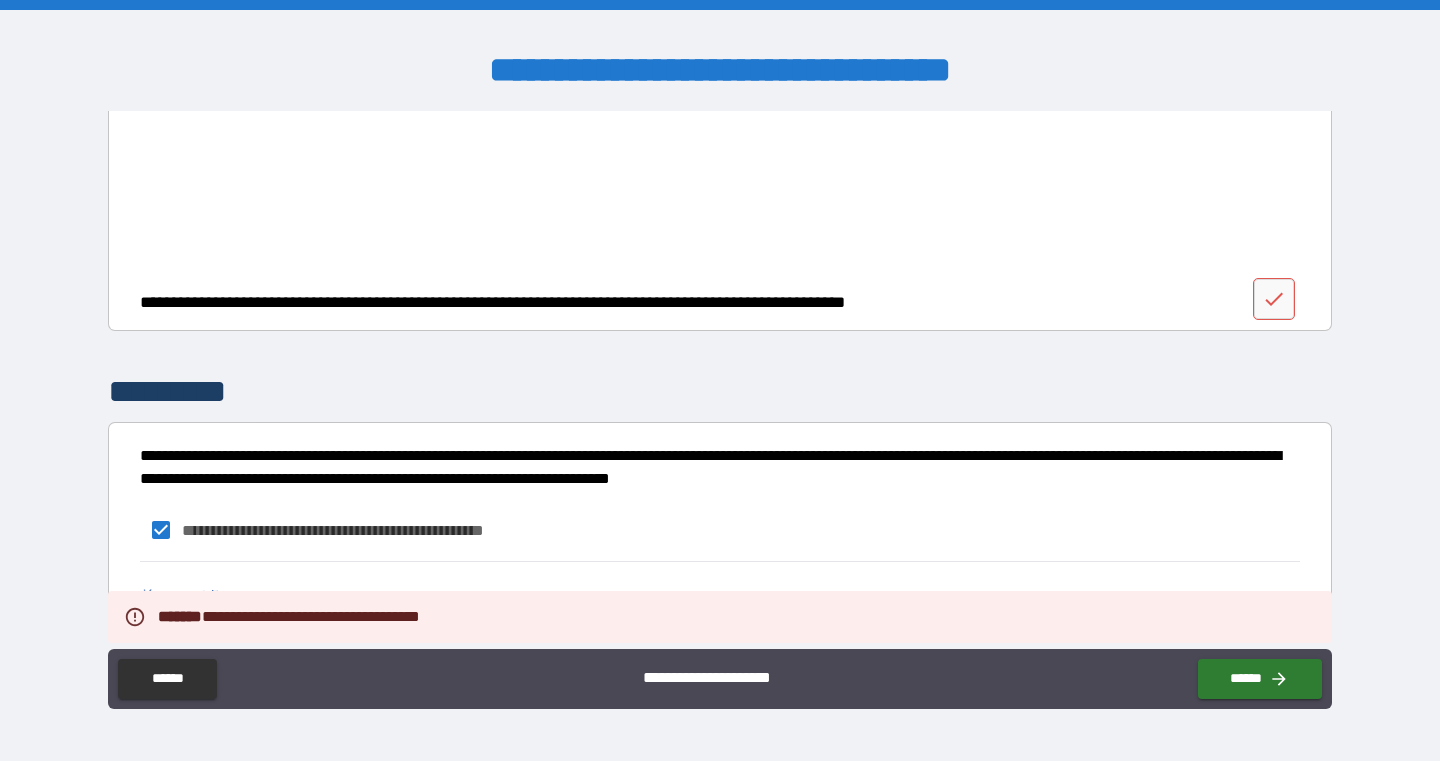 scroll, scrollTop: 3378, scrollLeft: 0, axis: vertical 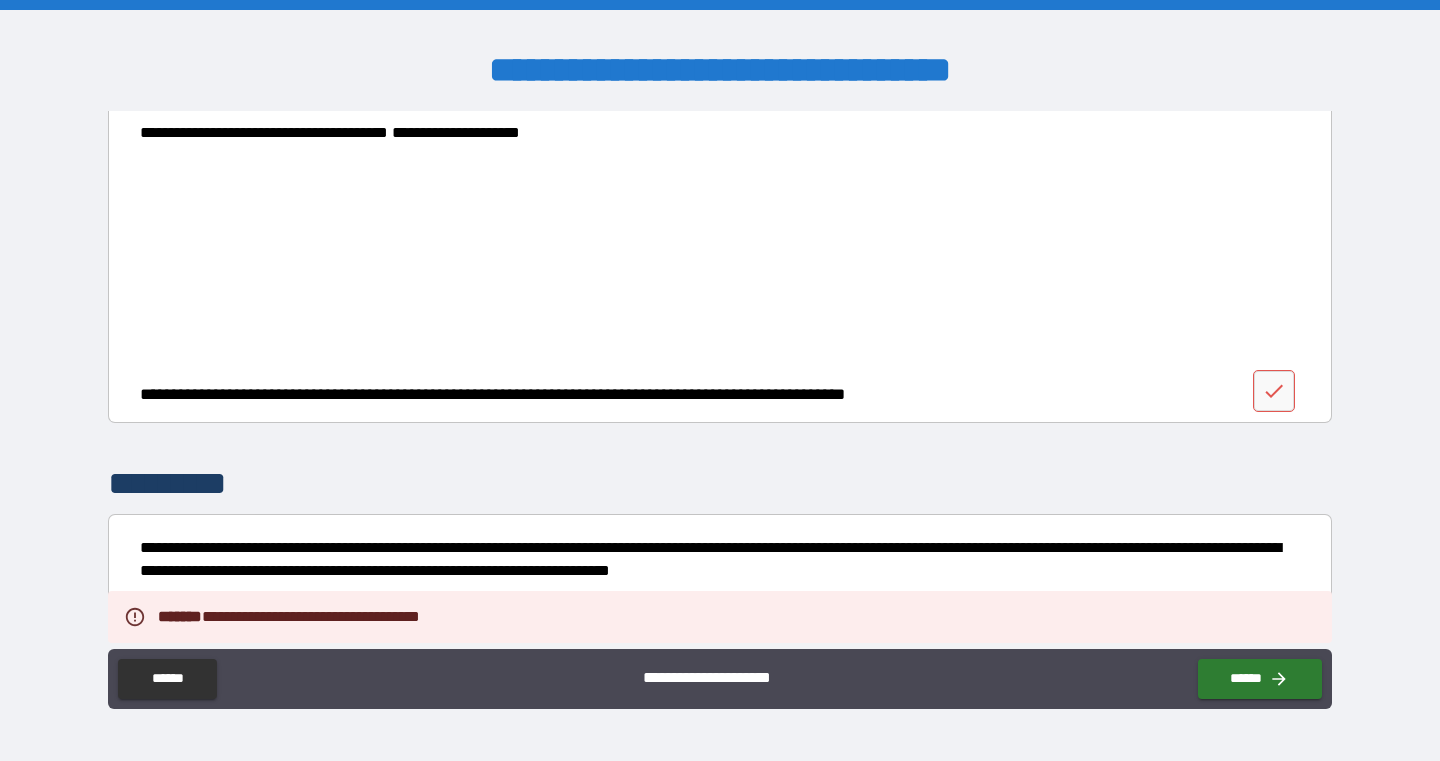 type 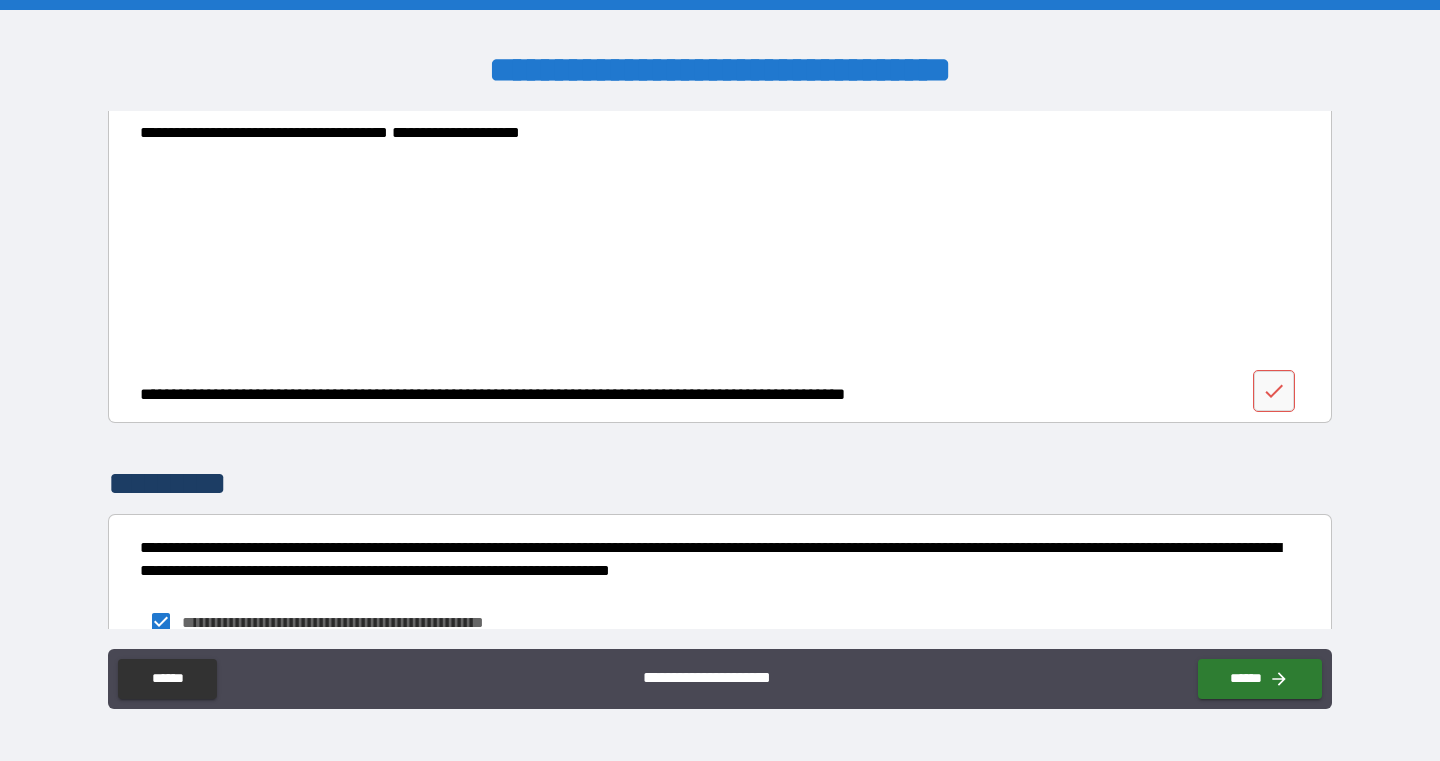 scroll, scrollTop: 0, scrollLeft: 0, axis: both 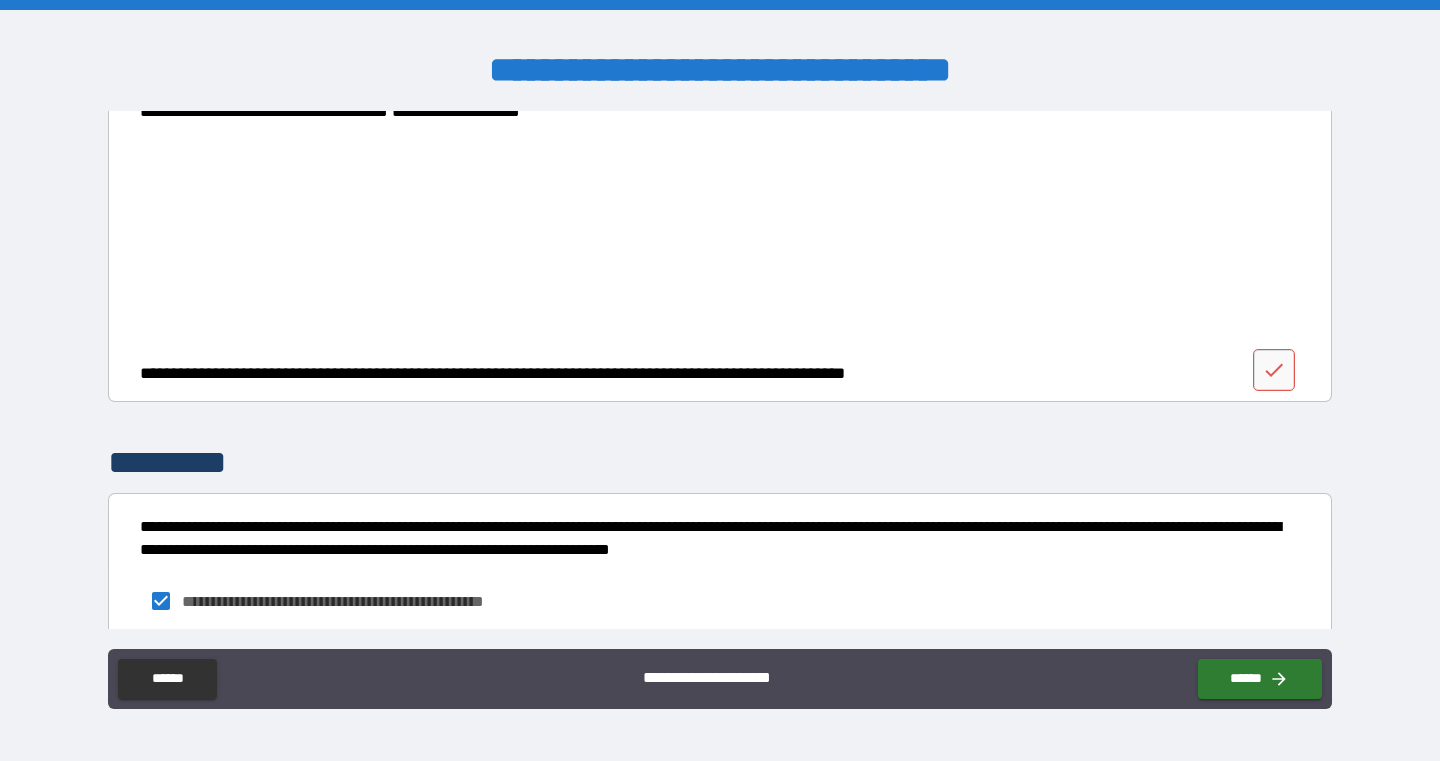 type on "*****" 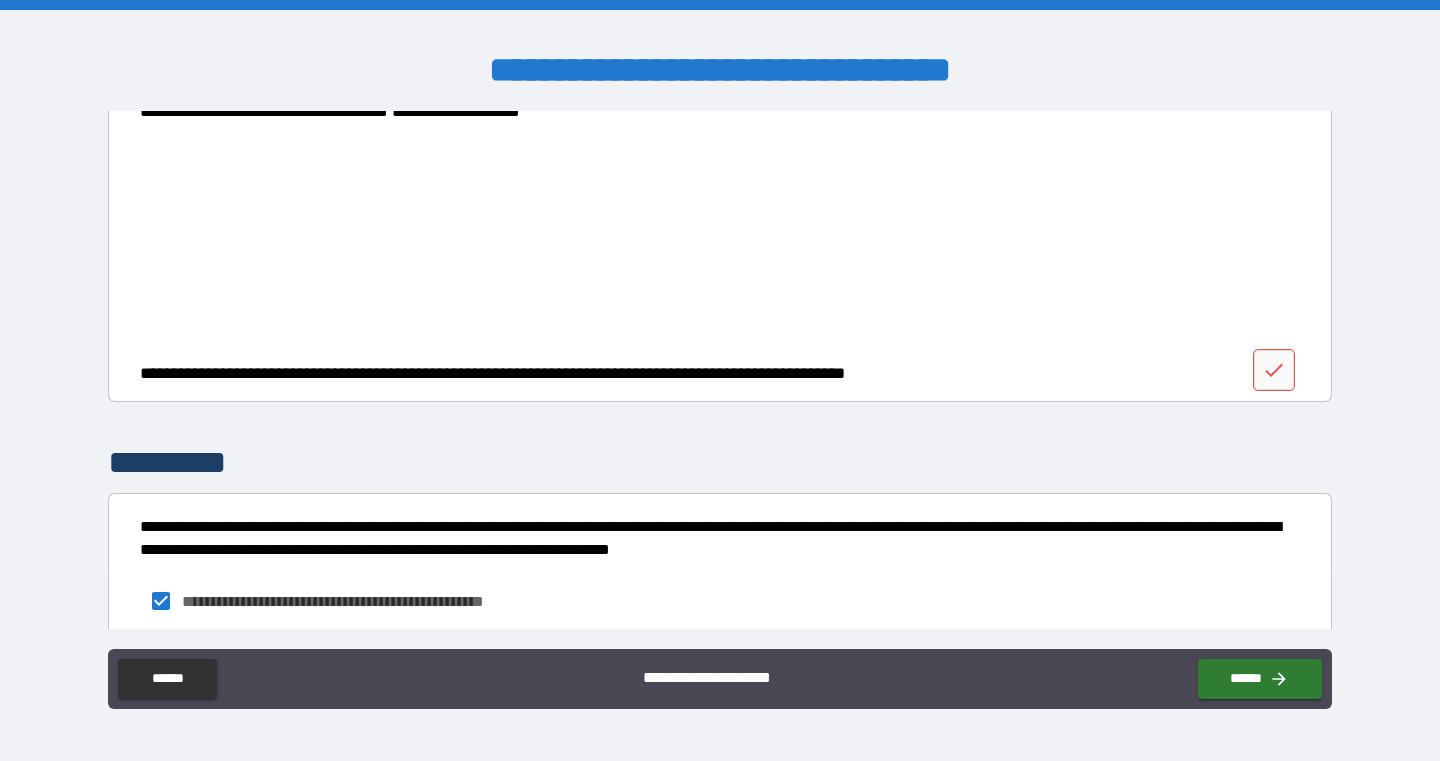 scroll, scrollTop: 3541, scrollLeft: 0, axis: vertical 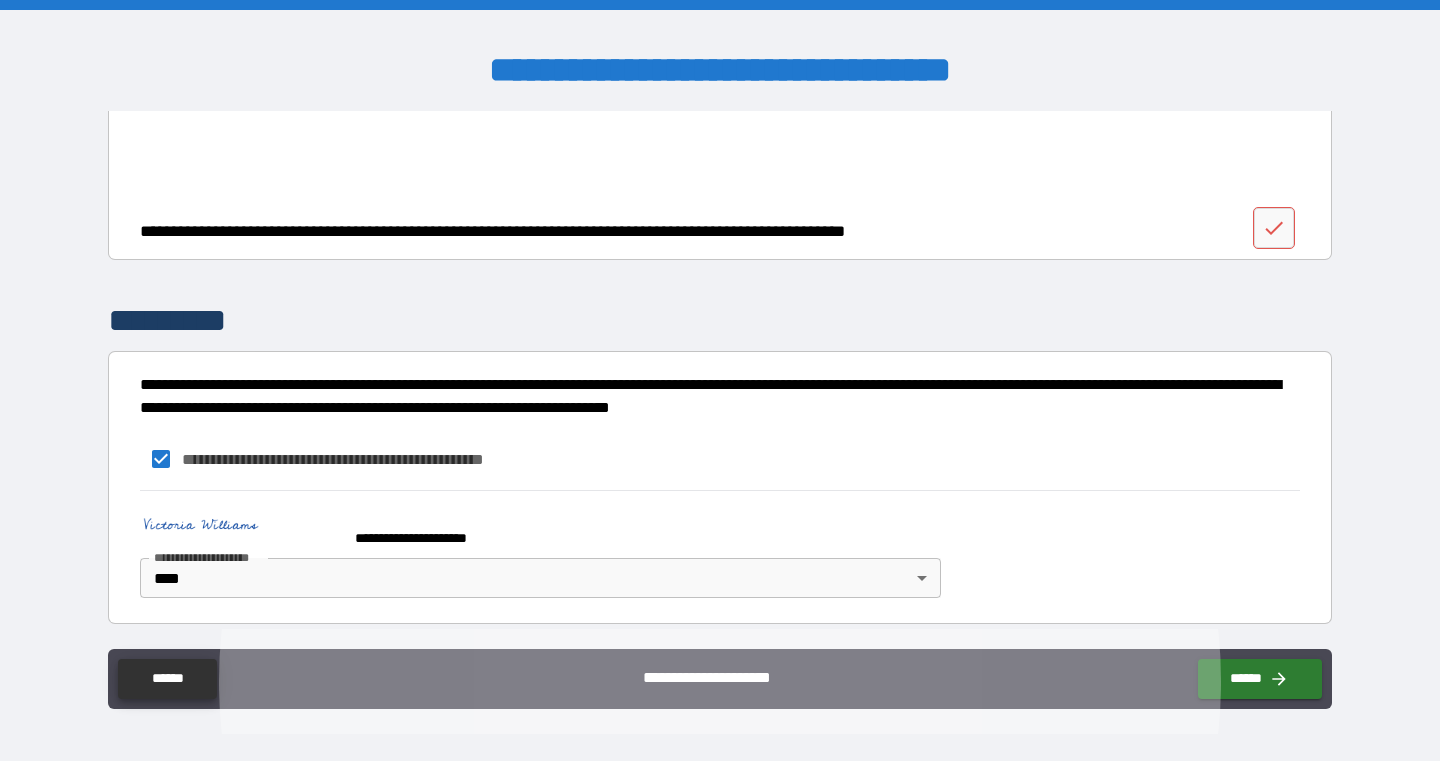 type 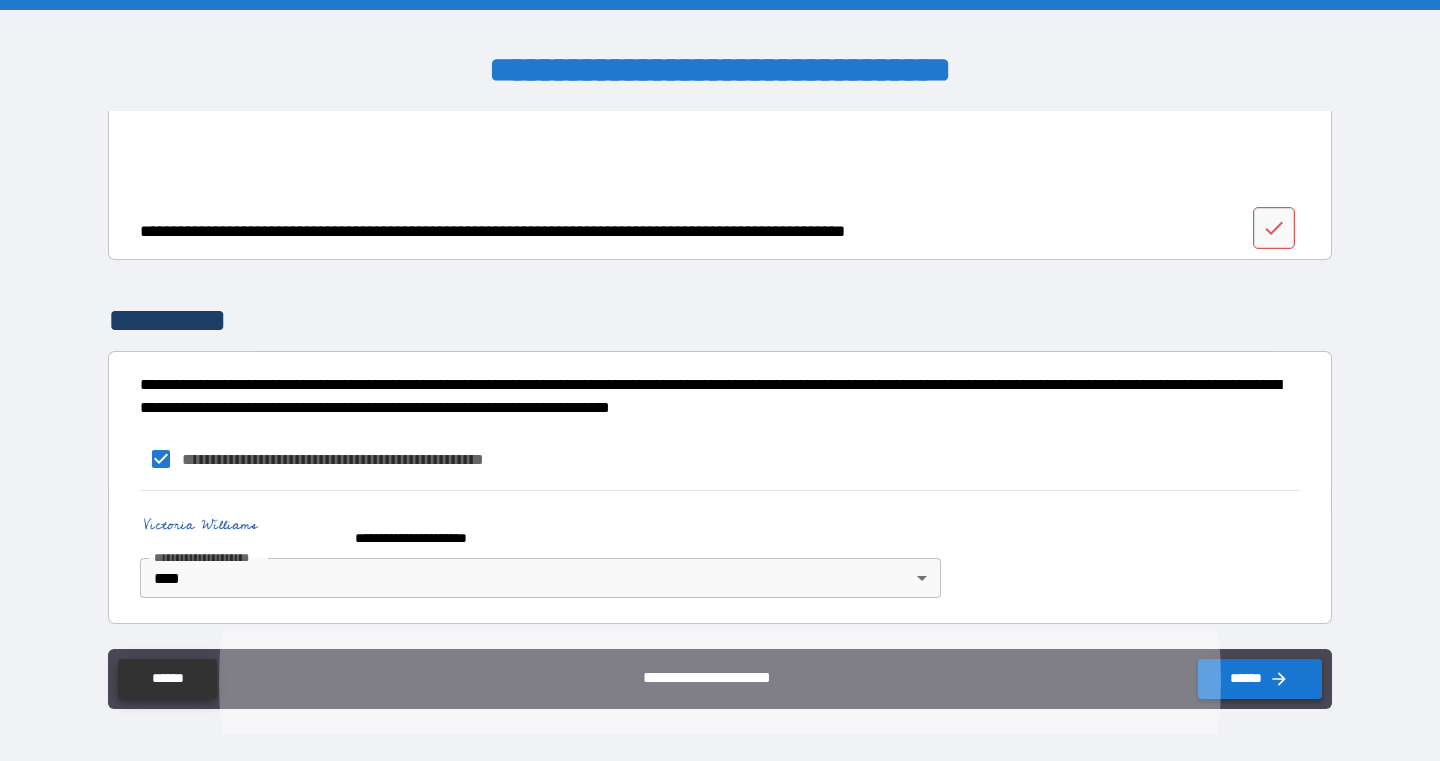click on "******" at bounding box center [1260, 679] 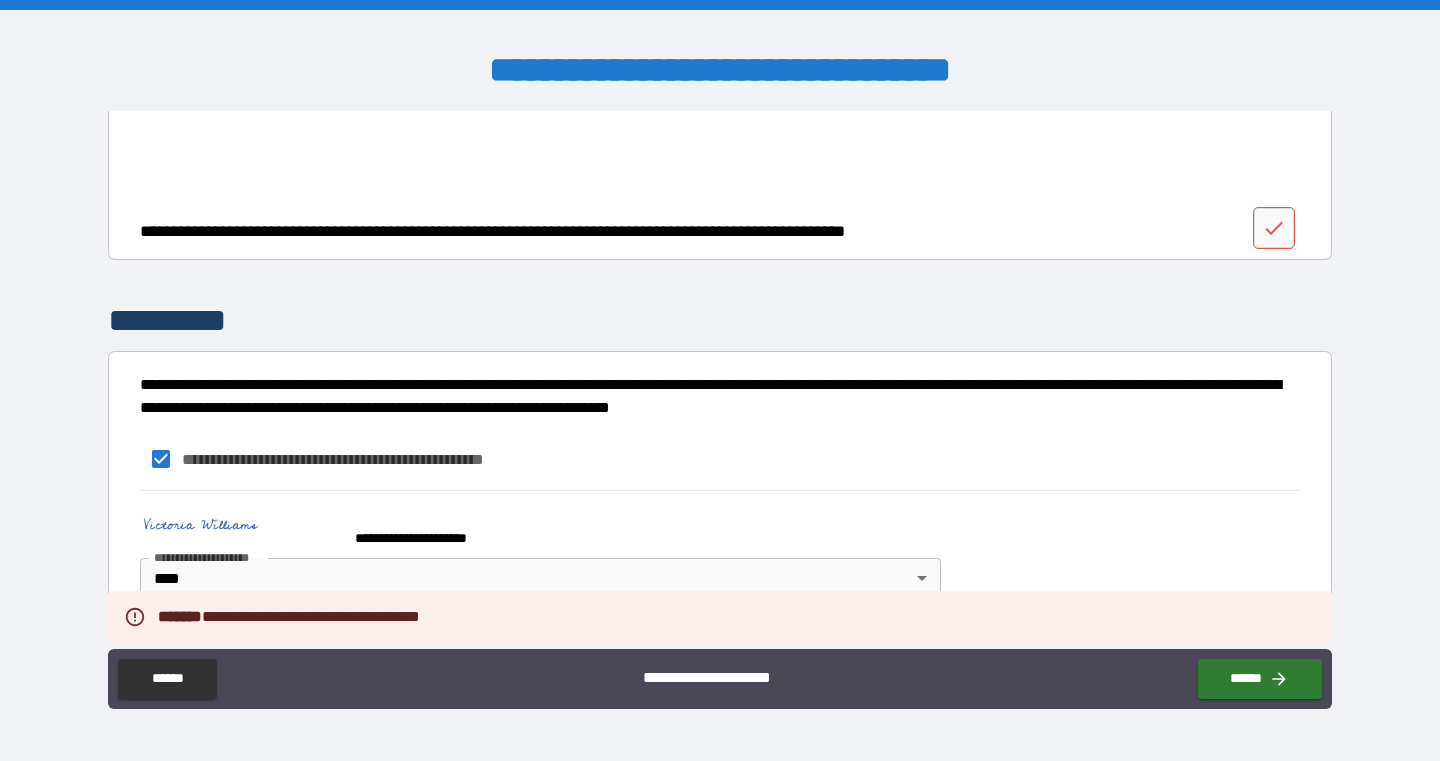 click on "**********" at bounding box center [703, 674] 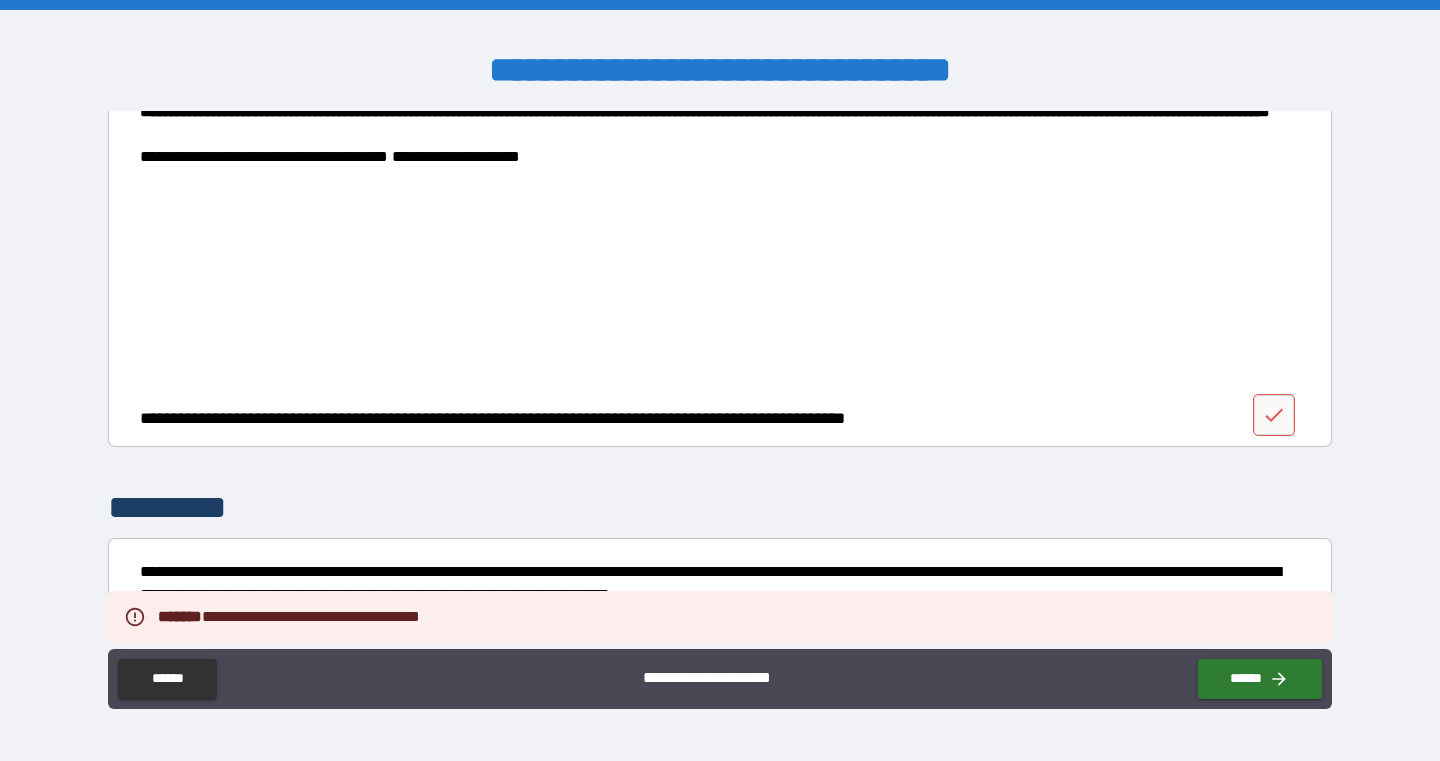 scroll, scrollTop: 3541, scrollLeft: 0, axis: vertical 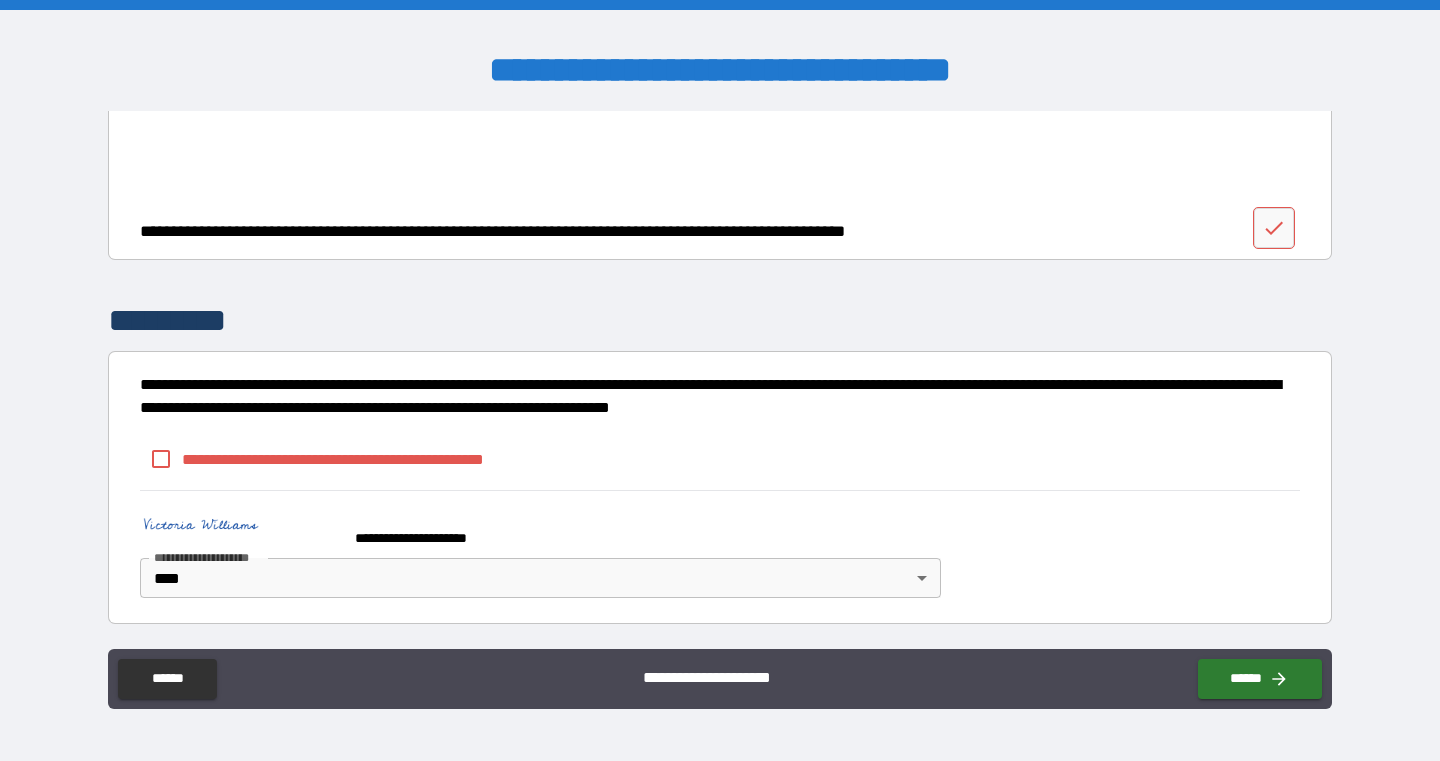click at bounding box center [240, 529] 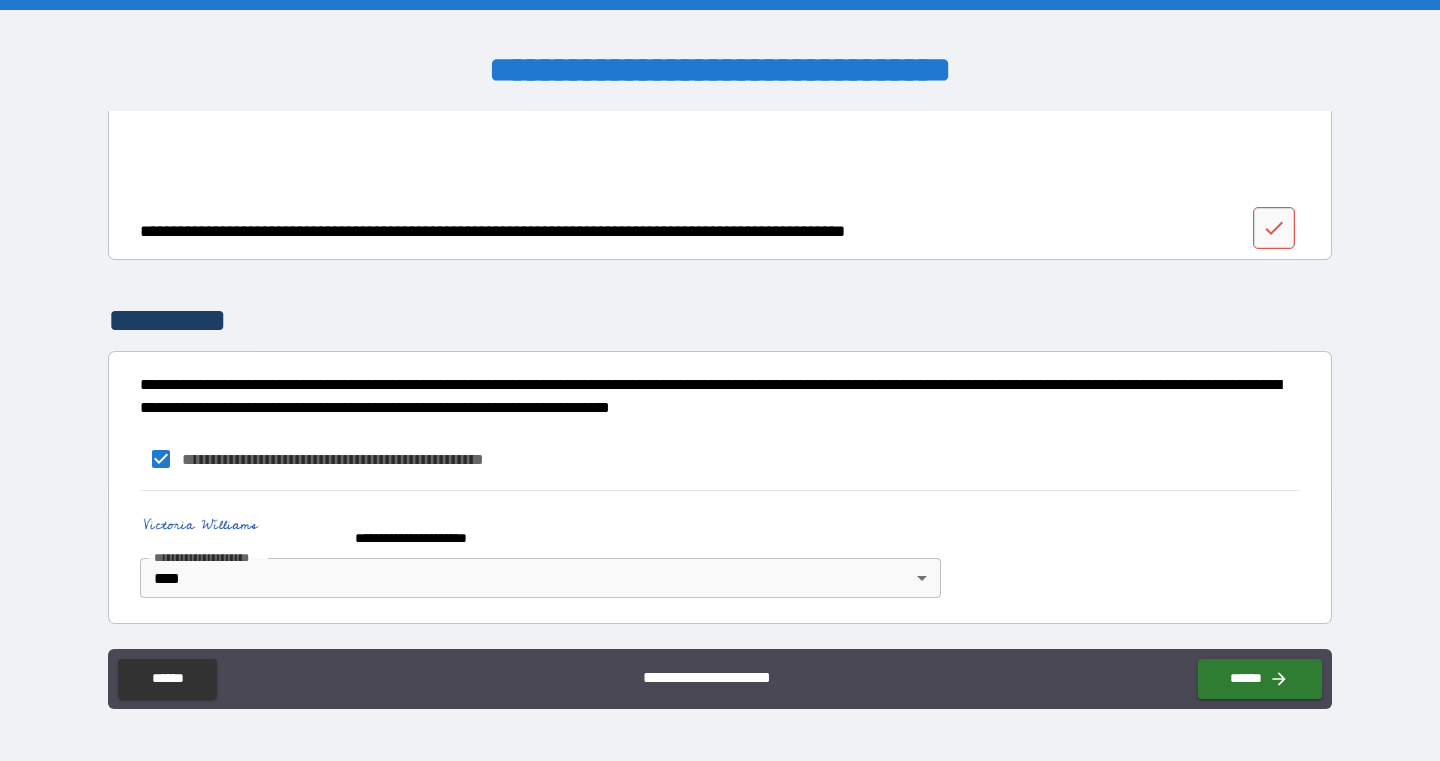 click at bounding box center [240, 529] 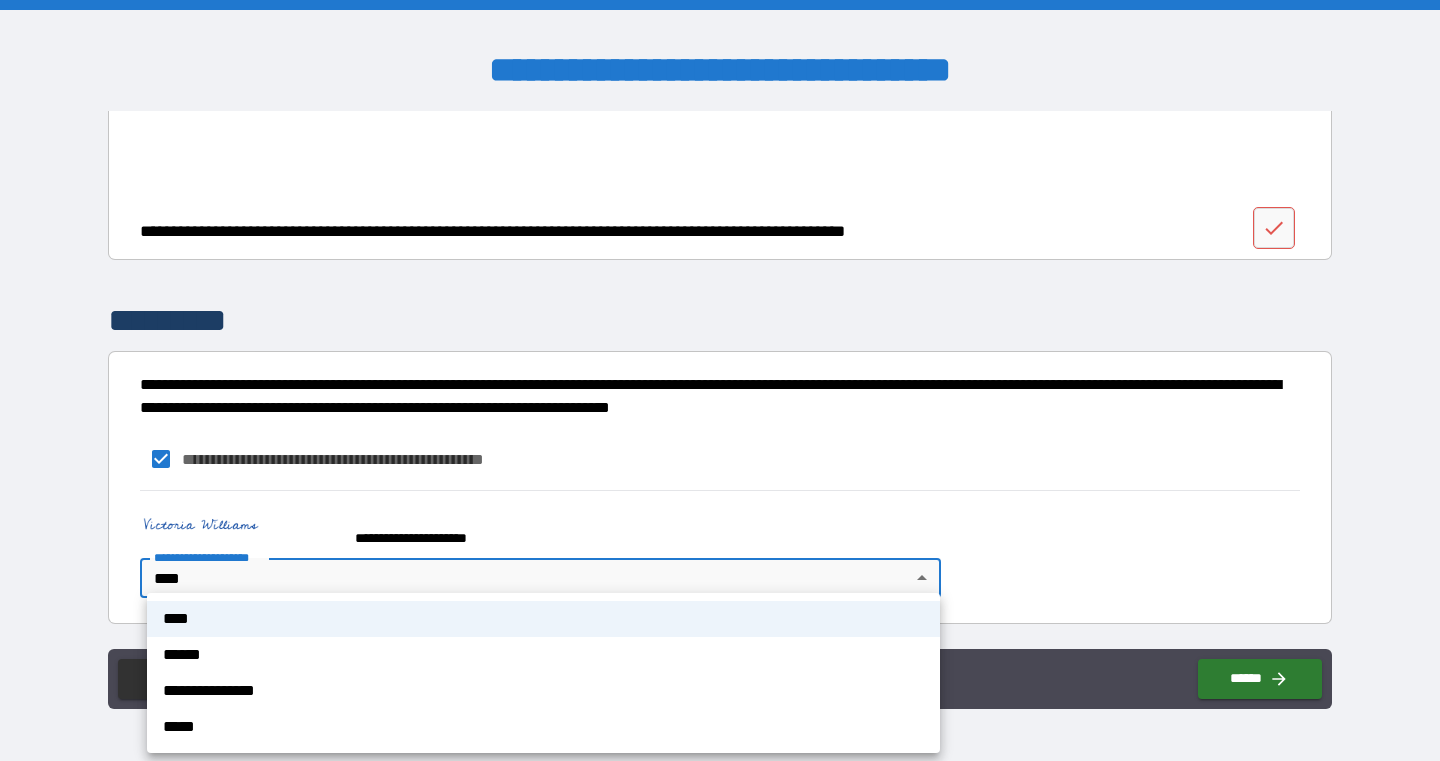 click on "****" at bounding box center (543, 619) 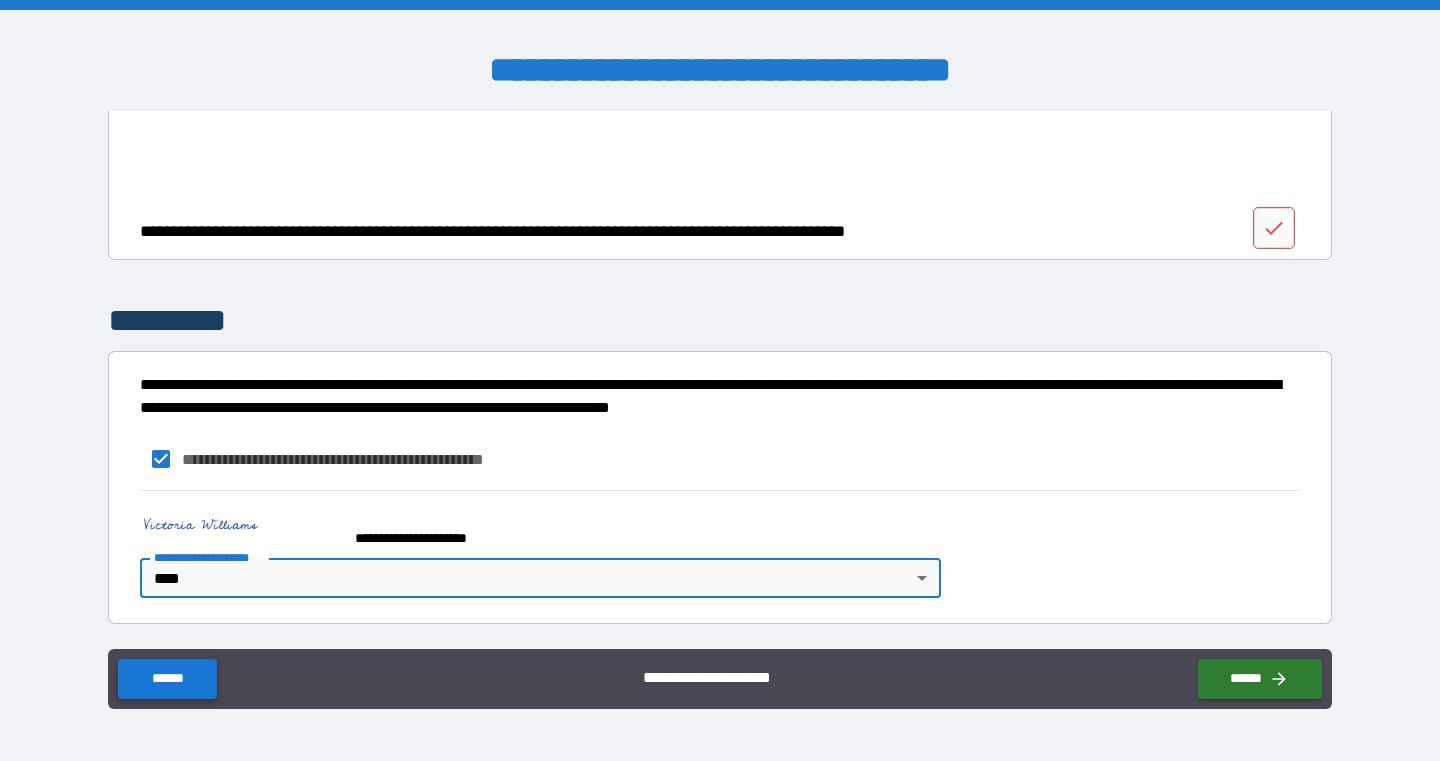 click on "******" at bounding box center (167, 679) 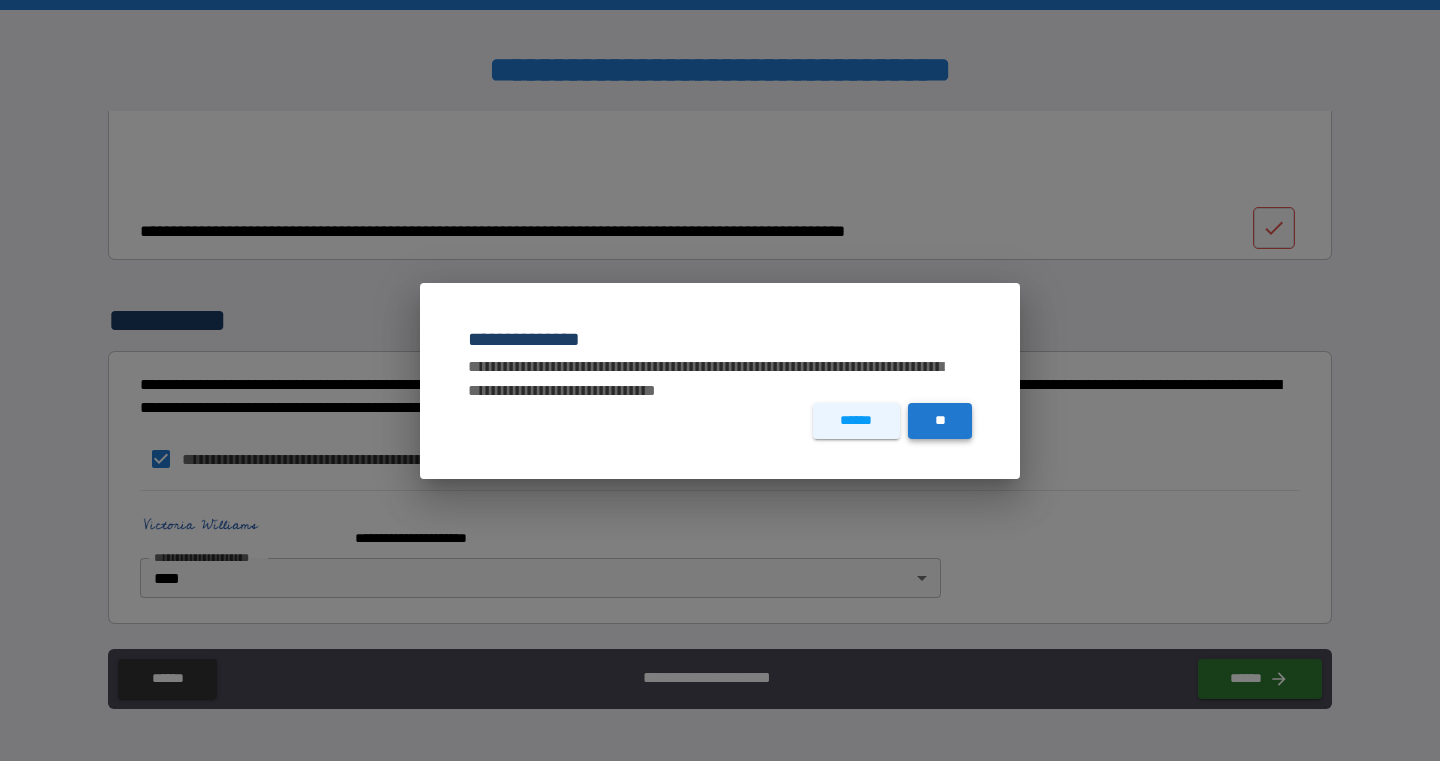 click on "**" at bounding box center (940, 421) 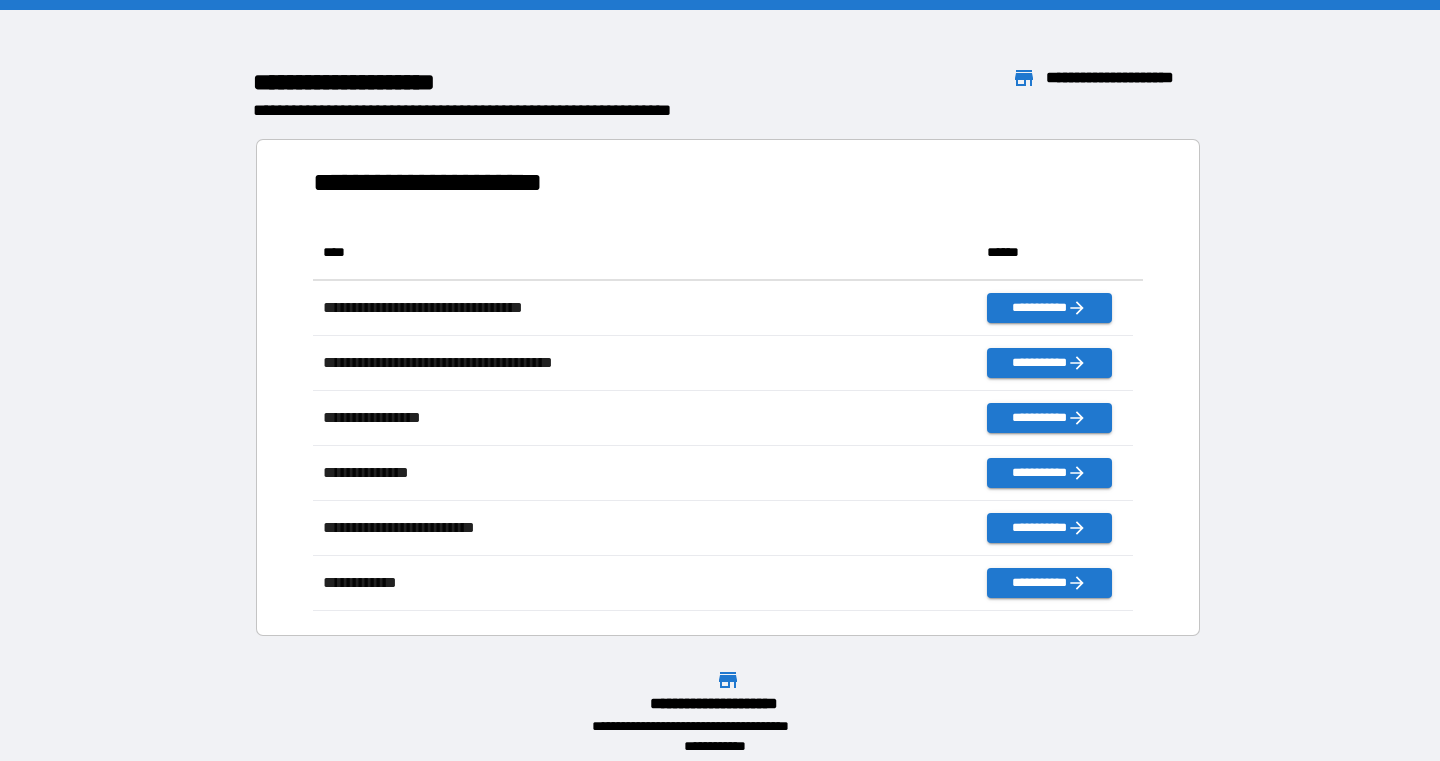 scroll, scrollTop: 371, scrollLeft: 805, axis: both 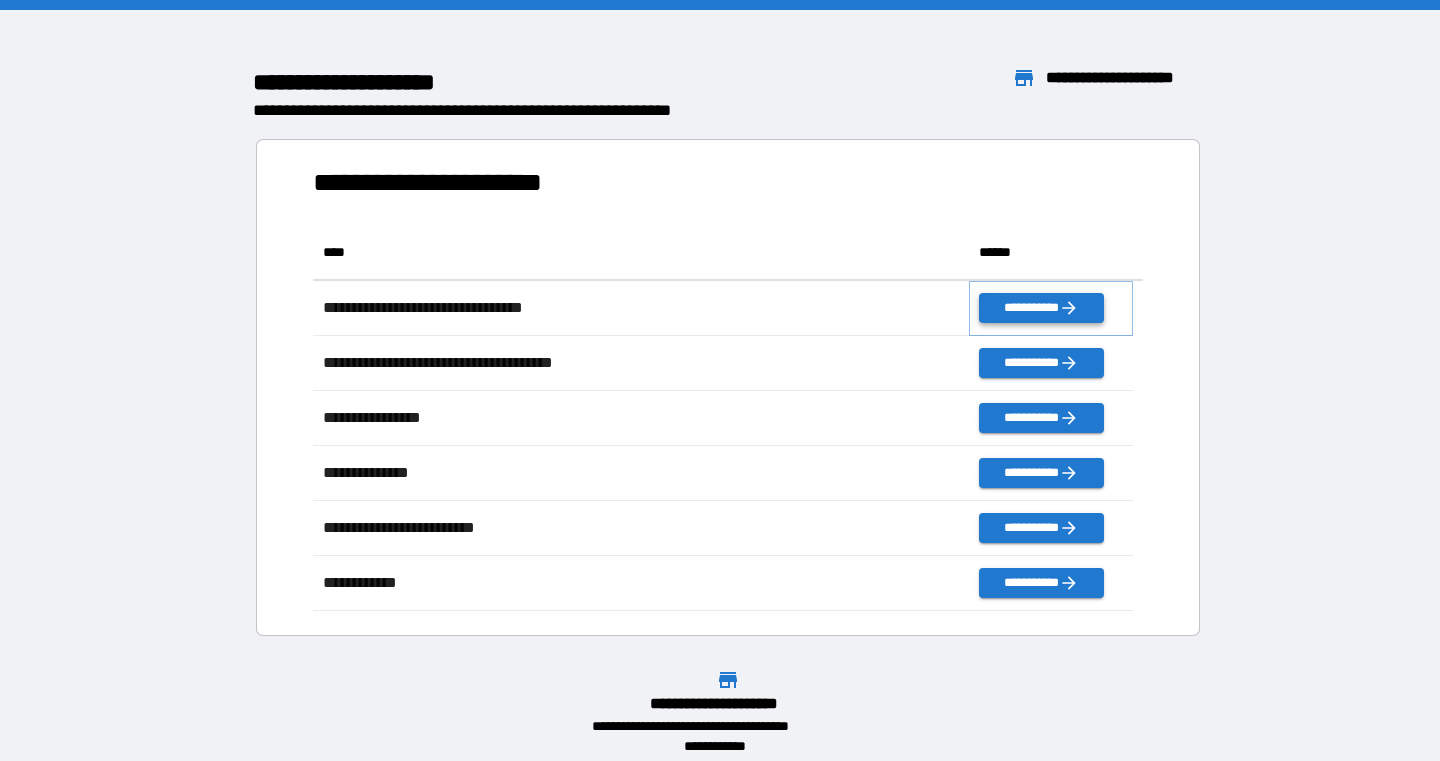 click on "**********" at bounding box center (1041, 308) 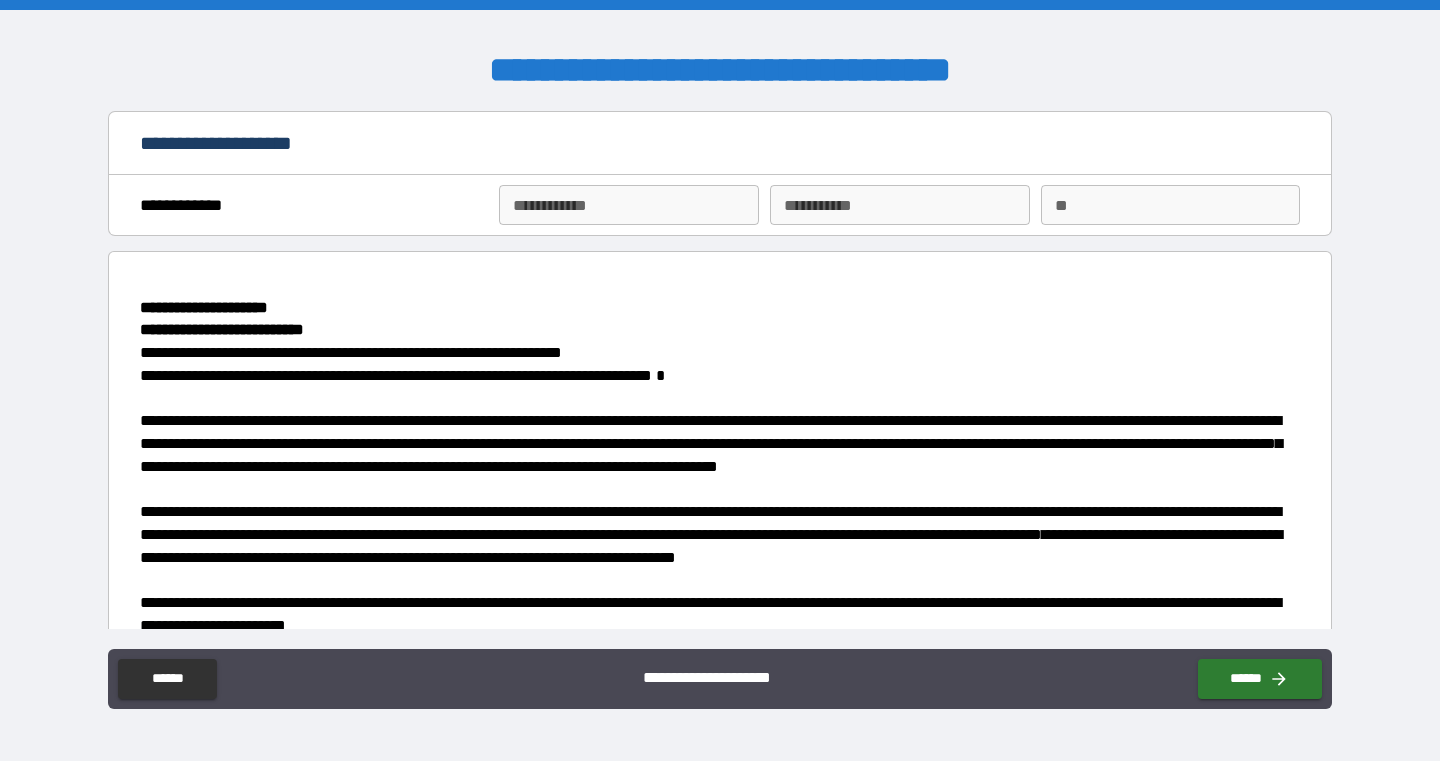 click on "**********" at bounding box center (720, 210) 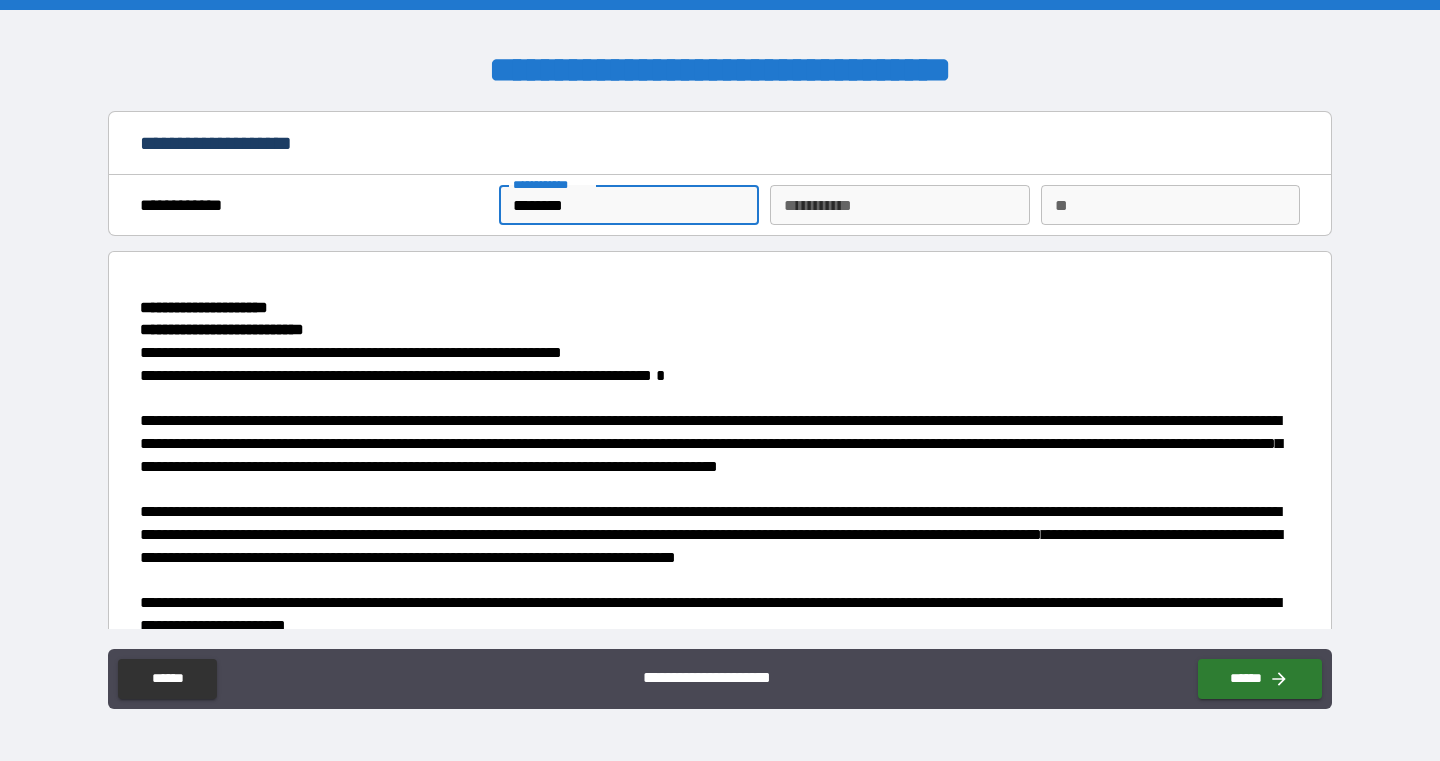 type on "********" 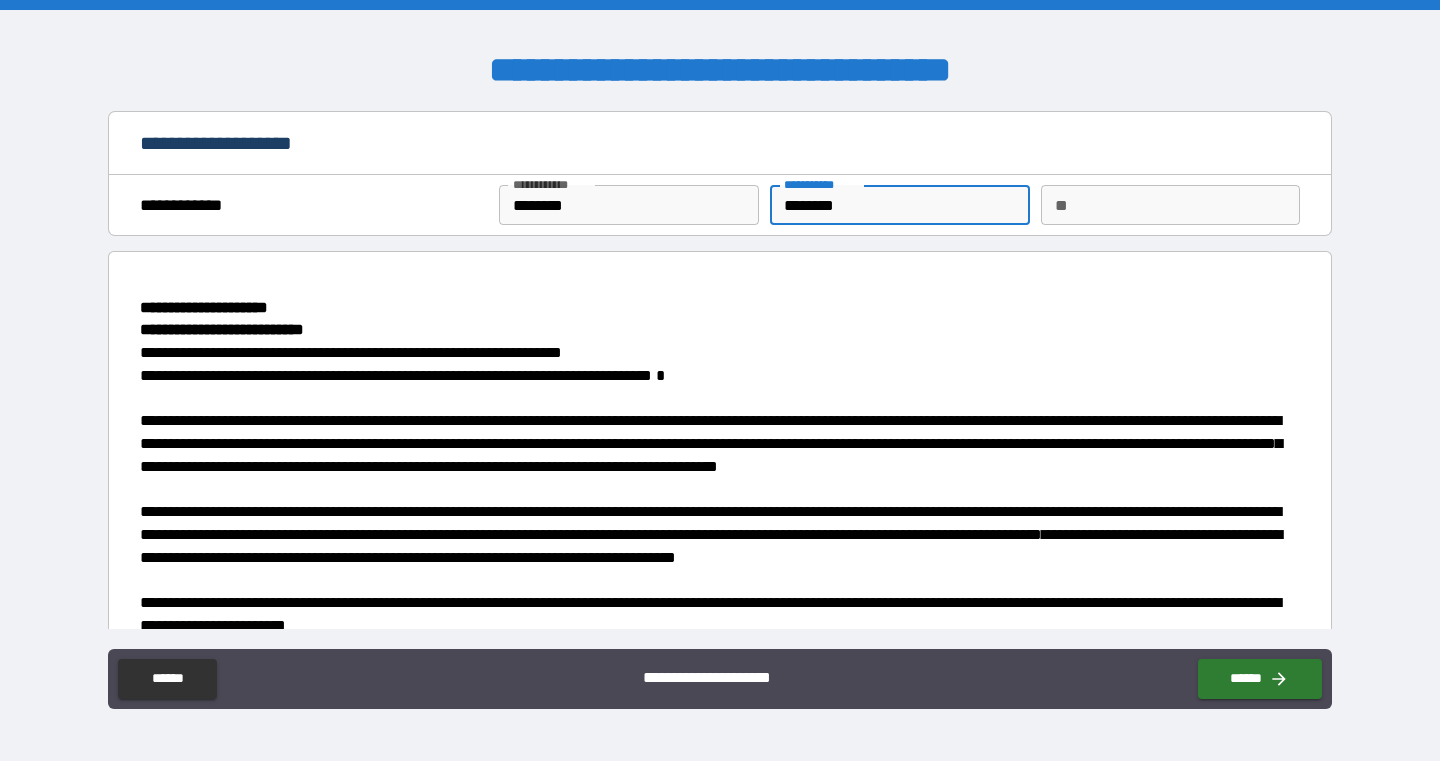type on "********" 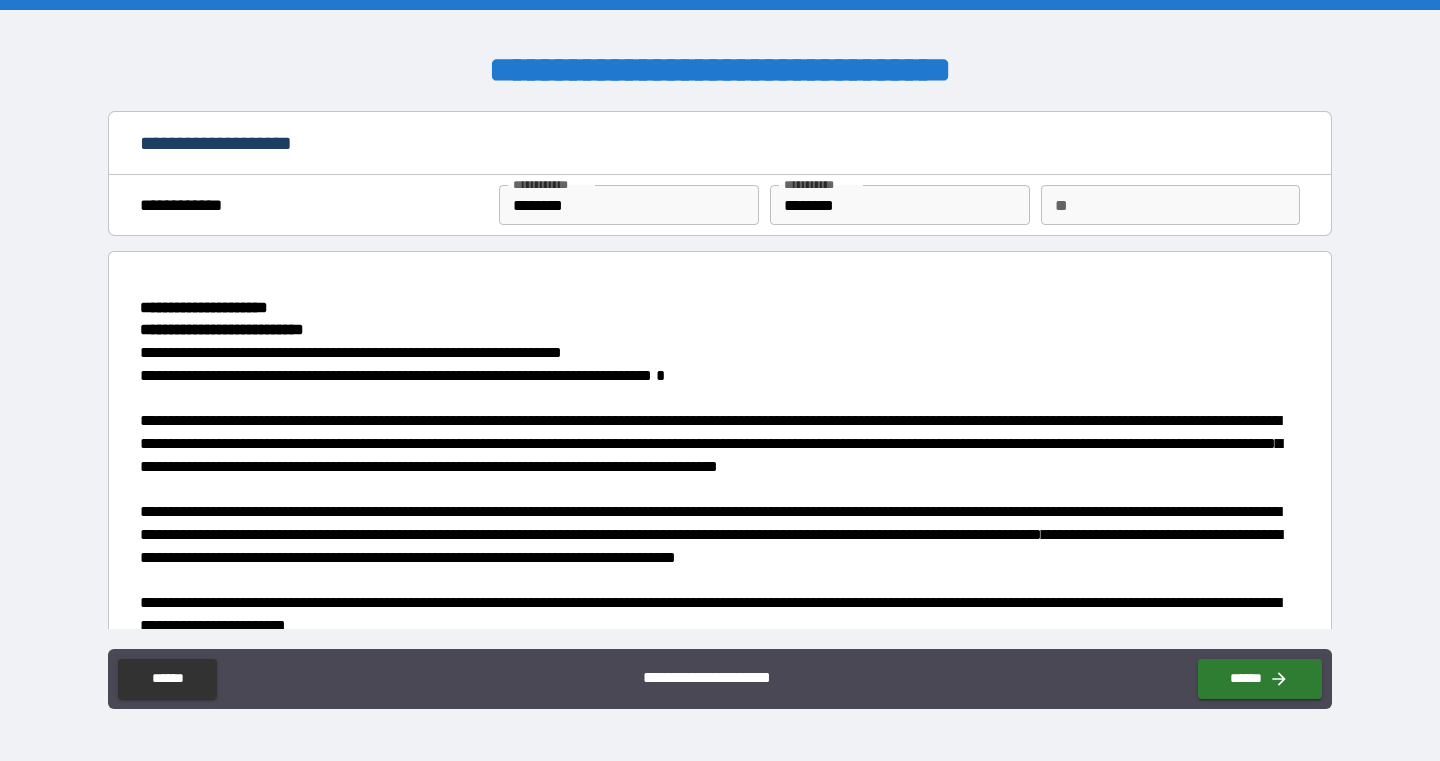 scroll, scrollTop: 3399, scrollLeft: 0, axis: vertical 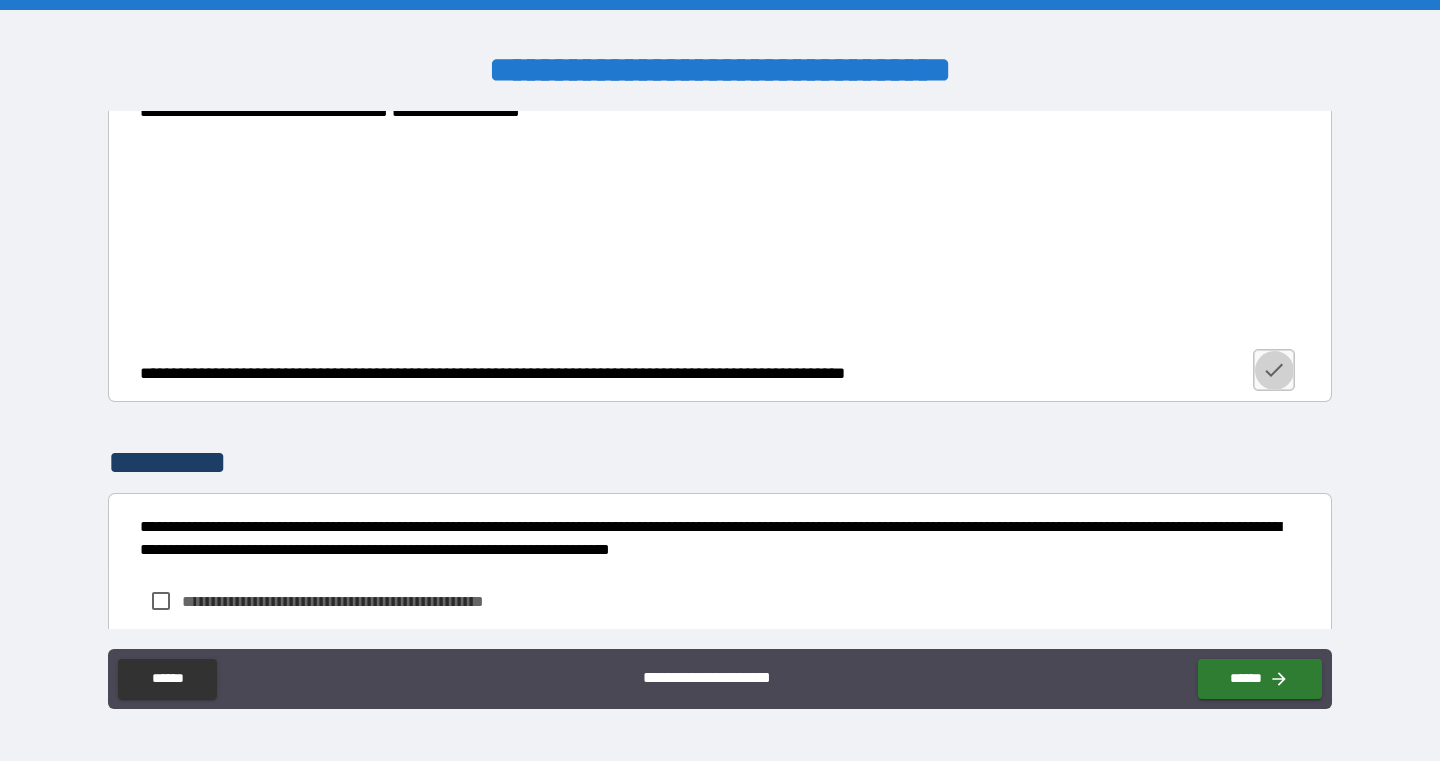 type on "*****" 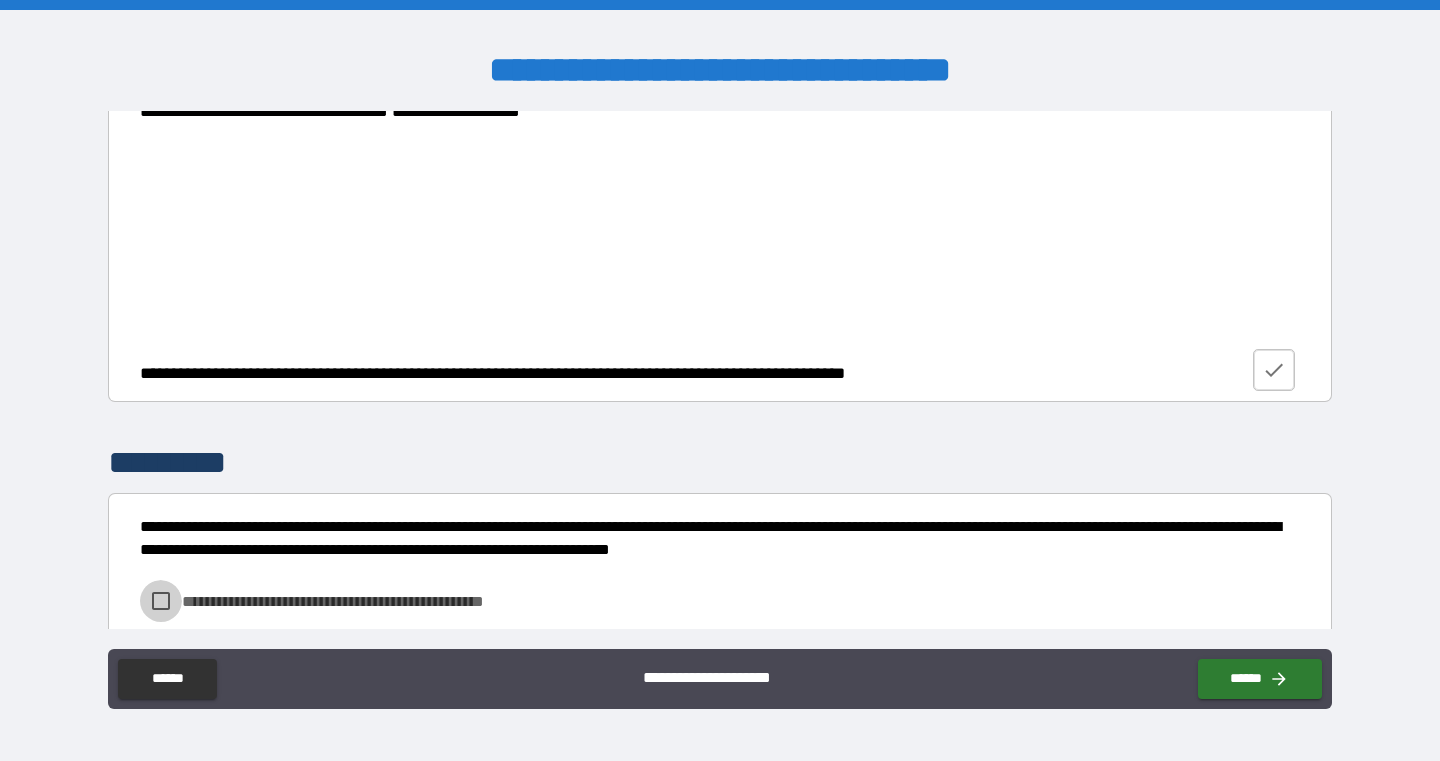 click 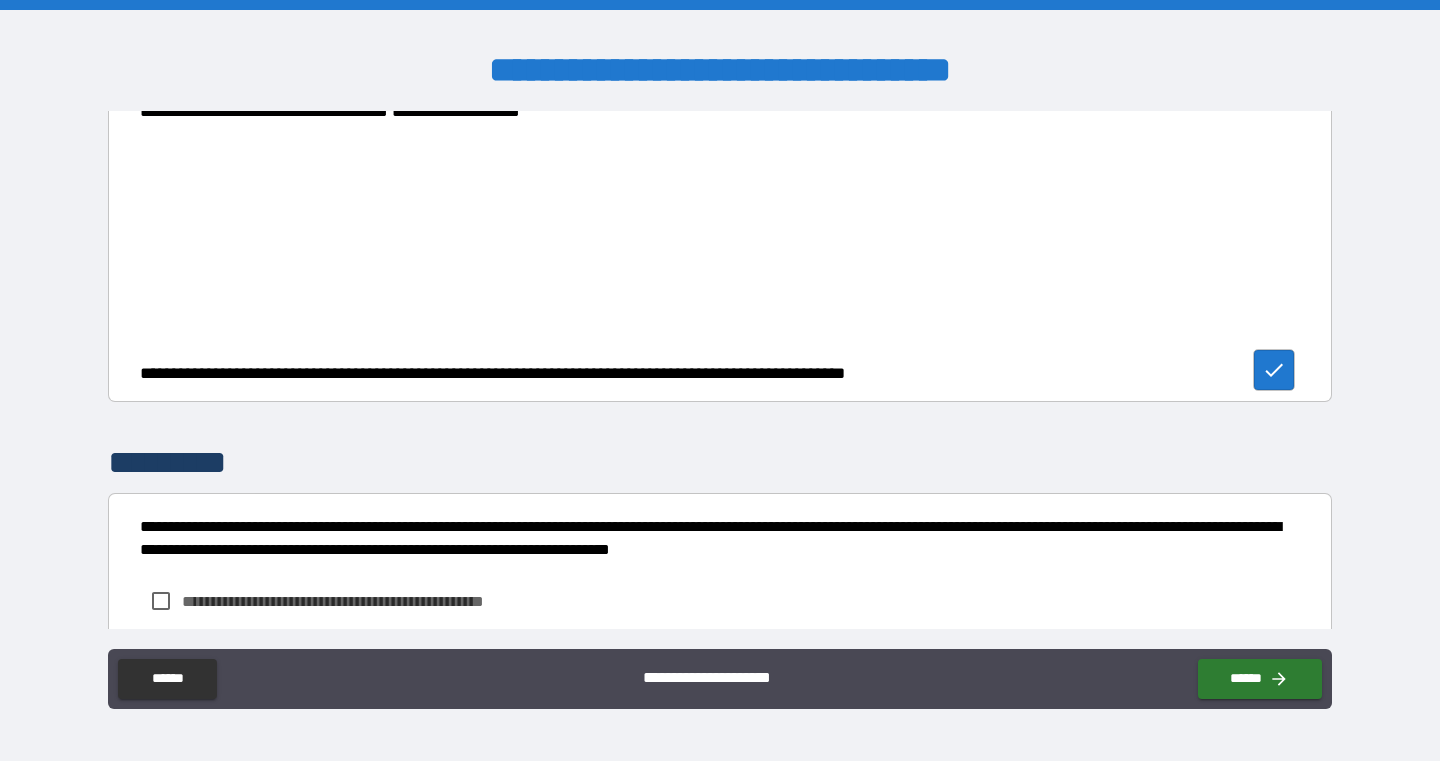 scroll, scrollTop: 3474, scrollLeft: 0, axis: vertical 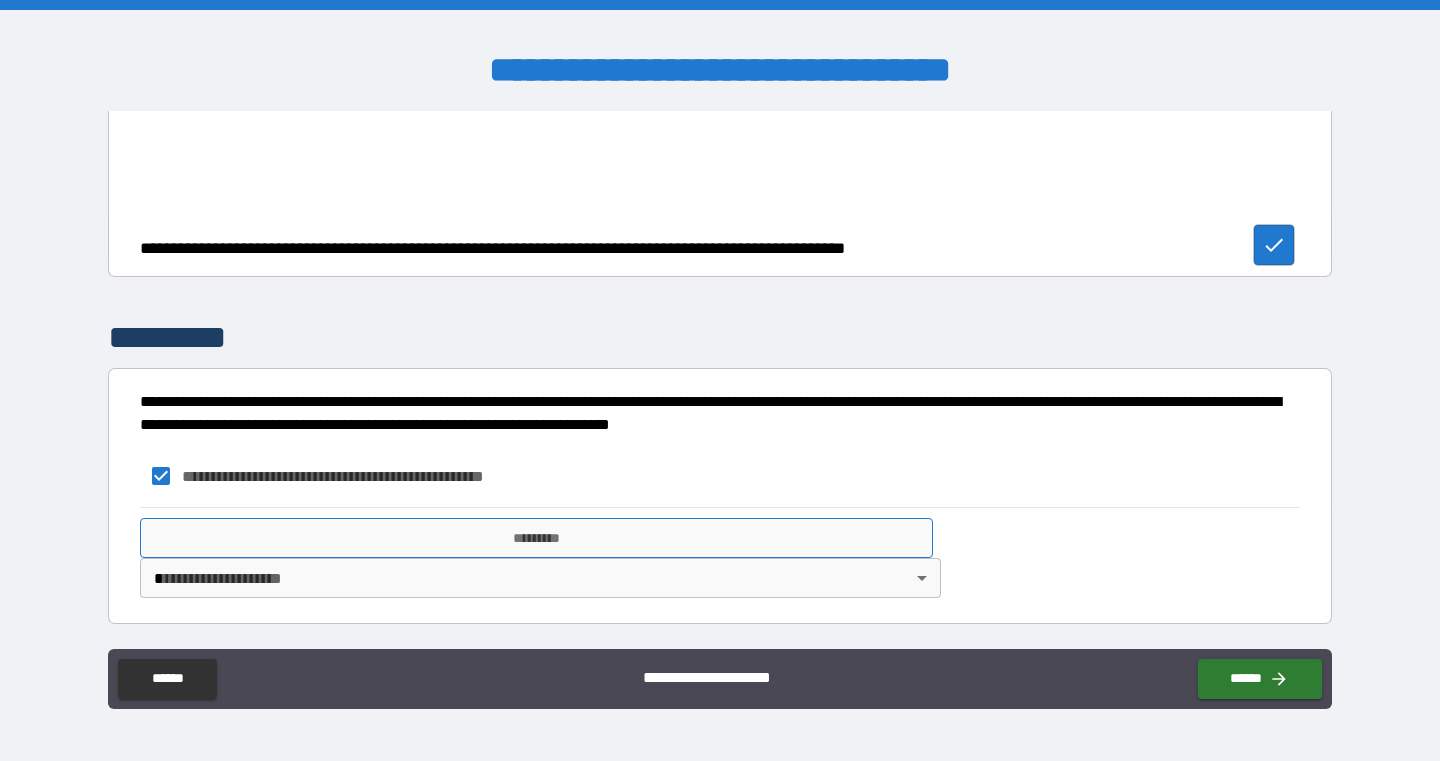 click on "*********" at bounding box center [536, 538] 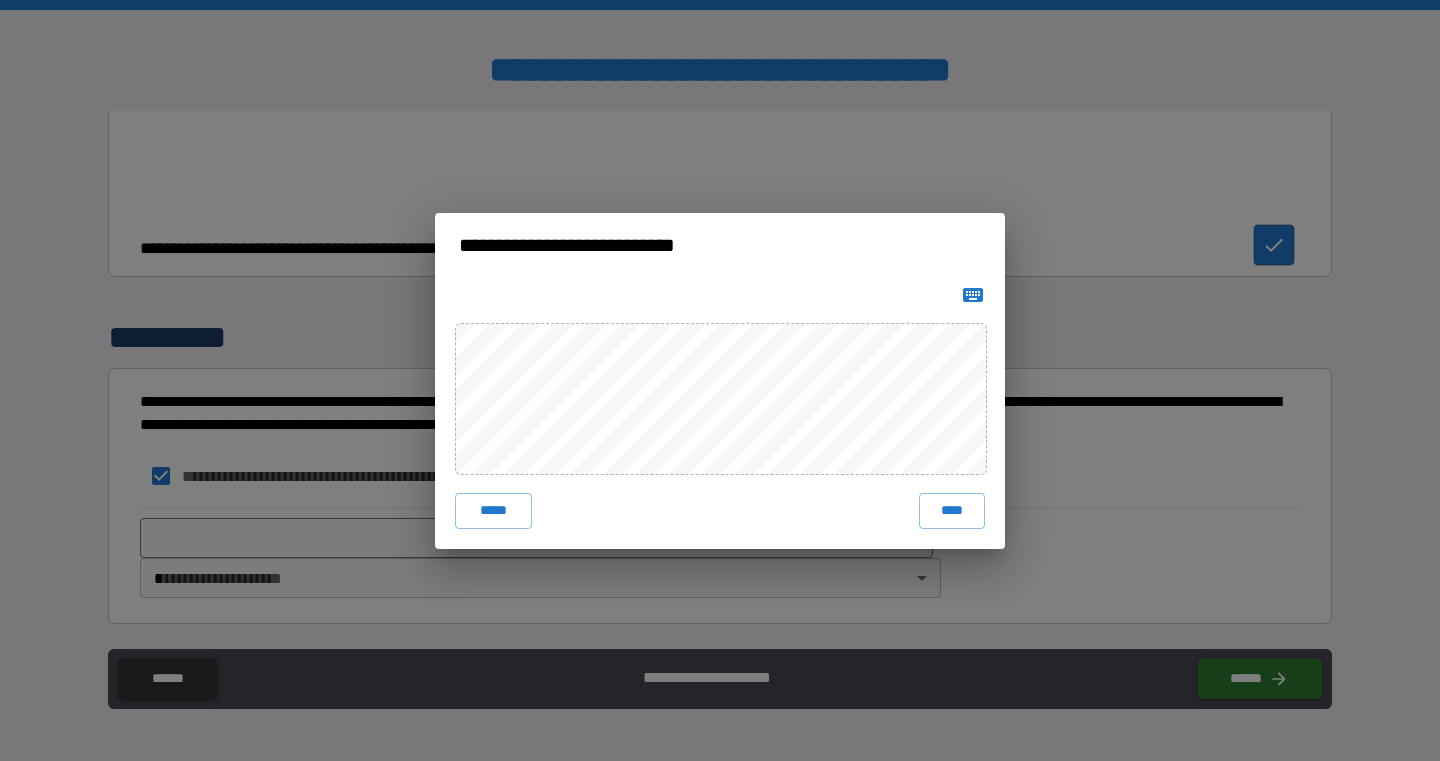 click 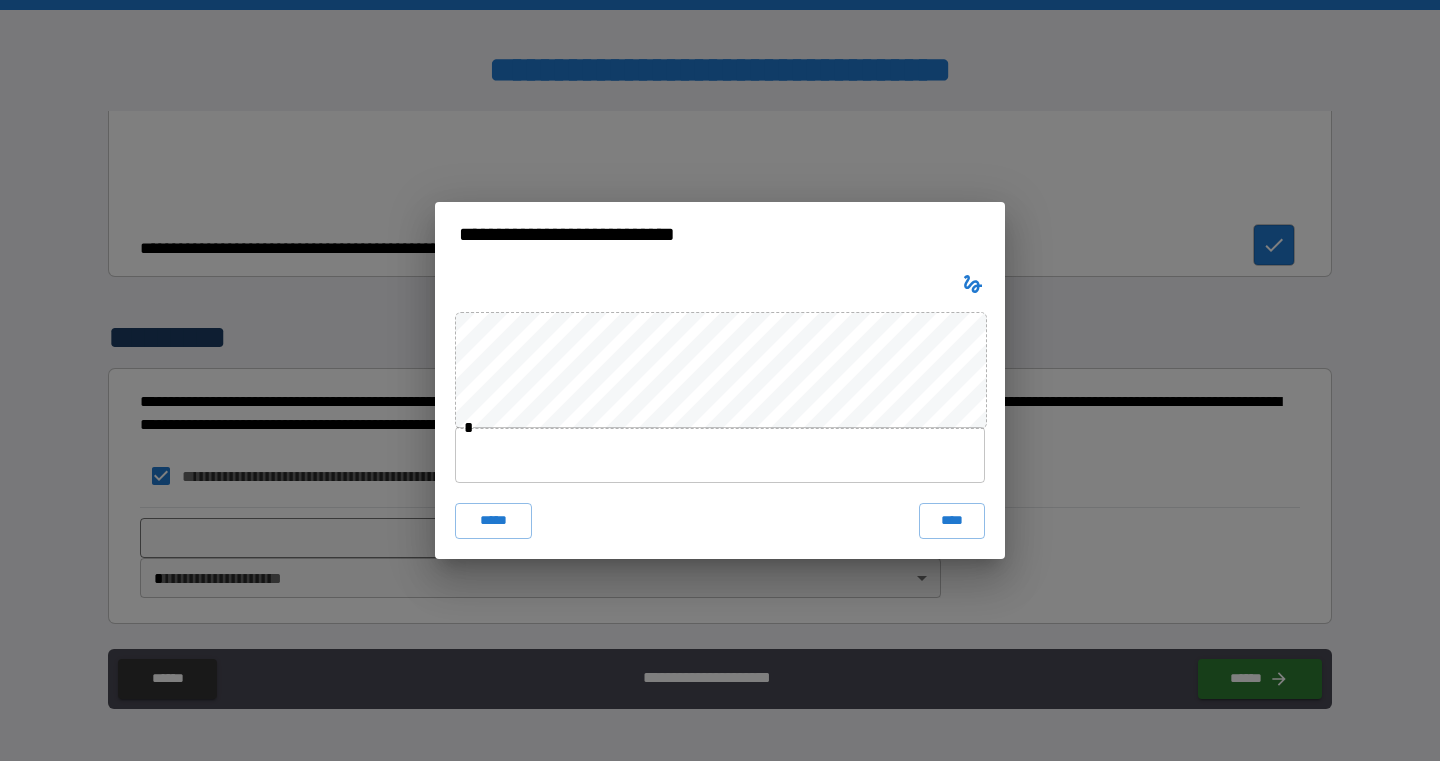 click at bounding box center [720, 455] 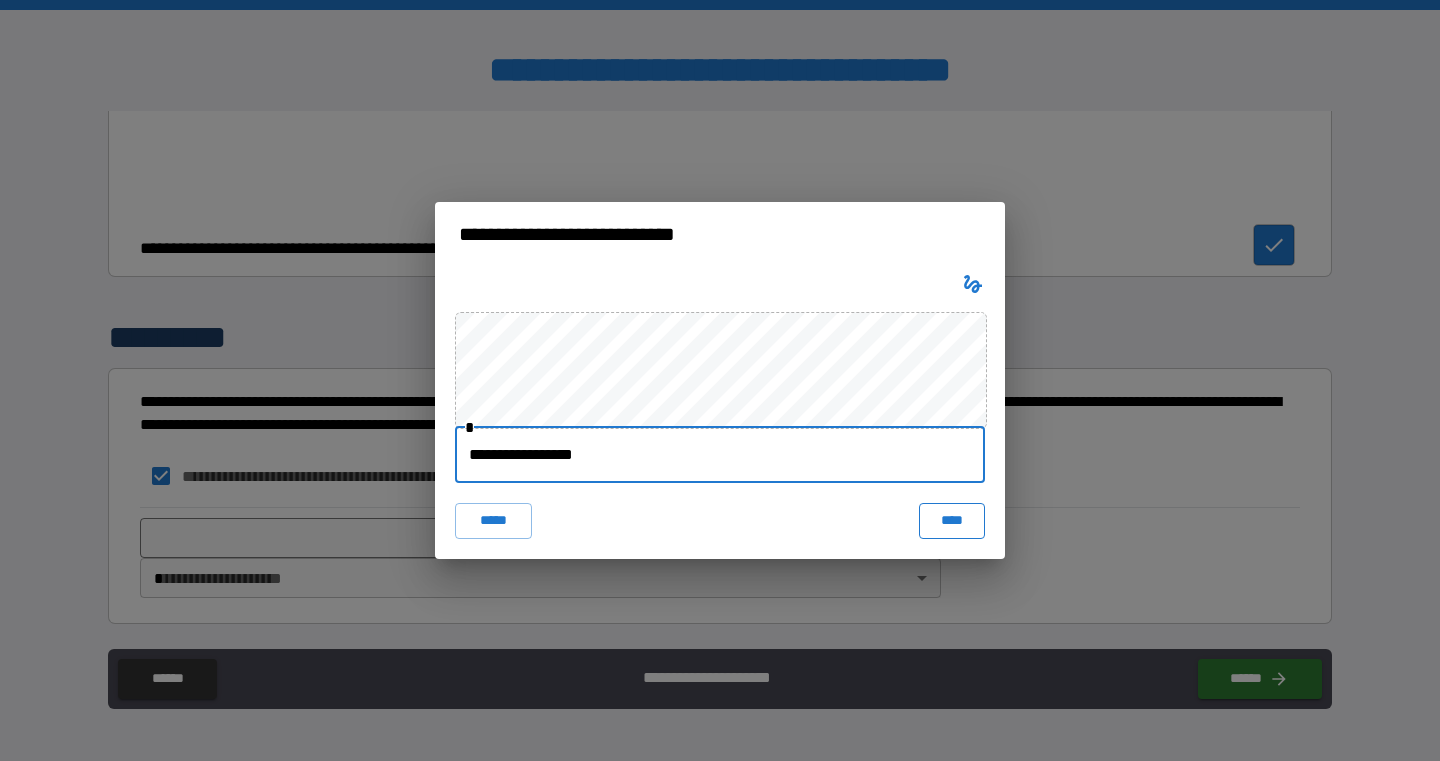 type on "**********" 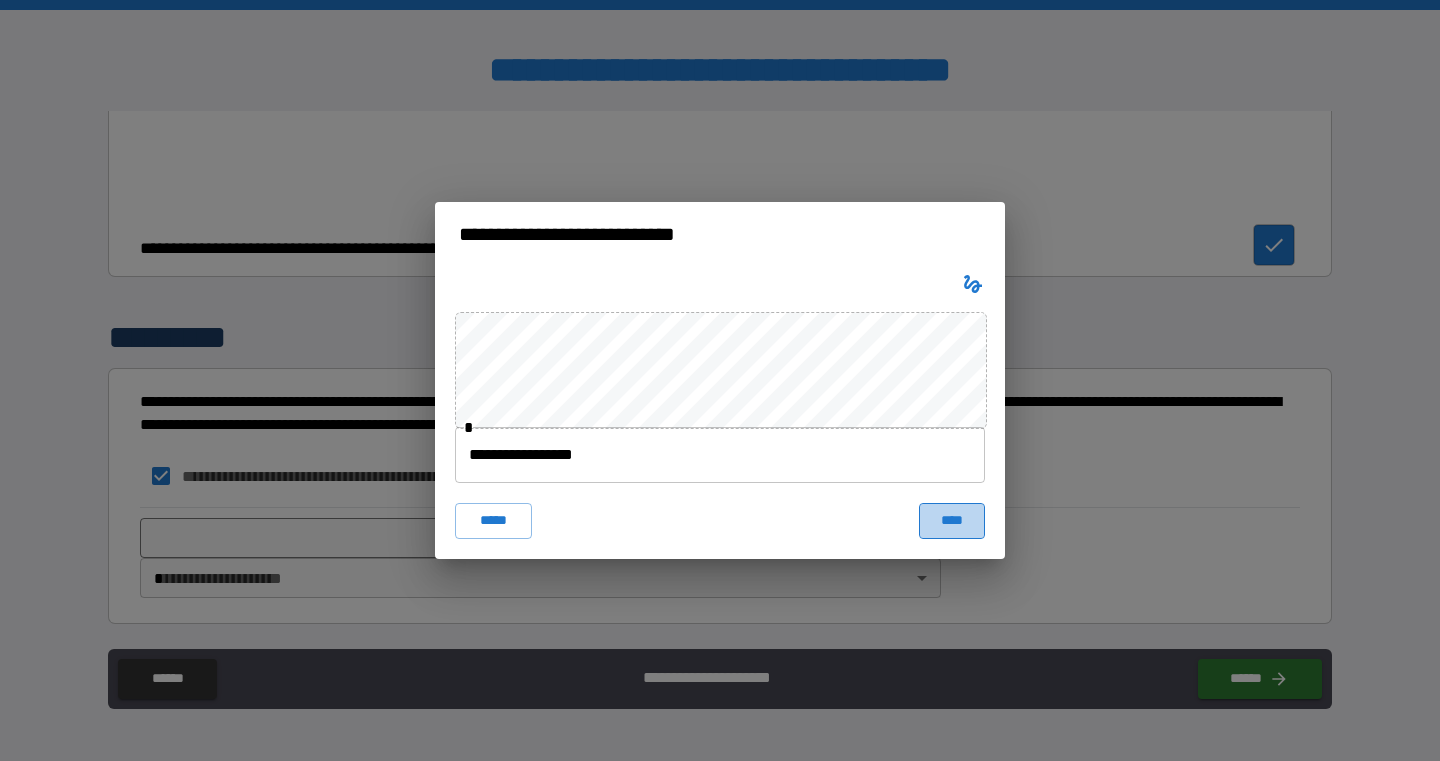 click on "****" at bounding box center [952, 521] 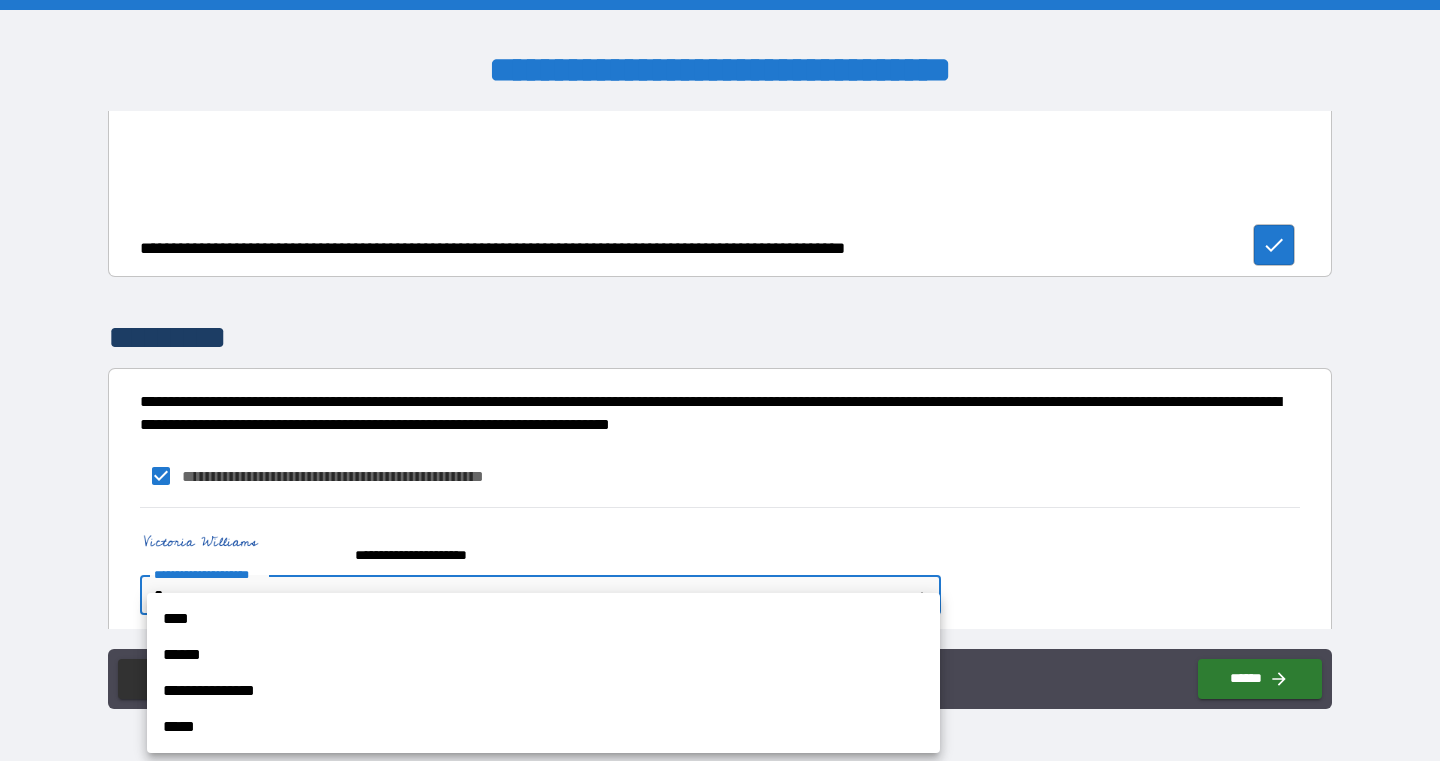 click on "**********" at bounding box center [720, 380] 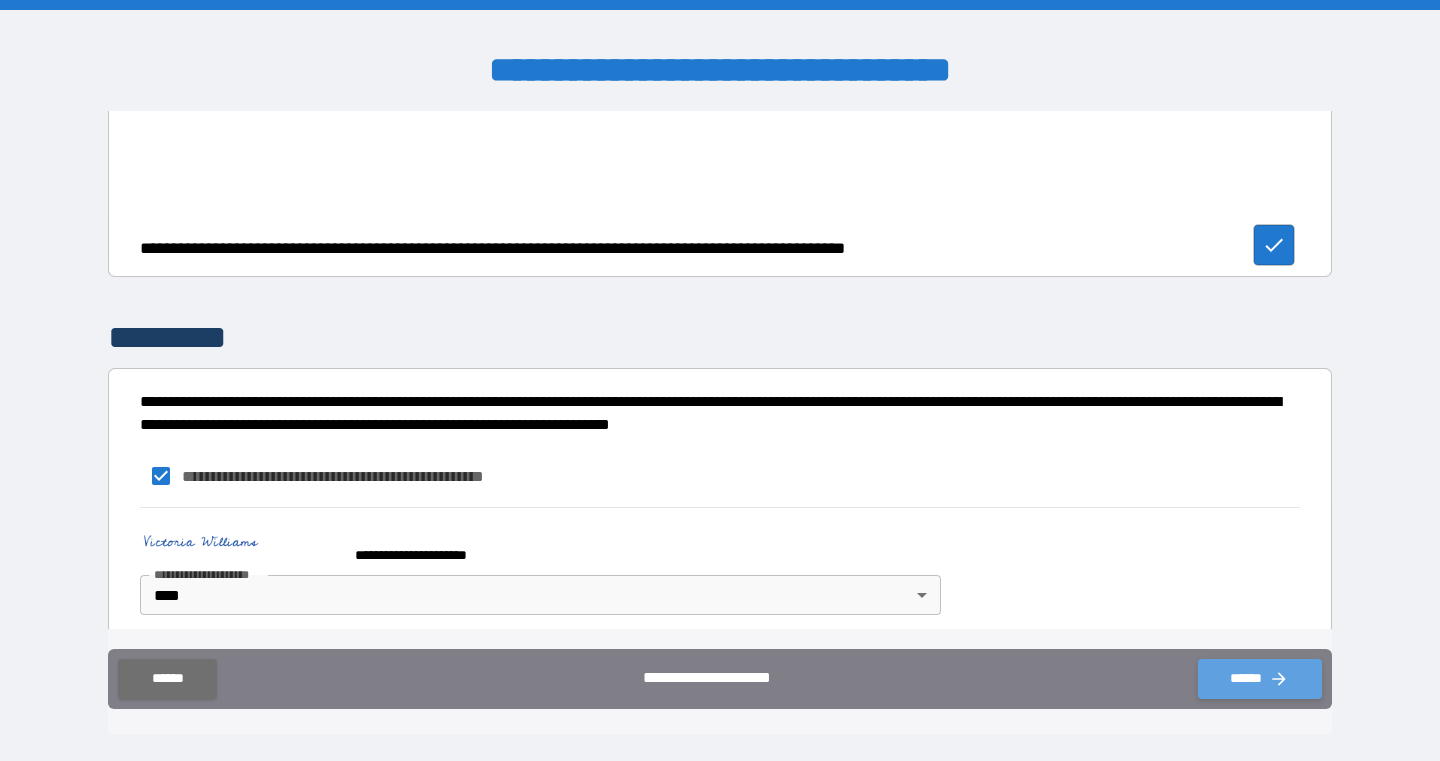 click on "******" at bounding box center (1260, 679) 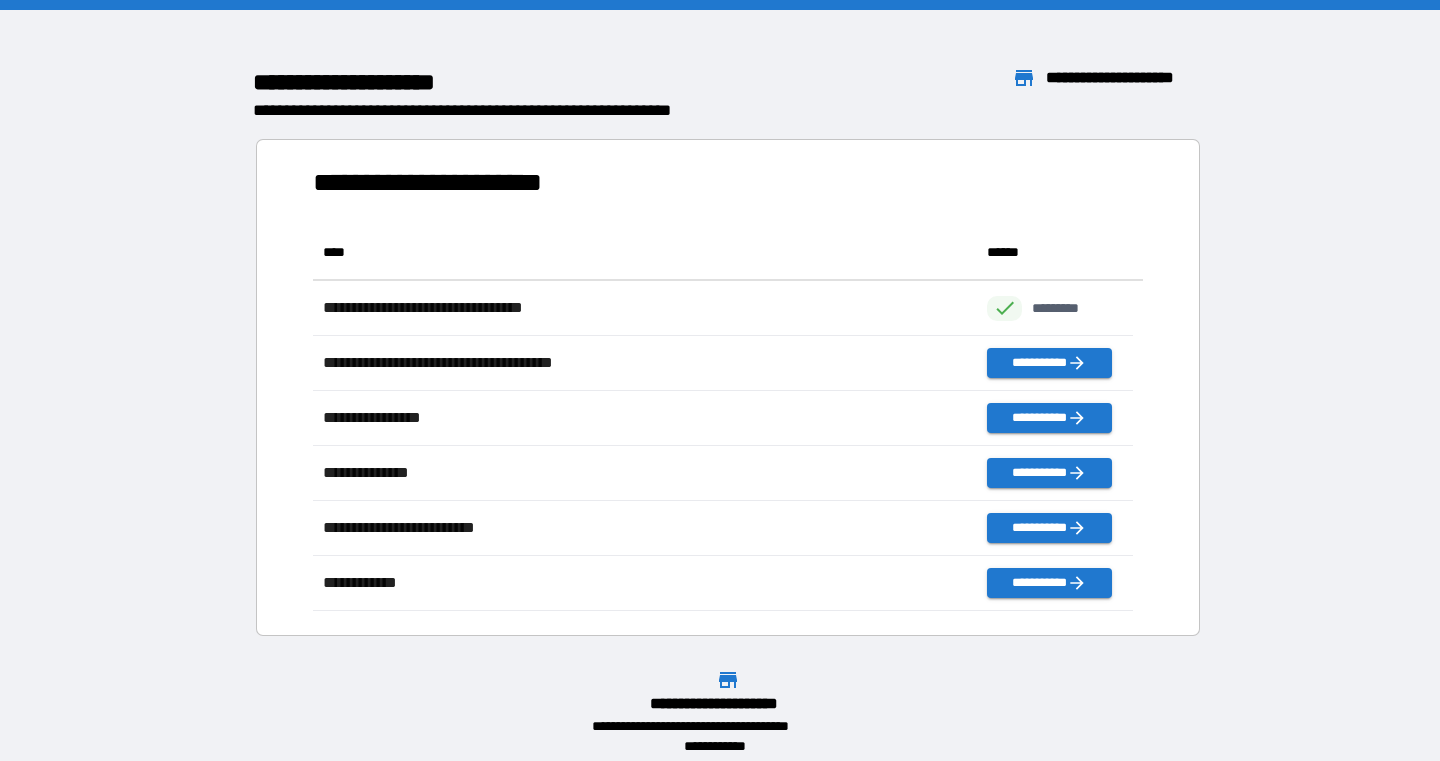 scroll, scrollTop: 371, scrollLeft: 805, axis: both 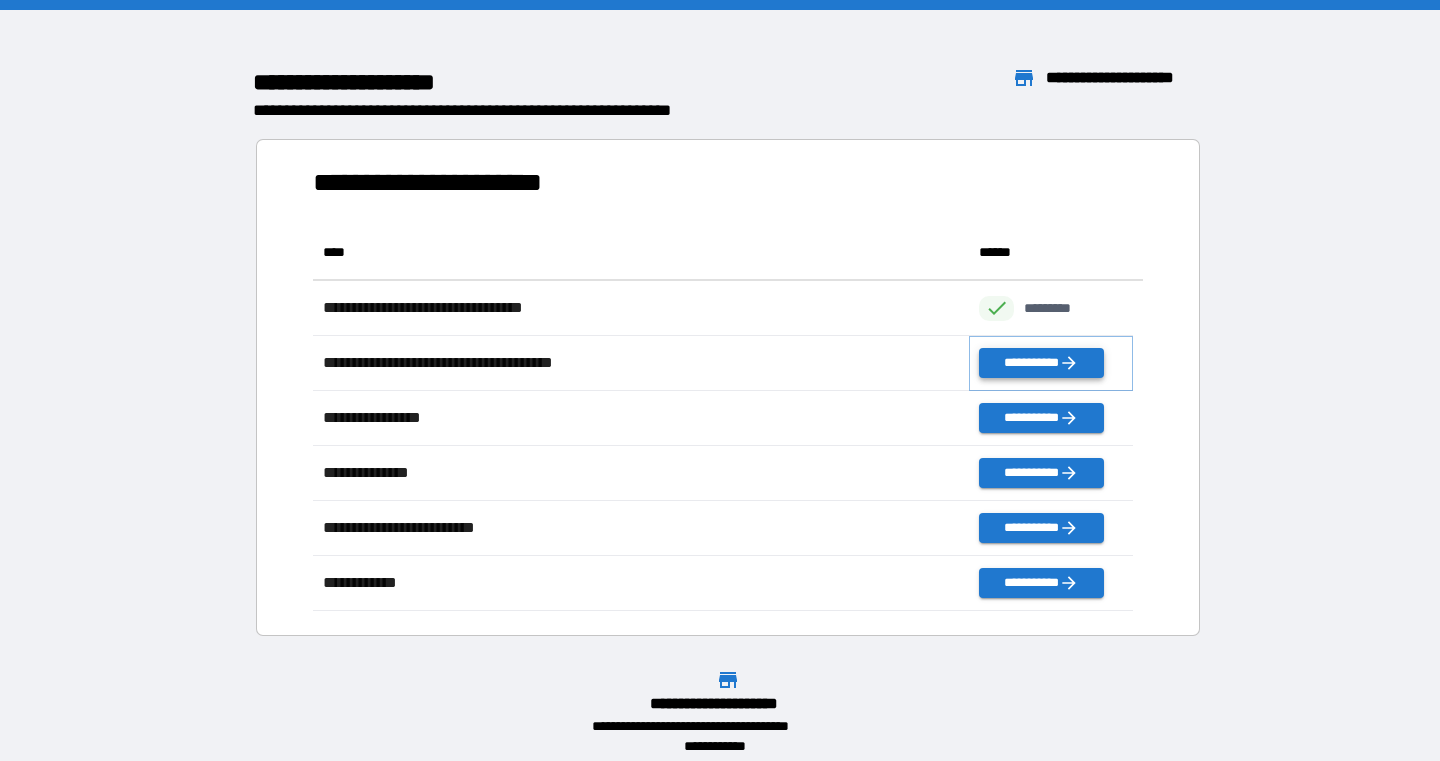 click on "**********" at bounding box center [1041, 363] 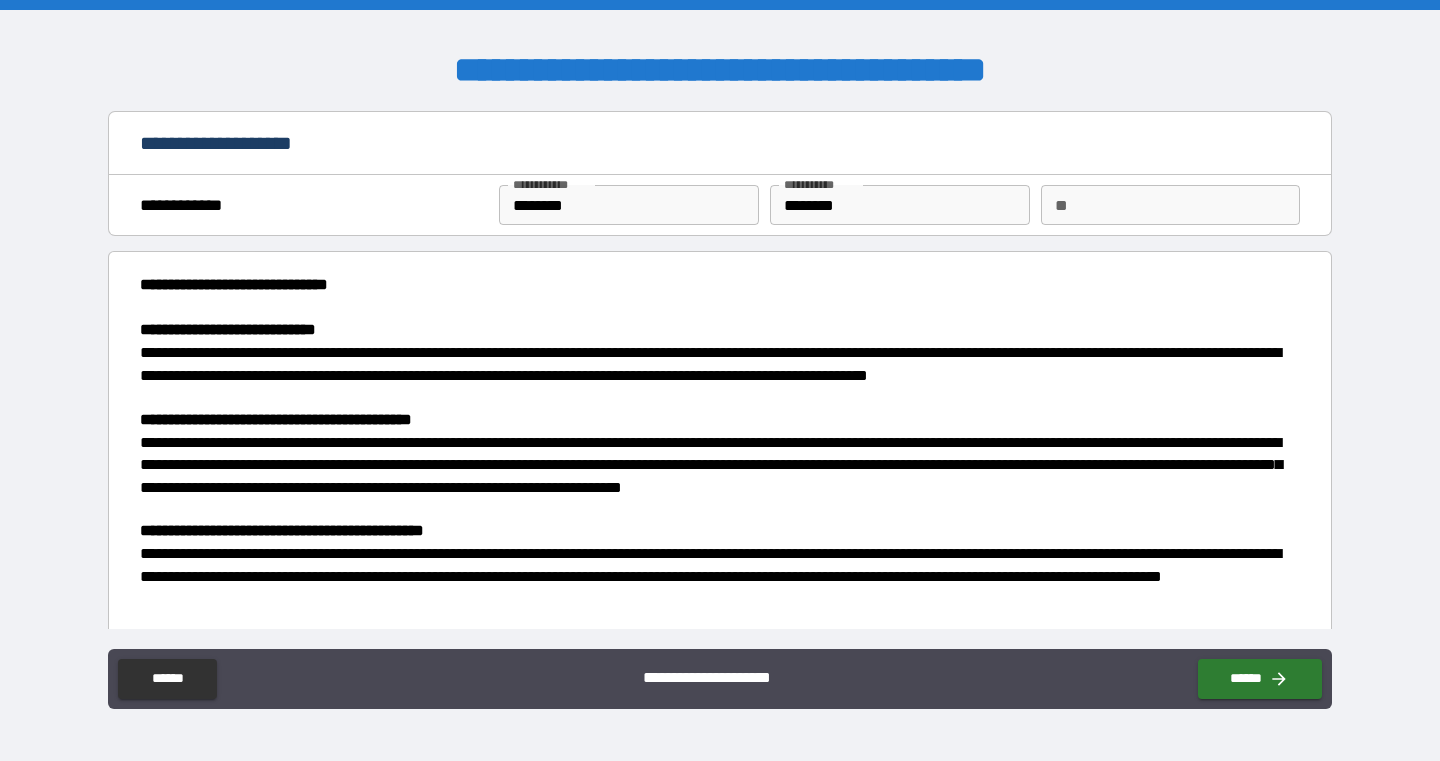 click on "**********" at bounding box center [715, 364] 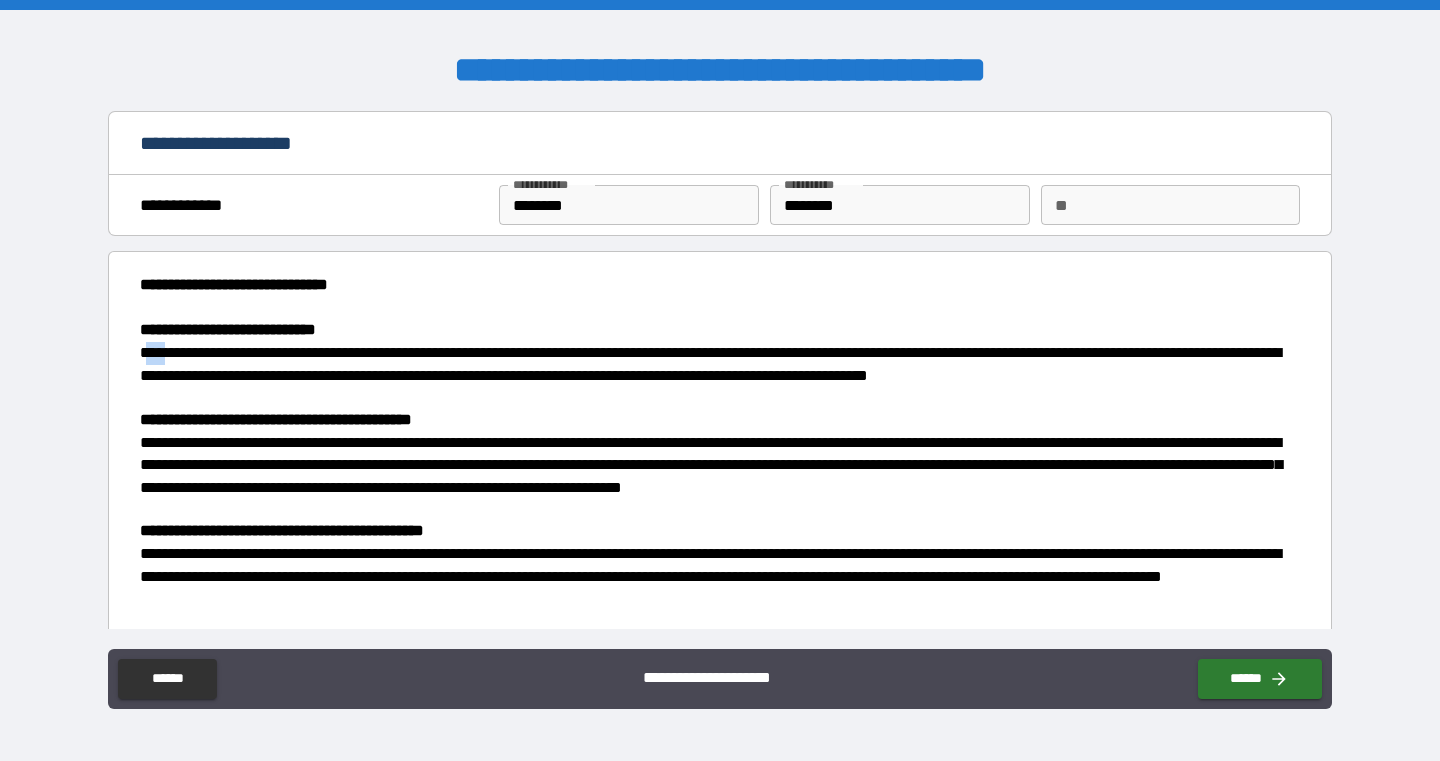 drag, startPoint x: 148, startPoint y: 348, endPoint x: 170, endPoint y: 349, distance: 22.022715 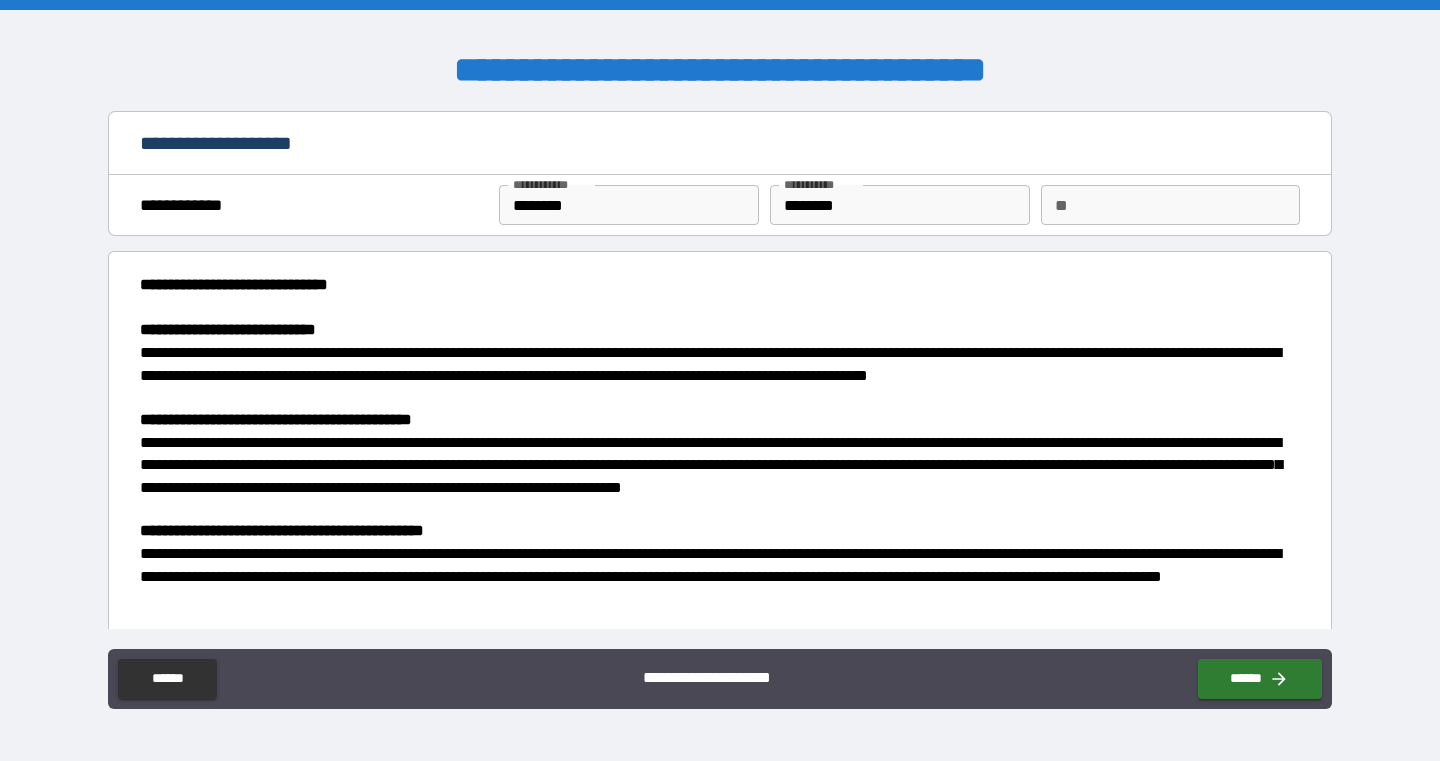 click on "**********" at bounding box center (715, 364) 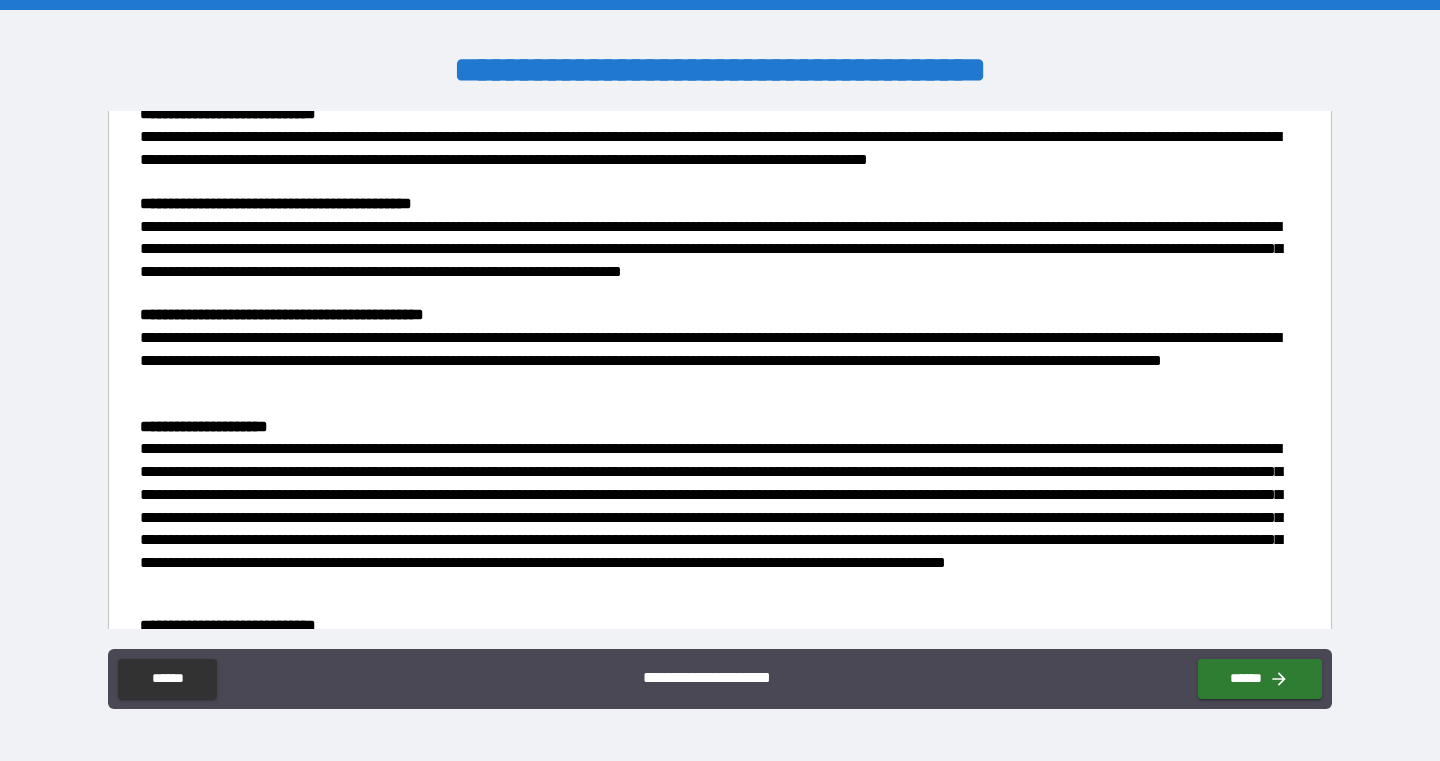 scroll, scrollTop: 0, scrollLeft: 0, axis: both 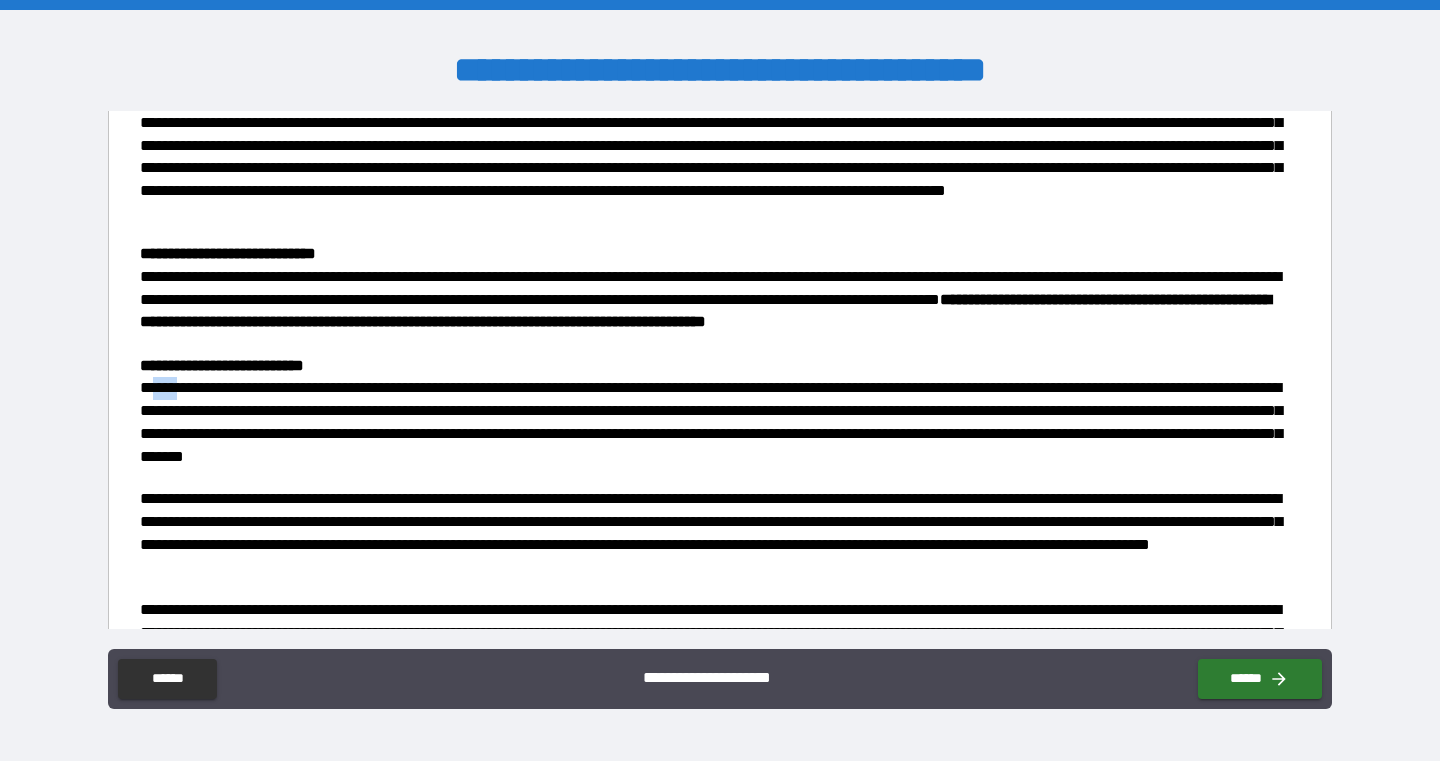 drag, startPoint x: 152, startPoint y: 375, endPoint x: 187, endPoint y: 375, distance: 35 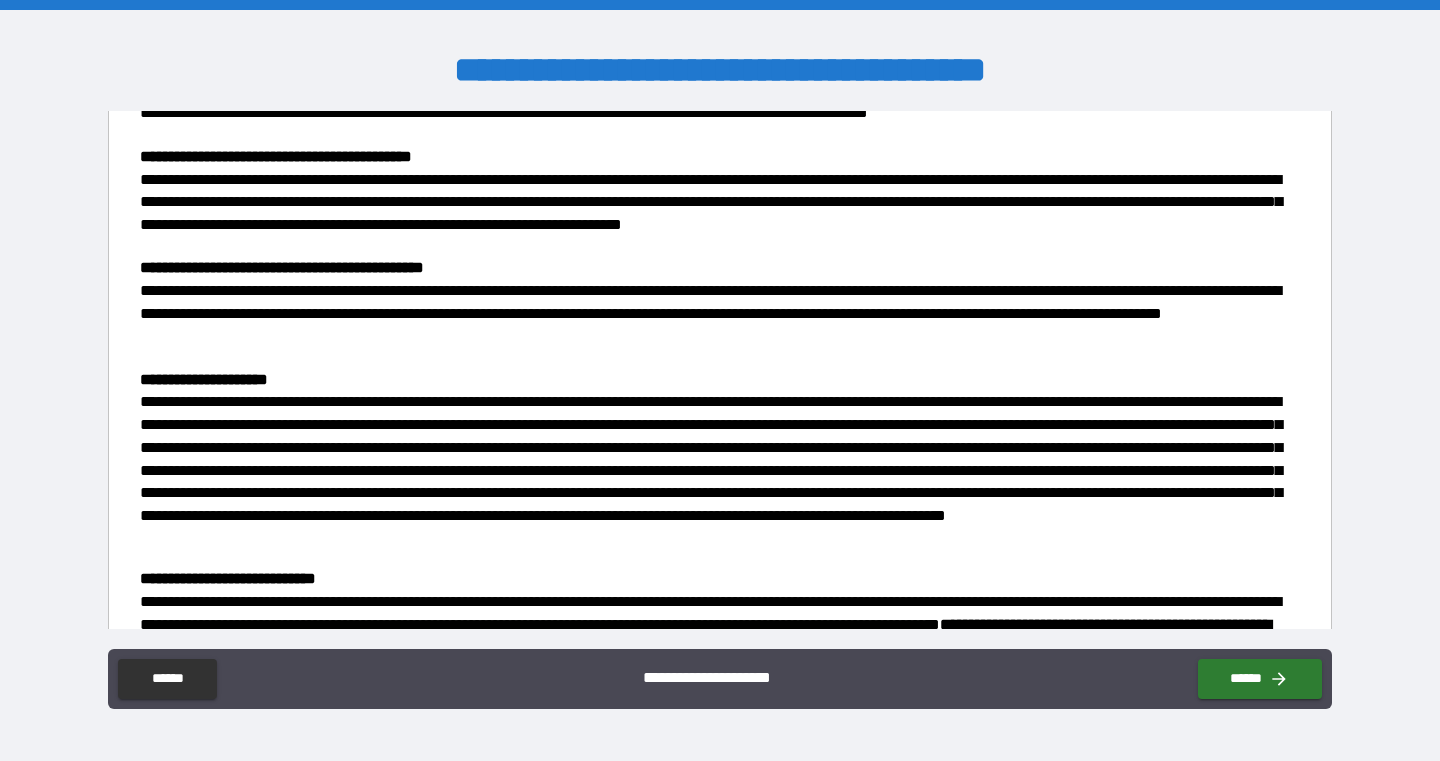 scroll, scrollTop: 76, scrollLeft: 0, axis: vertical 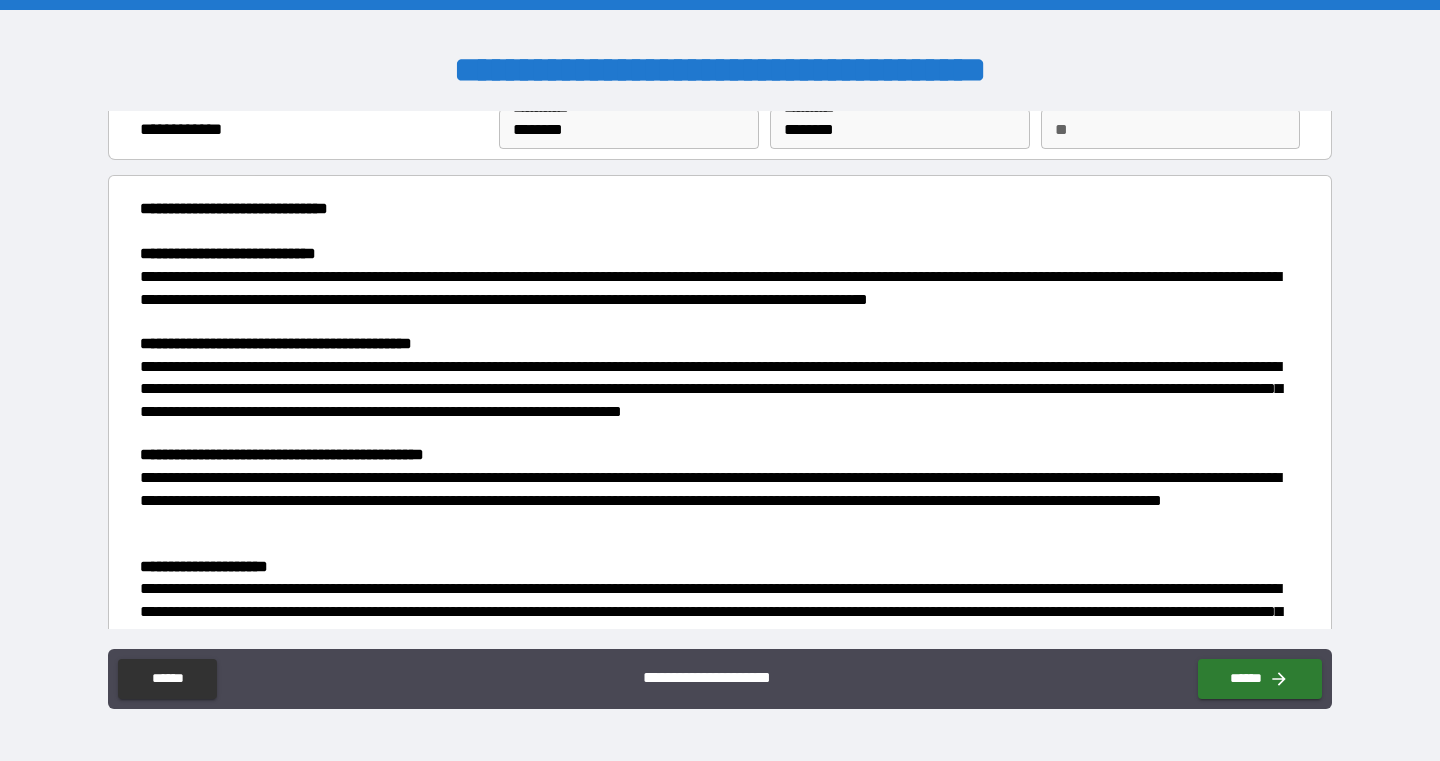 click on "**********" at bounding box center (715, 288) 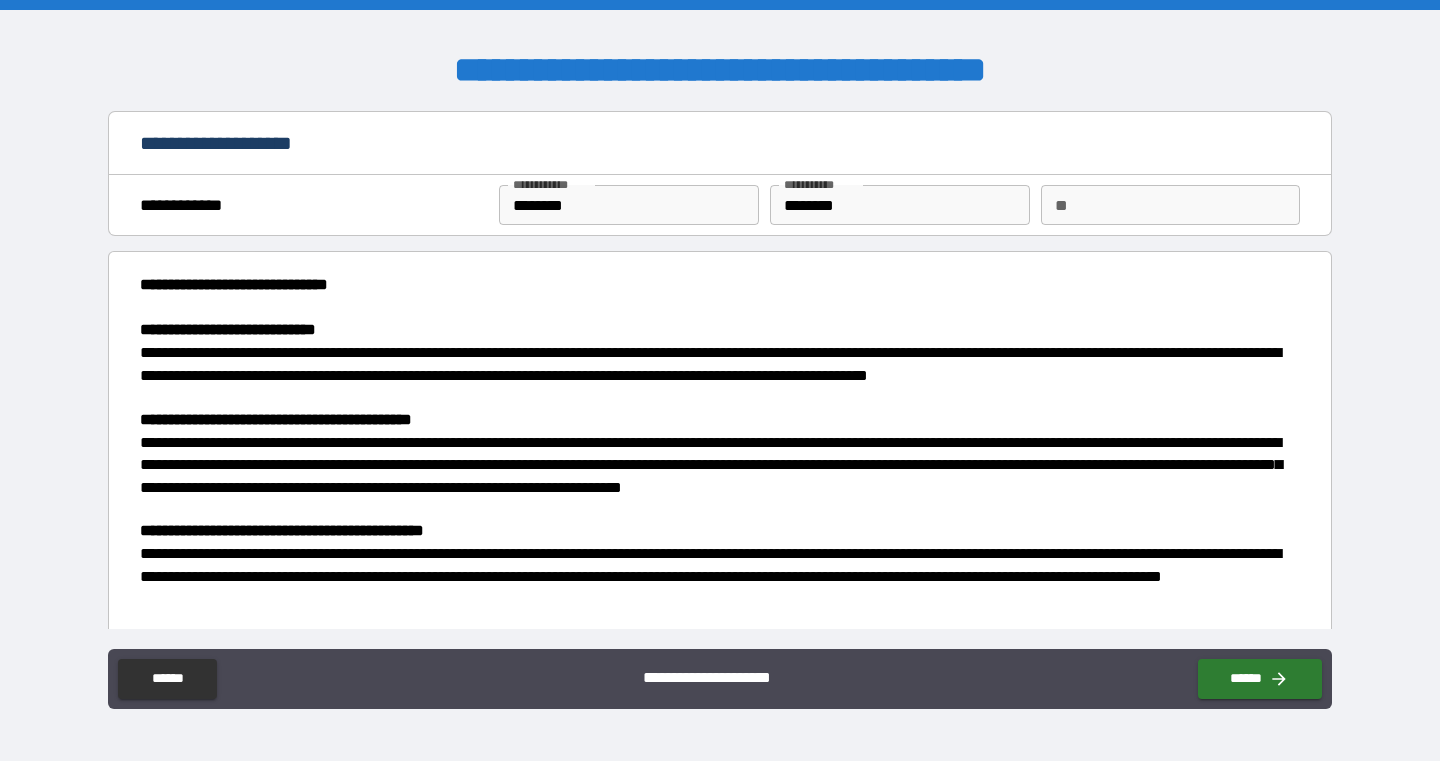 click on "********" at bounding box center [628, 205] 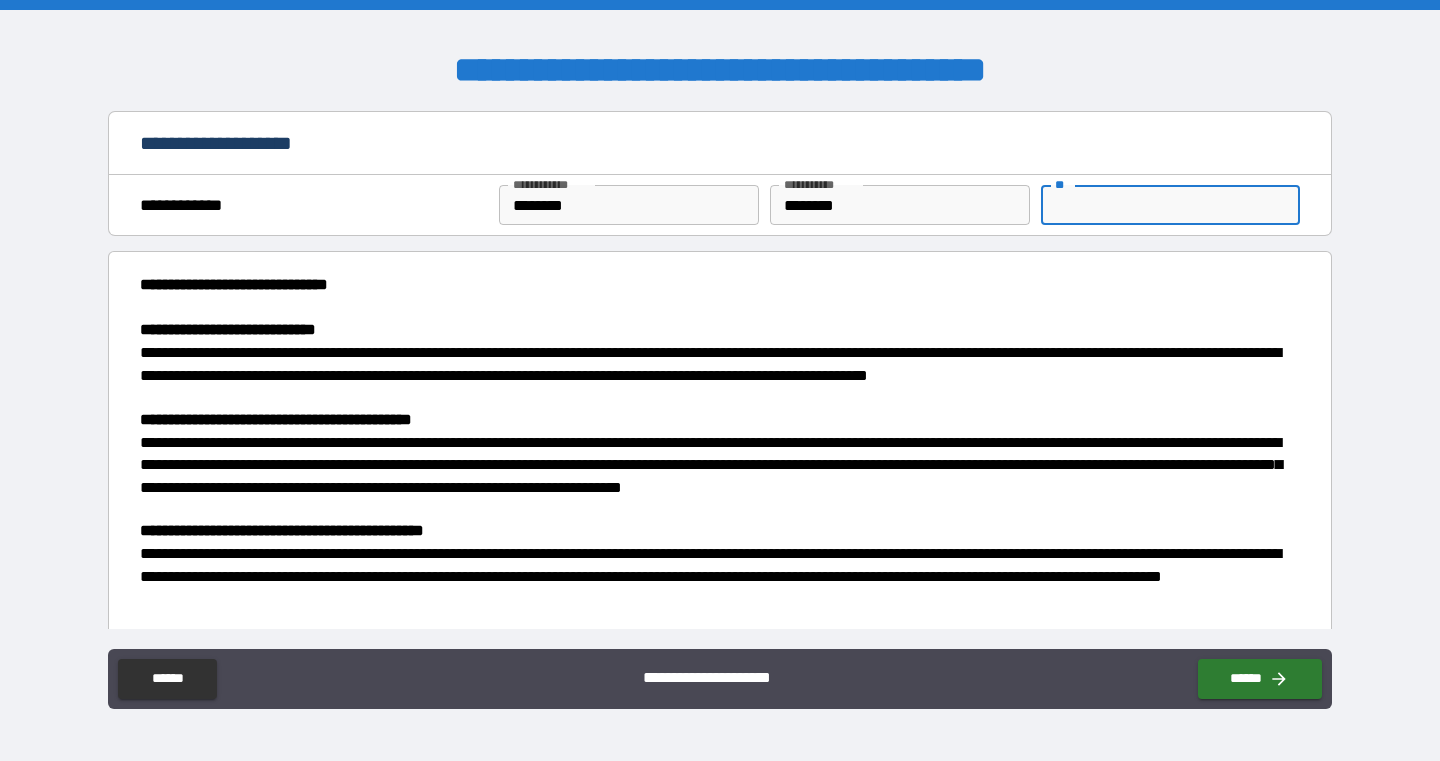 scroll, scrollTop: 1064, scrollLeft: 0, axis: vertical 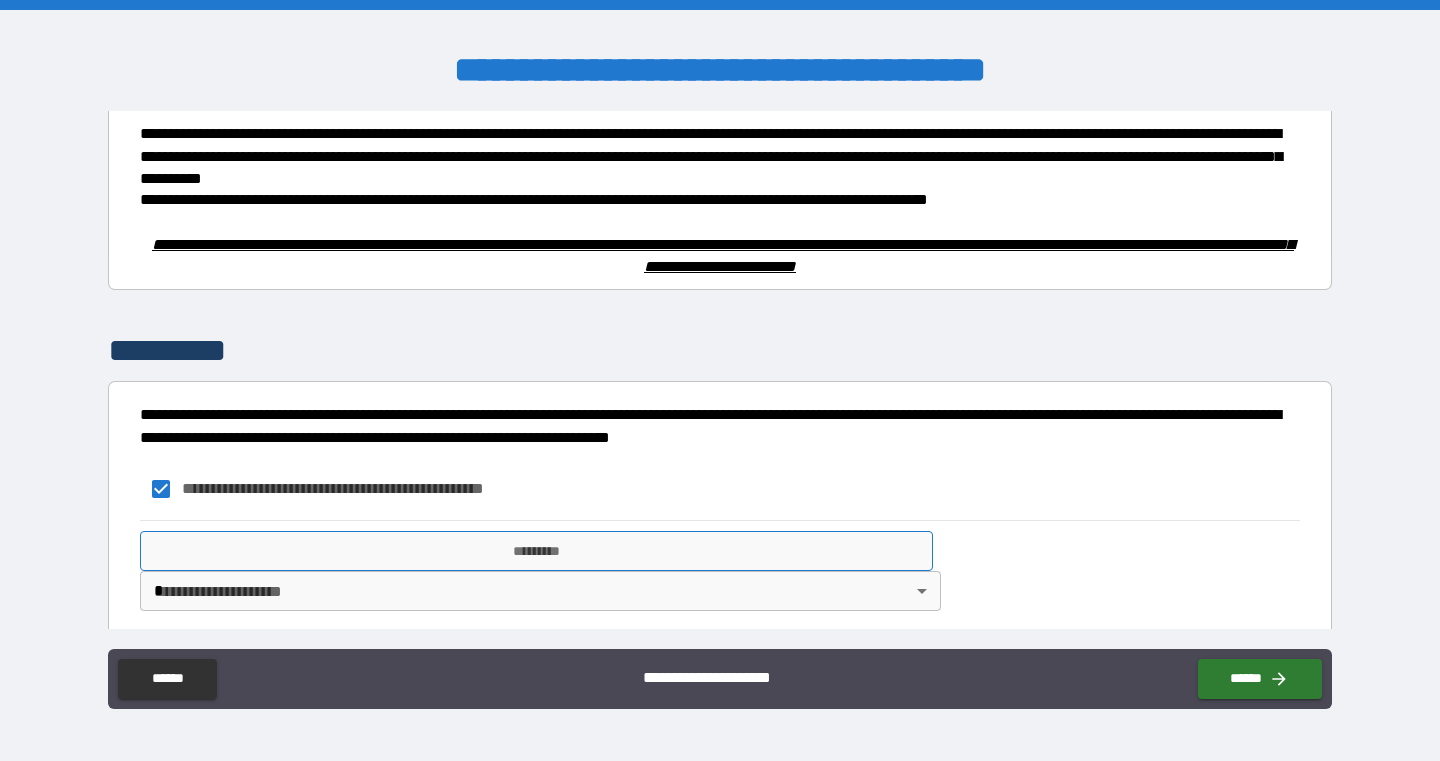 click on "*********" at bounding box center (536, 551) 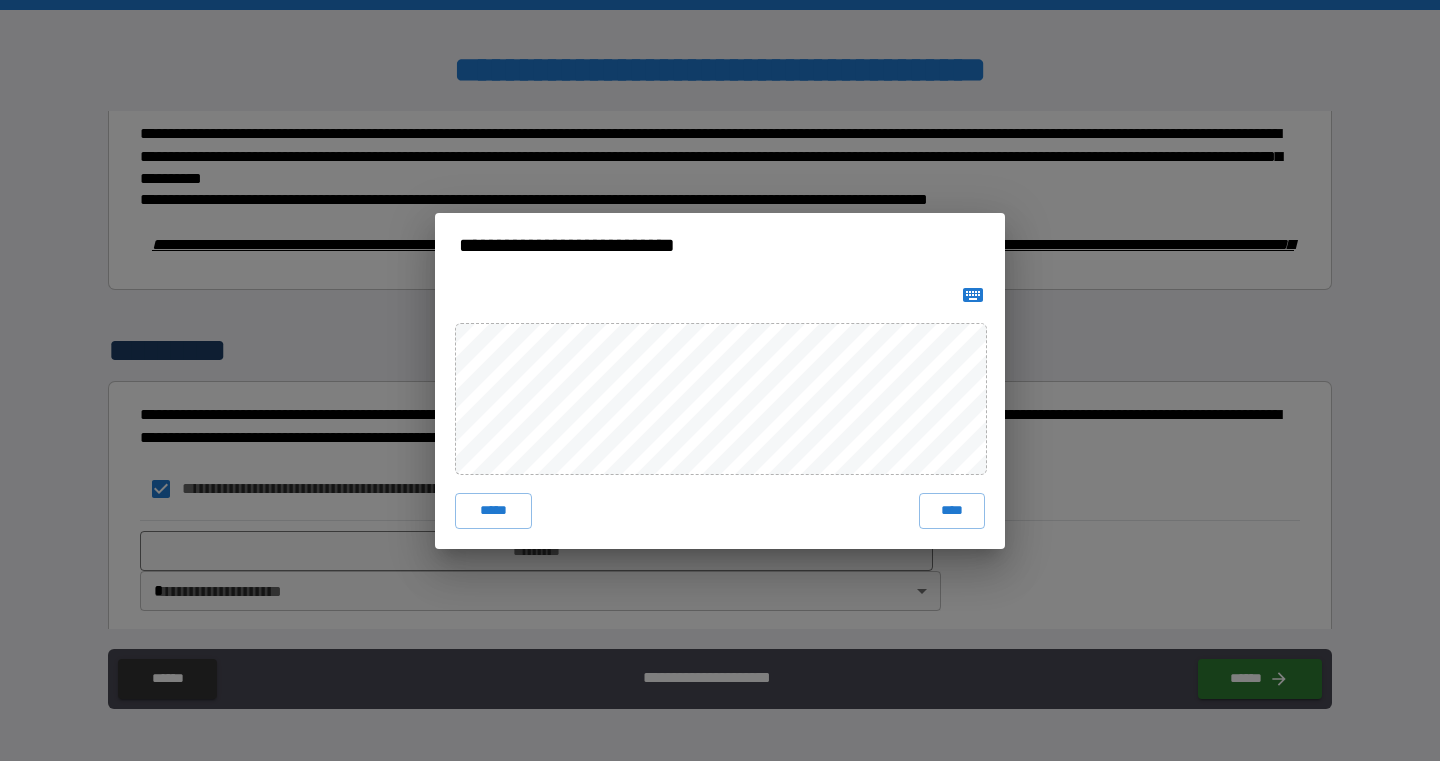 click 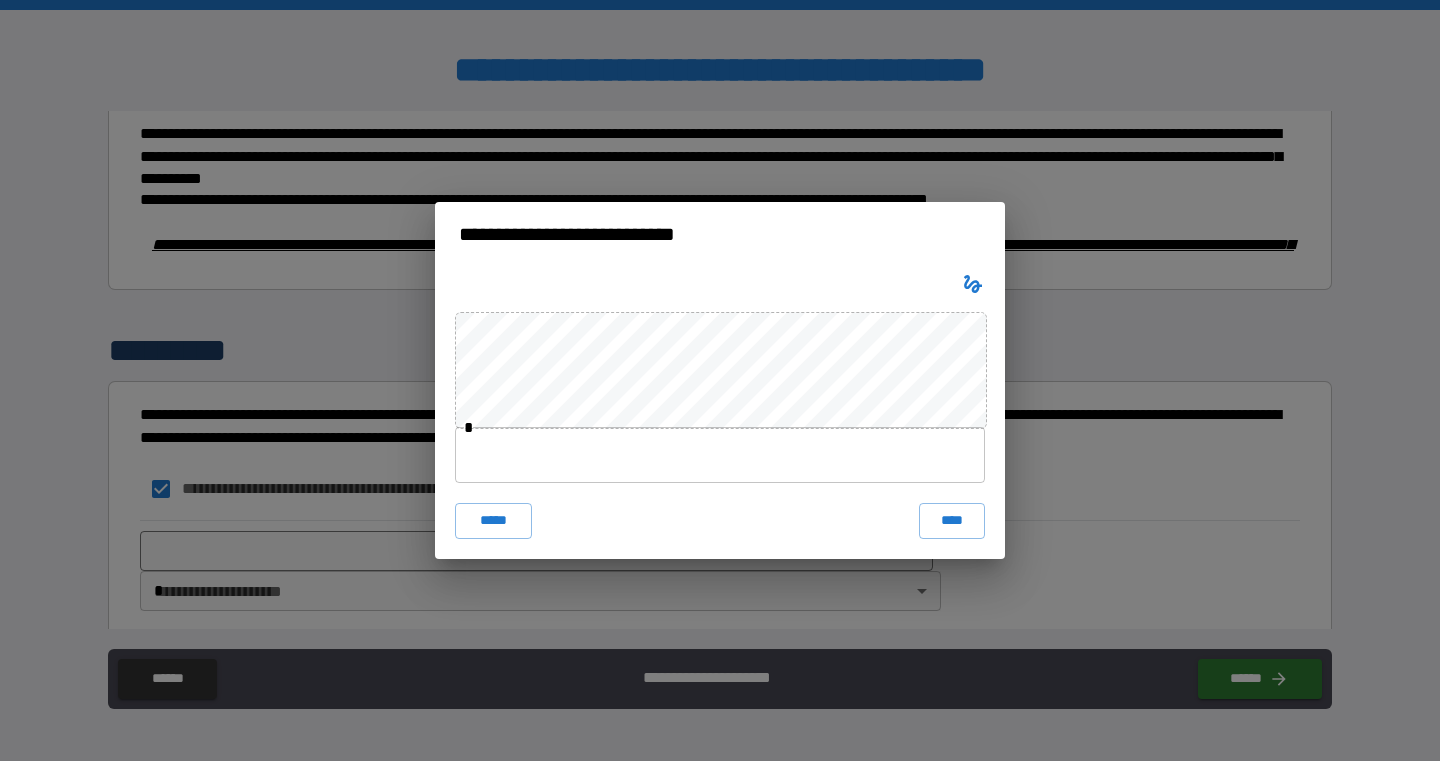click at bounding box center [720, 455] 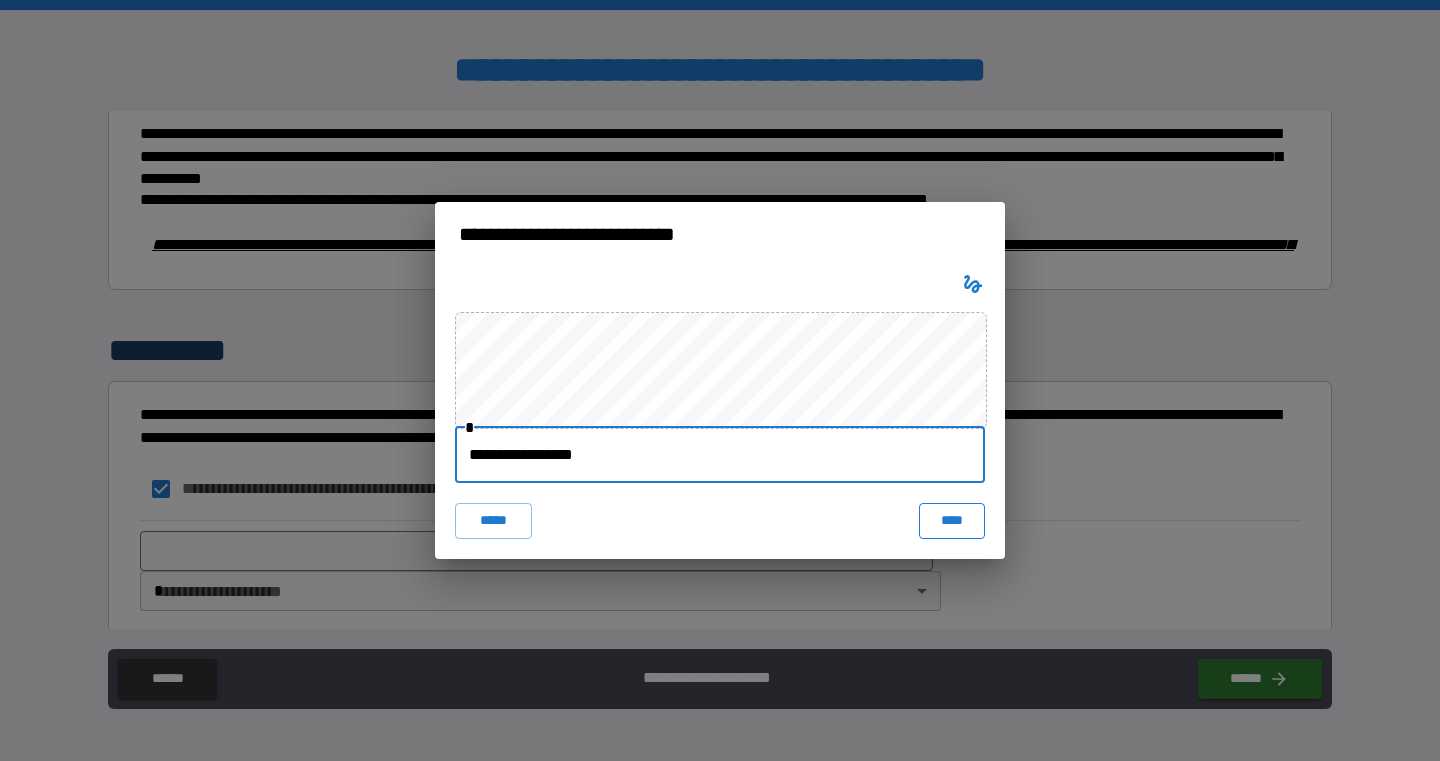 type on "**********" 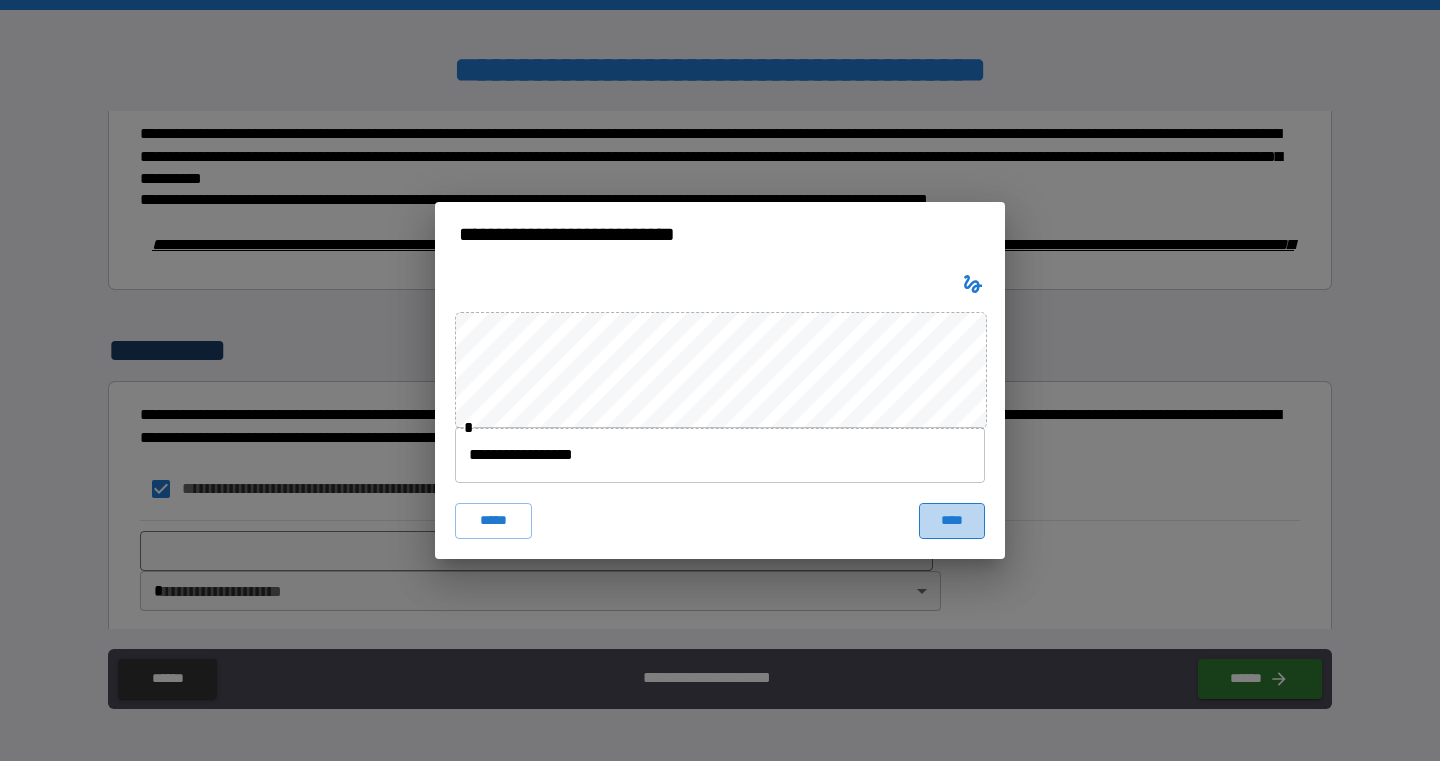 click on "****" at bounding box center (952, 521) 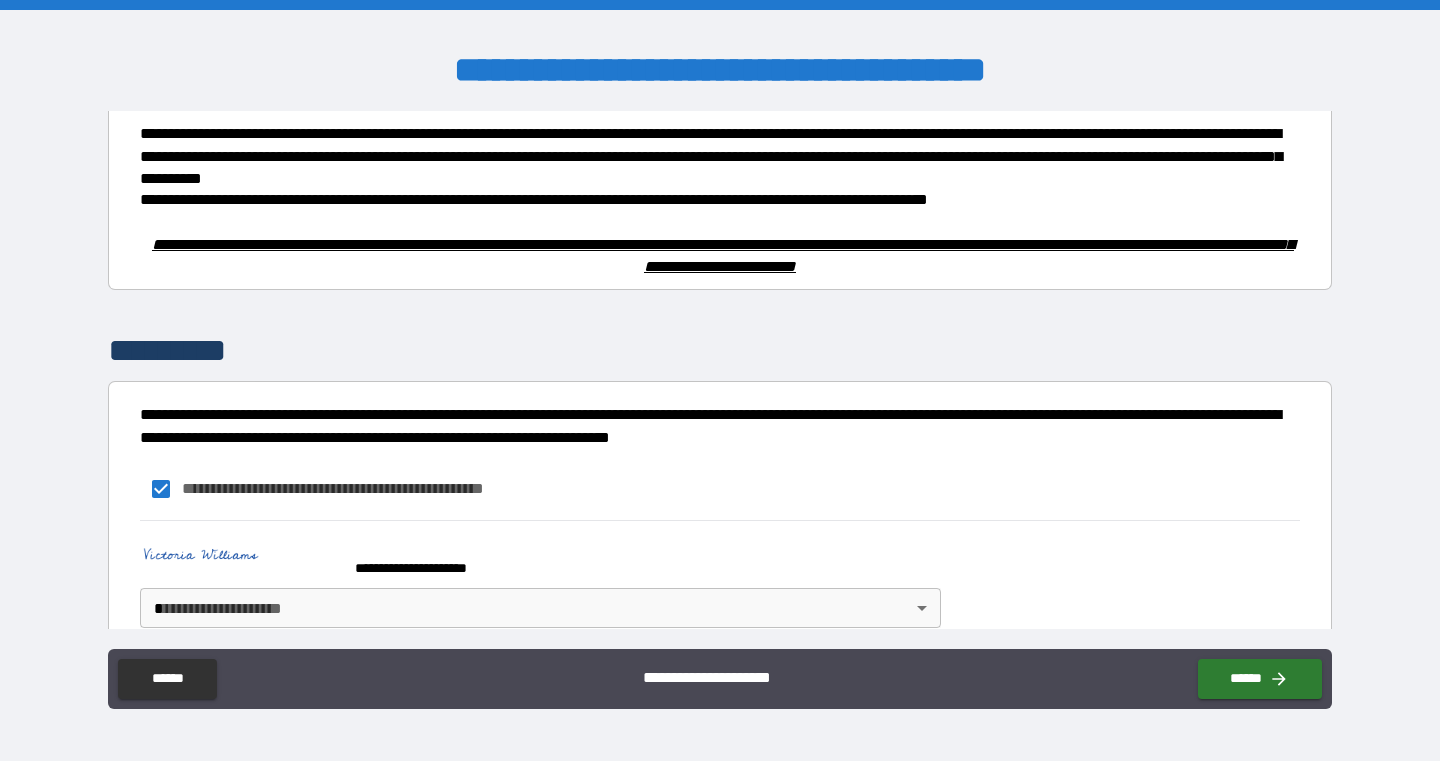 click on "**********" at bounding box center (720, 380) 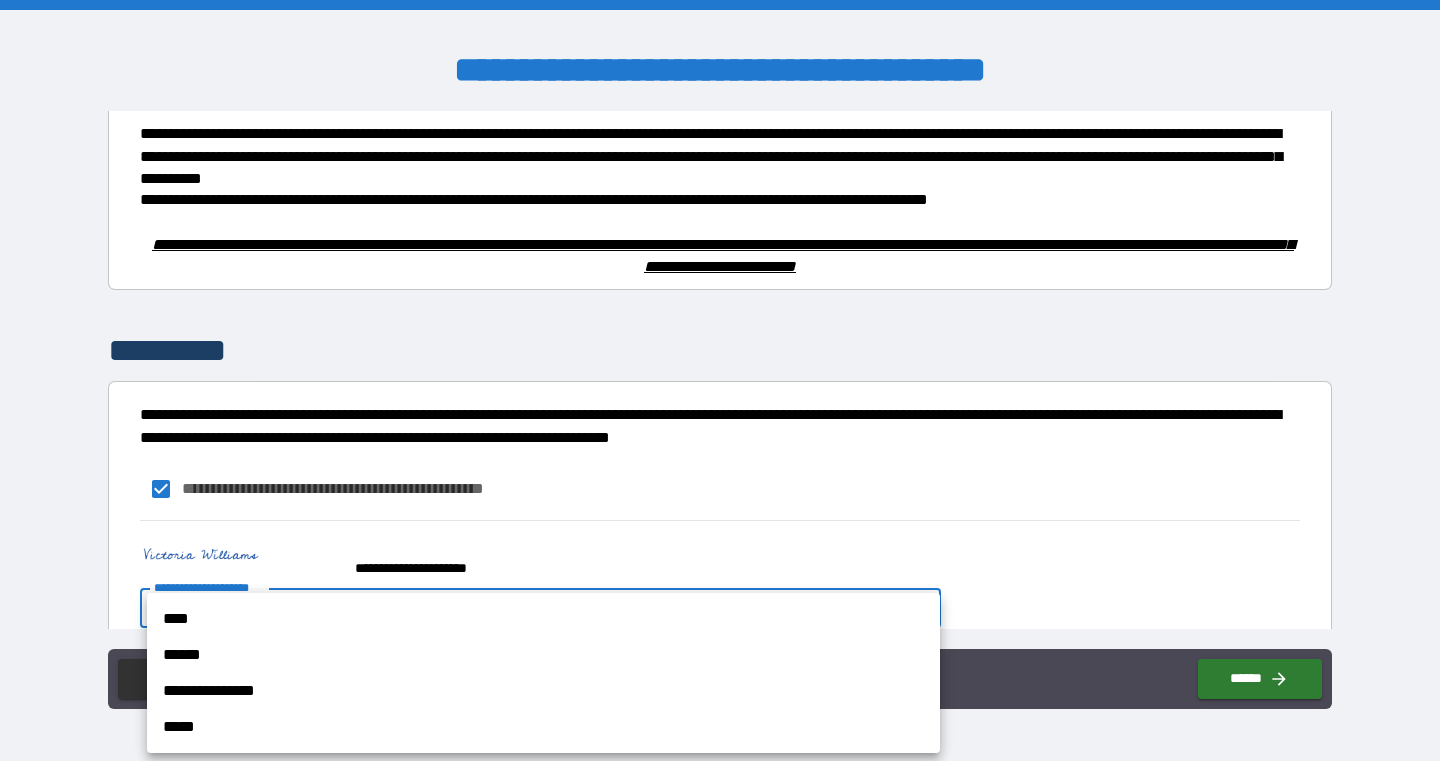 click on "****" at bounding box center (543, 619) 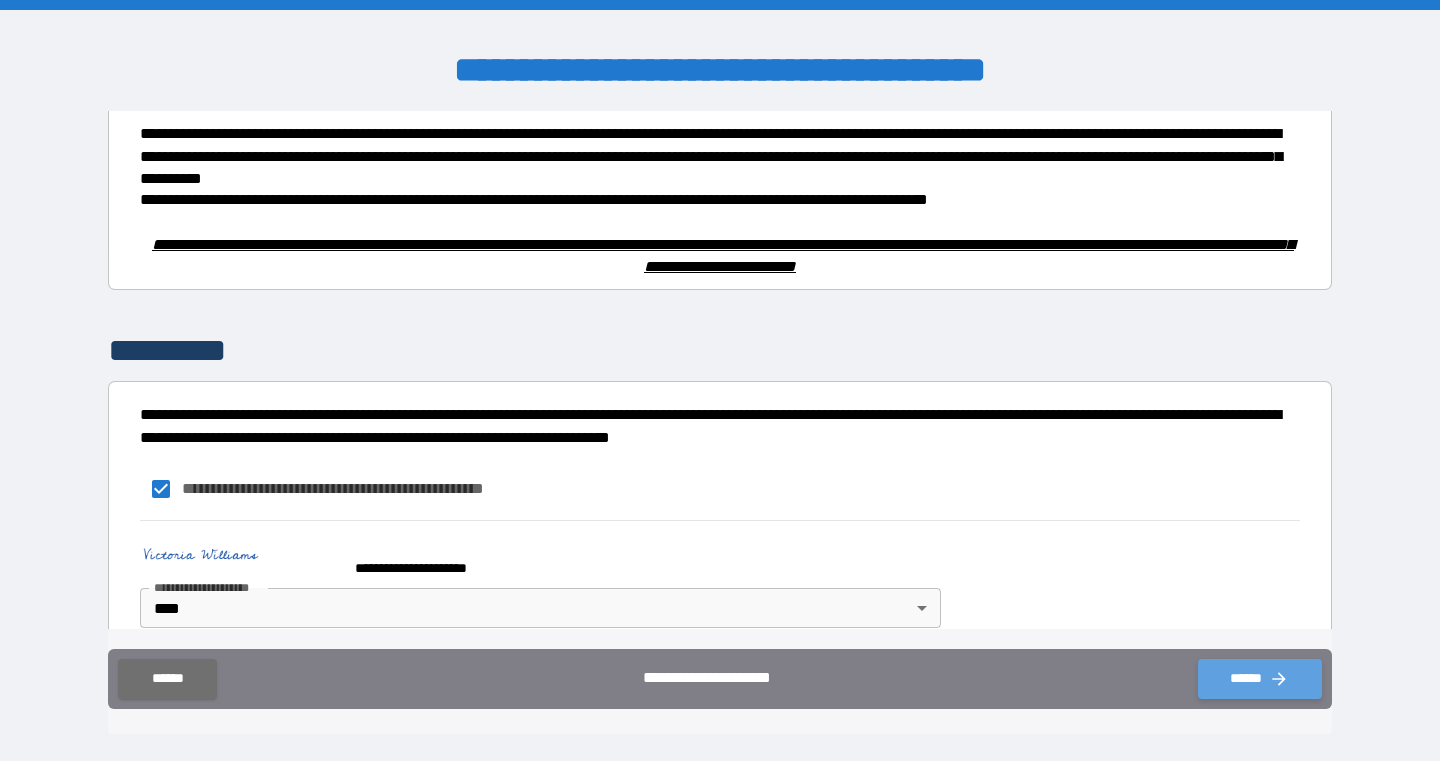 click 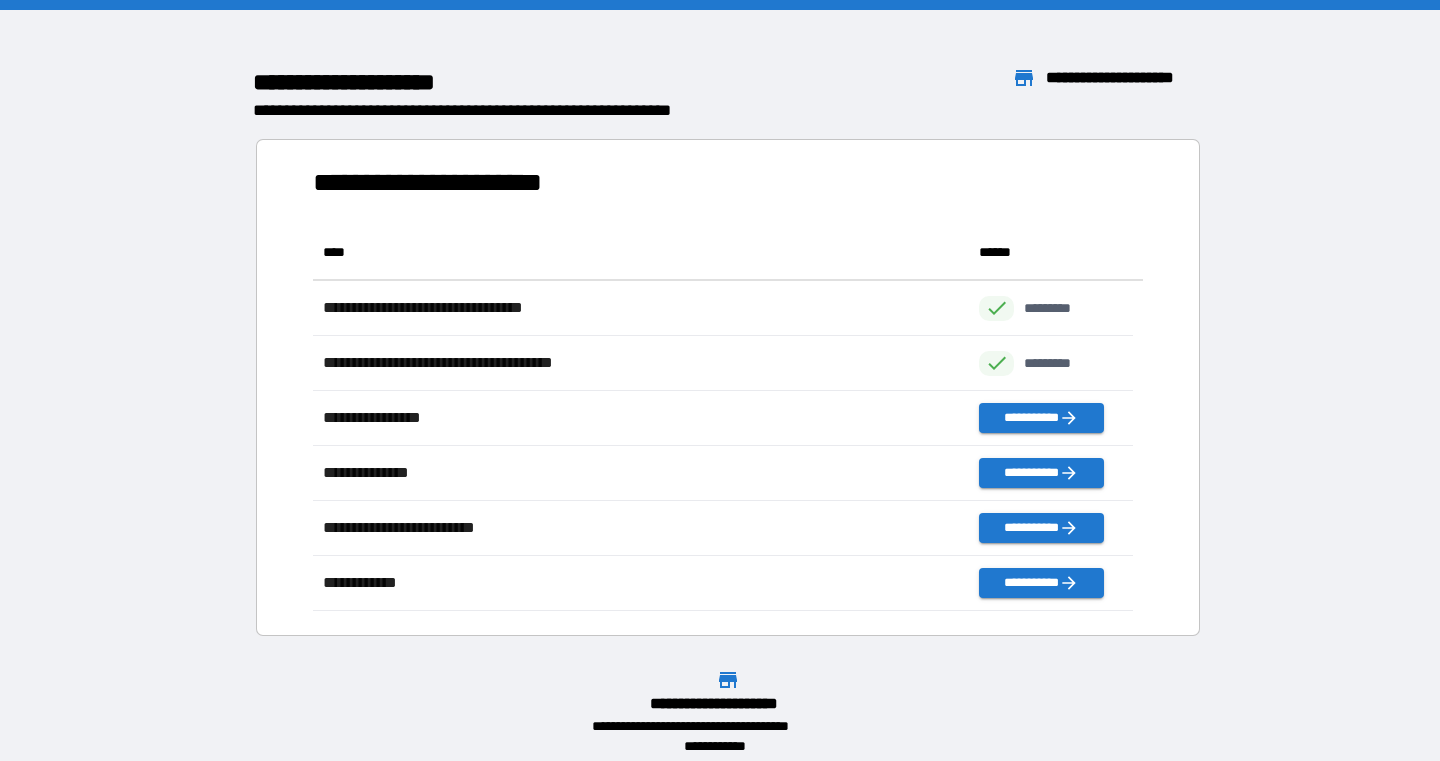 scroll, scrollTop: 16, scrollLeft: 16, axis: both 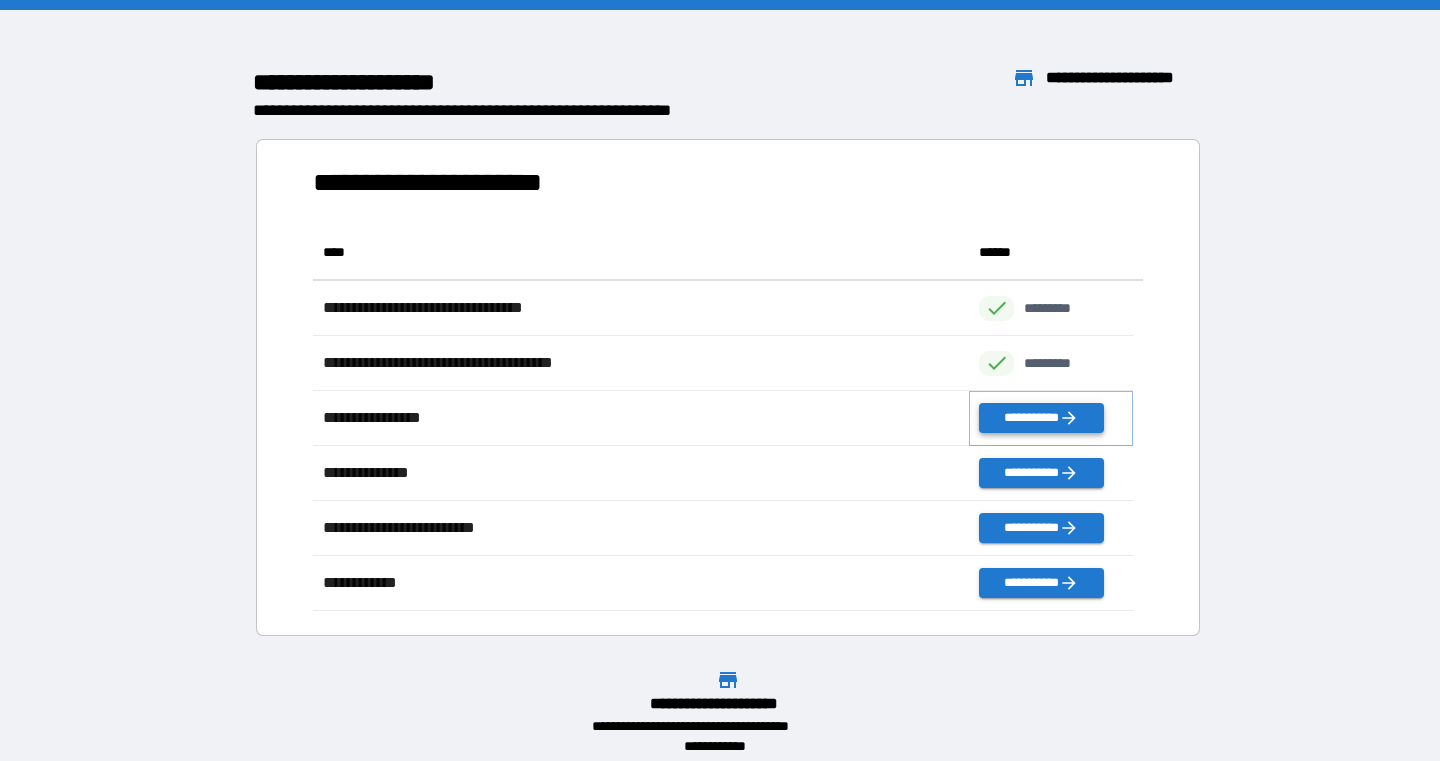 click on "**********" at bounding box center (1041, 418) 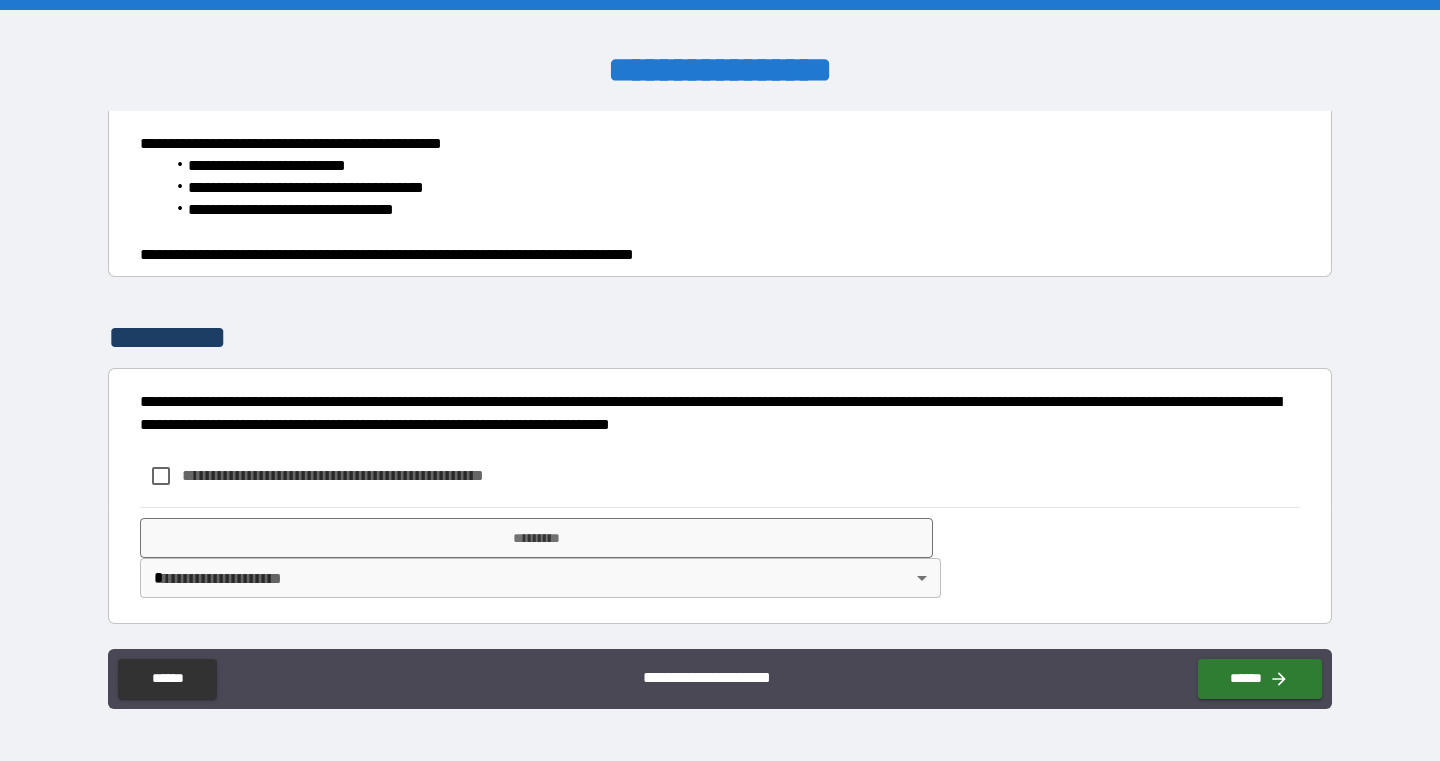 scroll, scrollTop: 820, scrollLeft: 0, axis: vertical 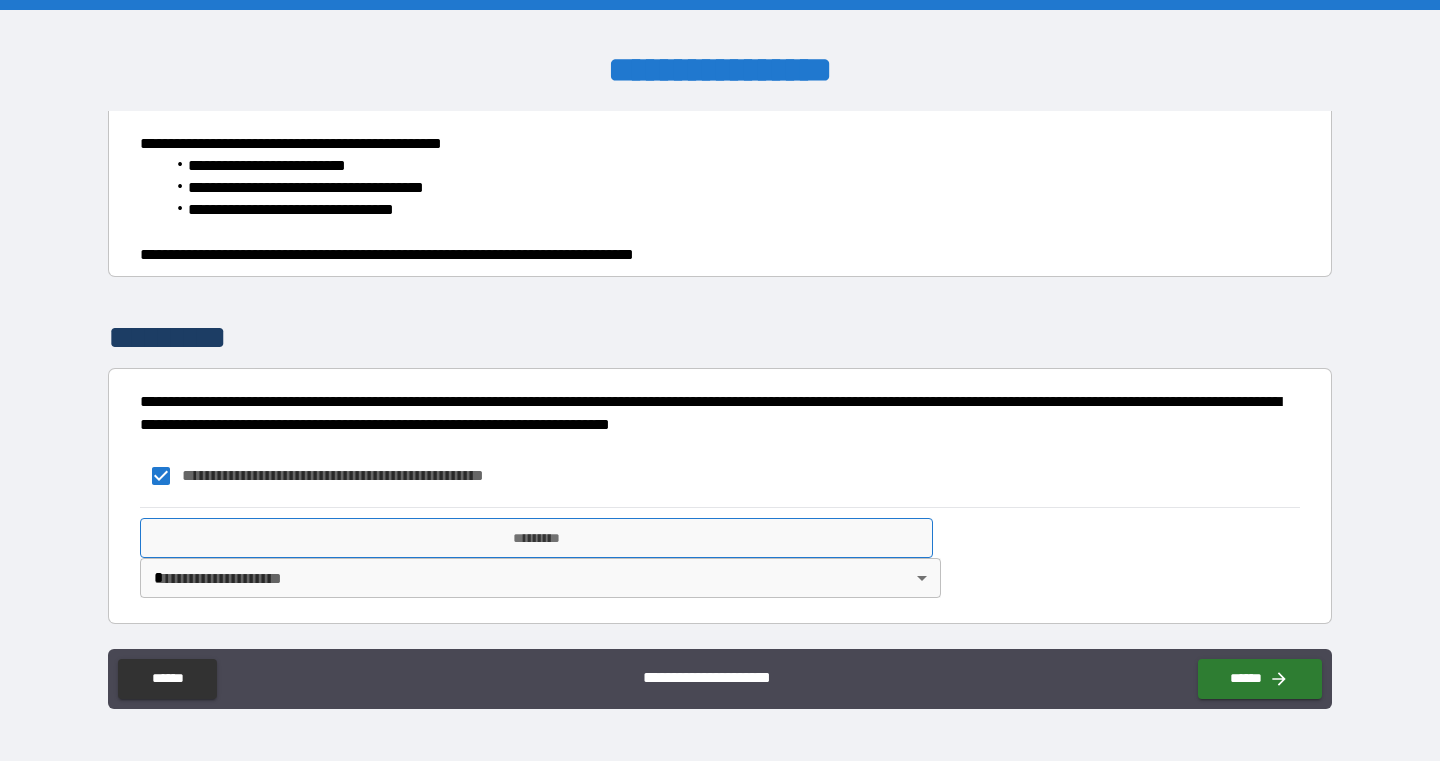 click on "*********" at bounding box center [536, 538] 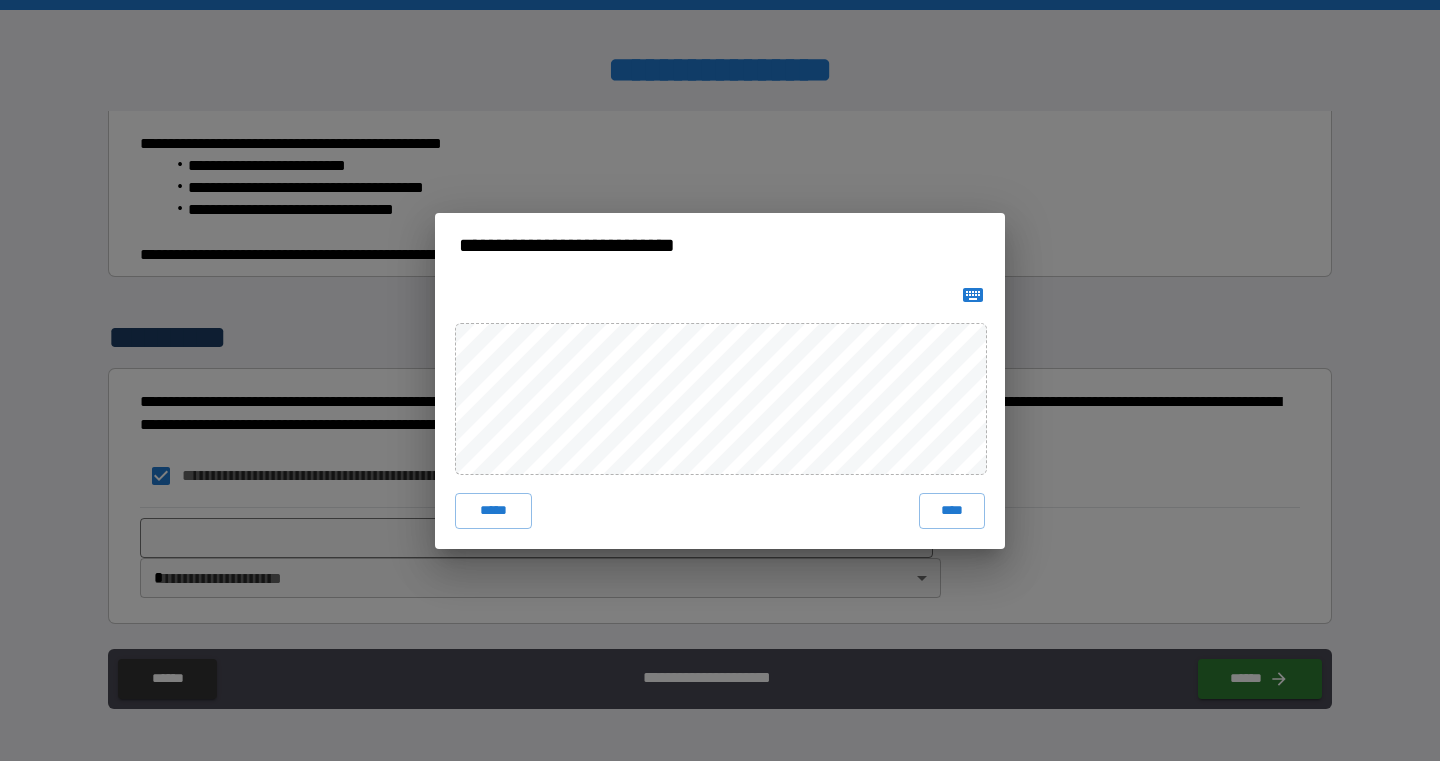 click 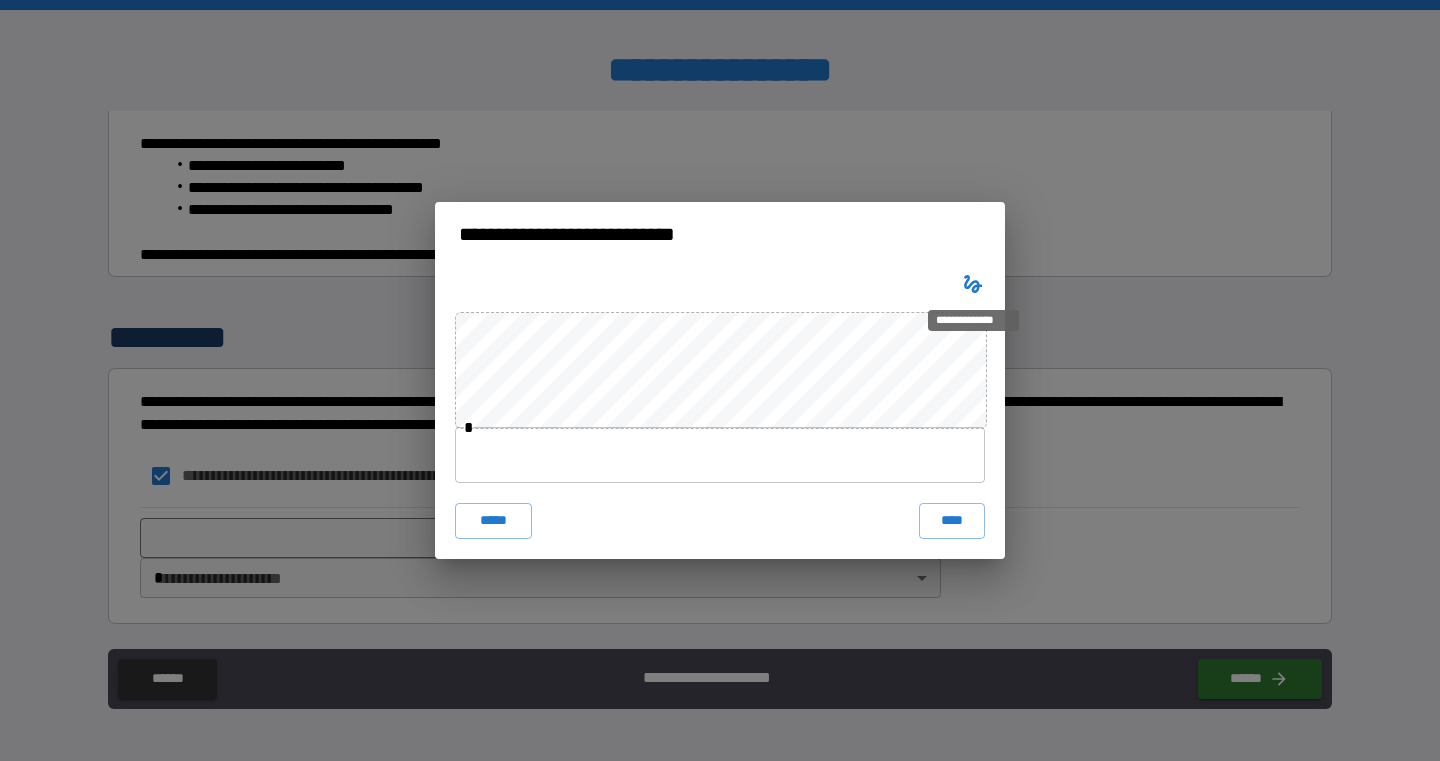 type 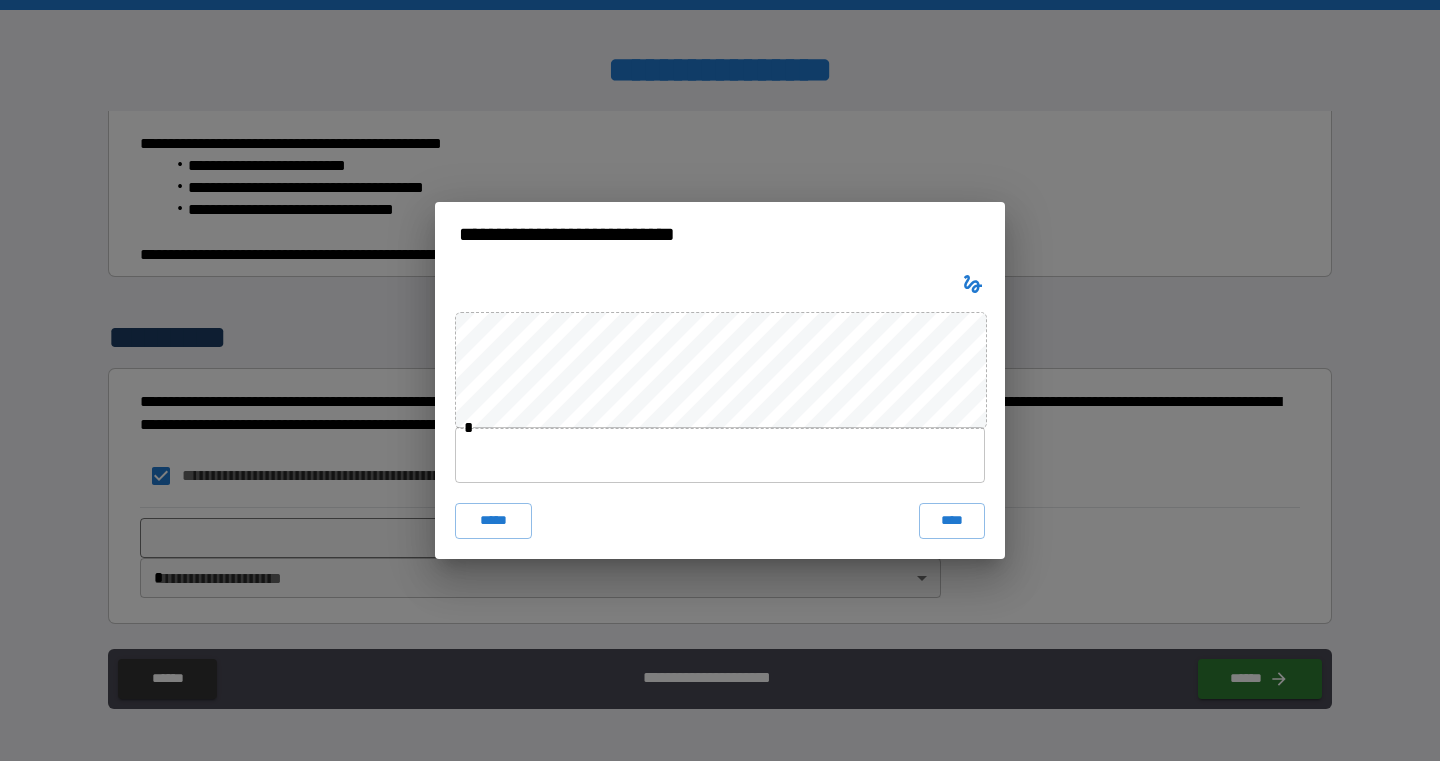 click at bounding box center (720, 455) 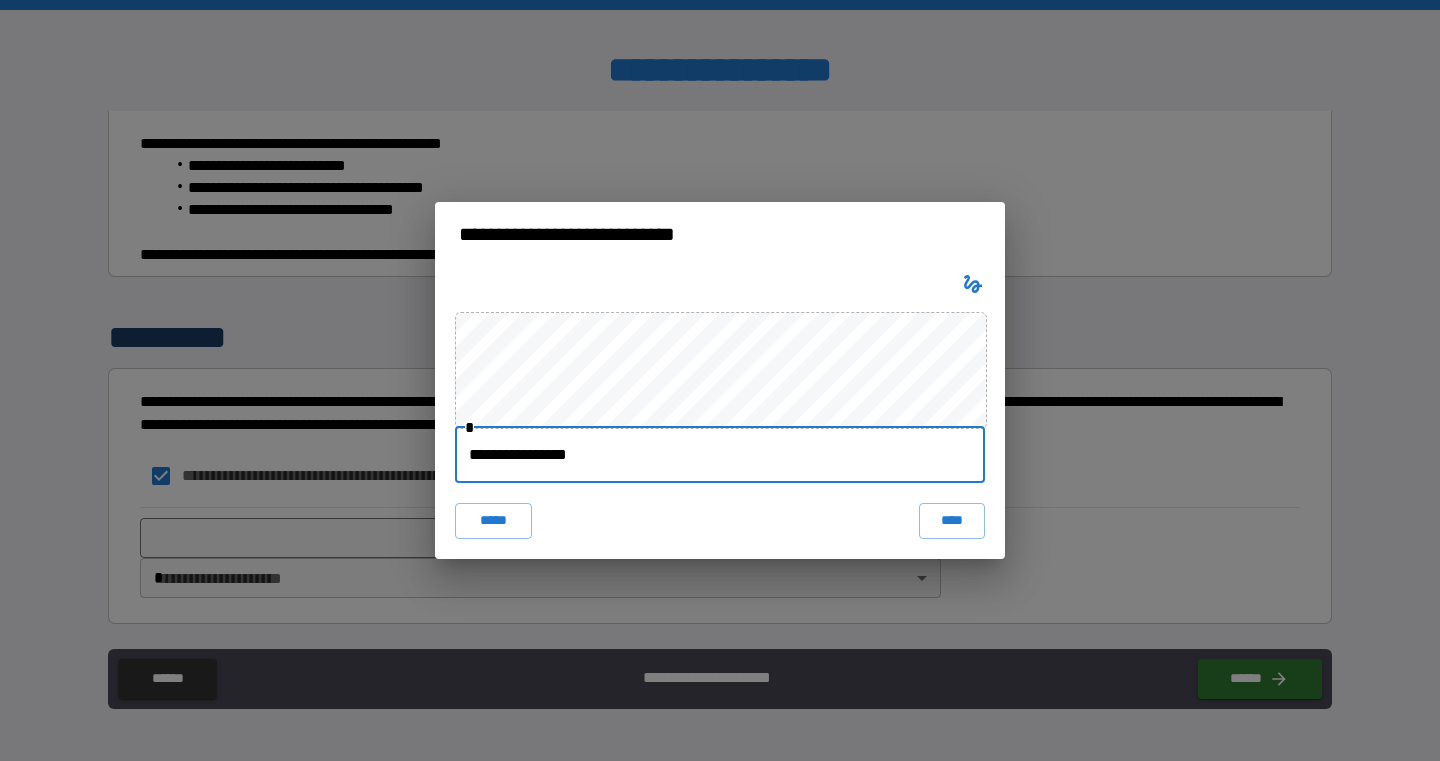 type on "**********" 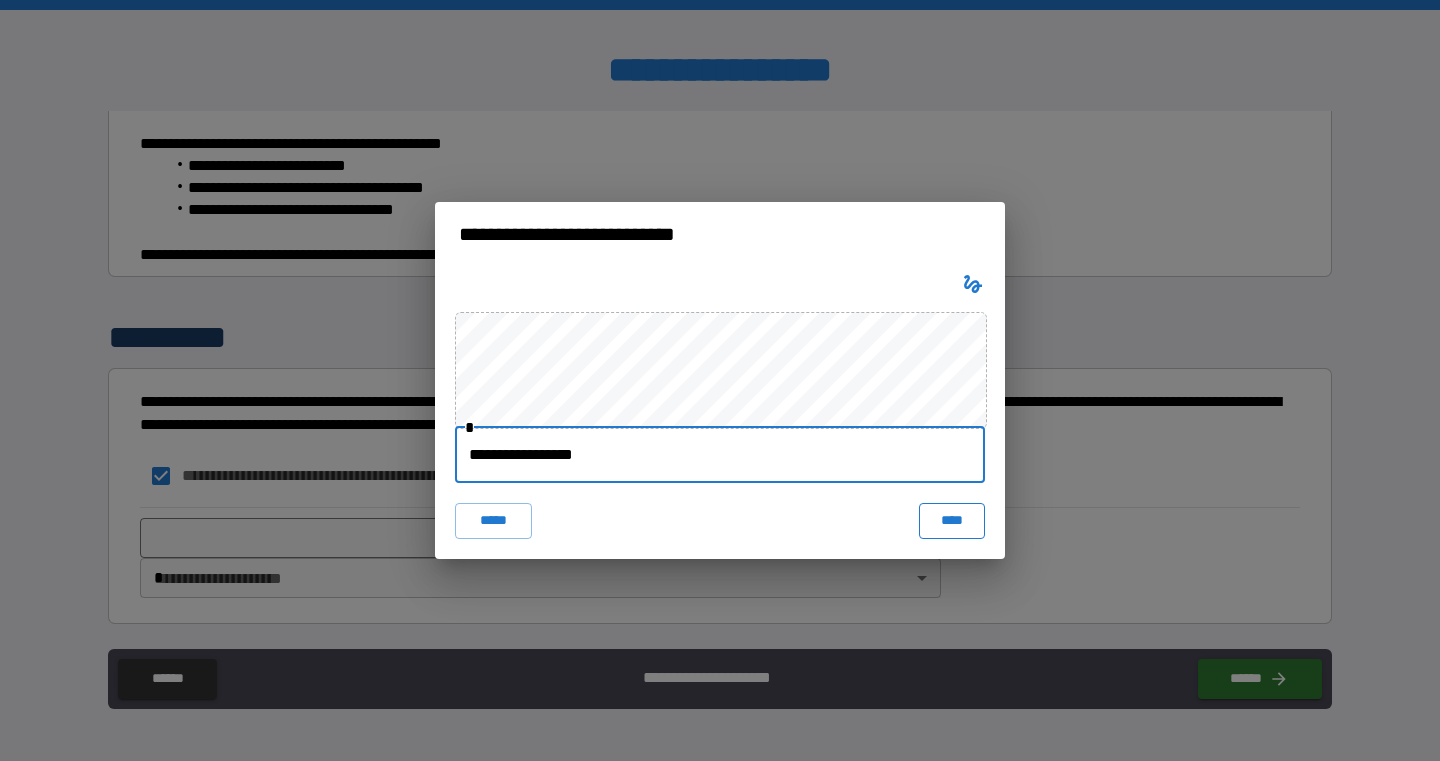 click on "****" at bounding box center [952, 521] 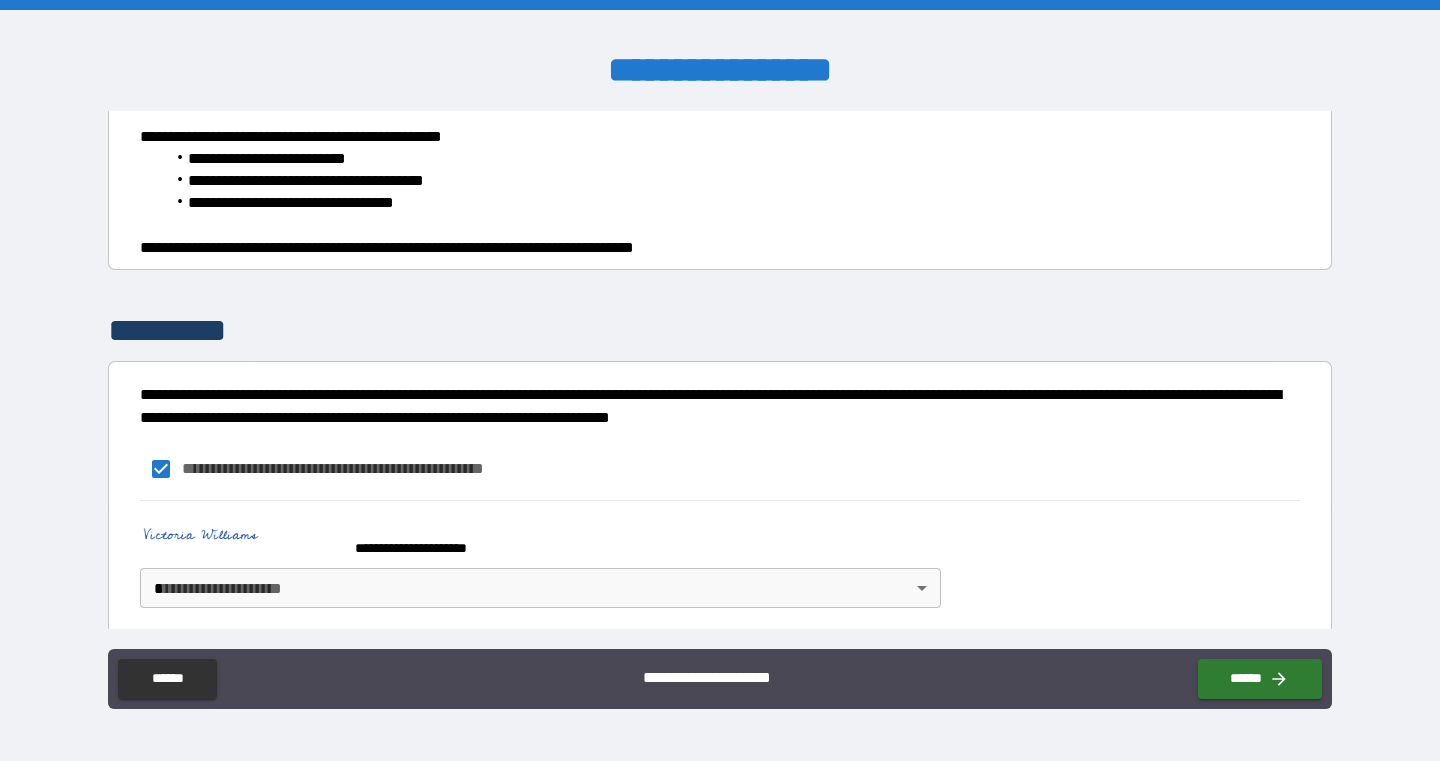 click on "**********" at bounding box center (720, 380) 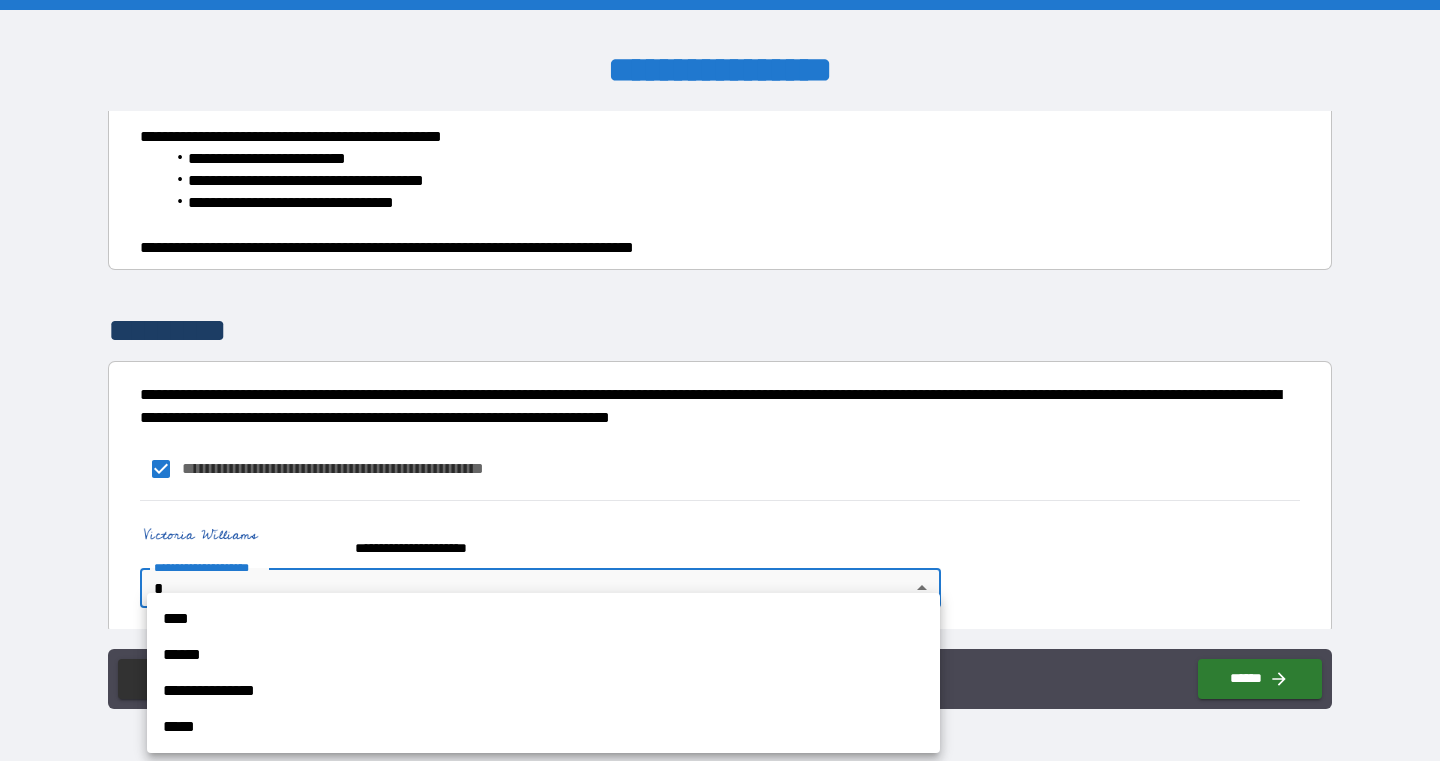 click on "****" at bounding box center (543, 619) 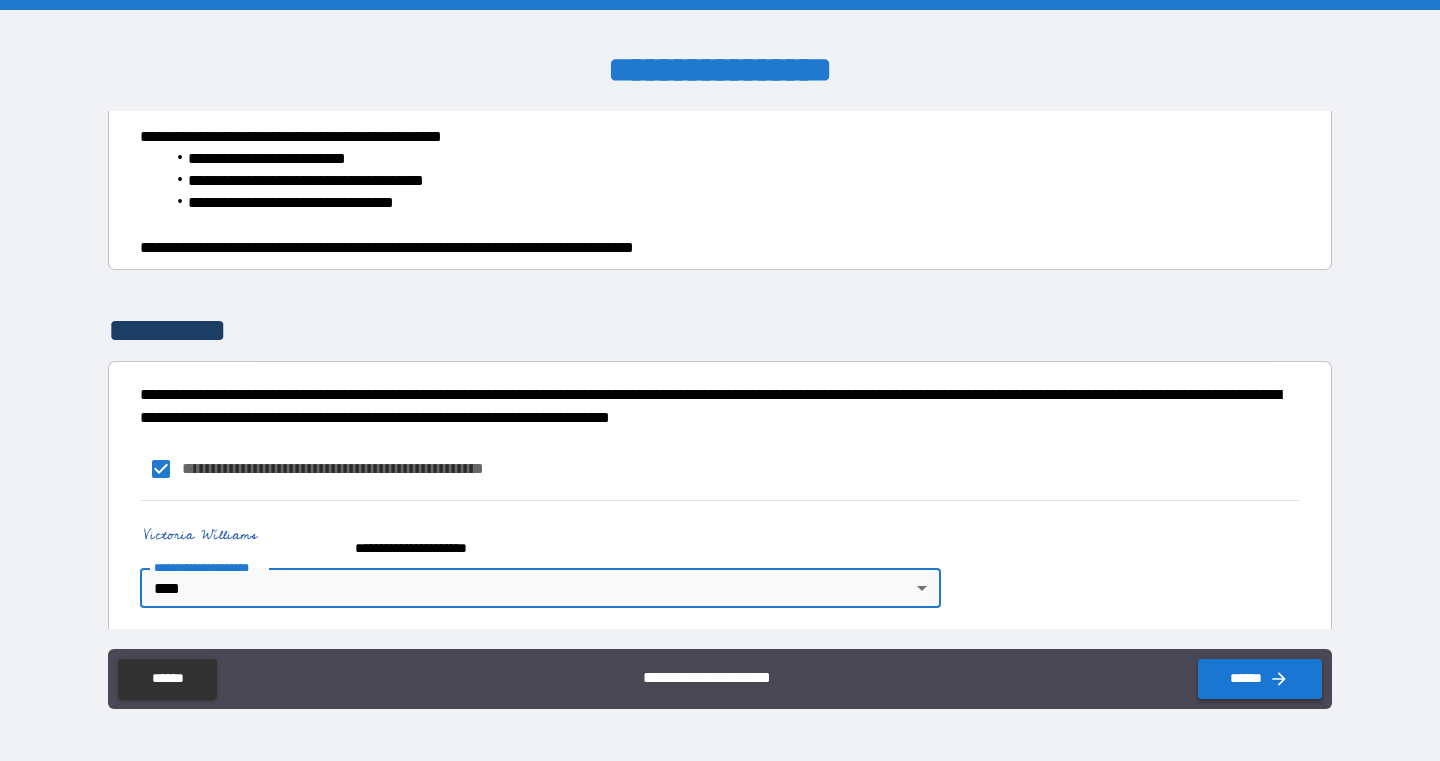 click on "******" at bounding box center [1260, 679] 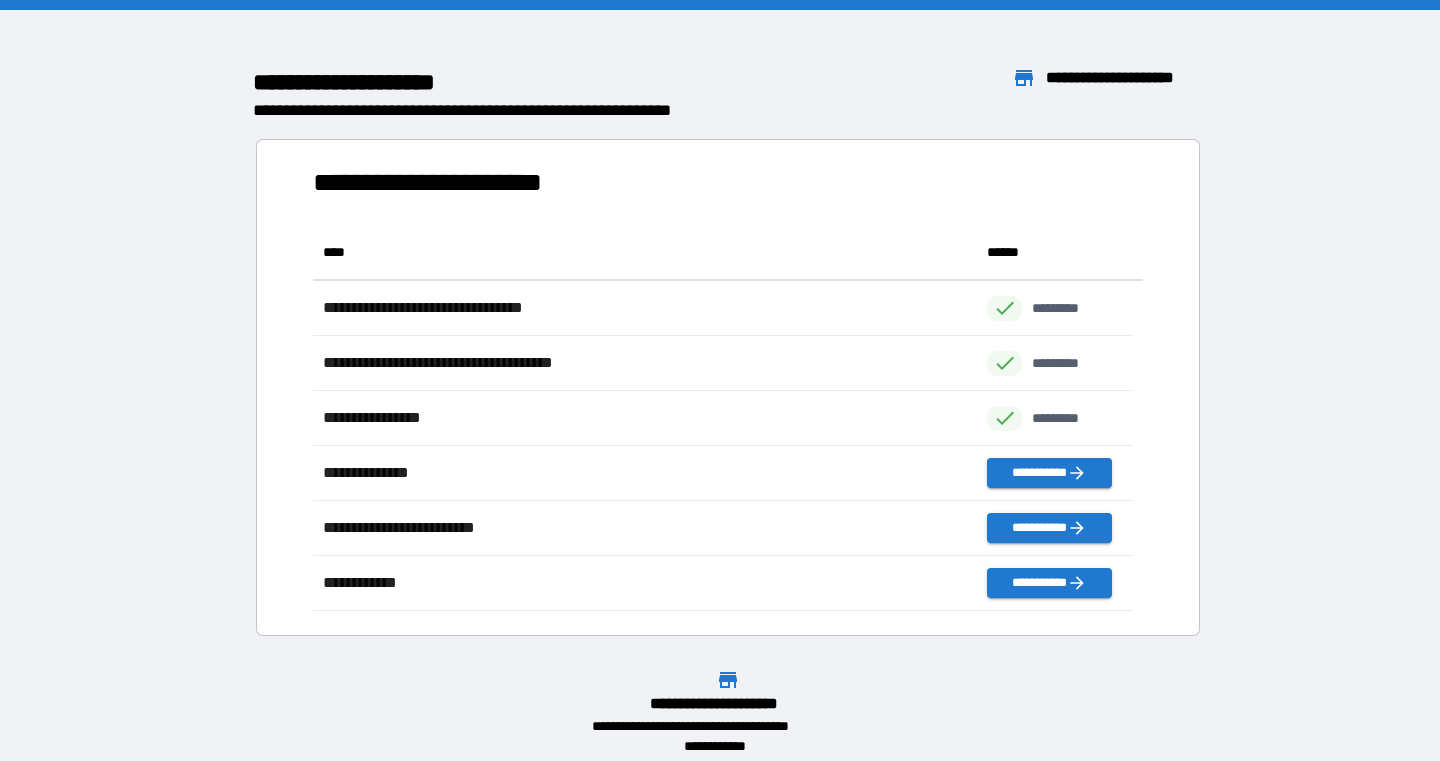 scroll, scrollTop: 371, scrollLeft: 805, axis: both 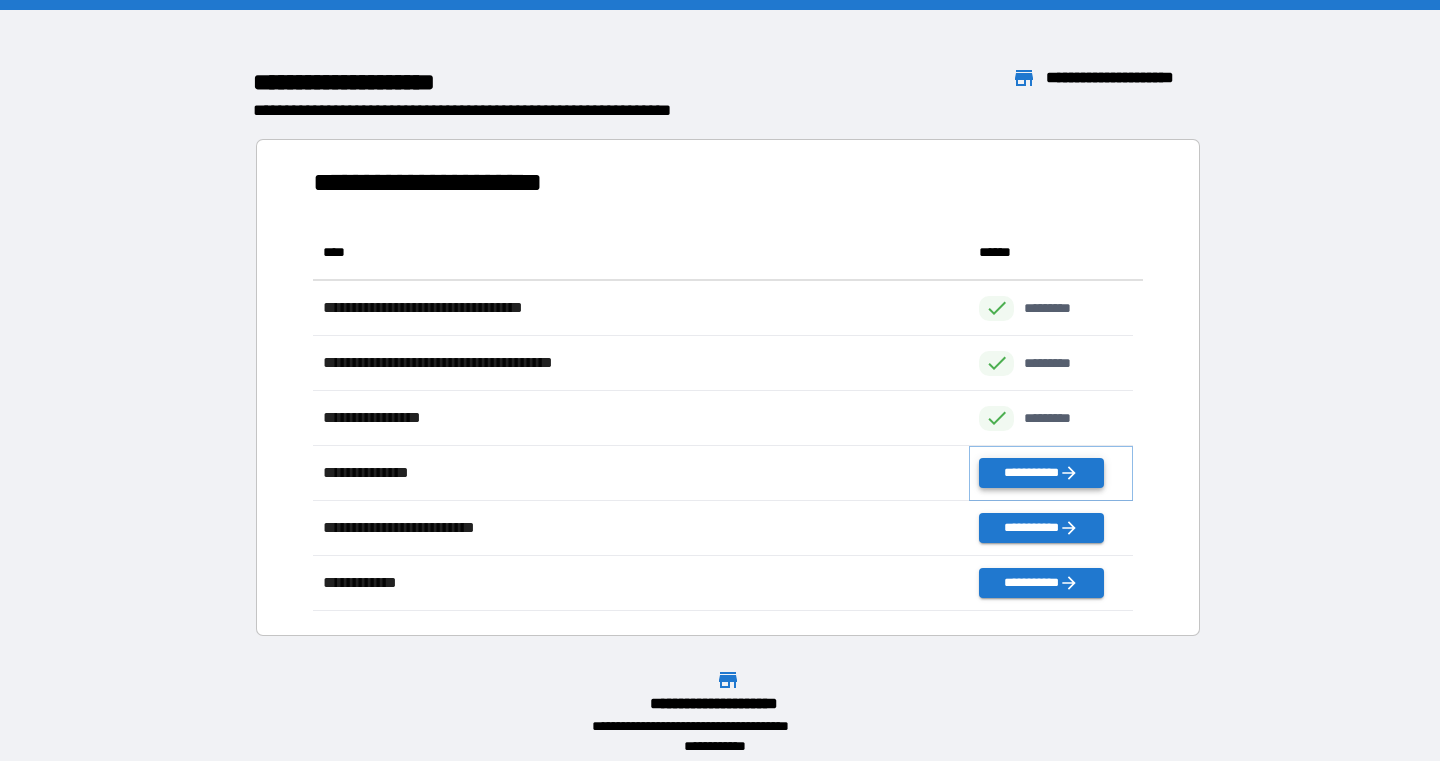 click on "**********" at bounding box center (1041, 473) 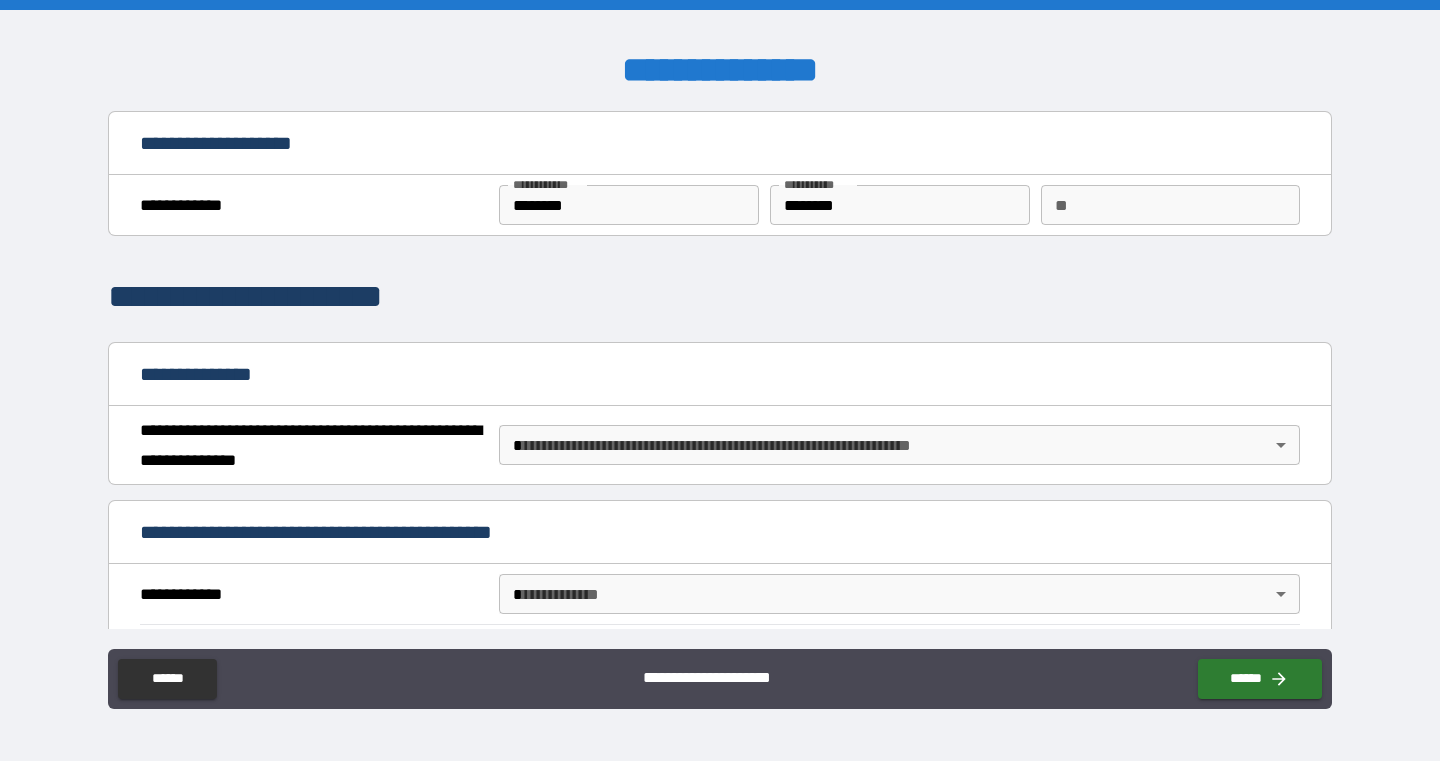click on "**********" at bounding box center [720, 380] 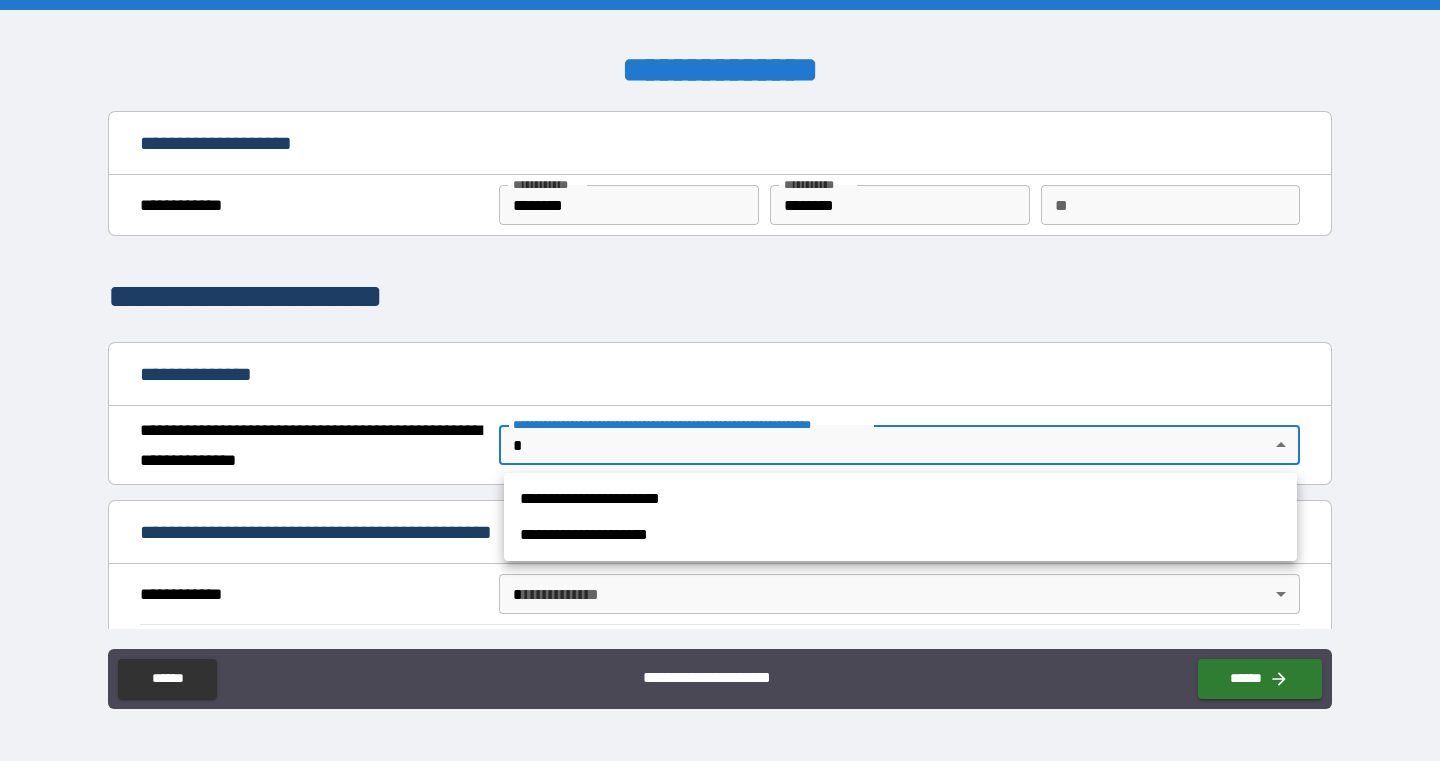click on "**********" at bounding box center (900, 499) 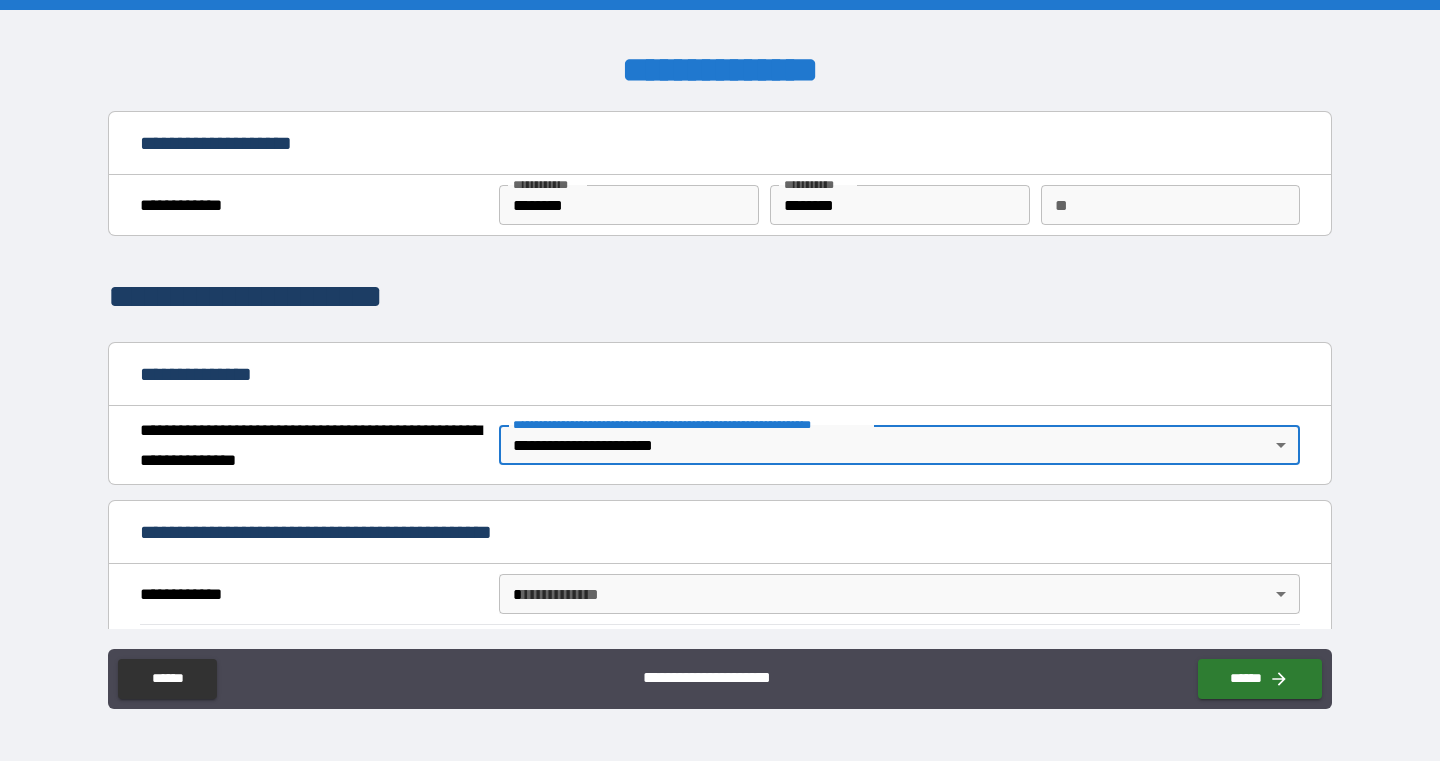 type on "*" 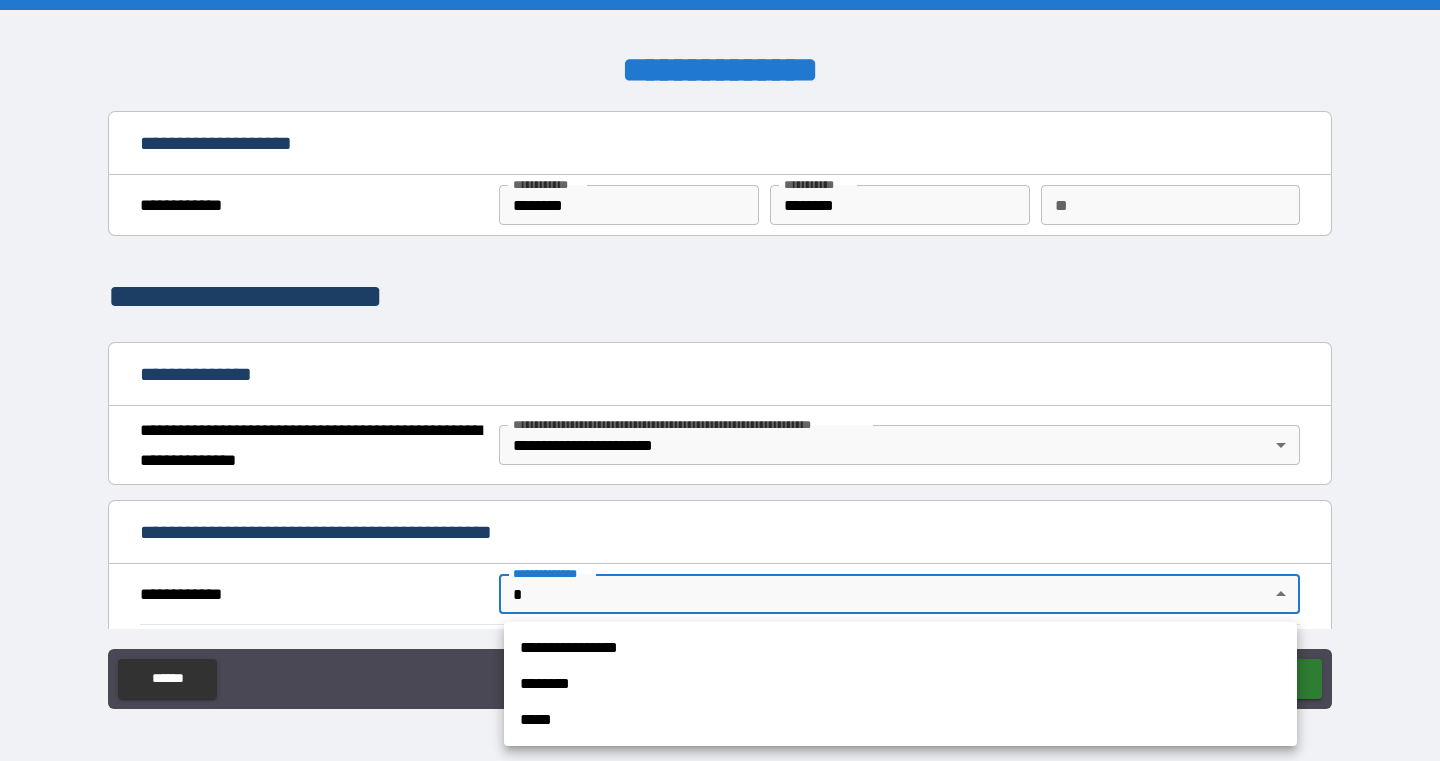 click on "**********" at bounding box center [900, 648] 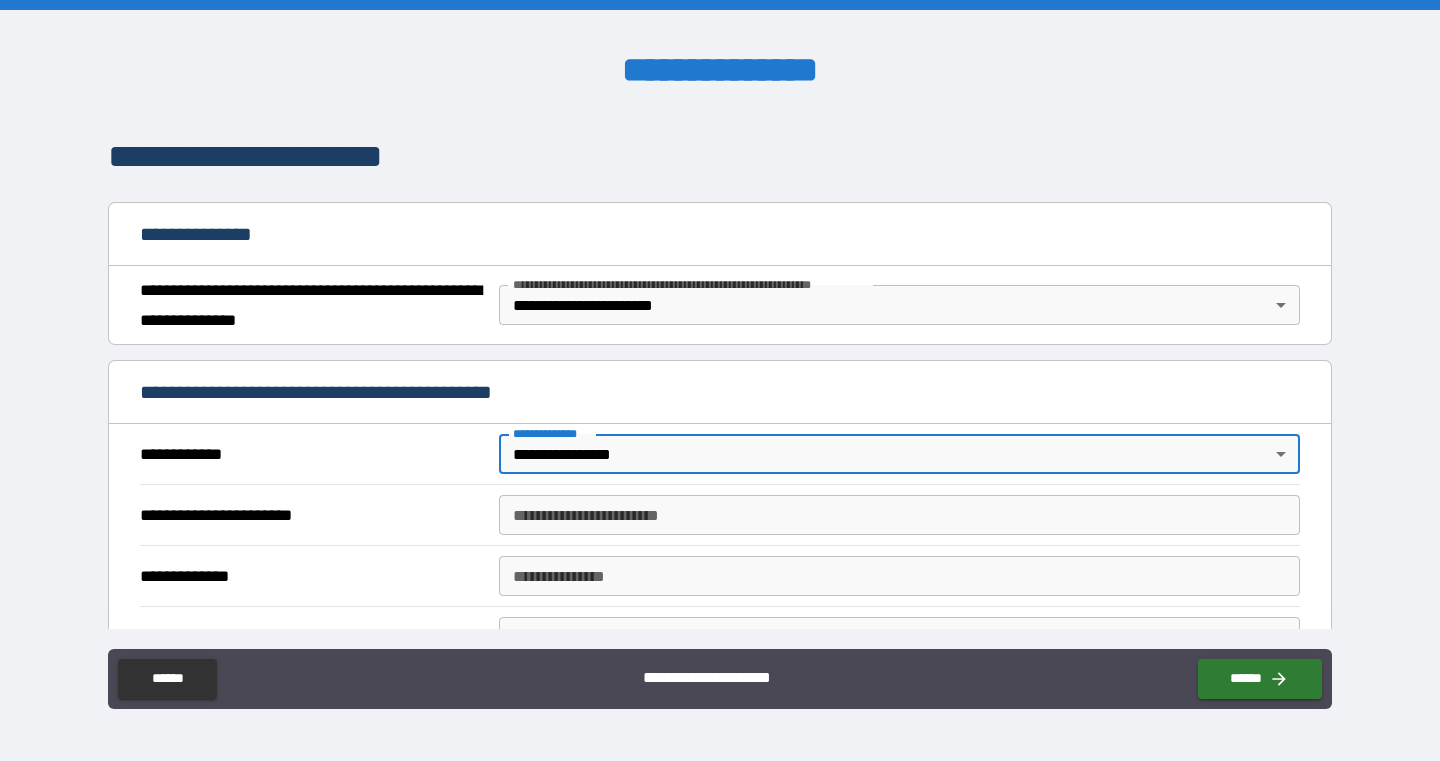 scroll, scrollTop: 142, scrollLeft: 0, axis: vertical 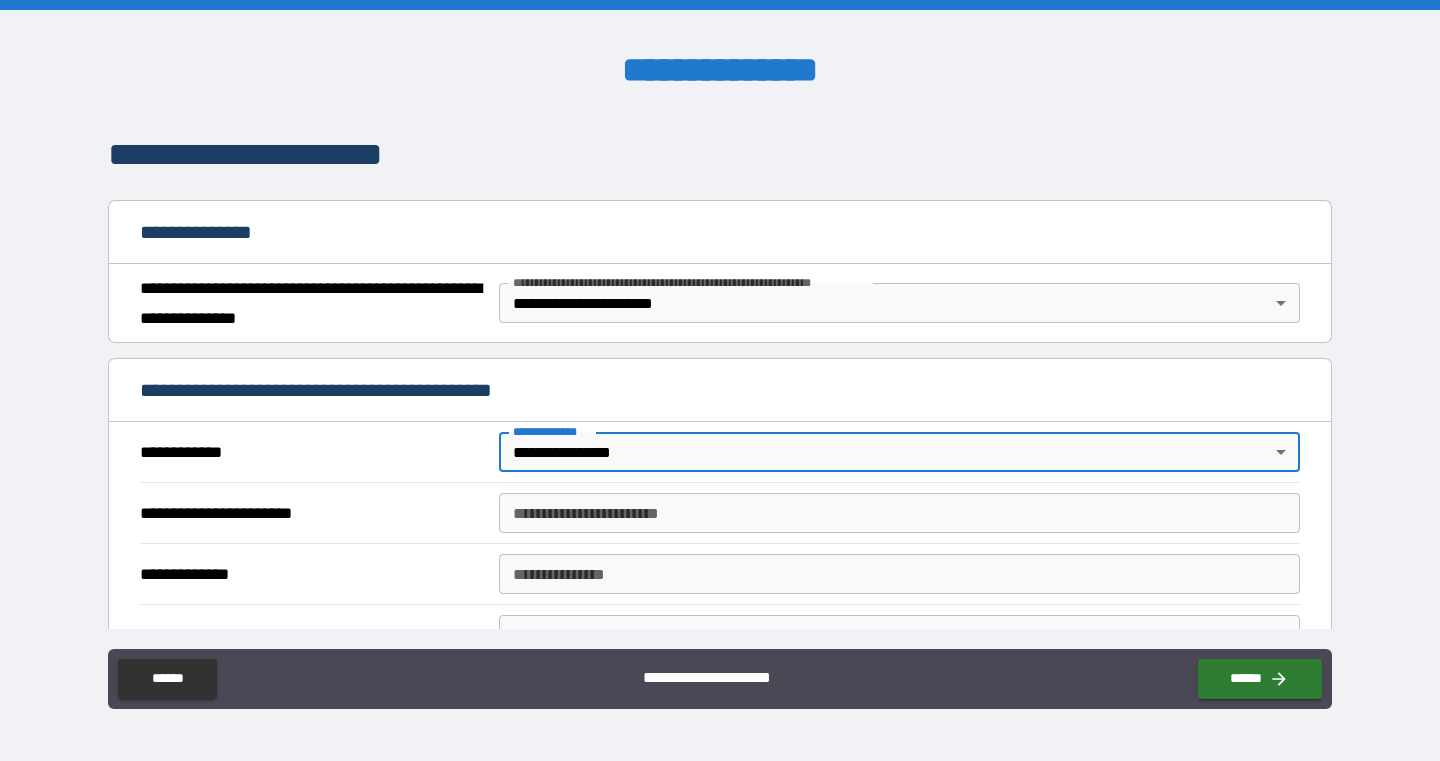 click on "**********" at bounding box center (899, 513) 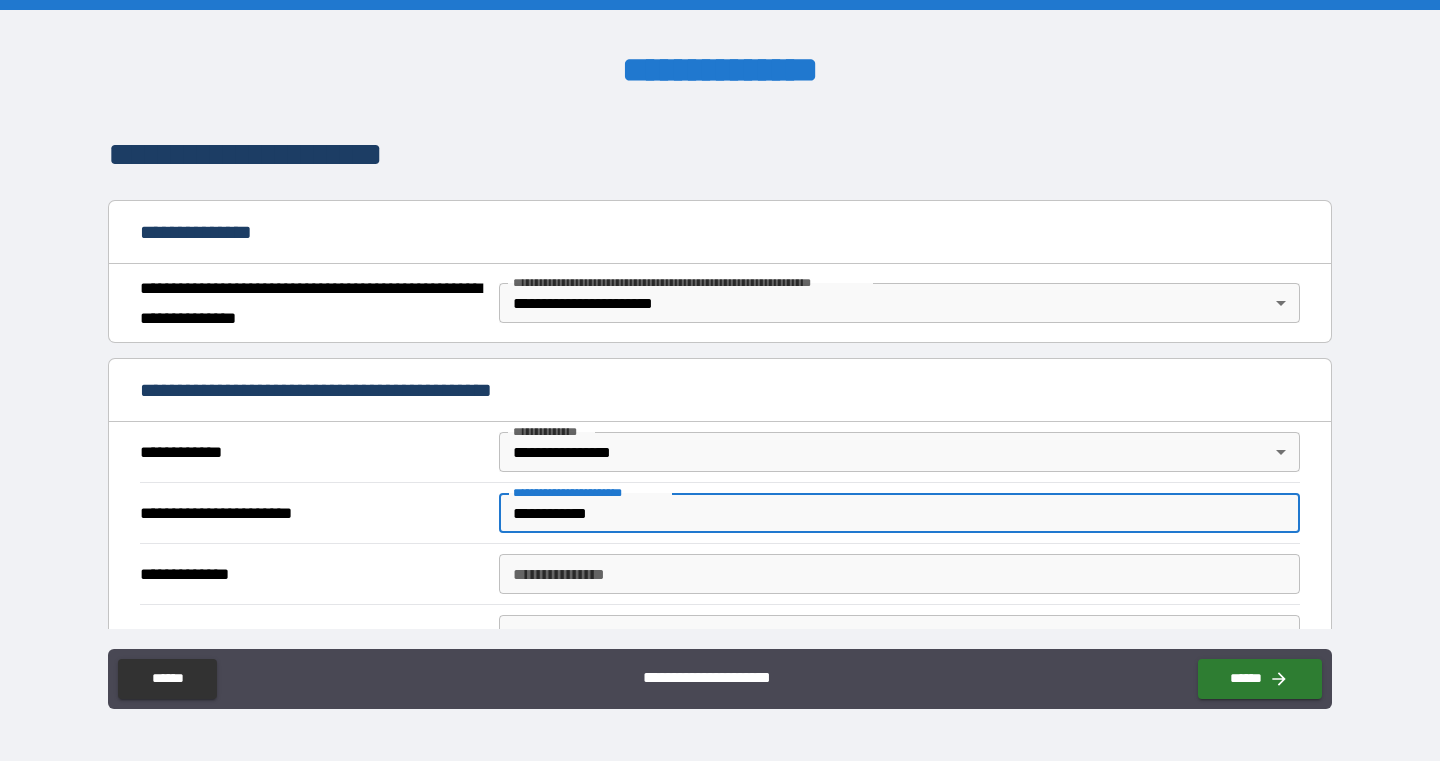 type on "**********" 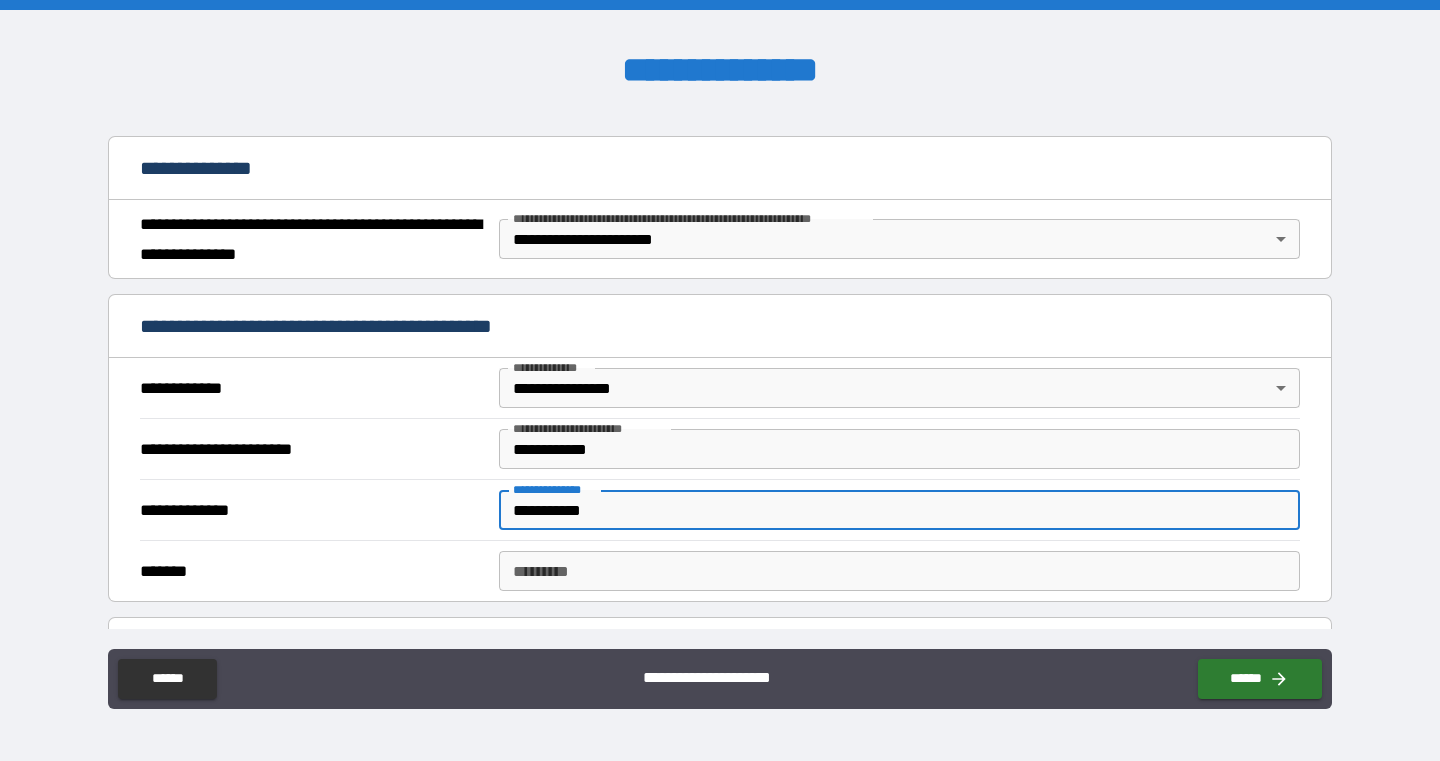 scroll, scrollTop: 212, scrollLeft: 0, axis: vertical 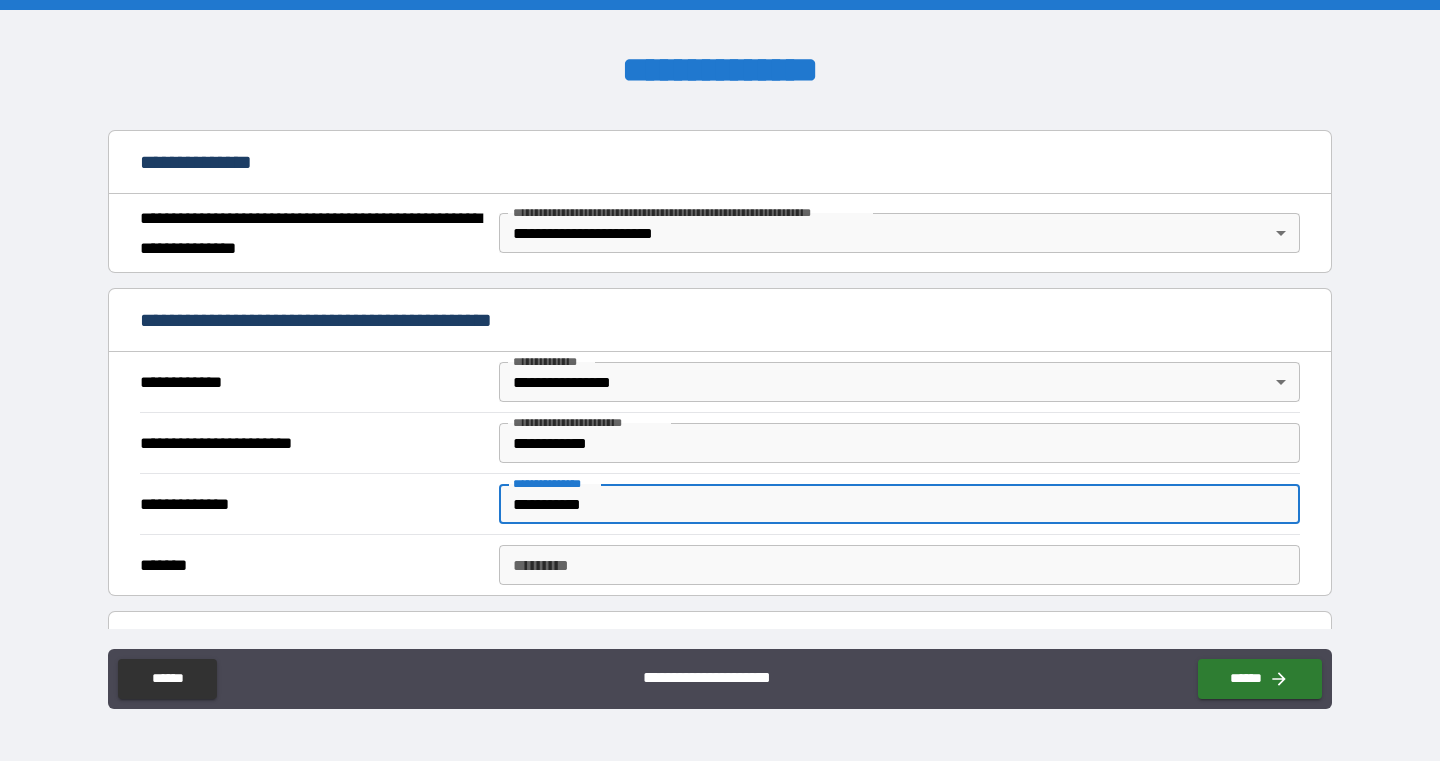 type on "**********" 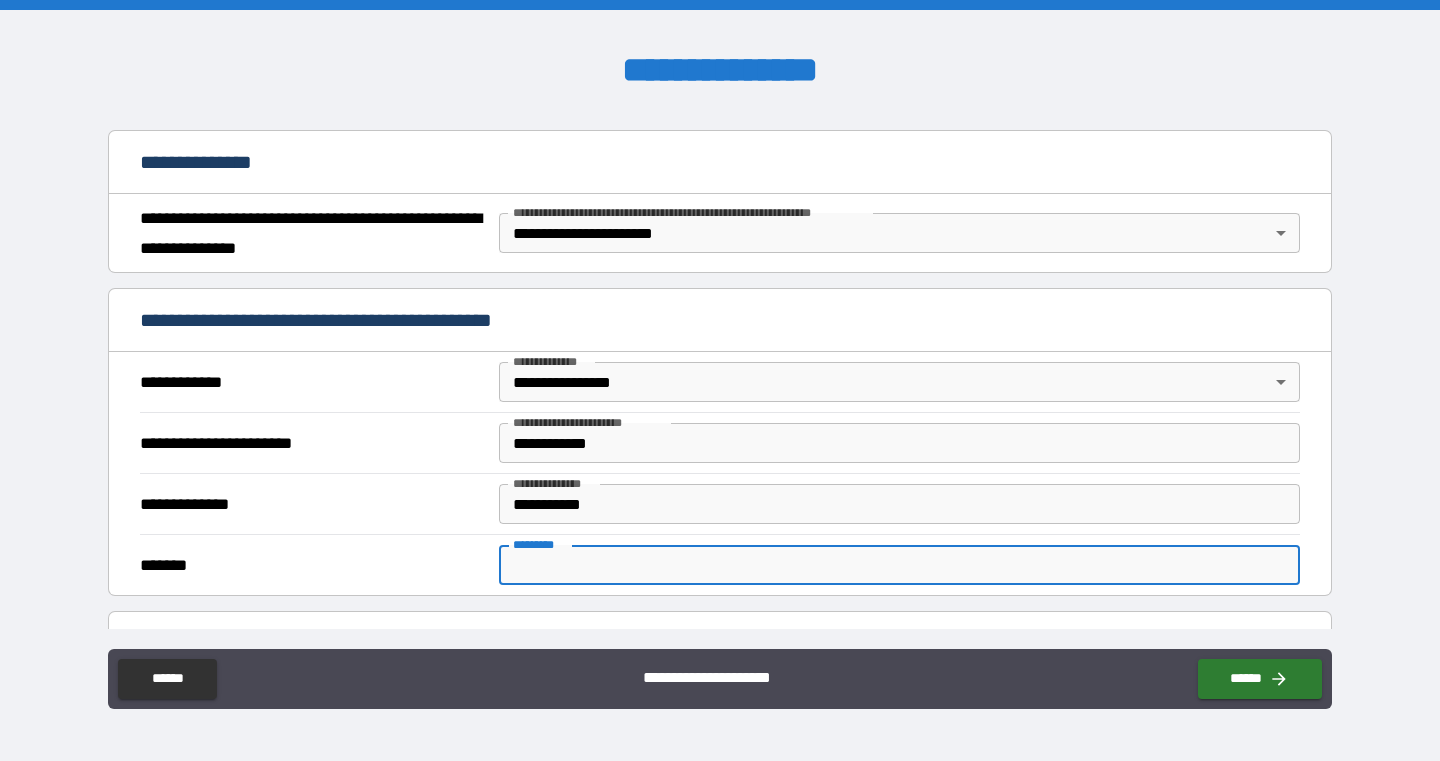 type on "*" 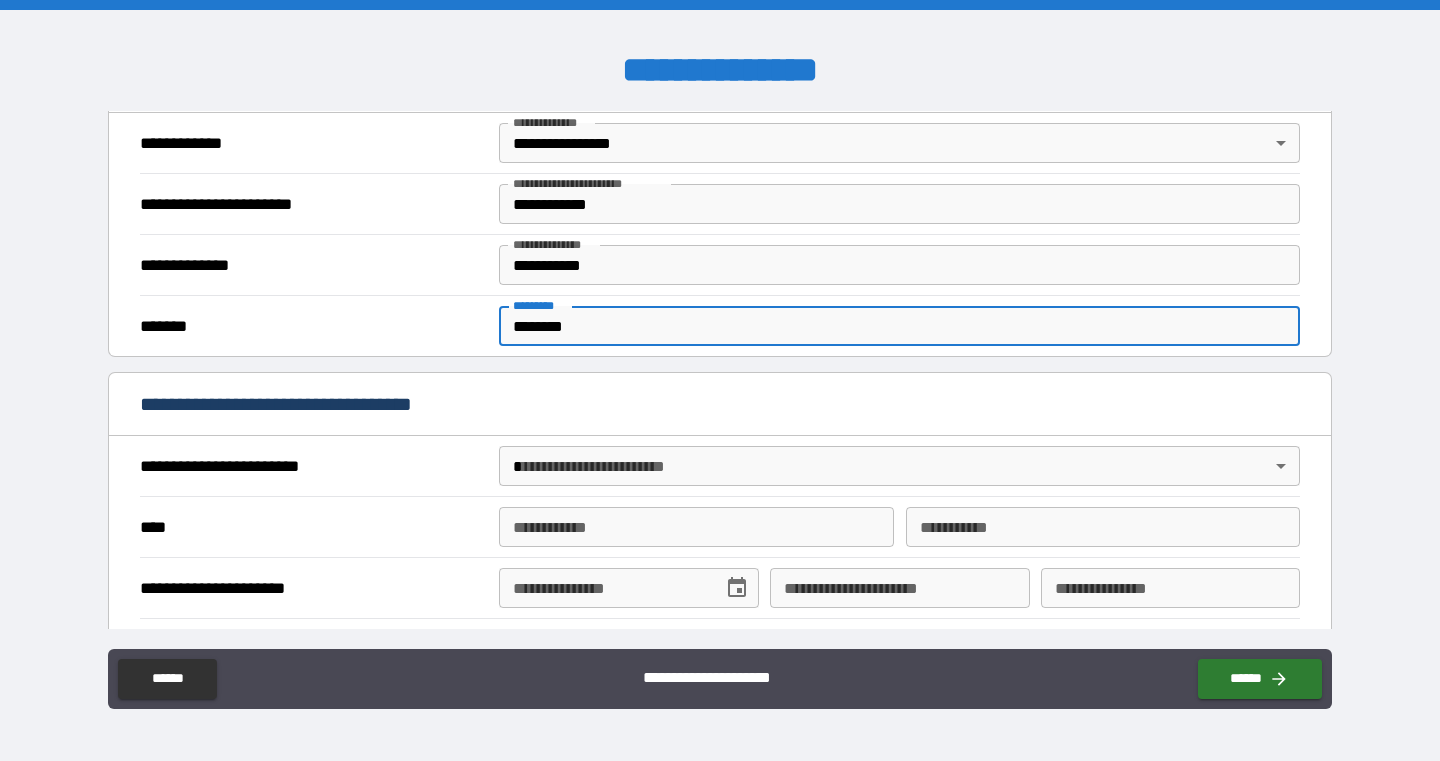 scroll, scrollTop: 467, scrollLeft: 0, axis: vertical 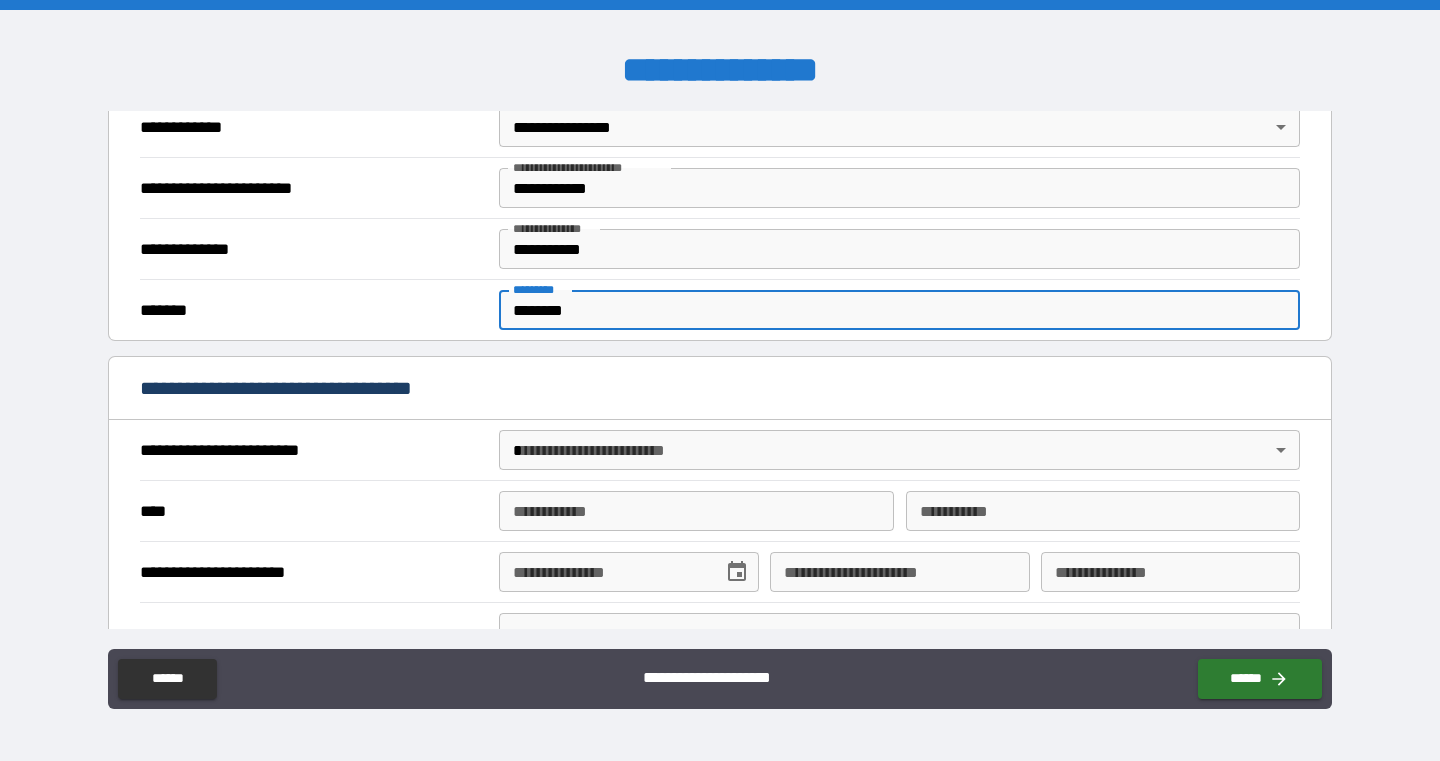 type on "********" 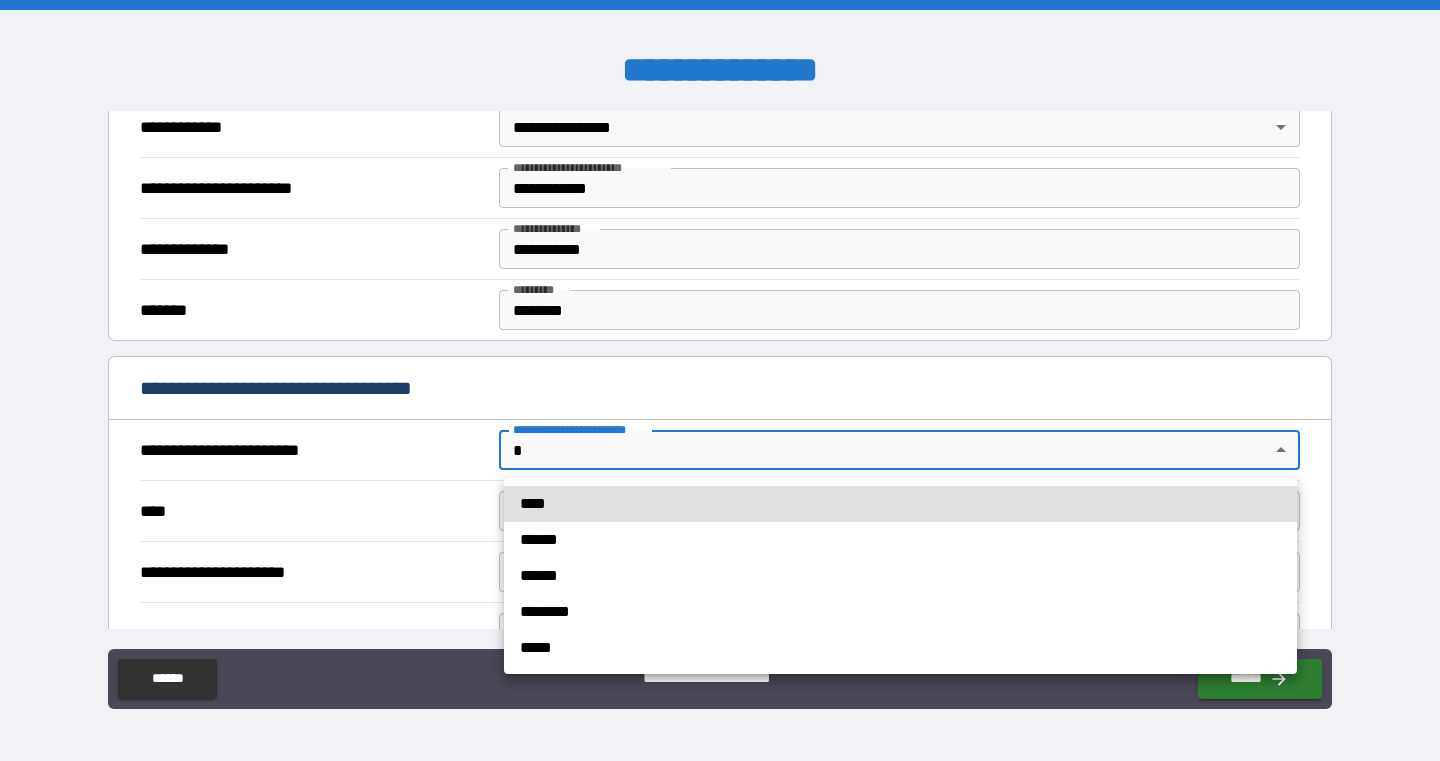 click on "****" at bounding box center (900, 504) 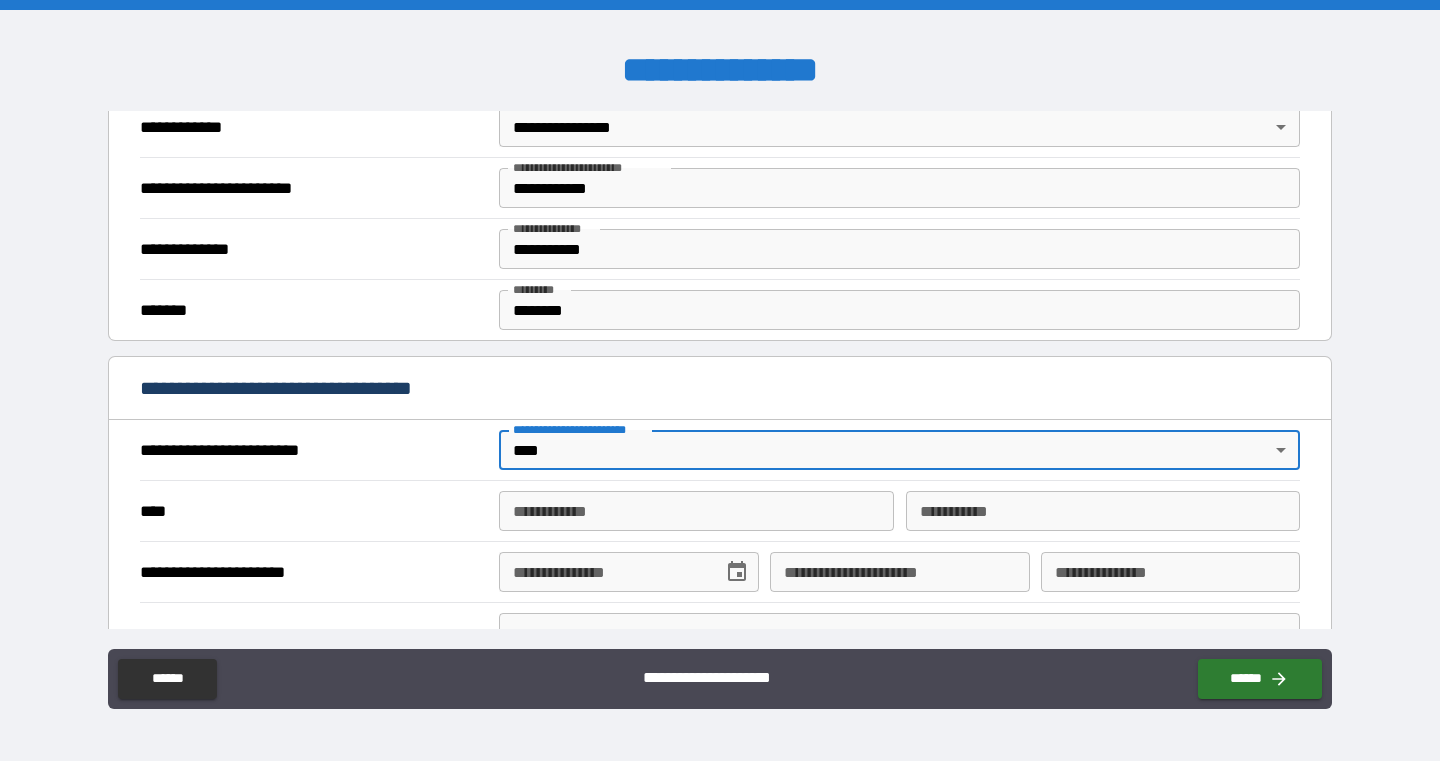 click on "**********" at bounding box center [696, 511] 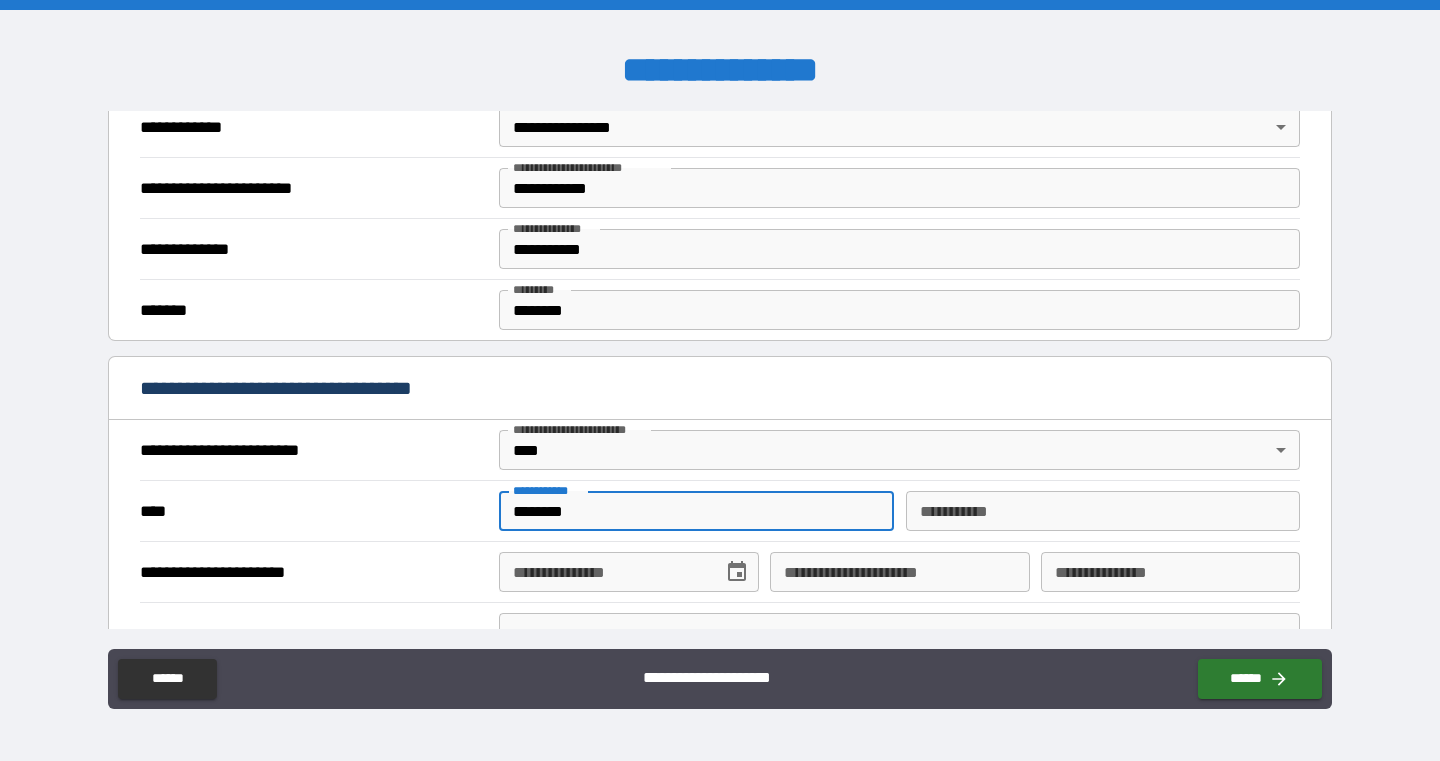 type on "********" 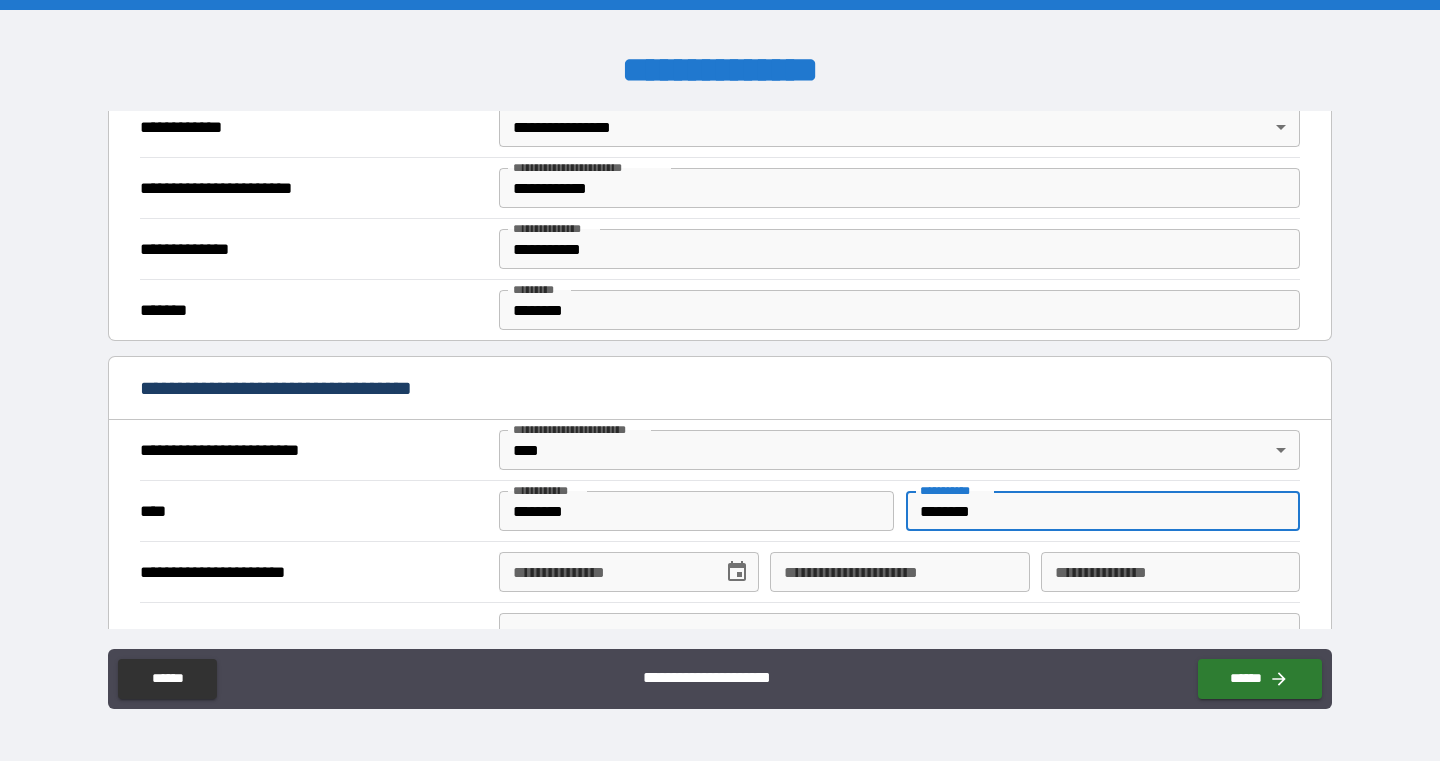 type on "********" 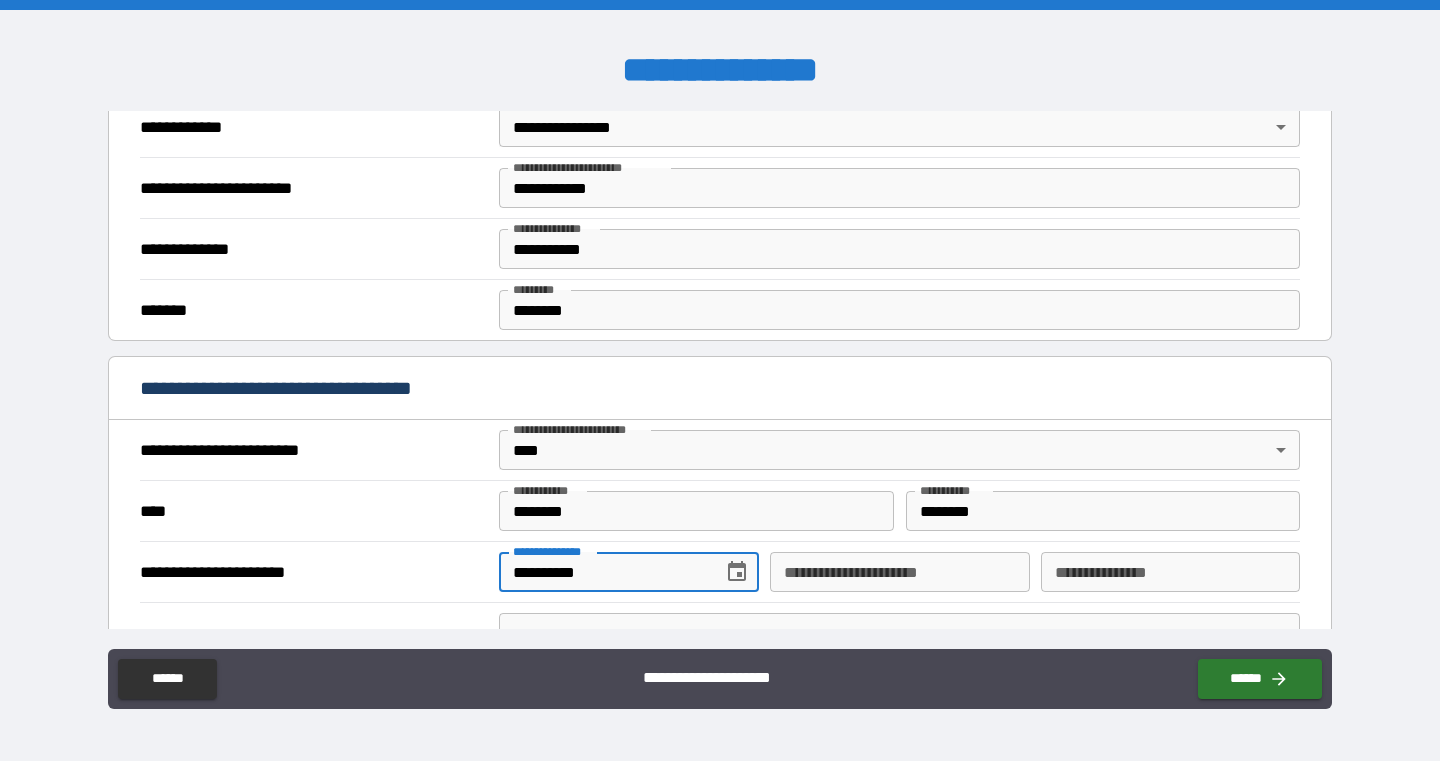 type on "**********" 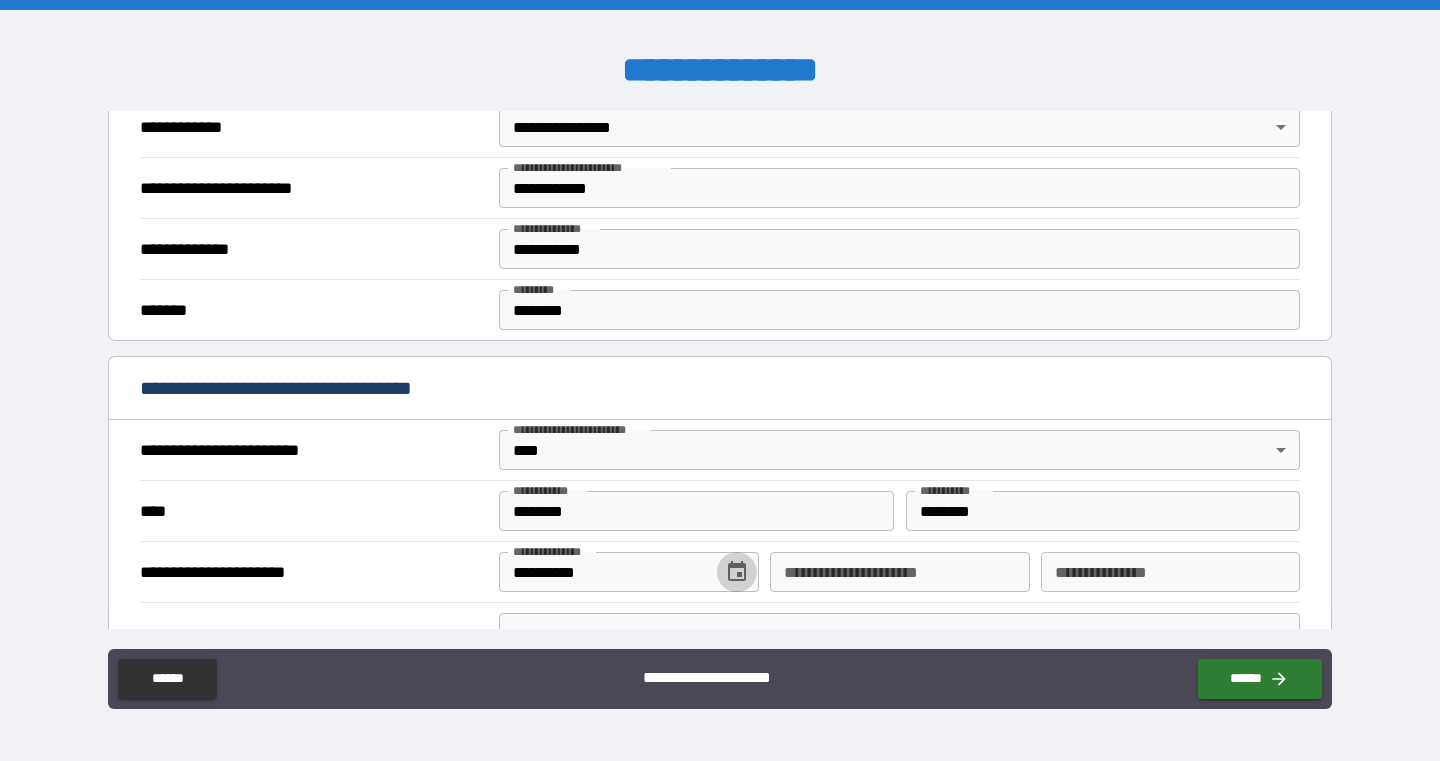 type 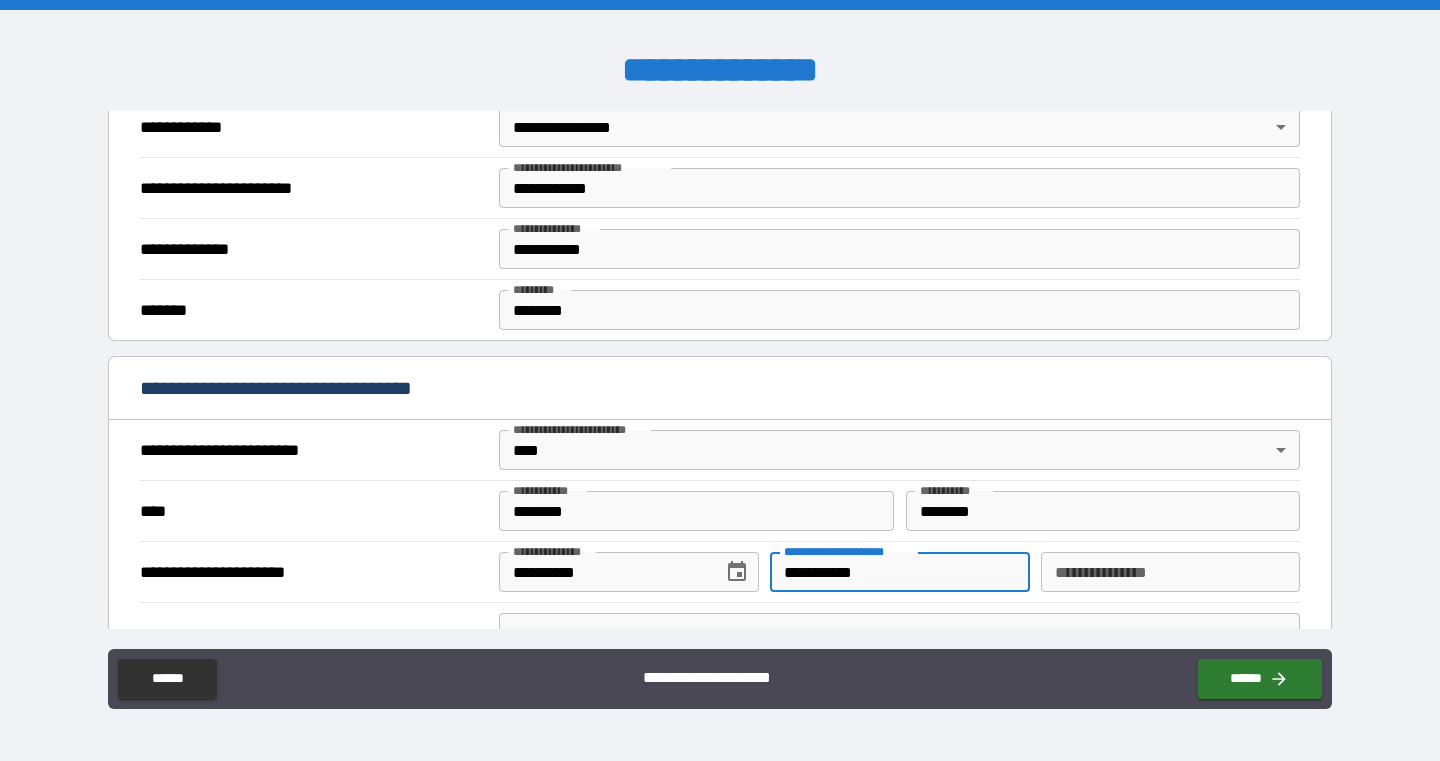 type on "**********" 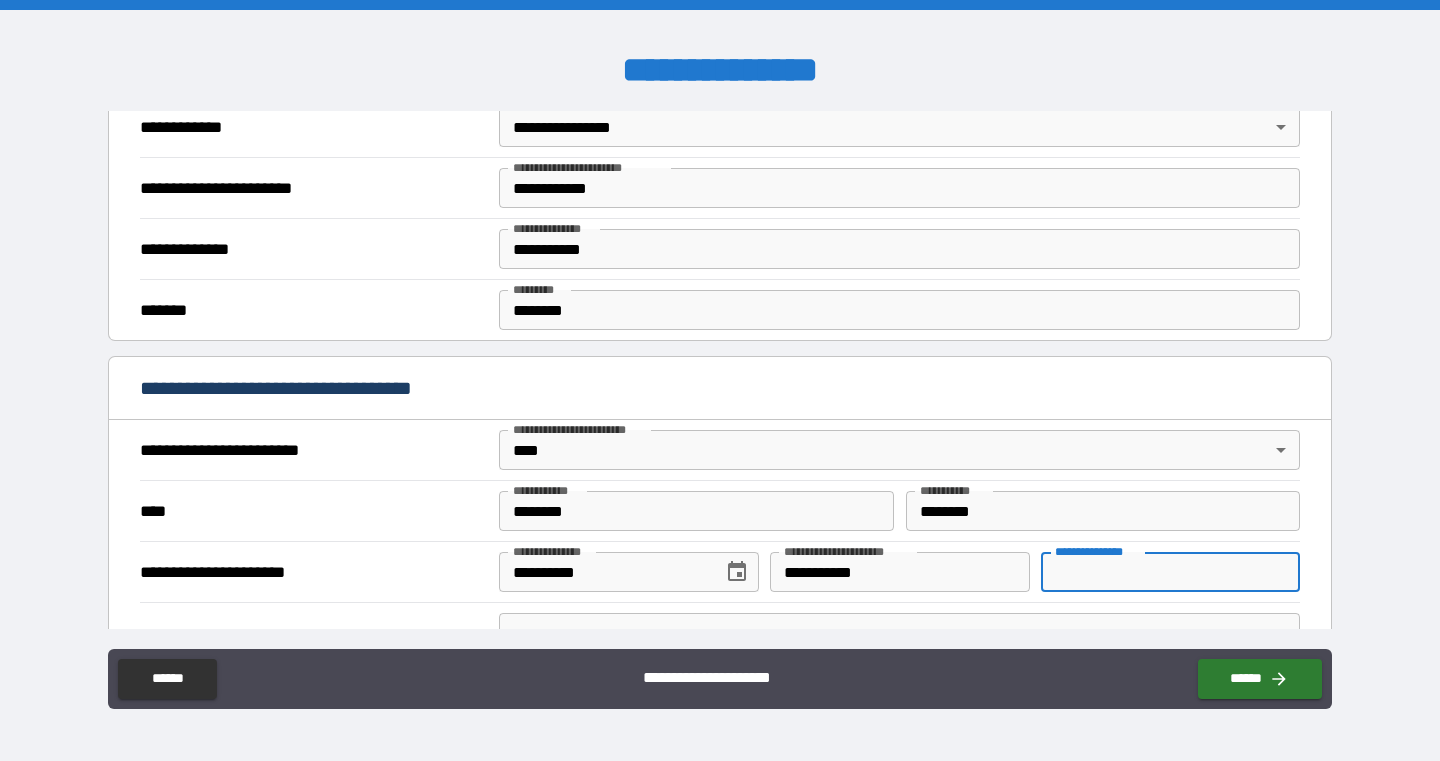 type on "*" 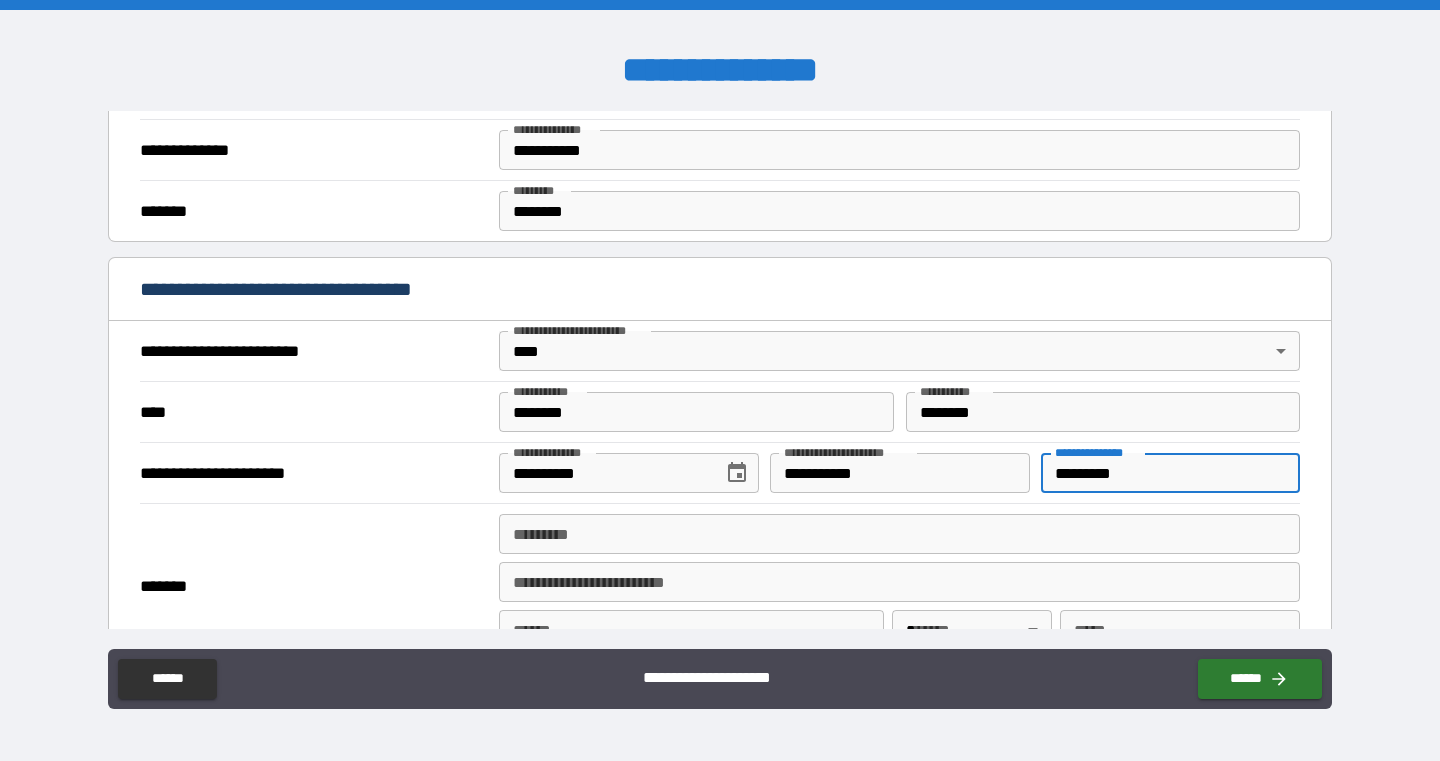 scroll, scrollTop: 599, scrollLeft: 0, axis: vertical 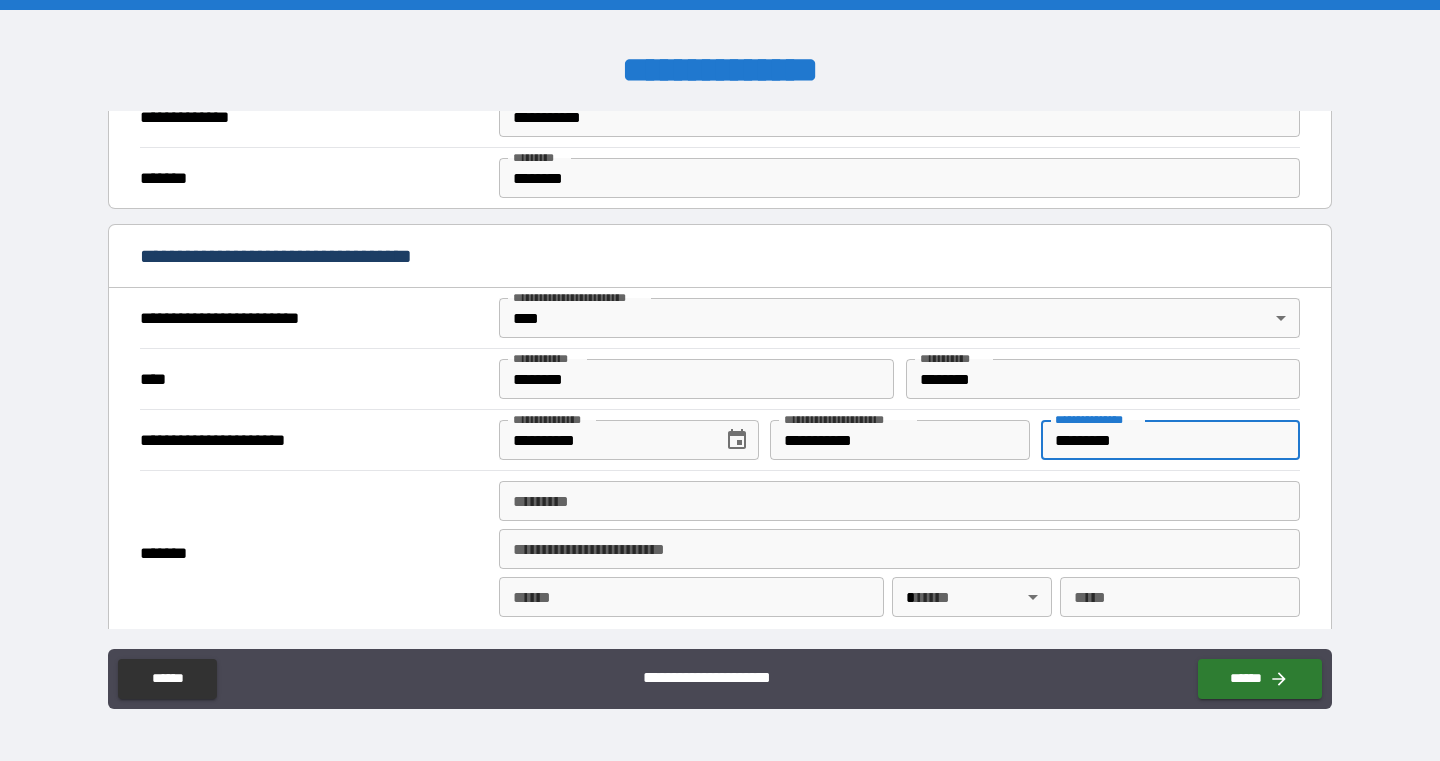type on "*********" 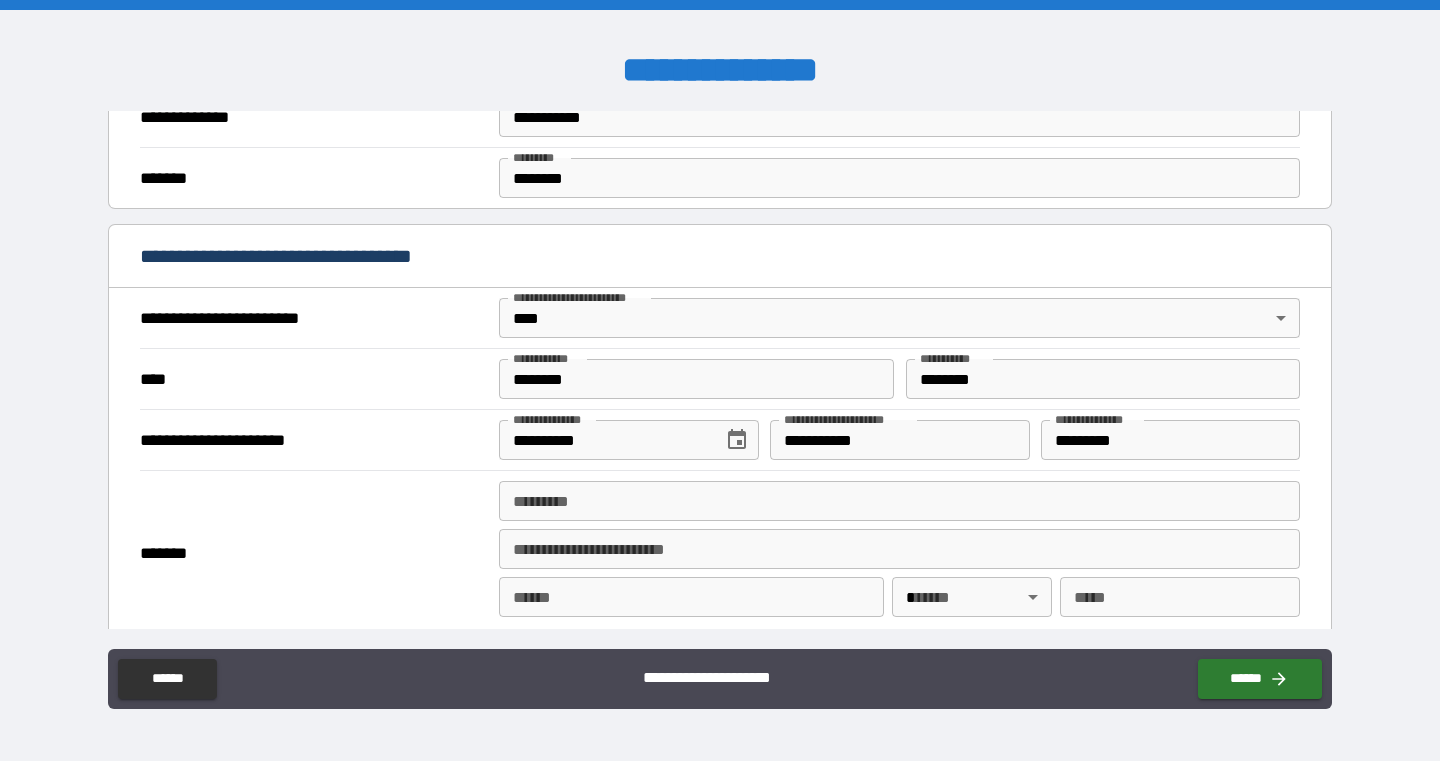 click on "*******   * *******   *" at bounding box center (899, 501) 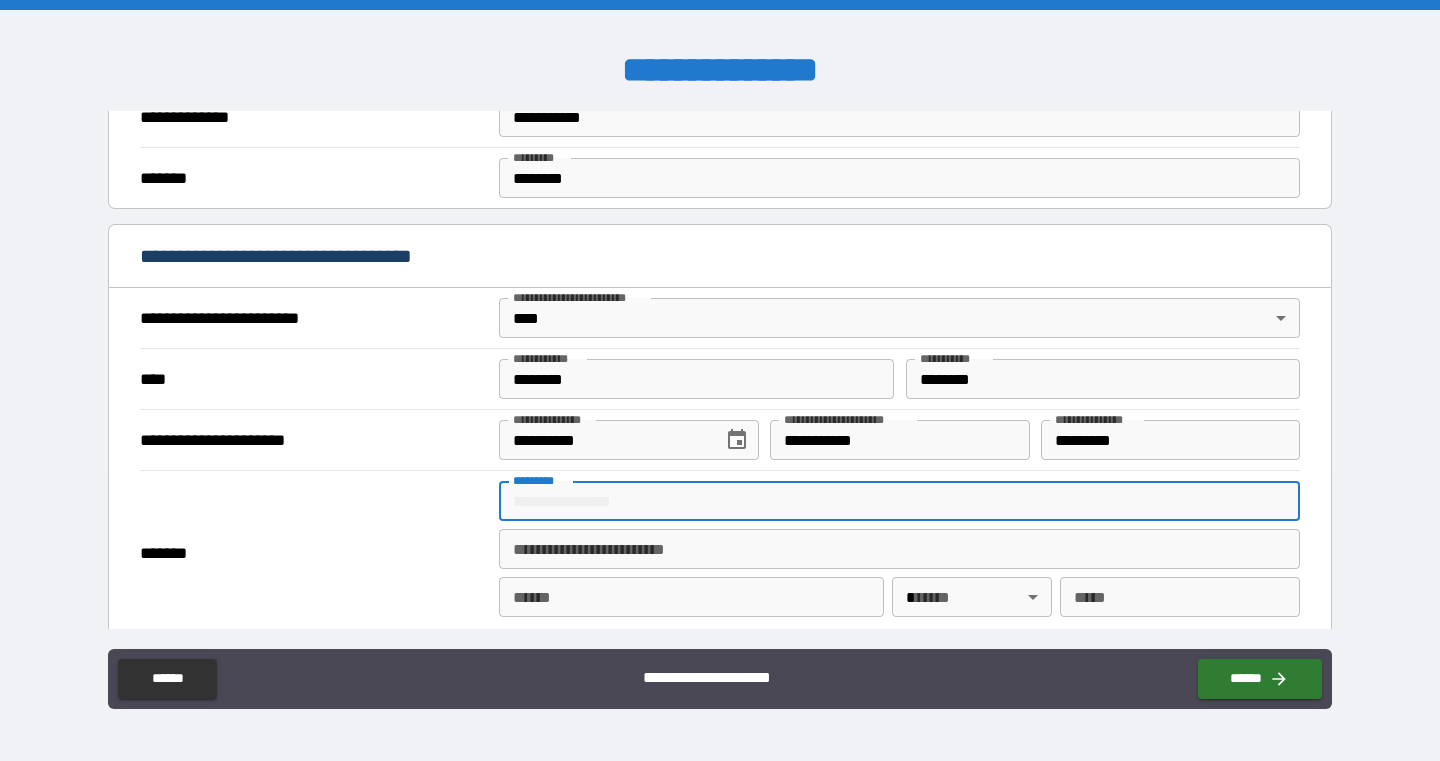 type on "*" 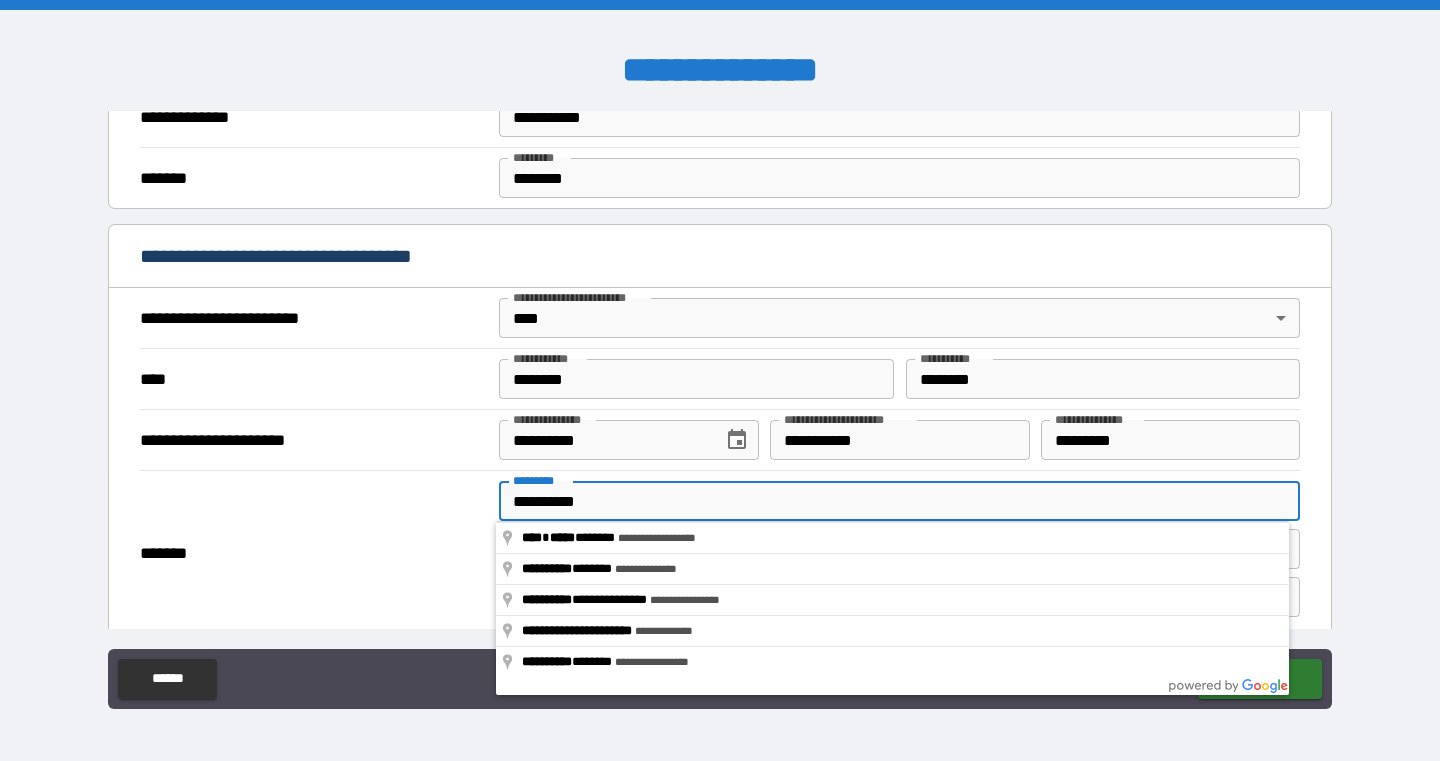 type on "**********" 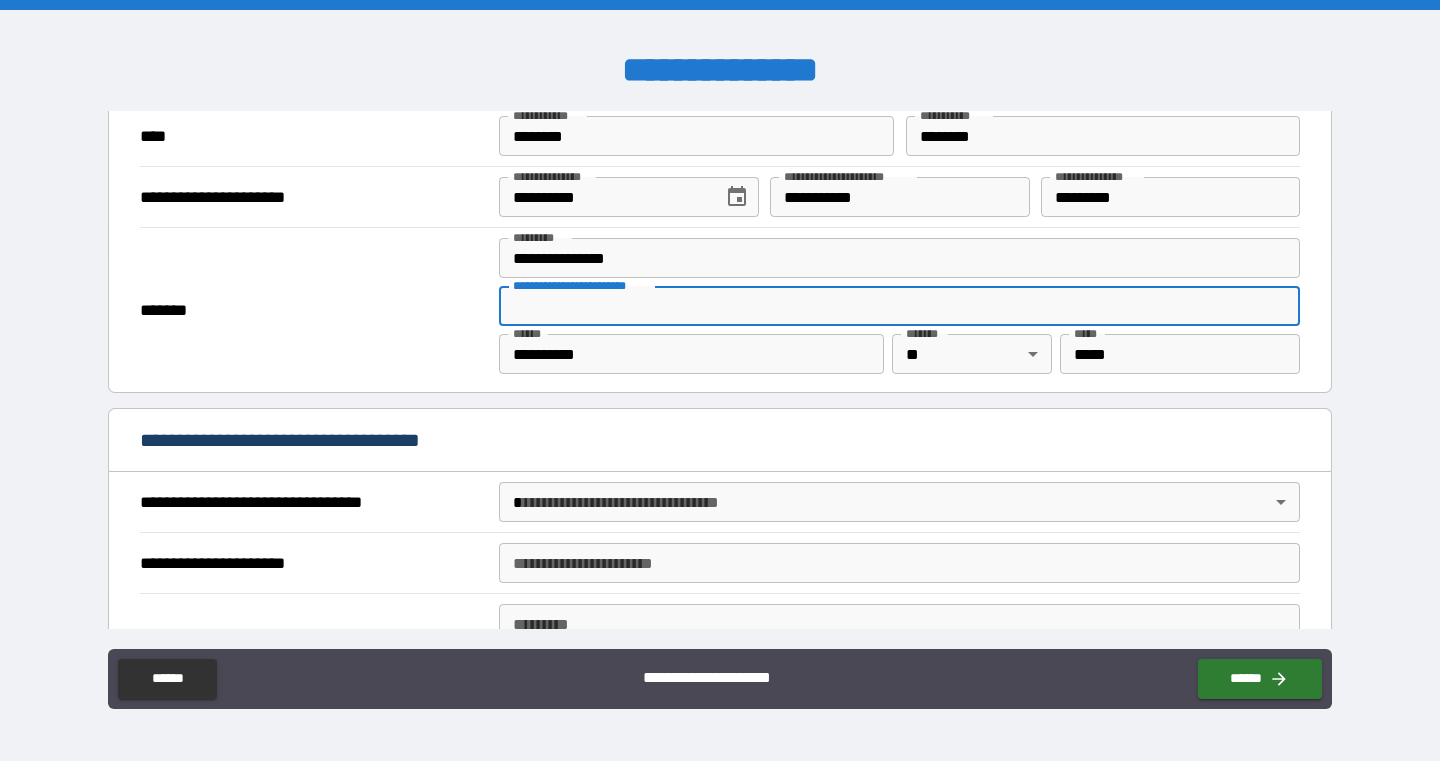 scroll, scrollTop: 846, scrollLeft: 0, axis: vertical 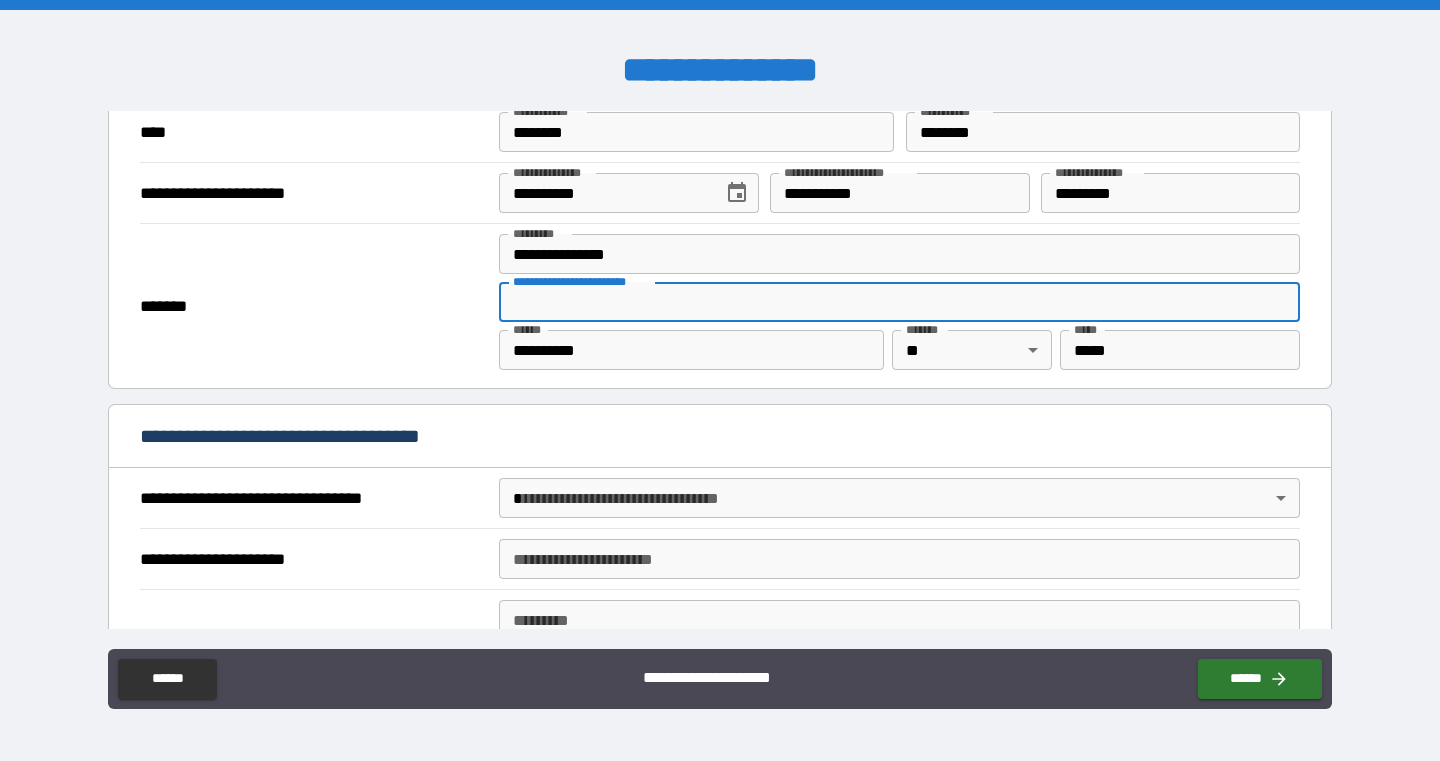 click on "**********" at bounding box center [720, 380] 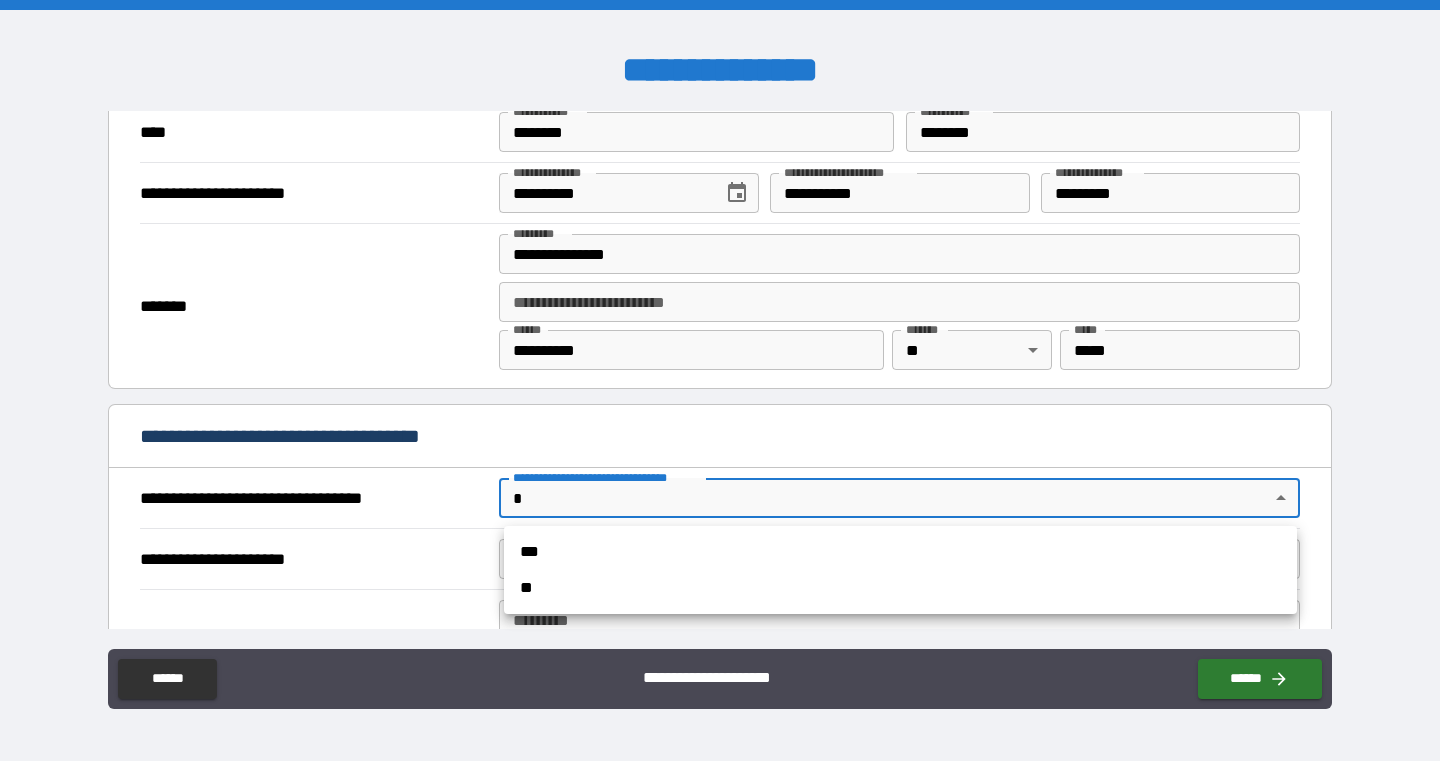 click on "***" at bounding box center (900, 552) 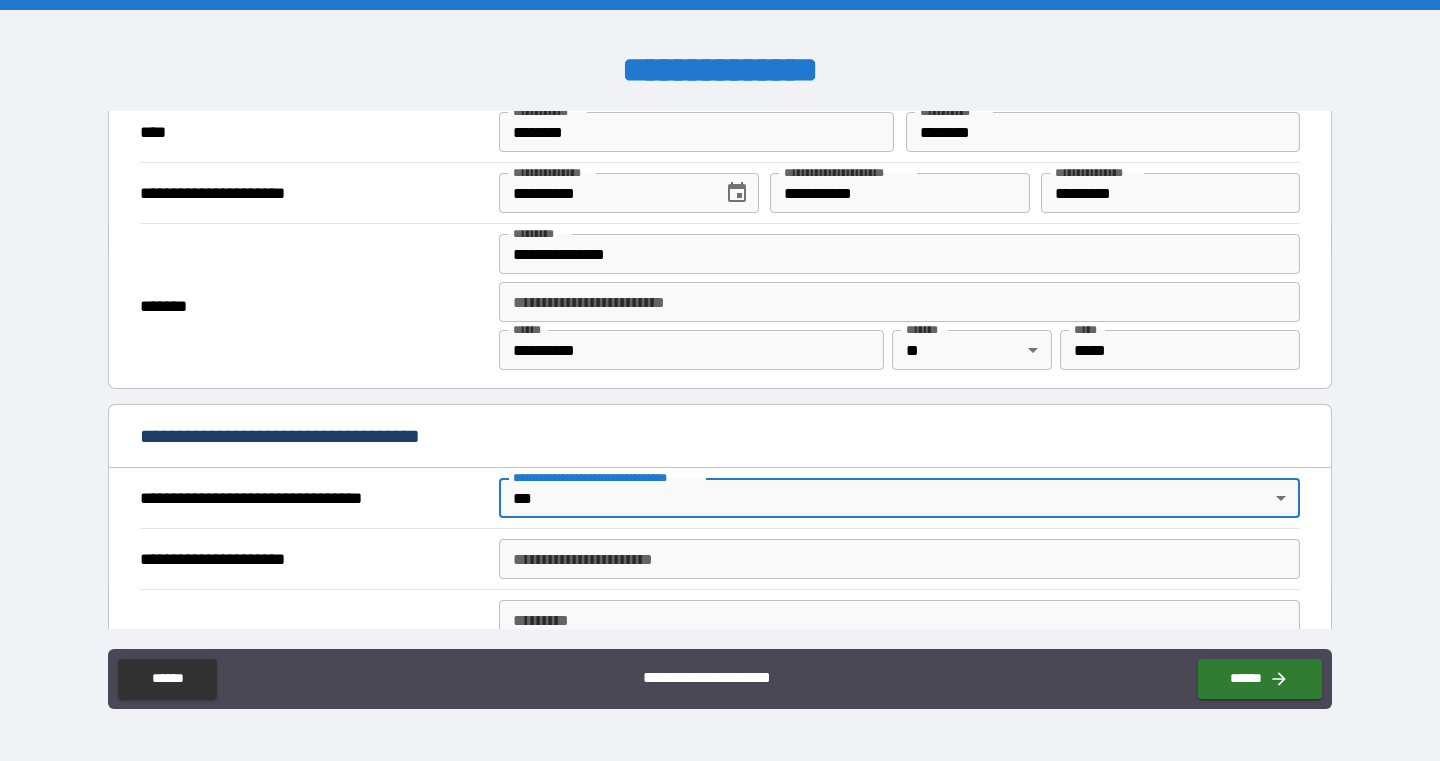 click on "**********" at bounding box center [899, 559] 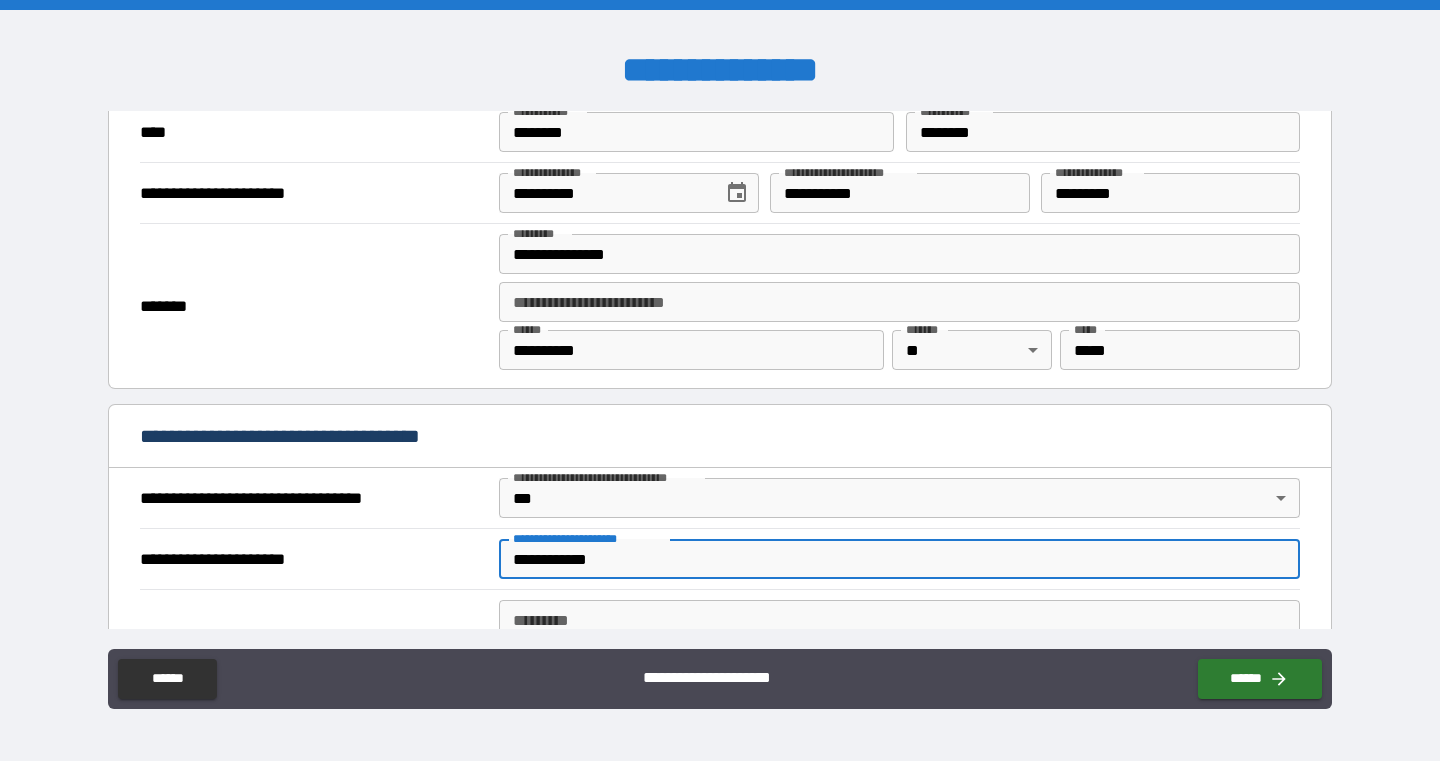 type on "**********" 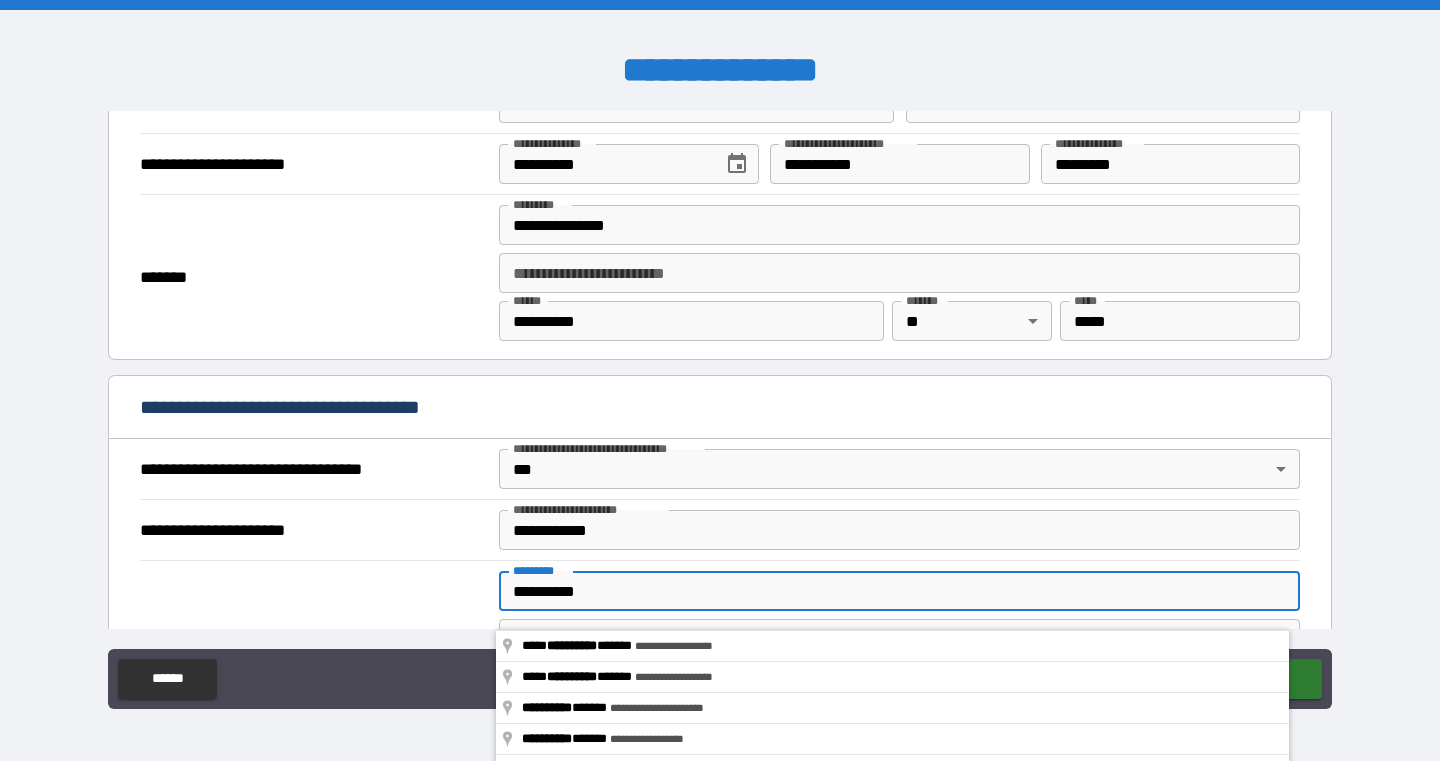scroll, scrollTop: 880, scrollLeft: 0, axis: vertical 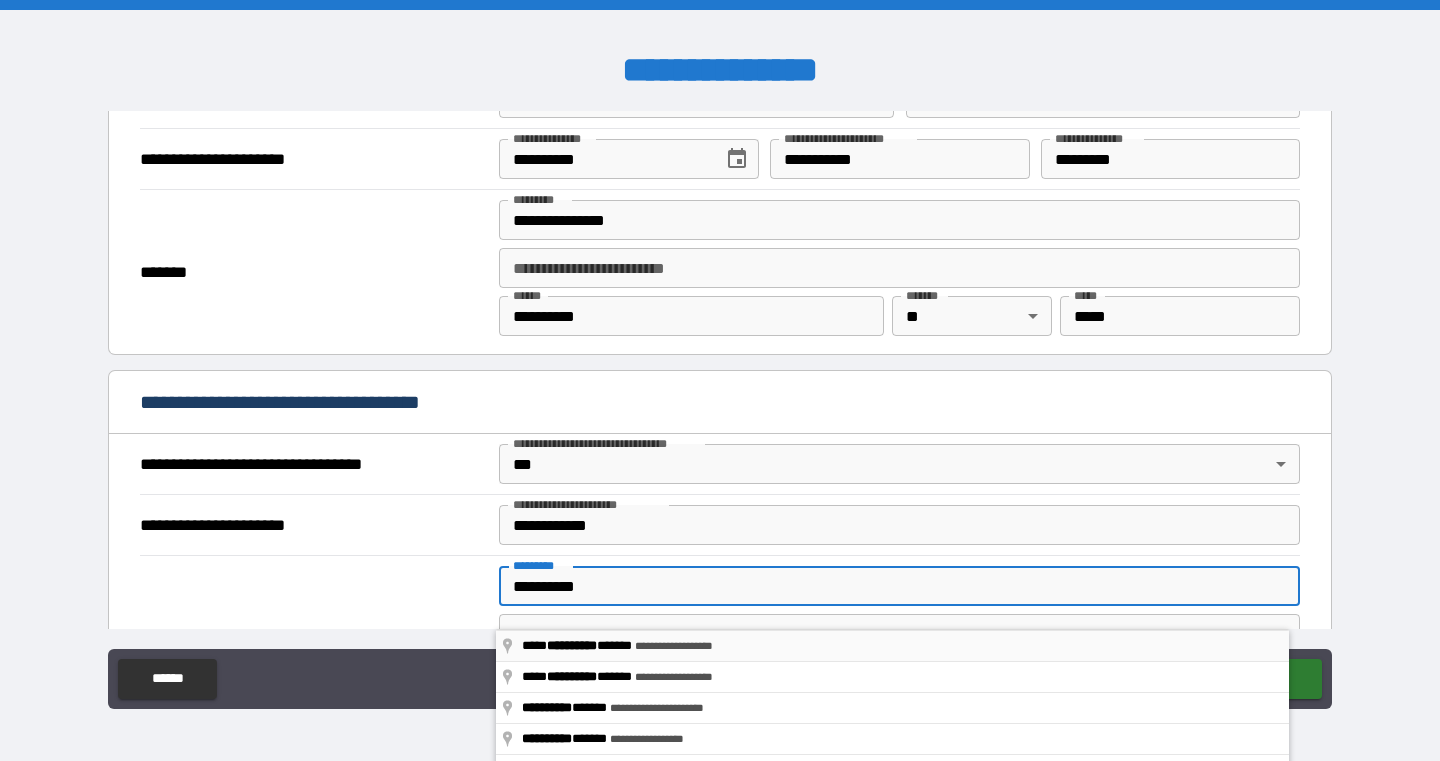 type on "**********" 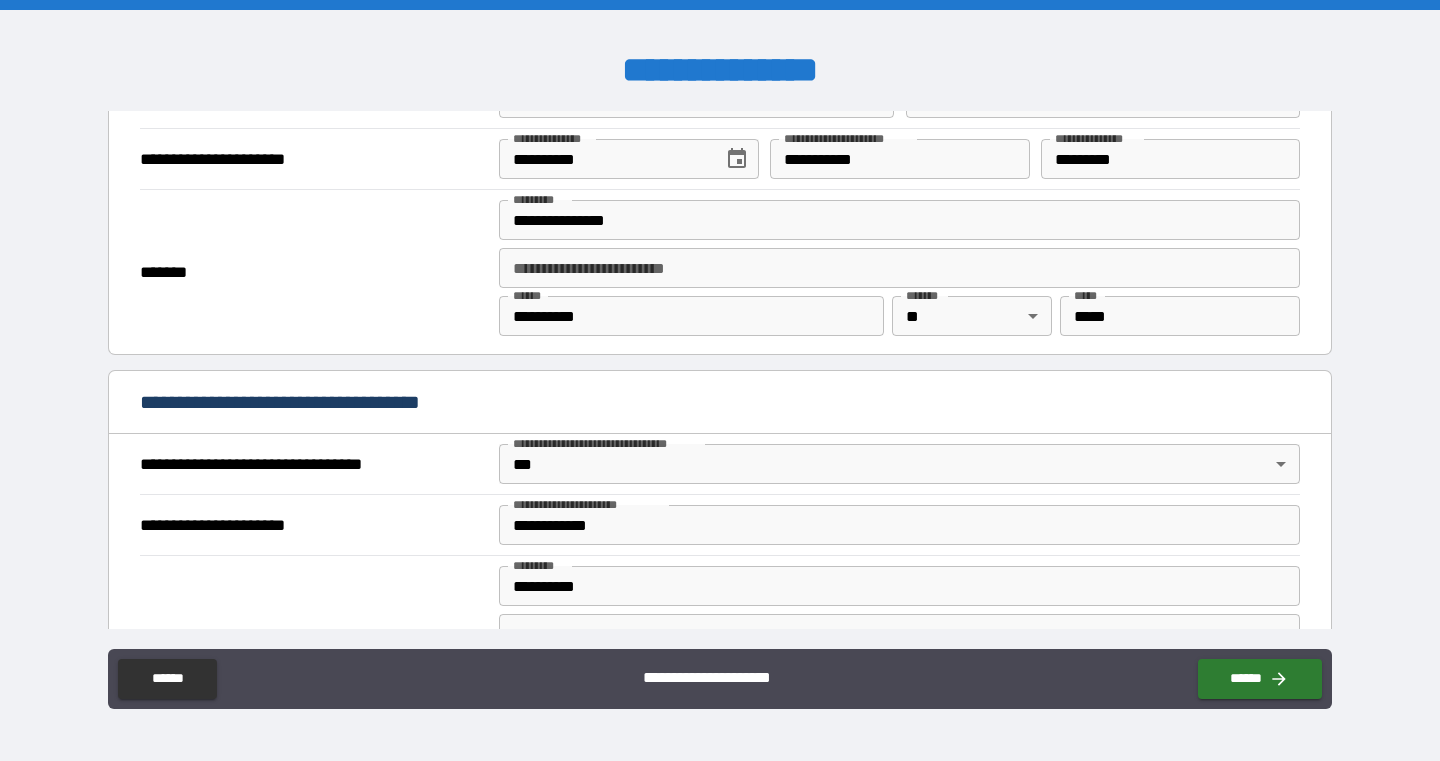type on "**********" 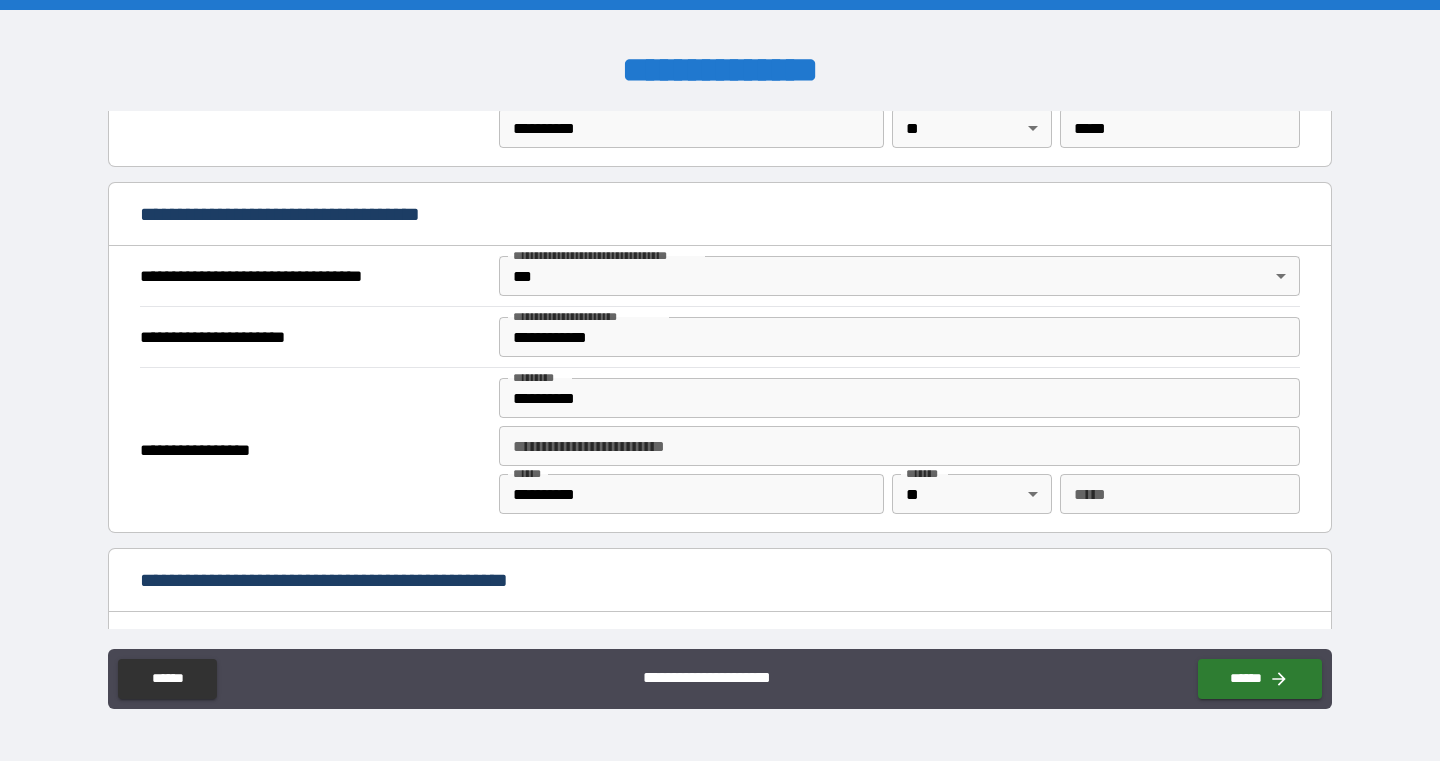 scroll, scrollTop: 1104, scrollLeft: 0, axis: vertical 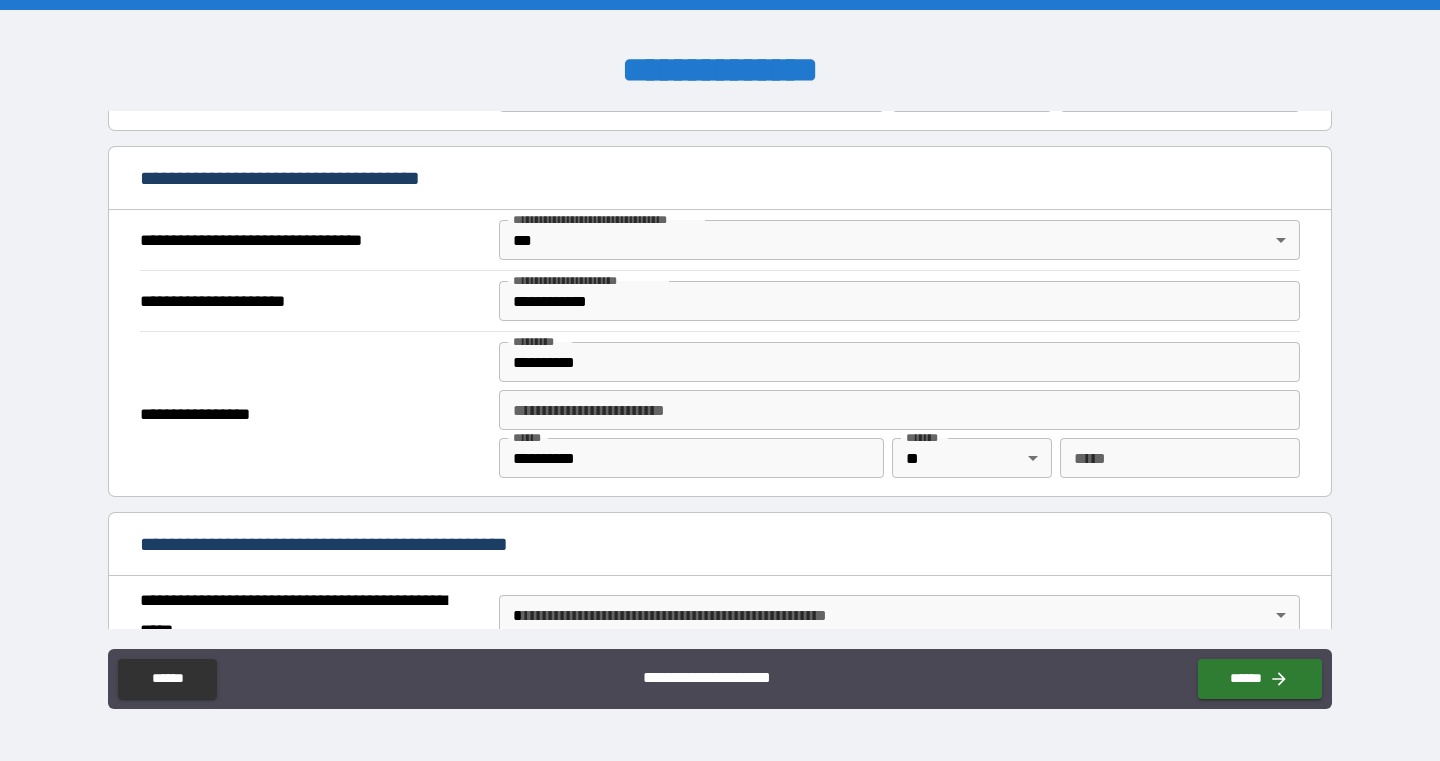 click on "***   * ***   *" at bounding box center (1180, 462) 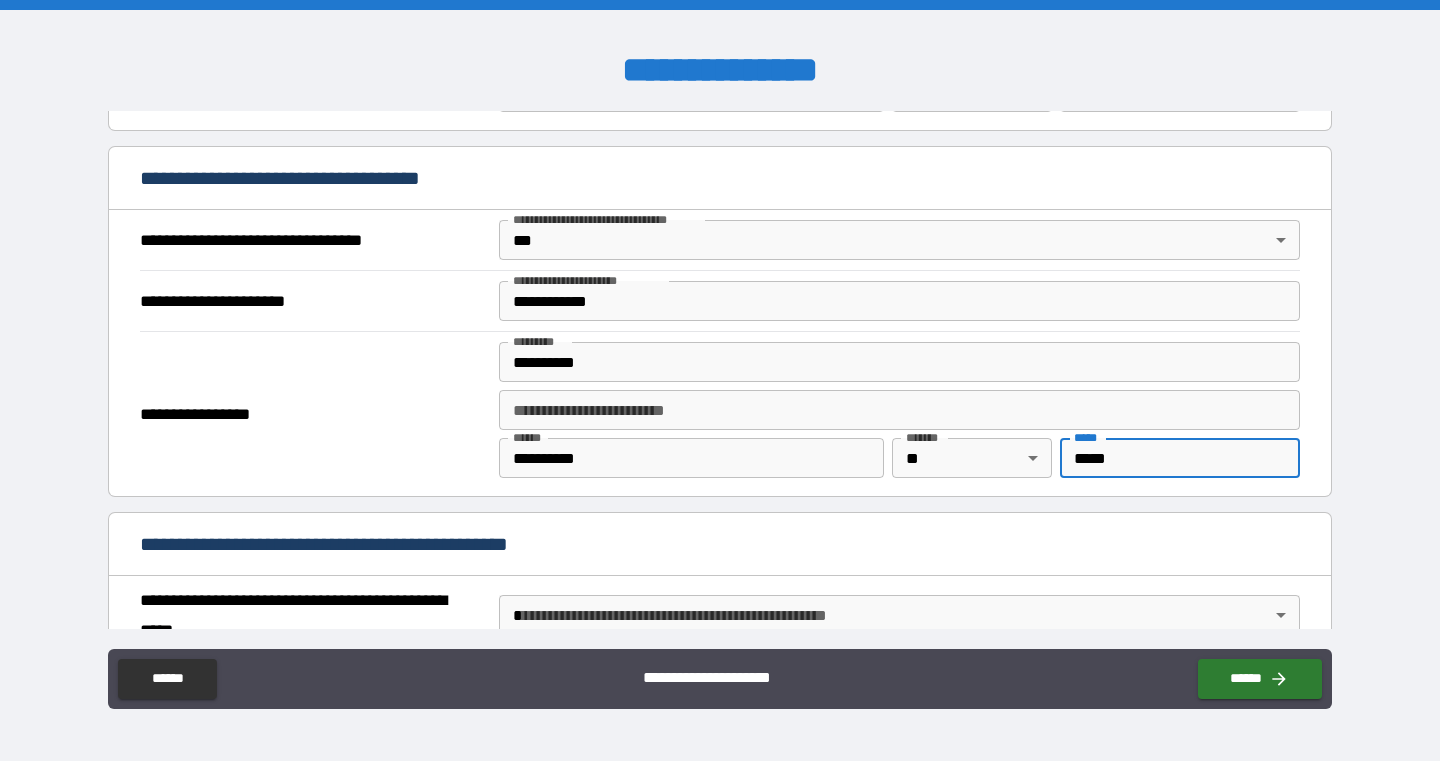 type on "*****" 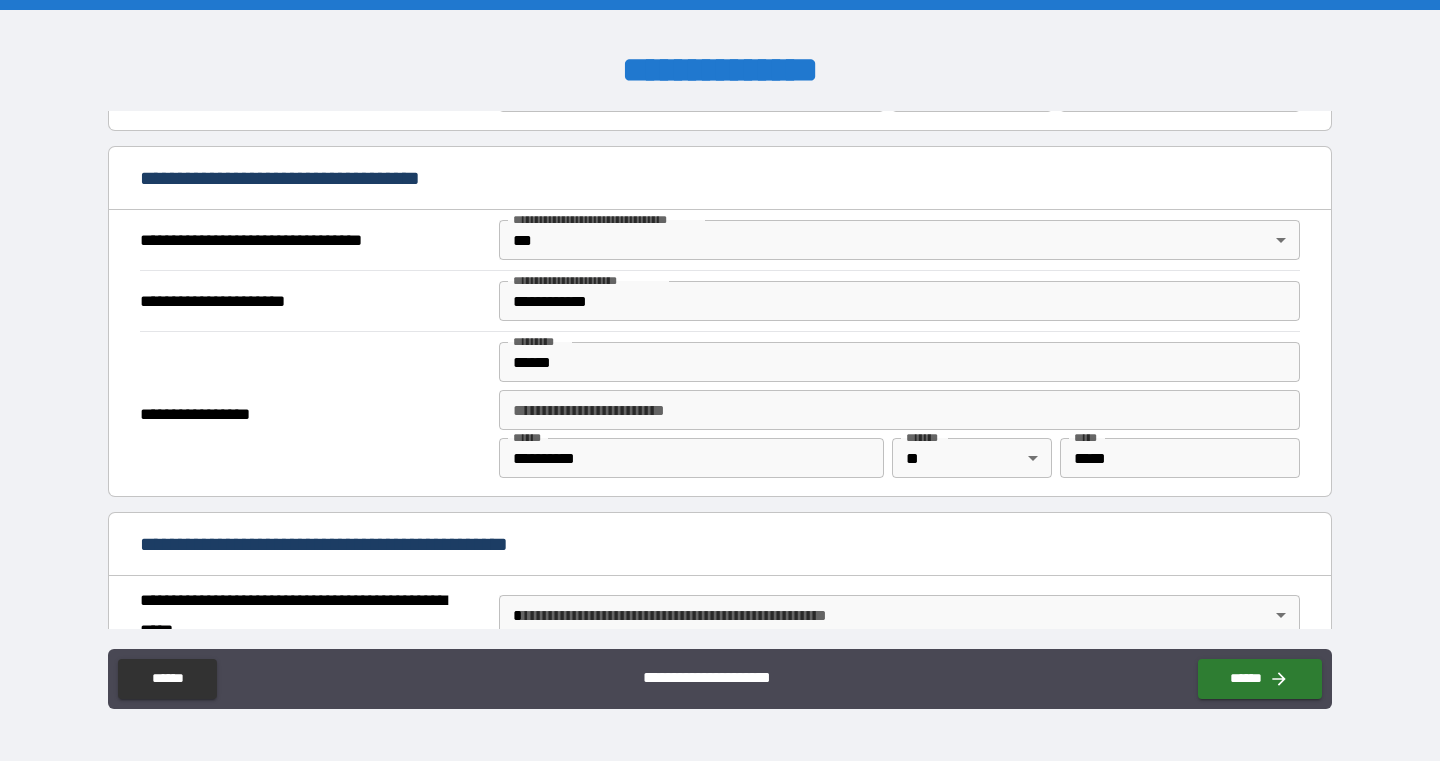 click on "******" at bounding box center [899, 362] 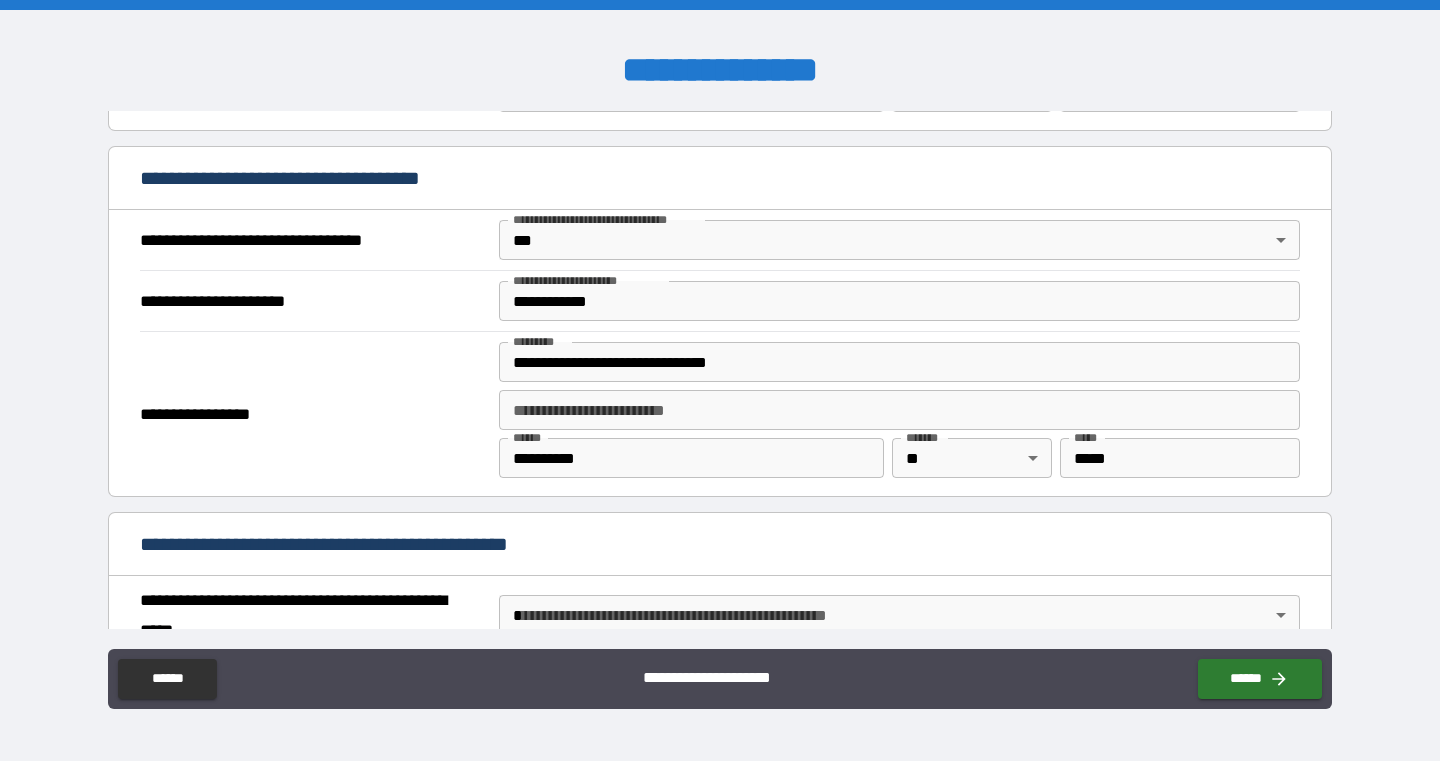 type on "**********" 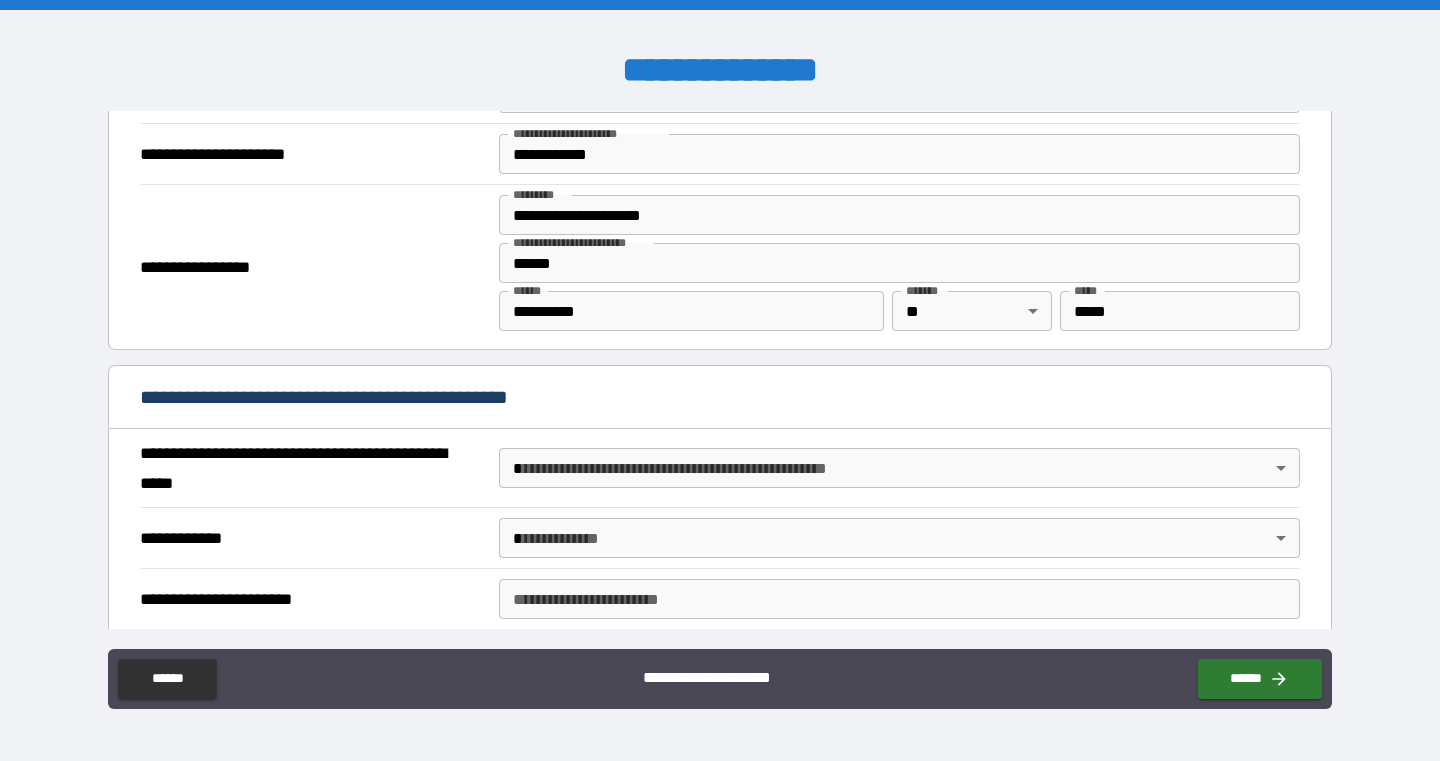 scroll, scrollTop: 1252, scrollLeft: 0, axis: vertical 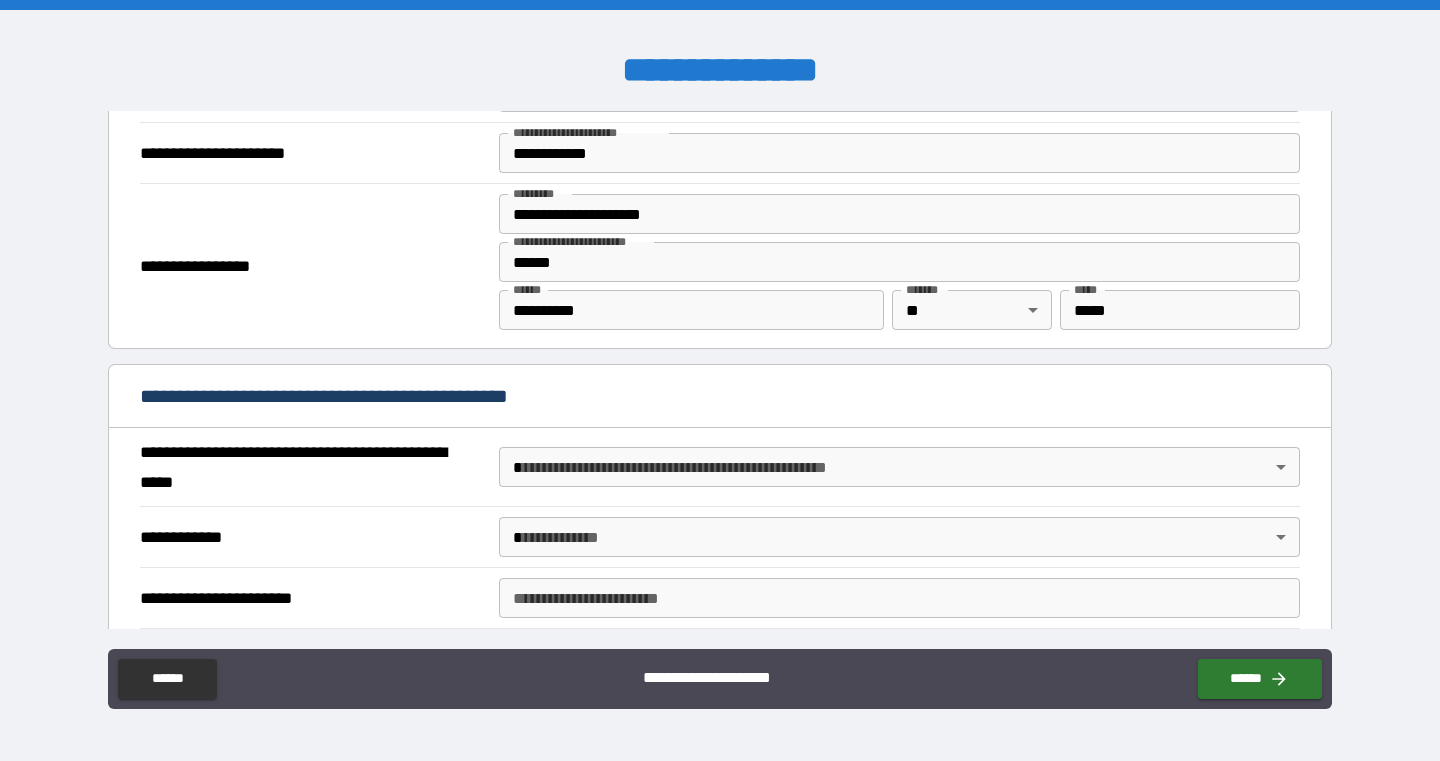 click on "******" at bounding box center [899, 262] 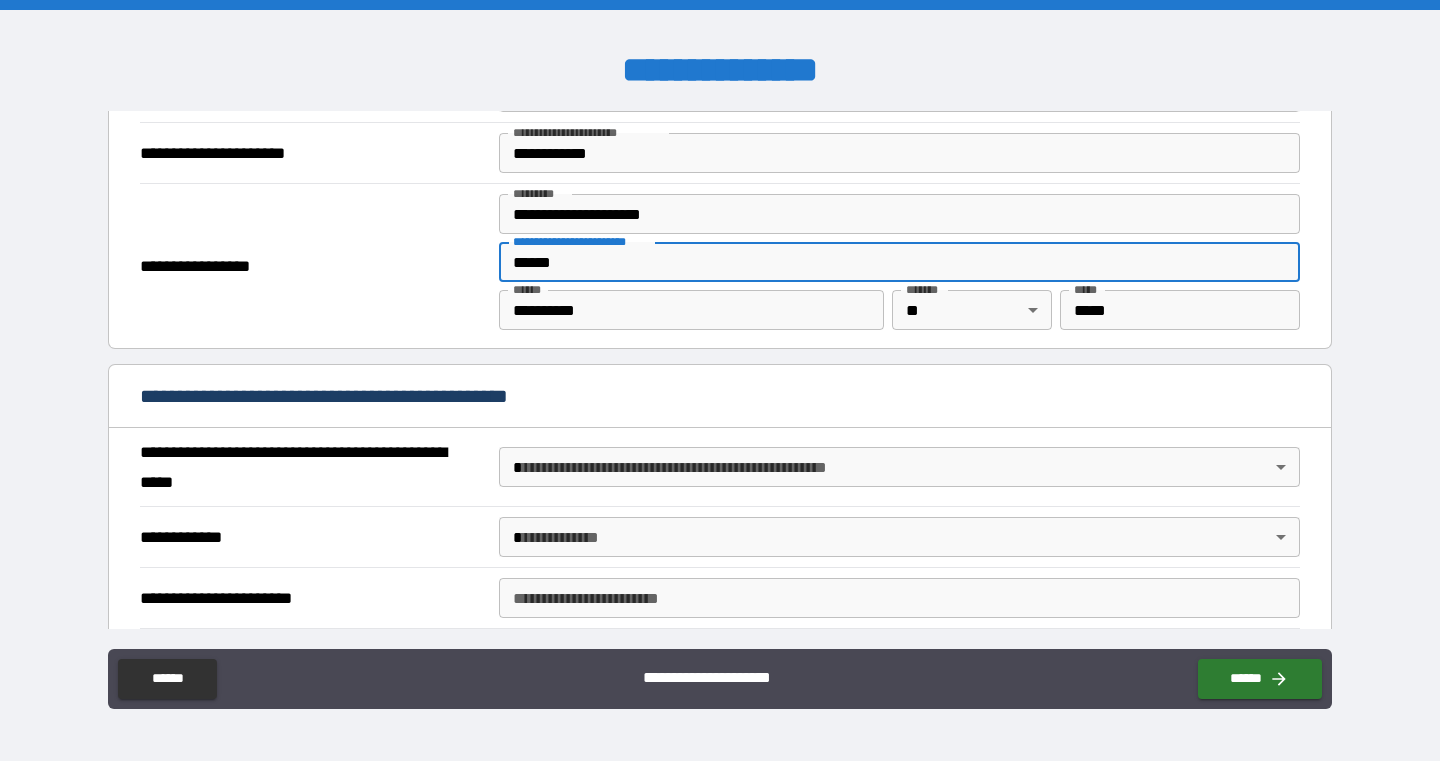 drag, startPoint x: 558, startPoint y: 270, endPoint x: 452, endPoint y: 261, distance: 106.381386 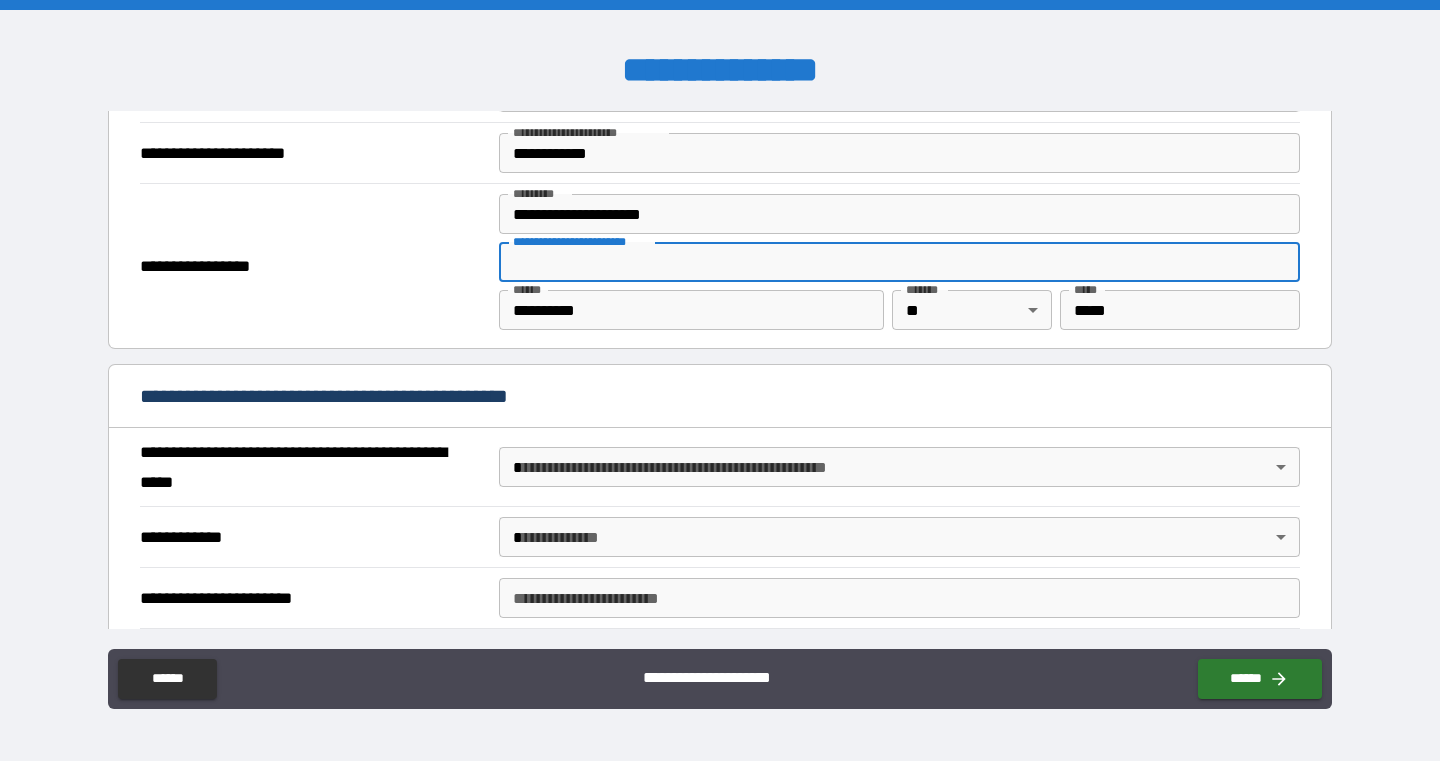 type 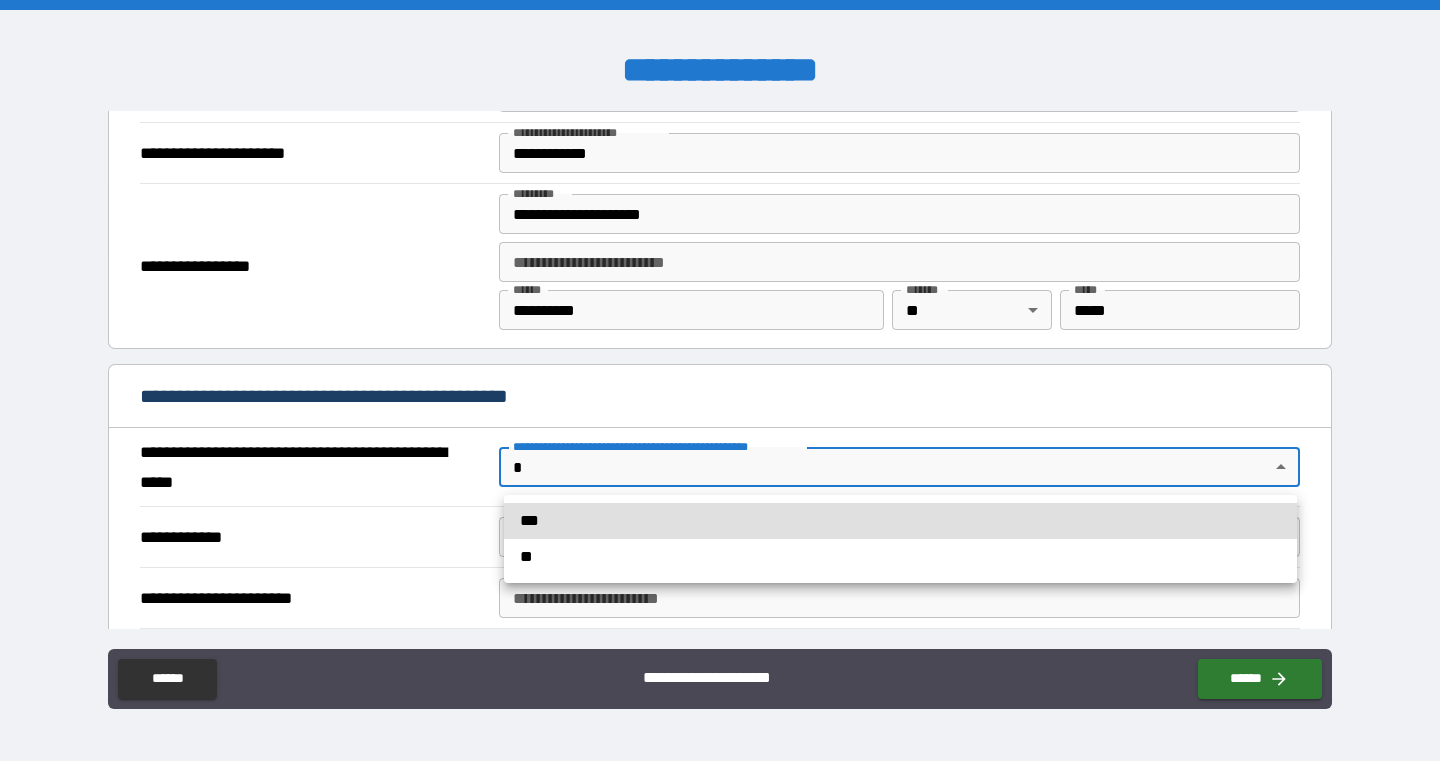 click on "**" at bounding box center [900, 557] 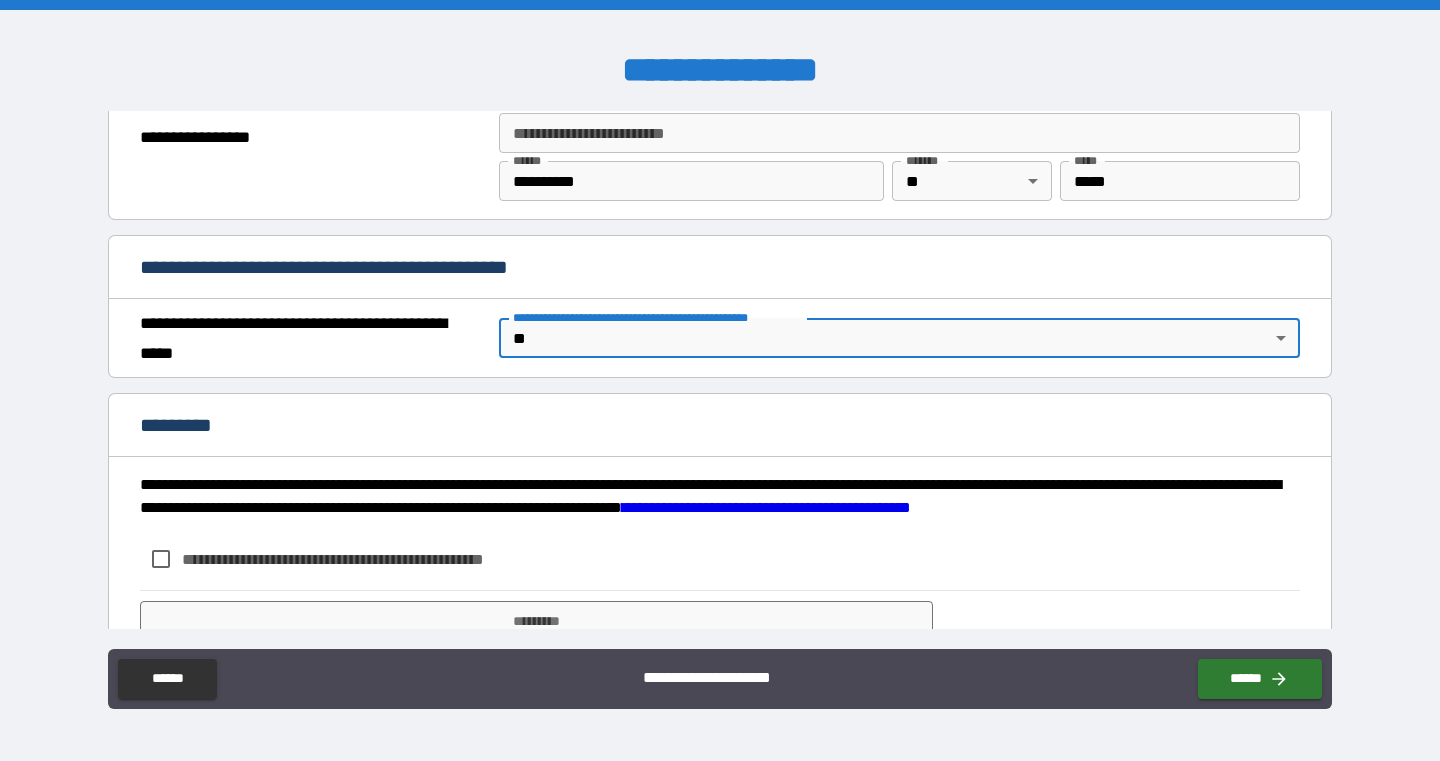scroll, scrollTop: 1387, scrollLeft: 0, axis: vertical 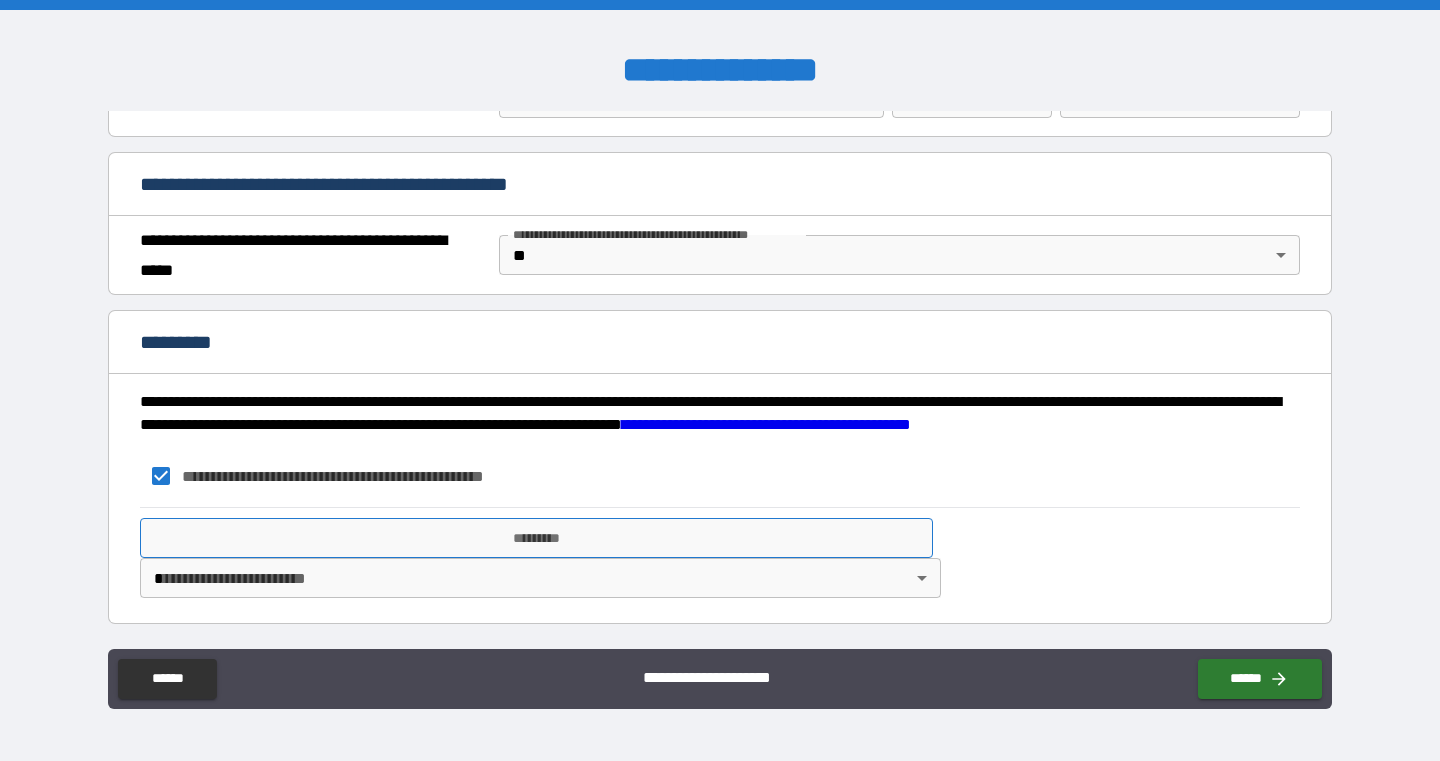 click on "*********" at bounding box center (536, 538) 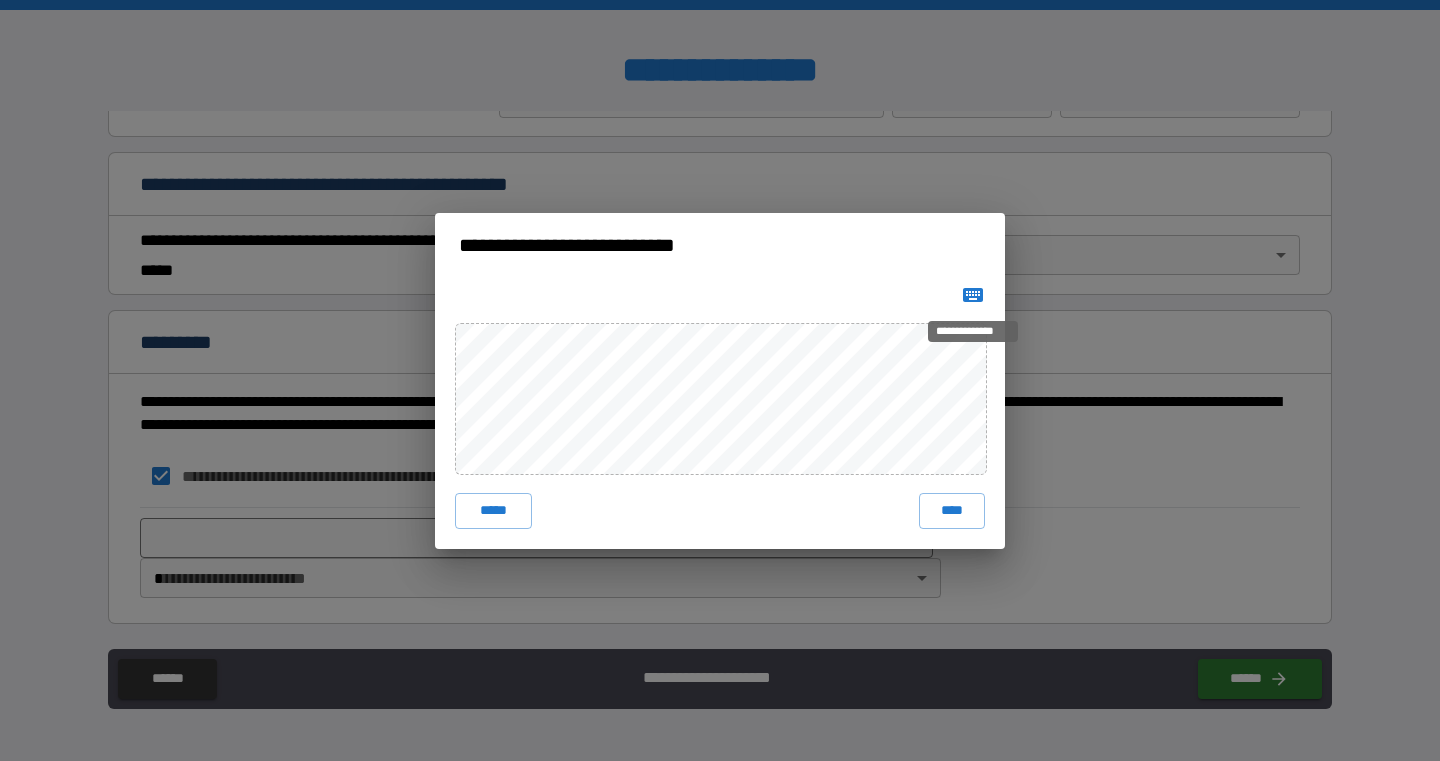click 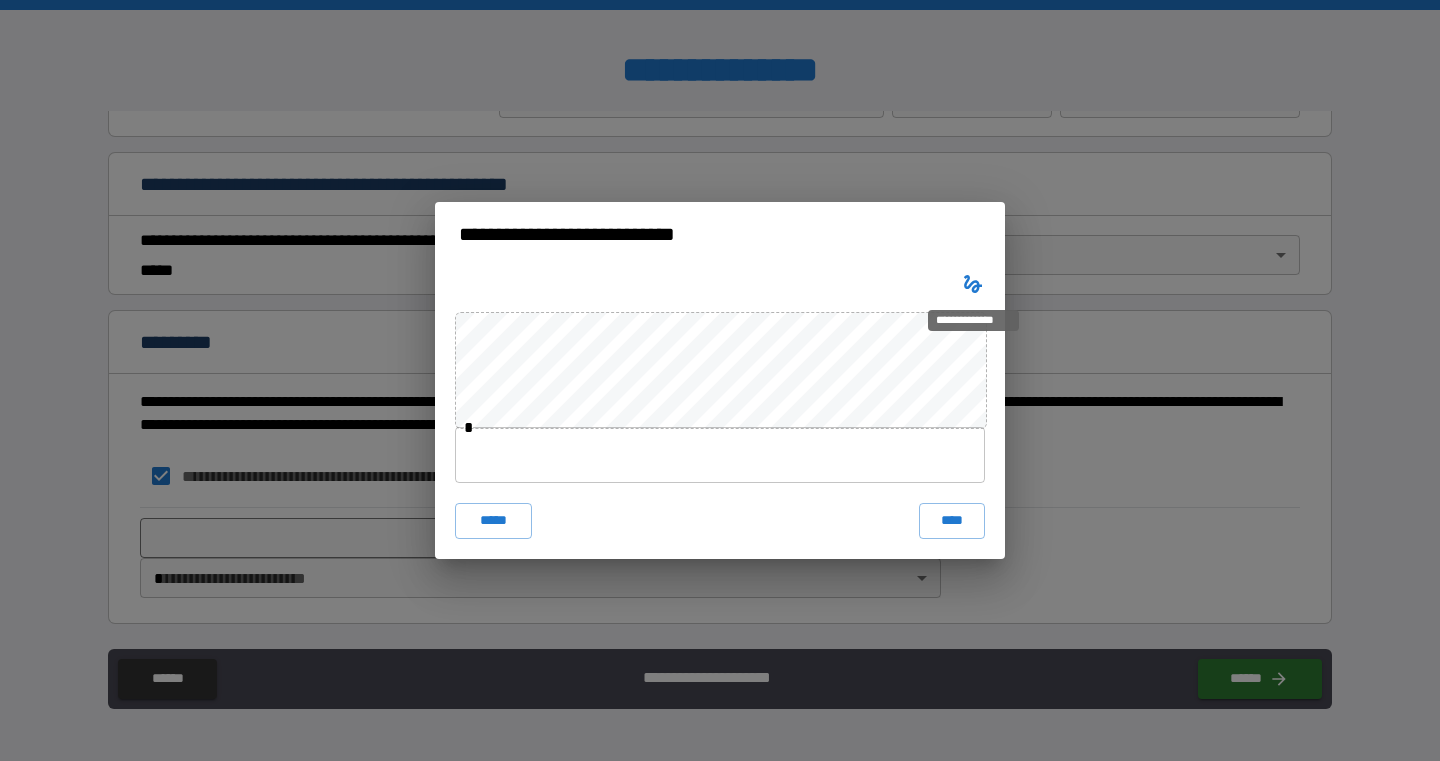 type 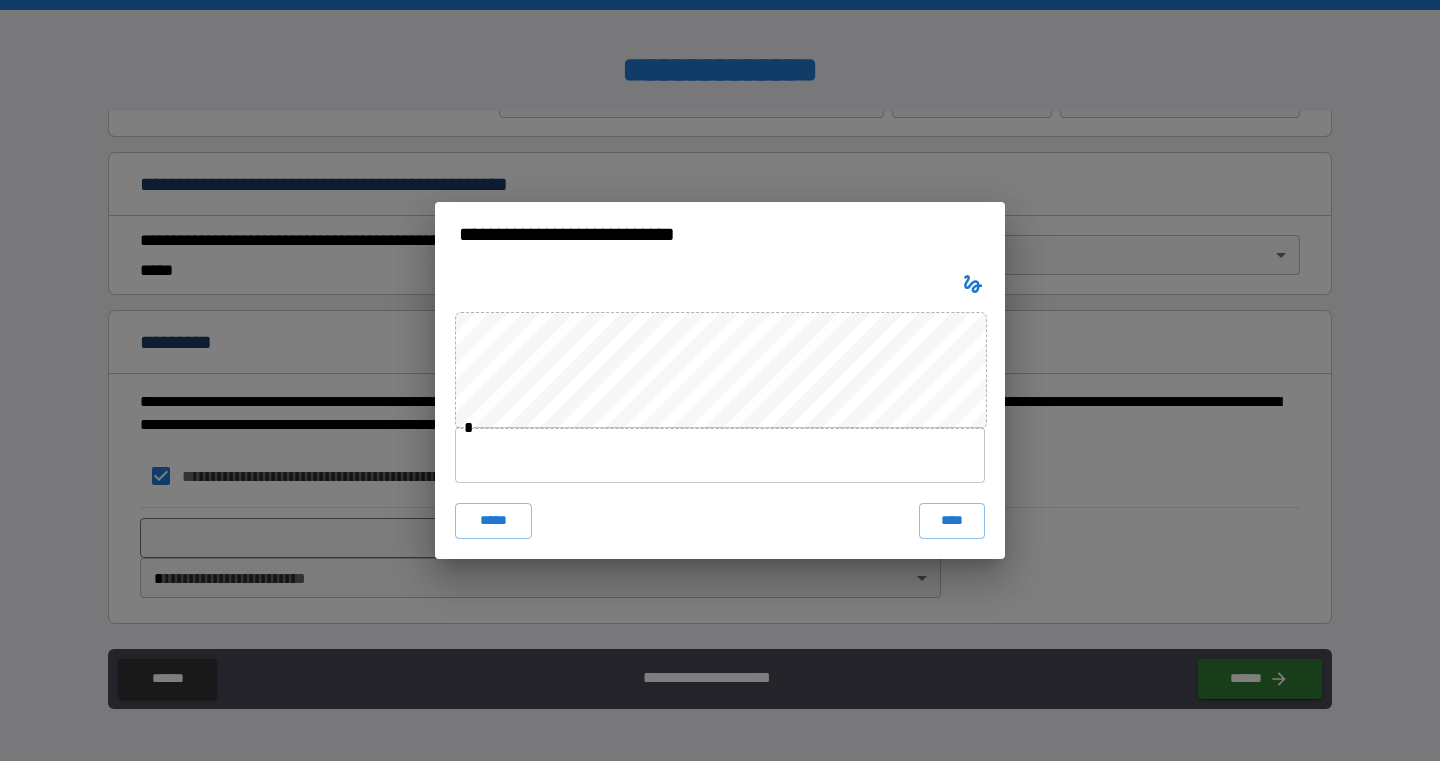click at bounding box center (720, 455) 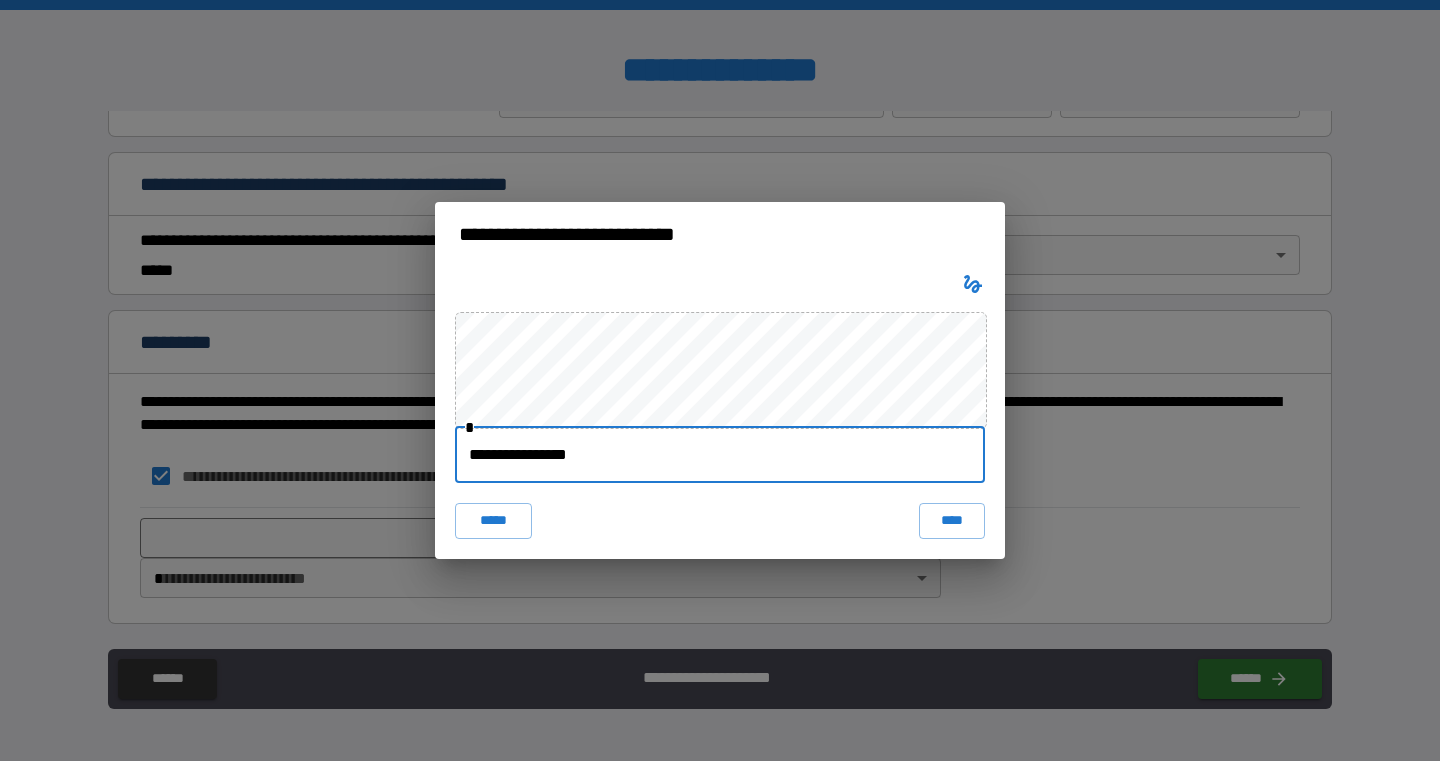 type on "**********" 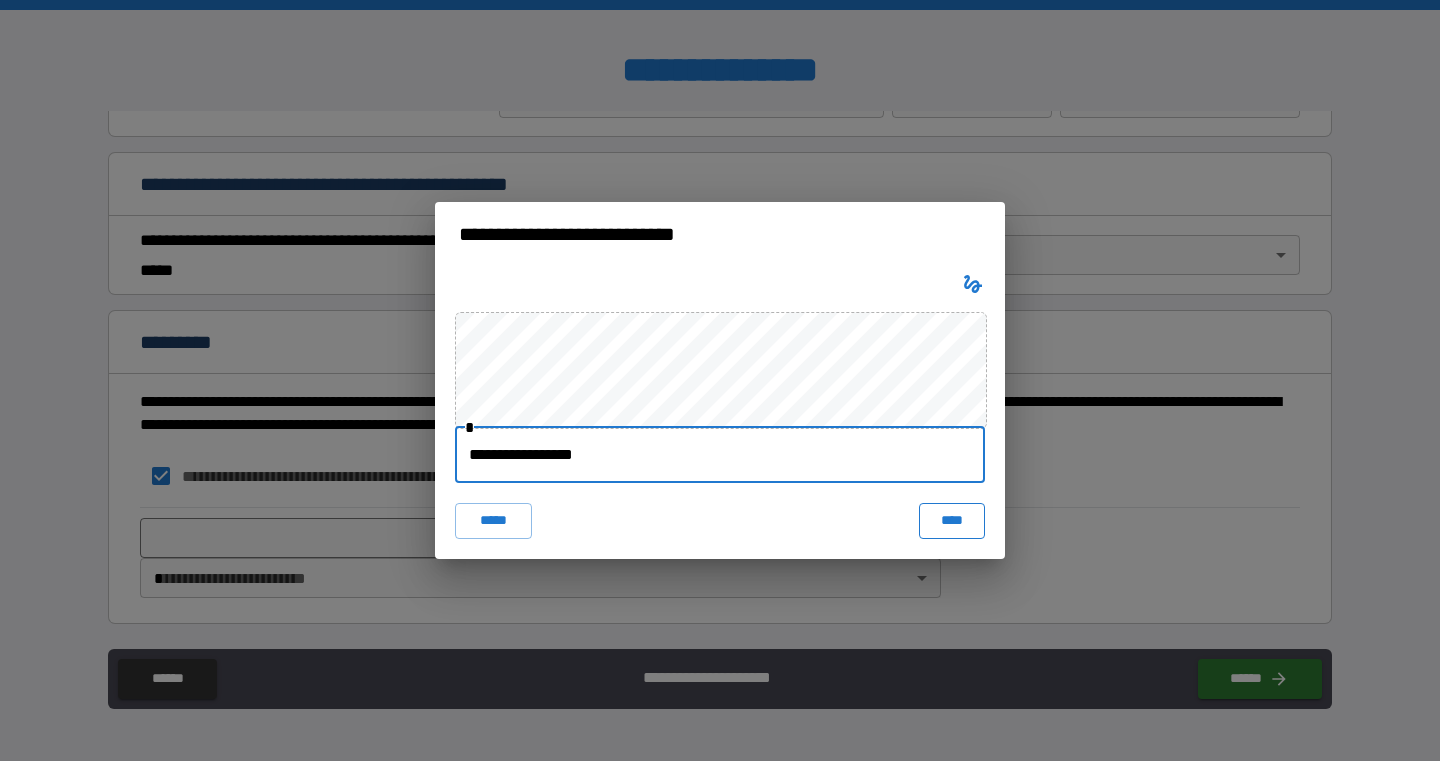click on "****" at bounding box center (952, 521) 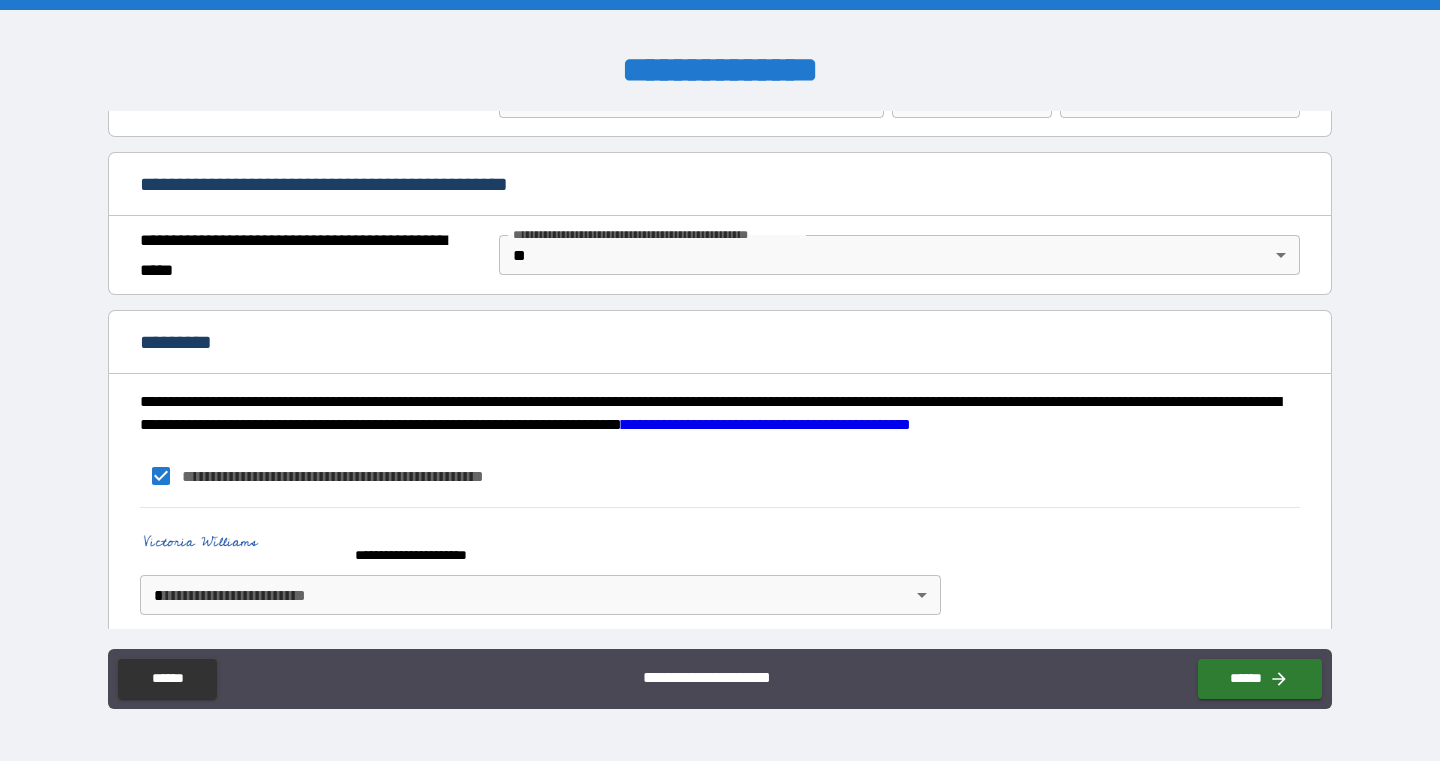 click on "**********" at bounding box center (720, 380) 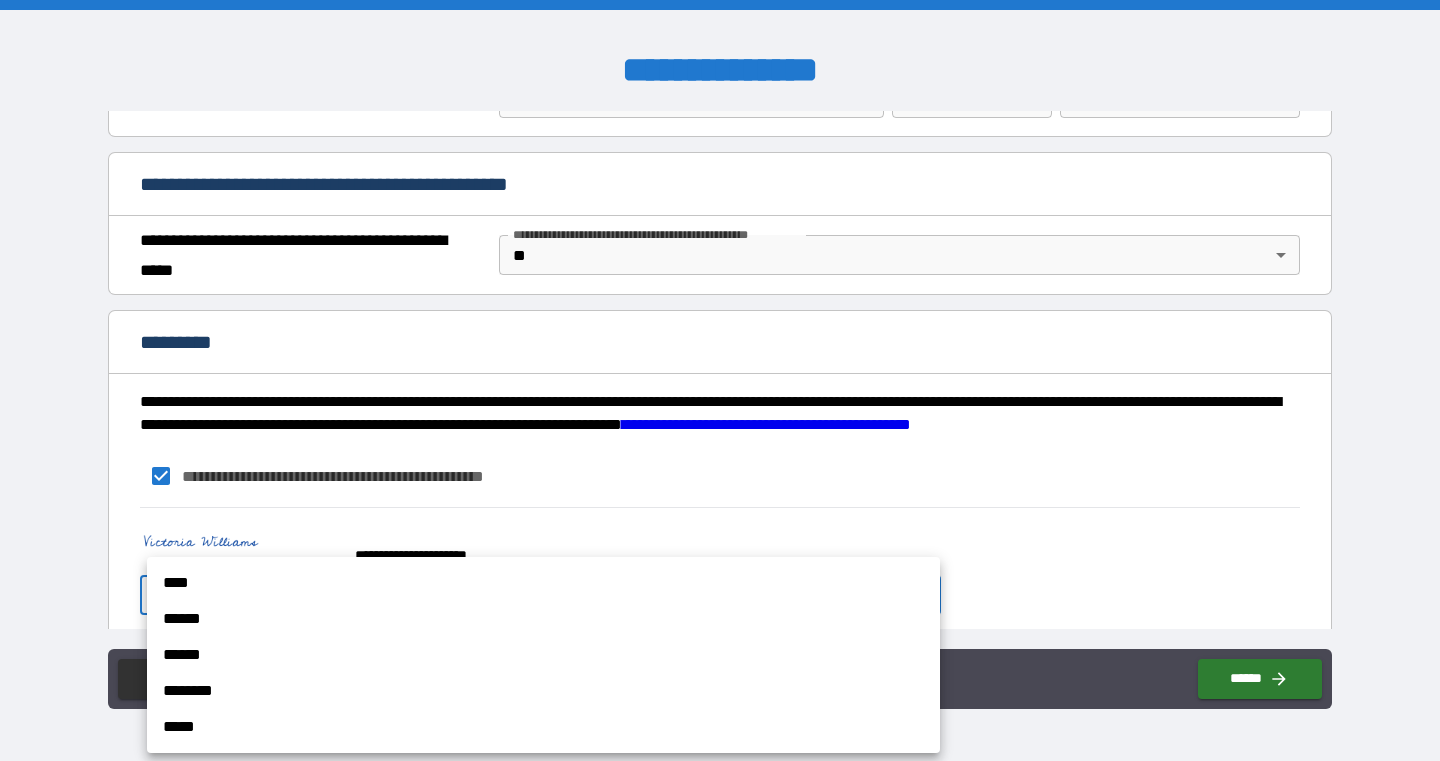 click on "******" at bounding box center (543, 619) 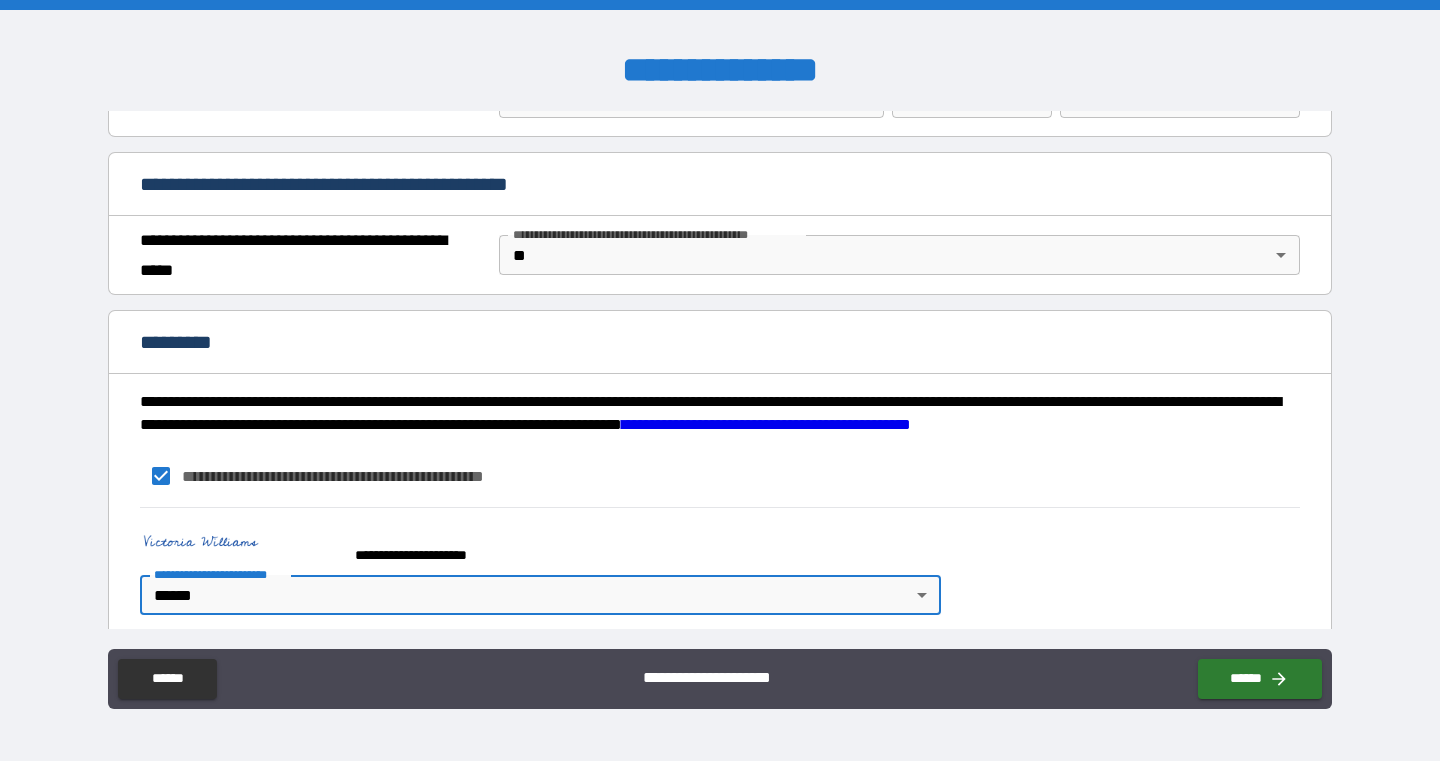click on "**********" at bounding box center [720, 380] 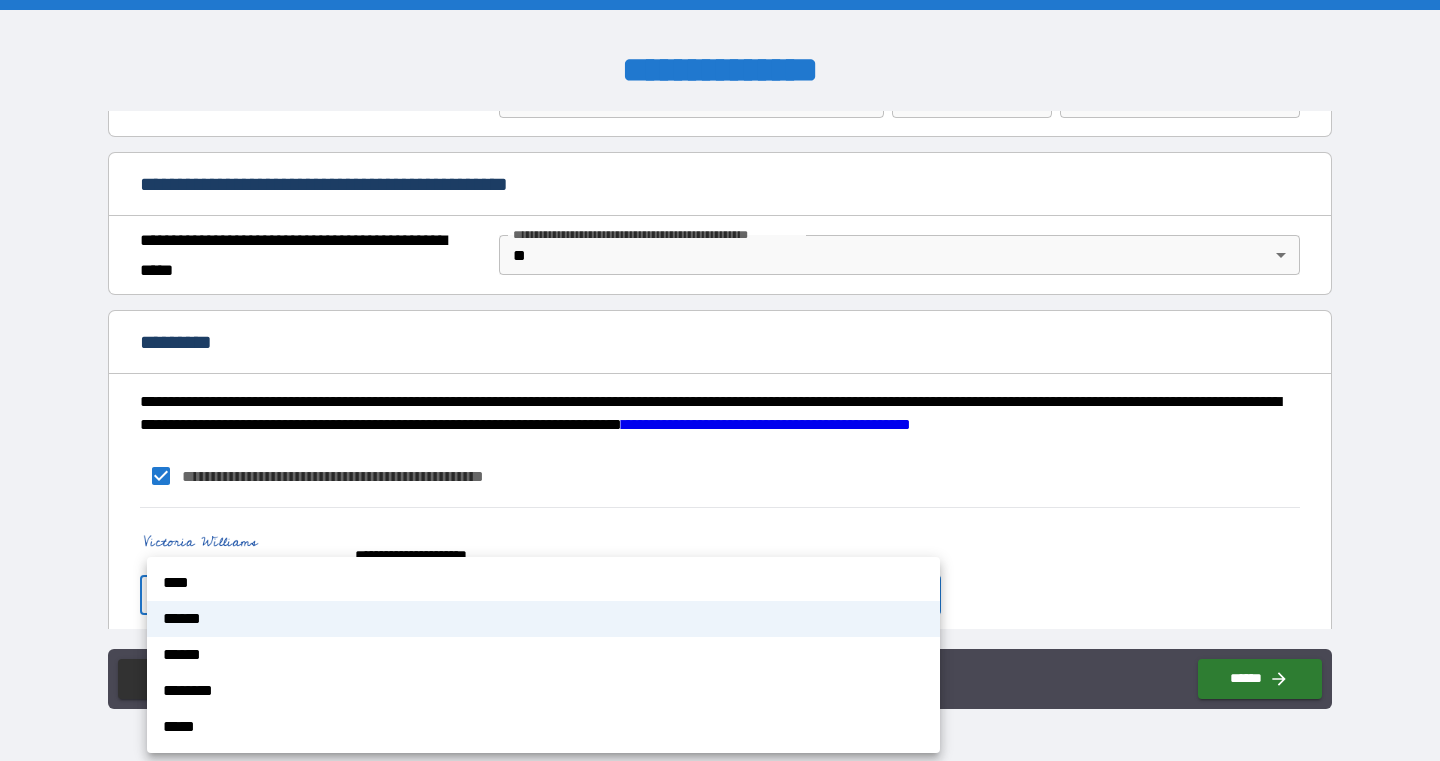 click on "****" at bounding box center [543, 583] 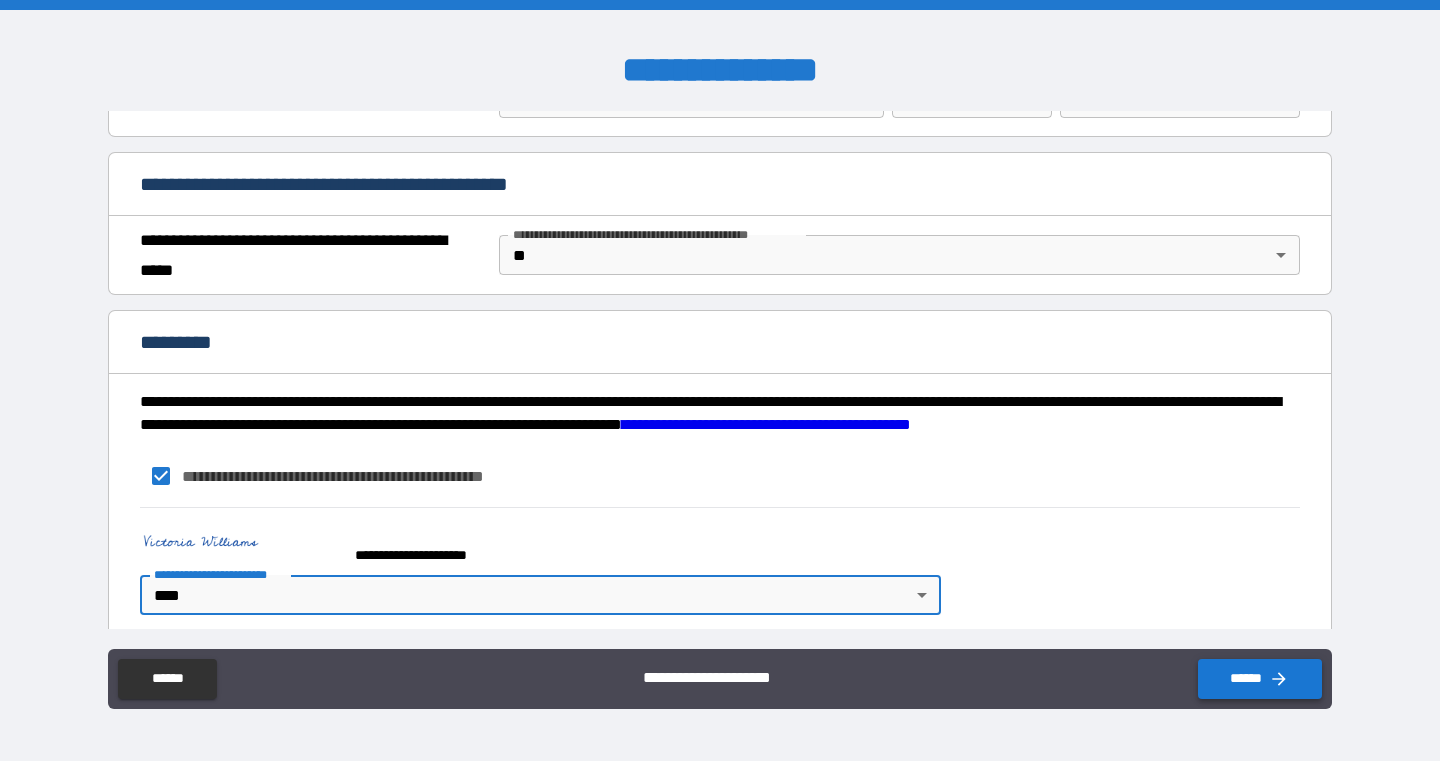 click on "******" at bounding box center [1260, 679] 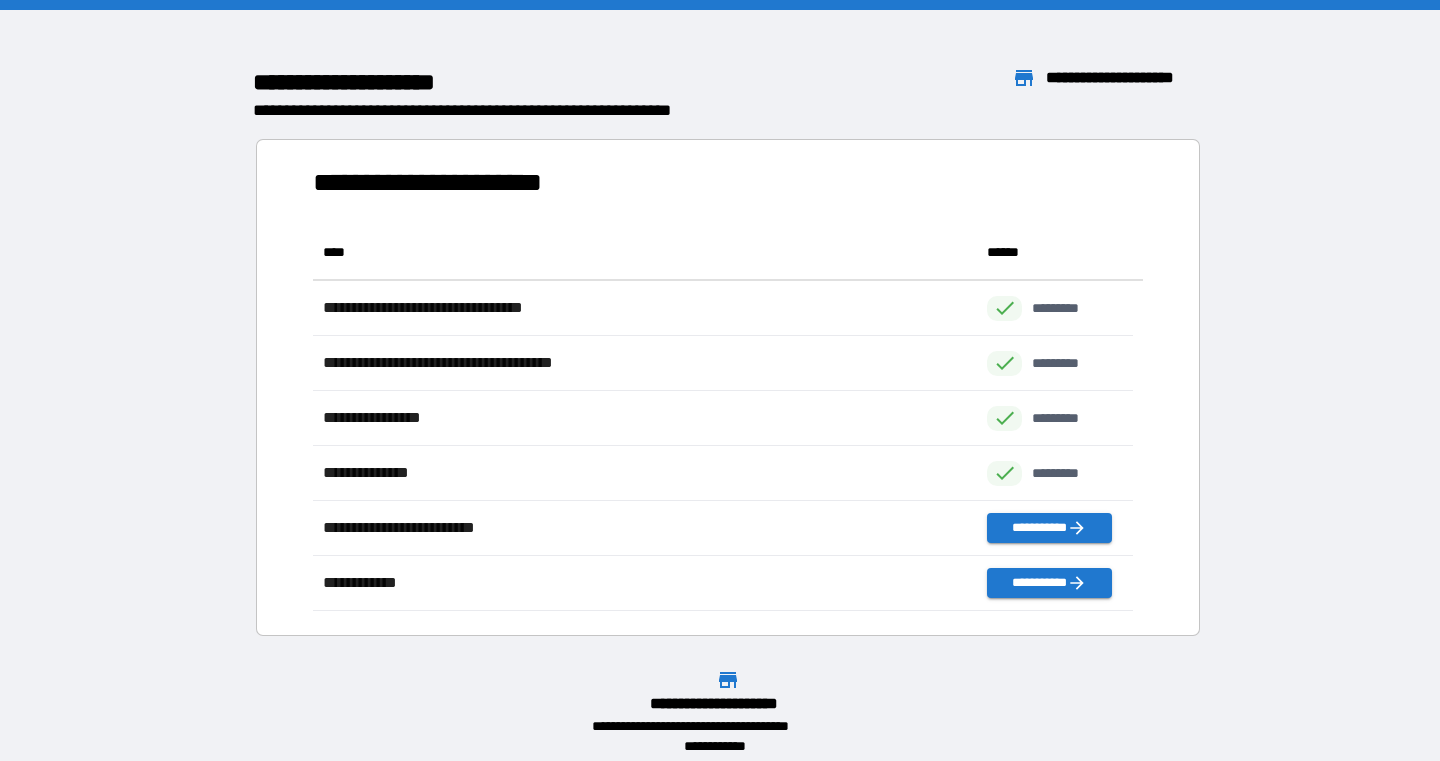 scroll, scrollTop: 371, scrollLeft: 805, axis: both 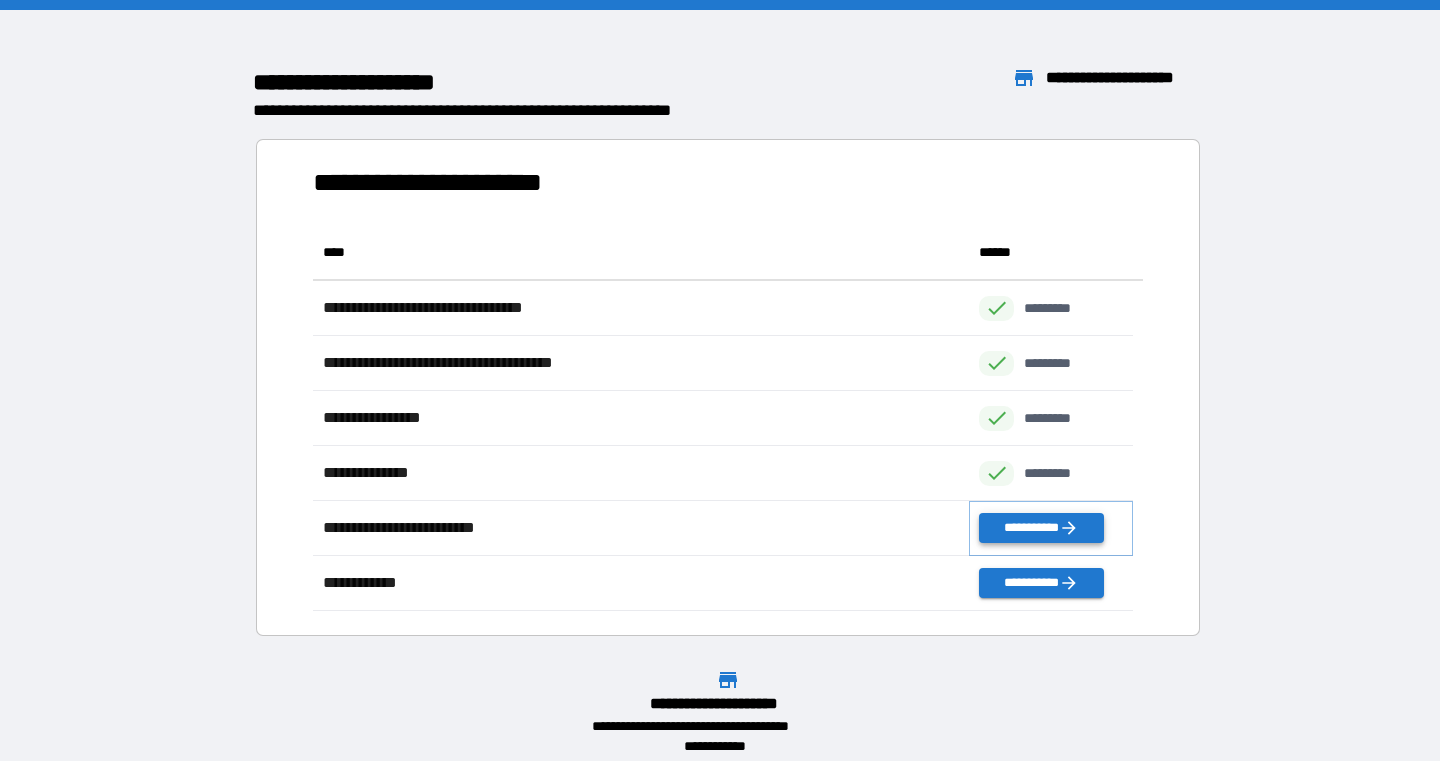 click on "**********" at bounding box center [1041, 528] 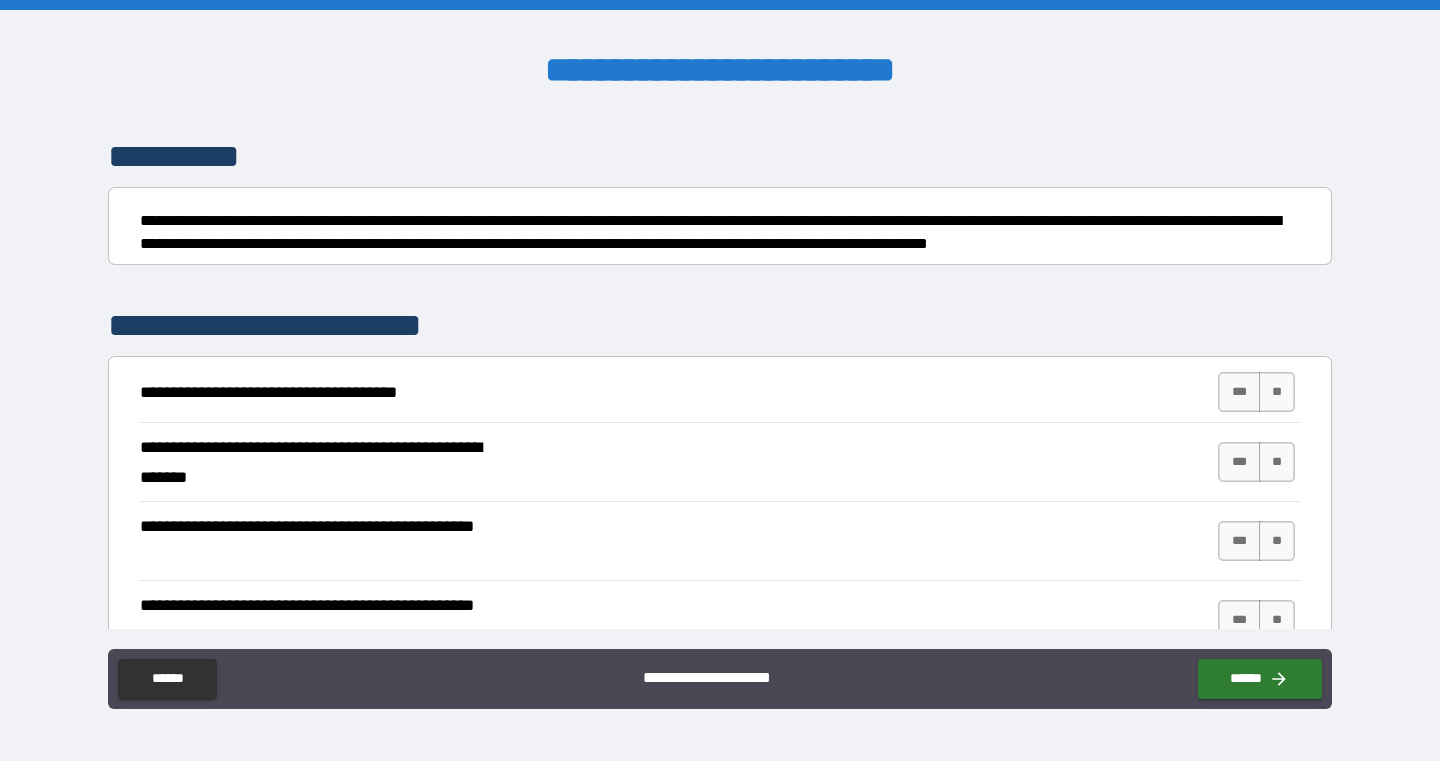 scroll, scrollTop: 143, scrollLeft: 0, axis: vertical 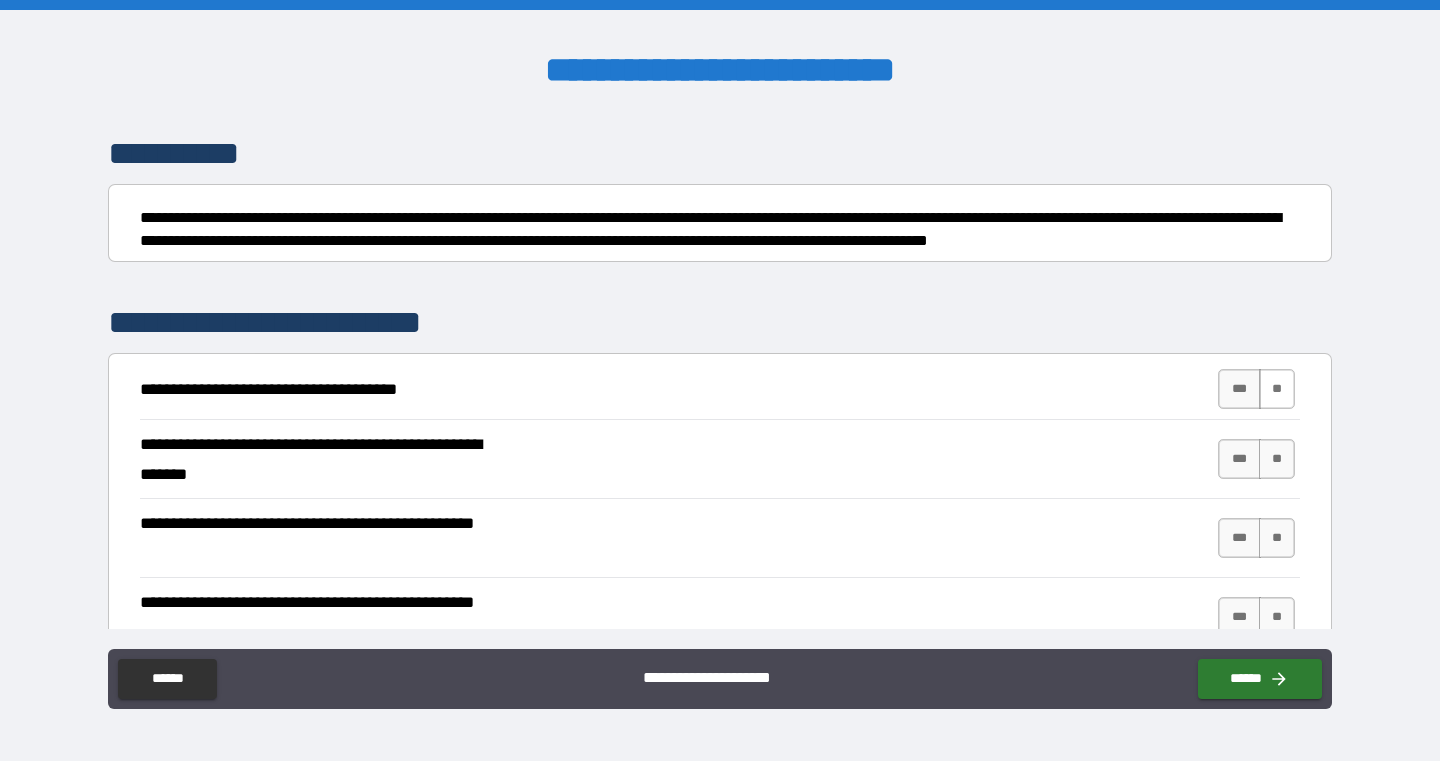 click on "**" at bounding box center (1277, 389) 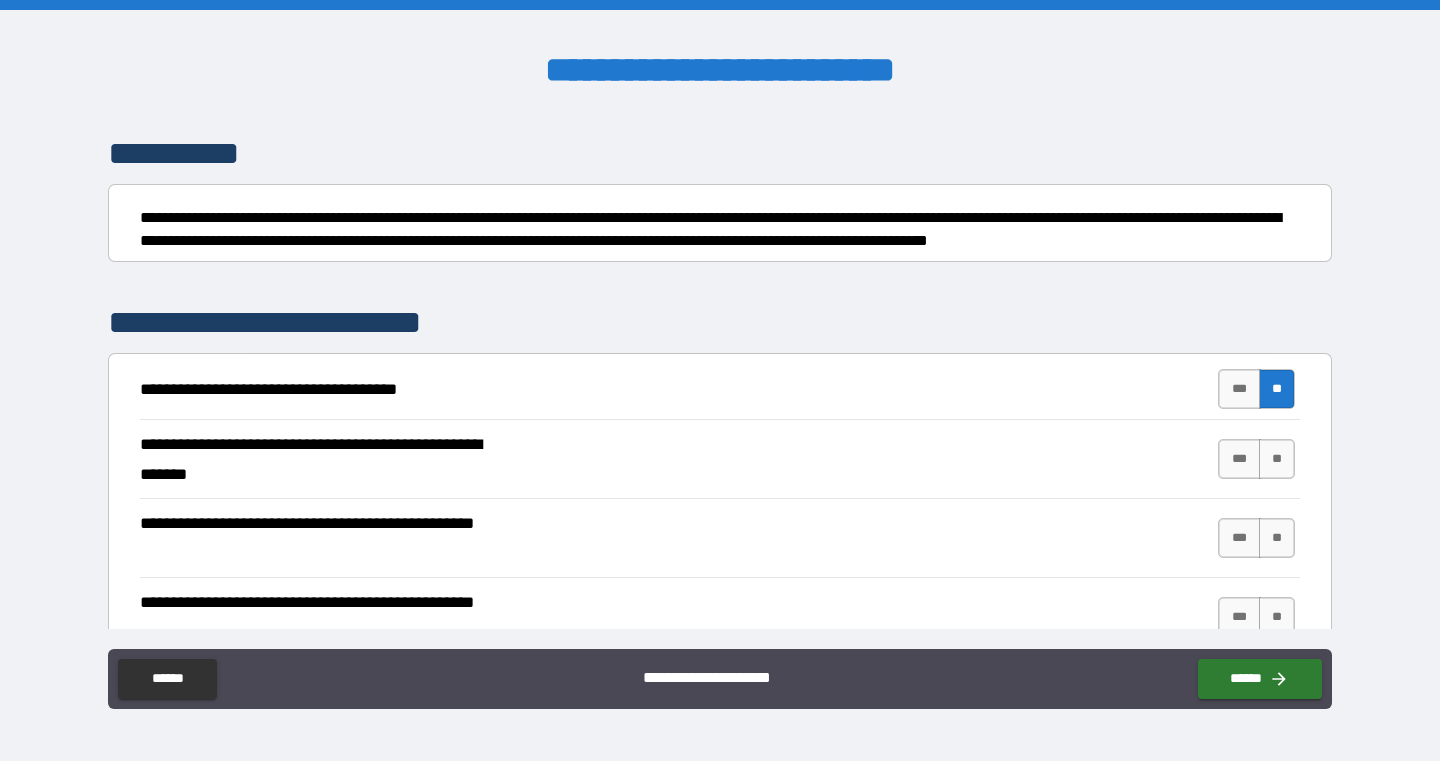 scroll, scrollTop: 215, scrollLeft: 0, axis: vertical 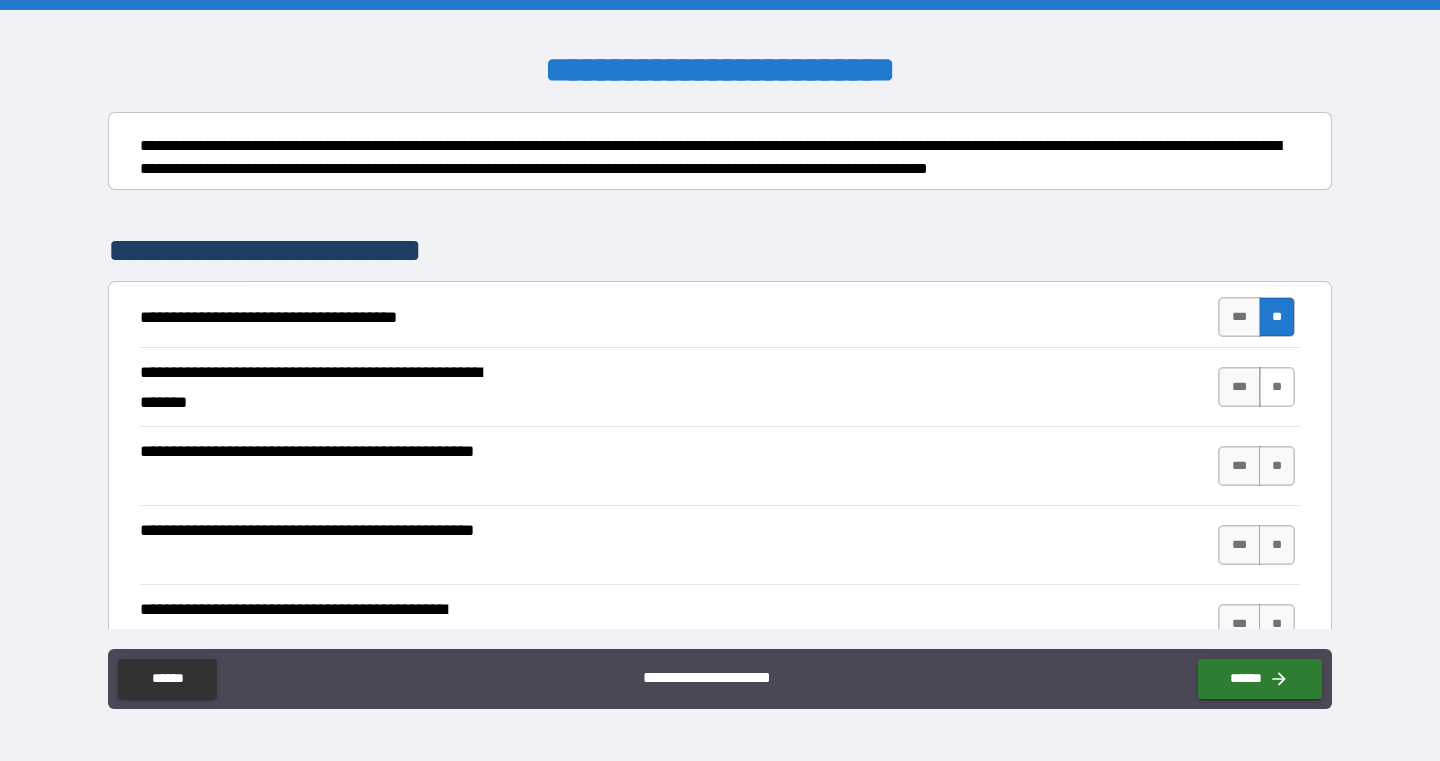 click on "**" at bounding box center (1277, 387) 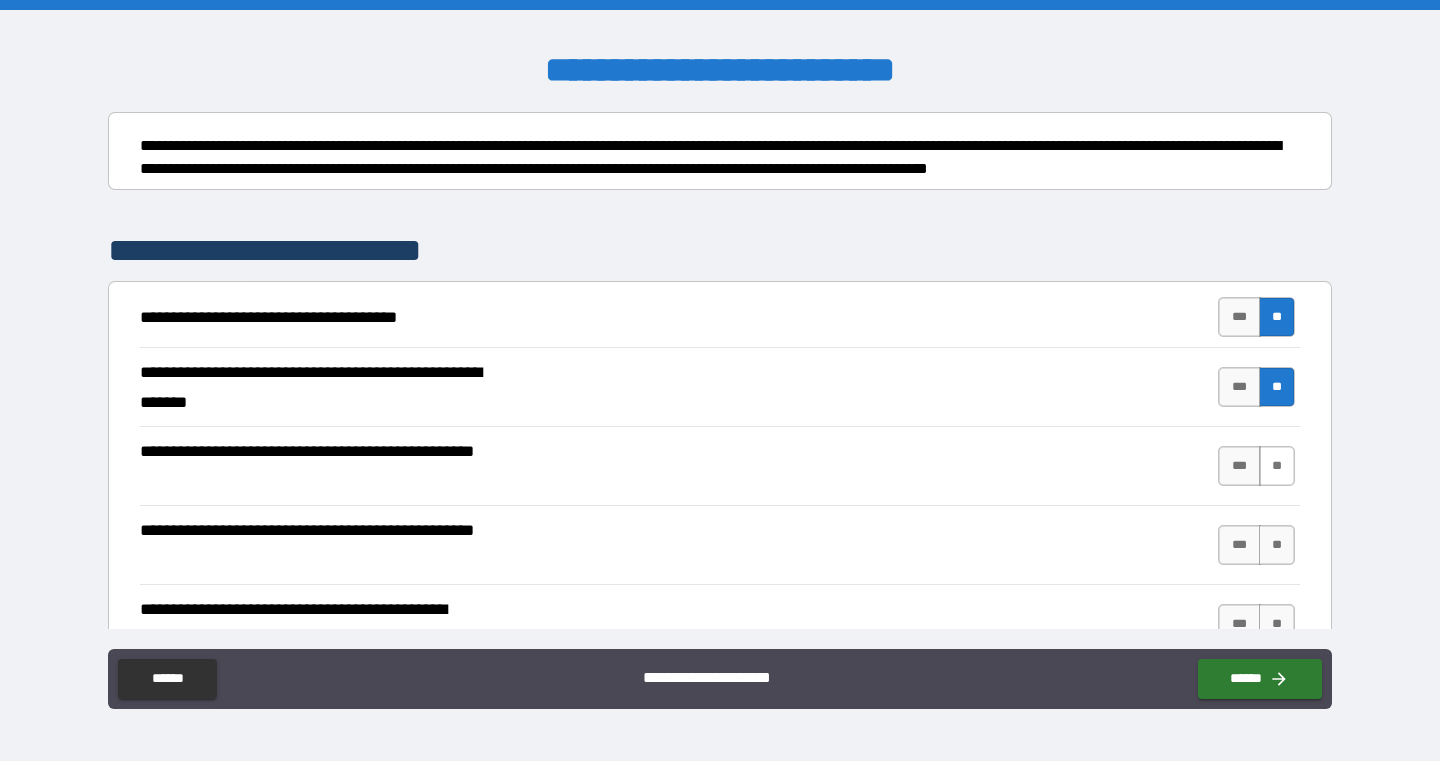 click on "**" at bounding box center (1277, 466) 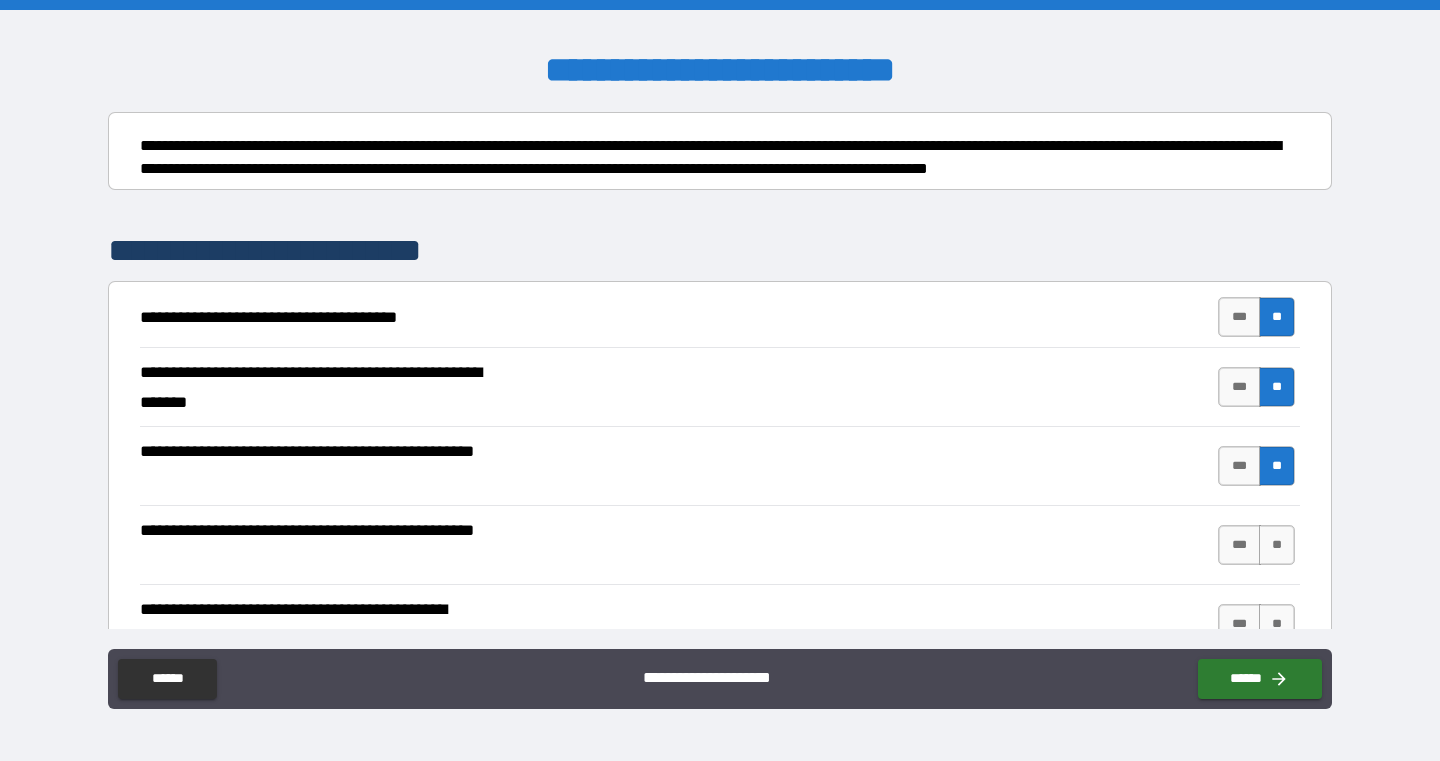 click on "*** **" at bounding box center [1256, 545] 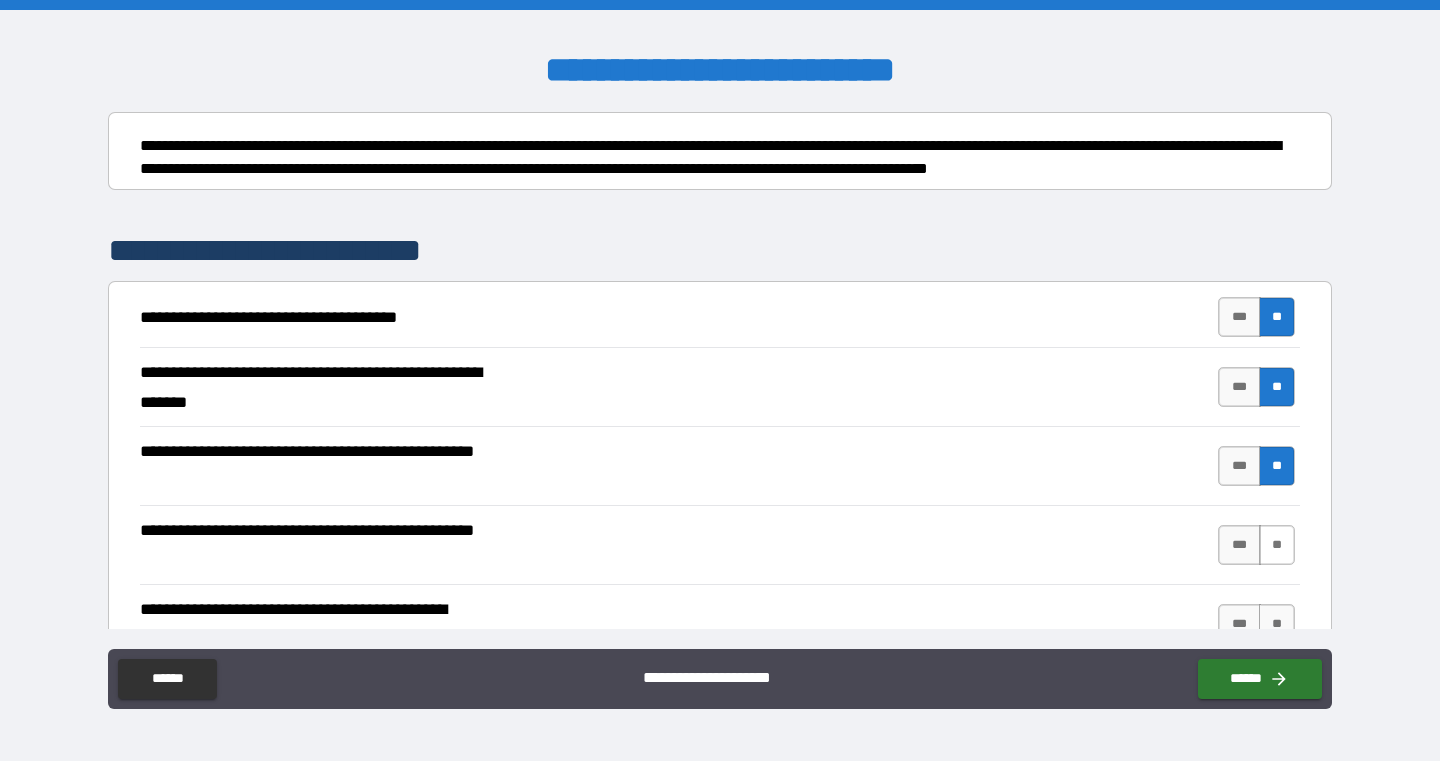 scroll, scrollTop: 298, scrollLeft: 0, axis: vertical 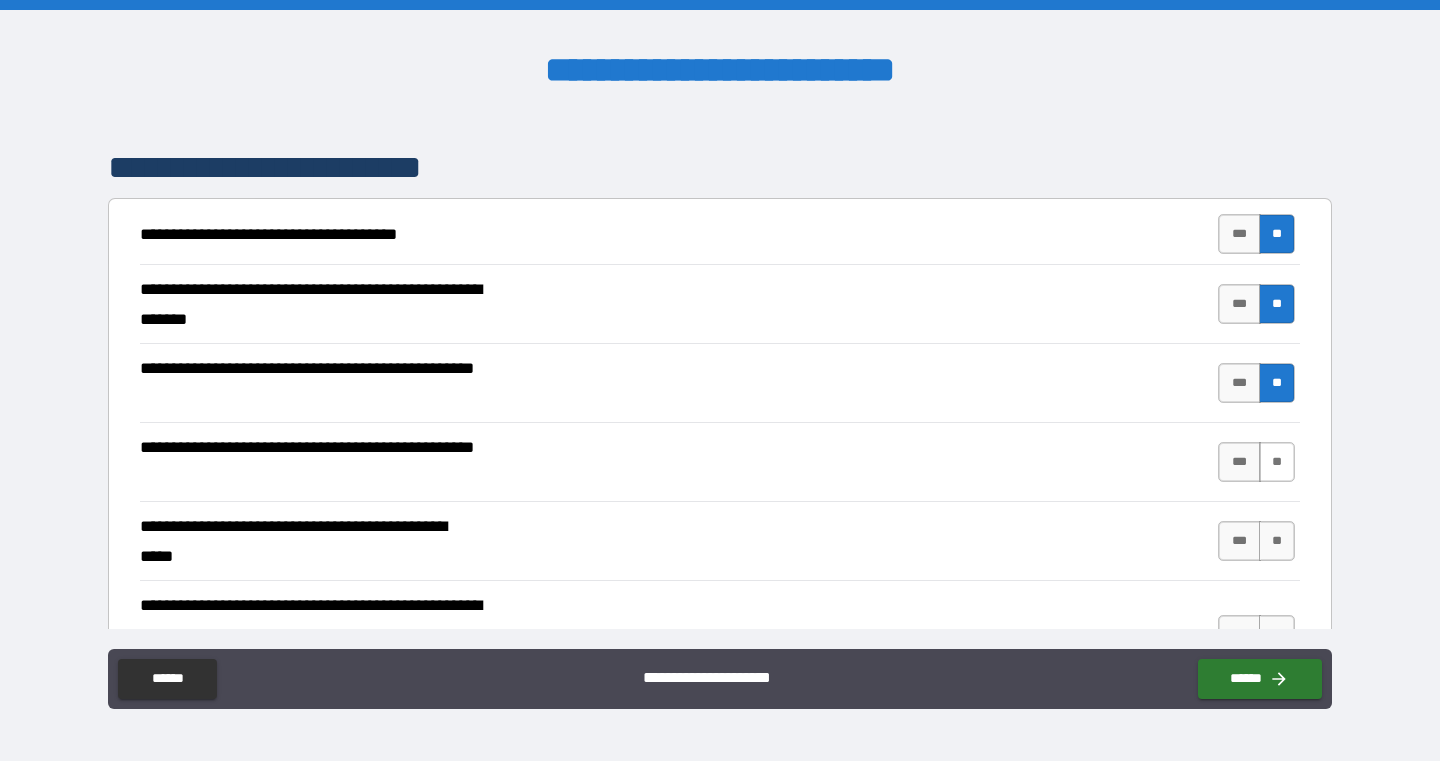 click on "**" at bounding box center (1277, 462) 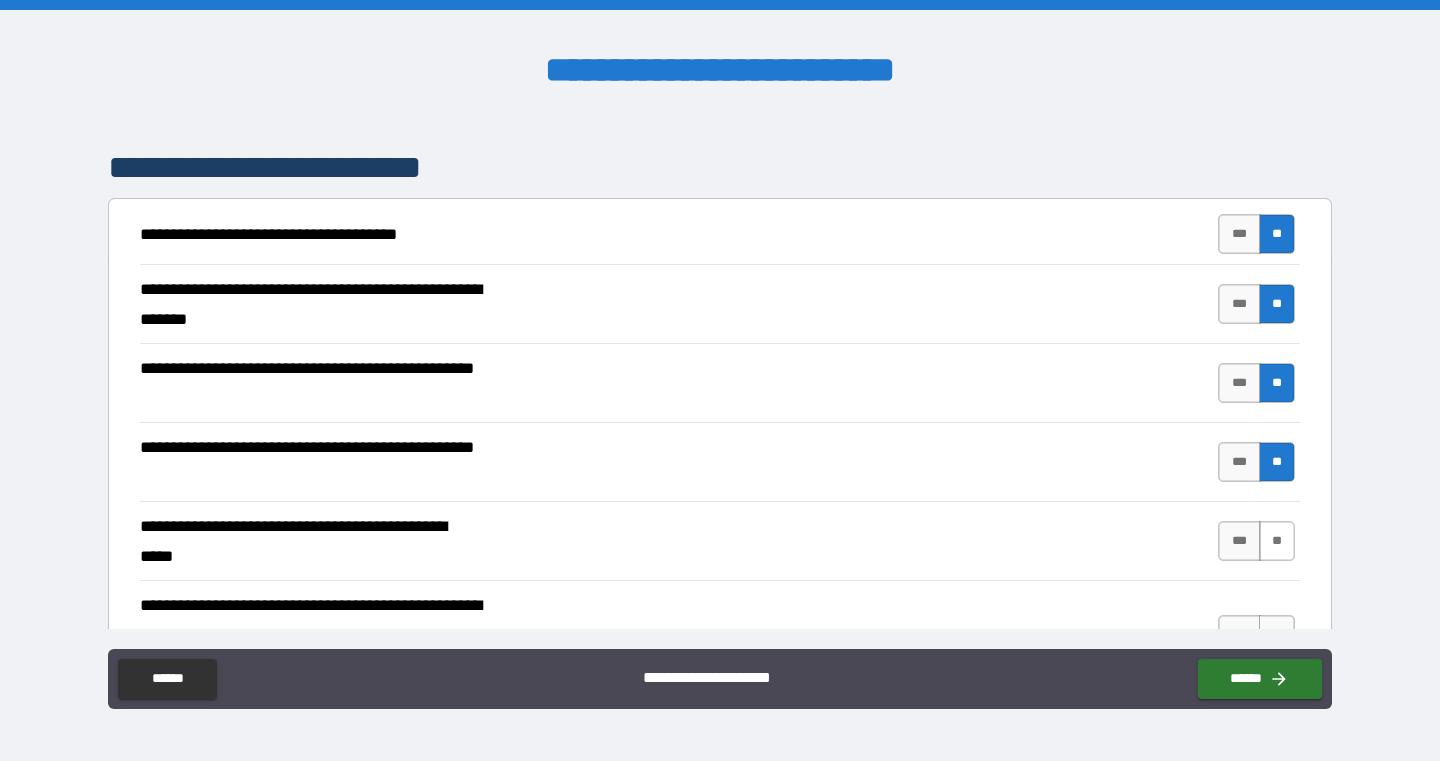 click on "**" at bounding box center [1277, 541] 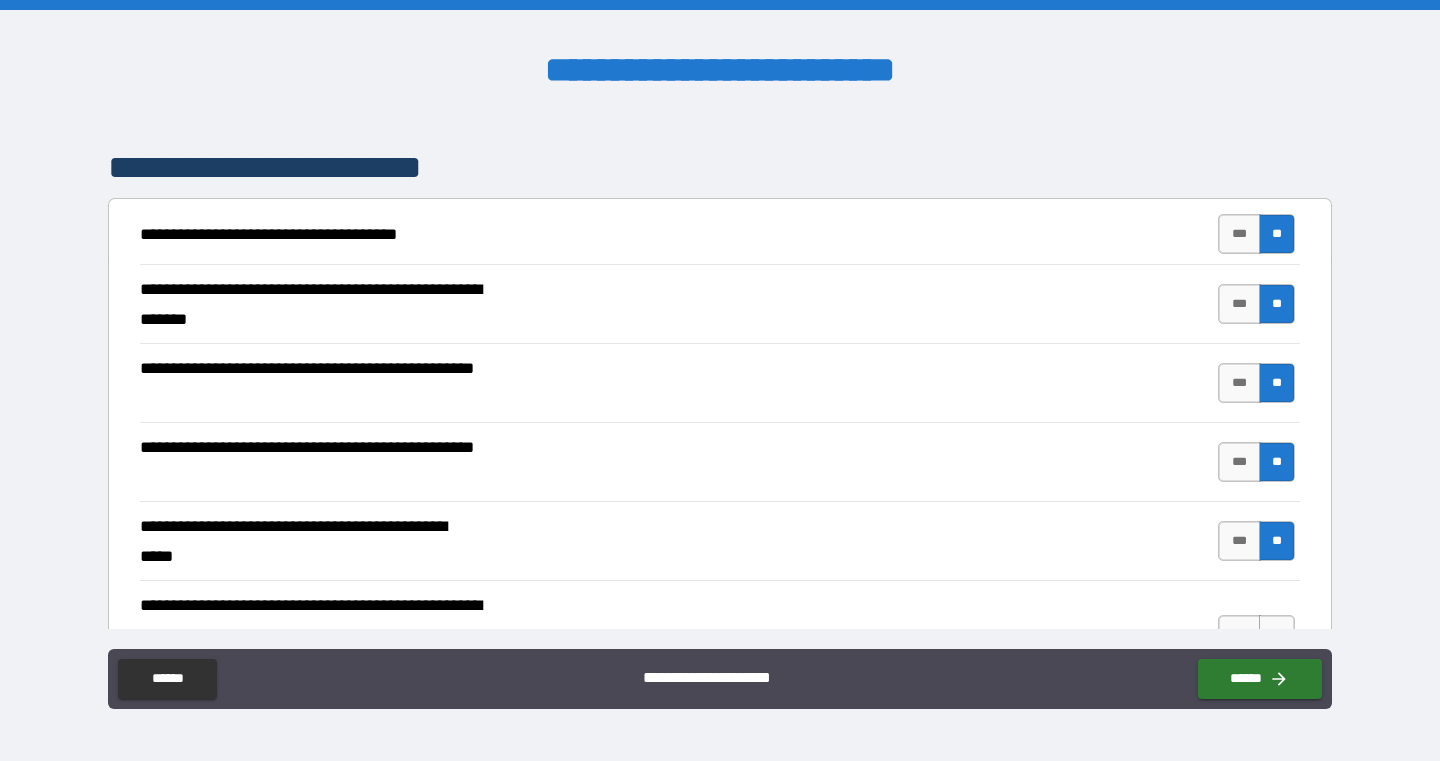 scroll, scrollTop: 379, scrollLeft: 0, axis: vertical 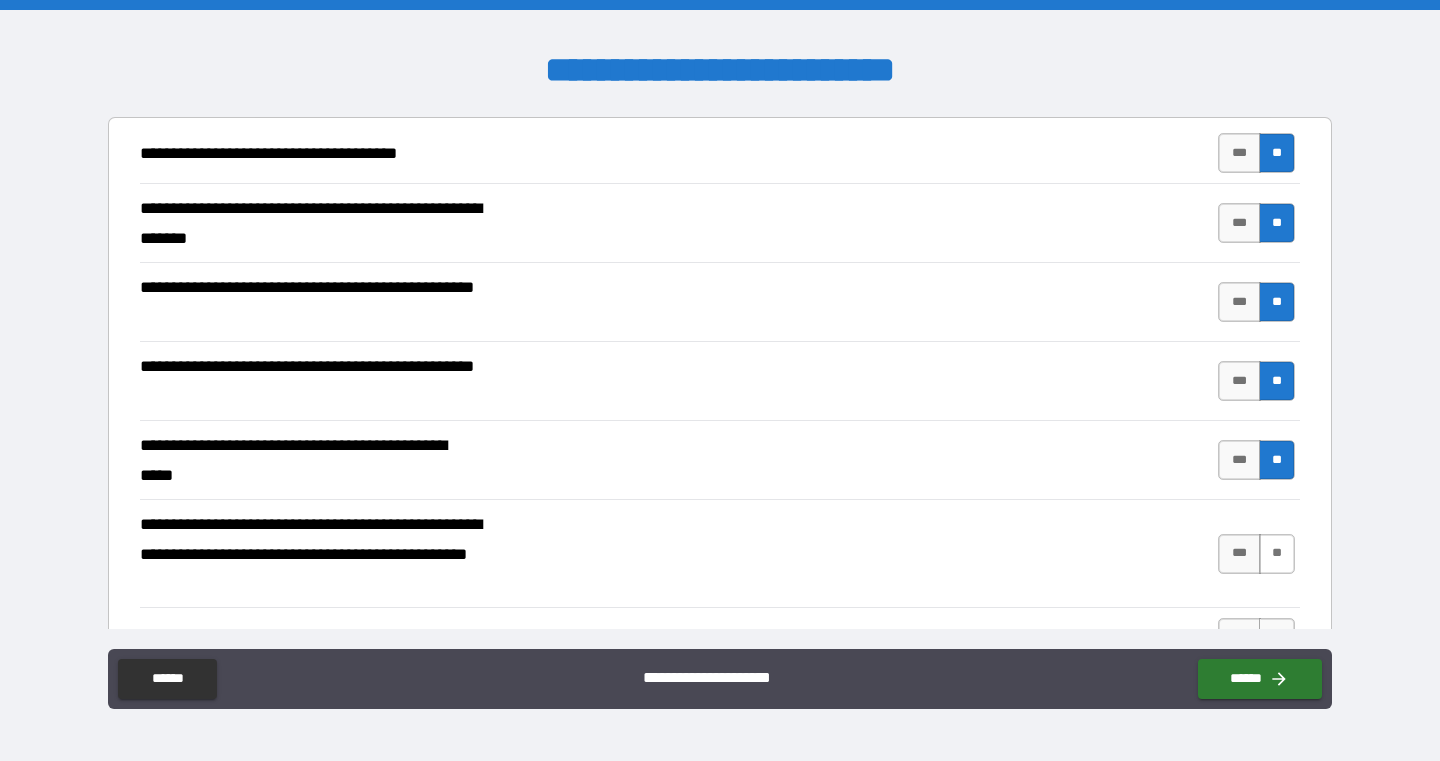 click on "**" at bounding box center [1277, 554] 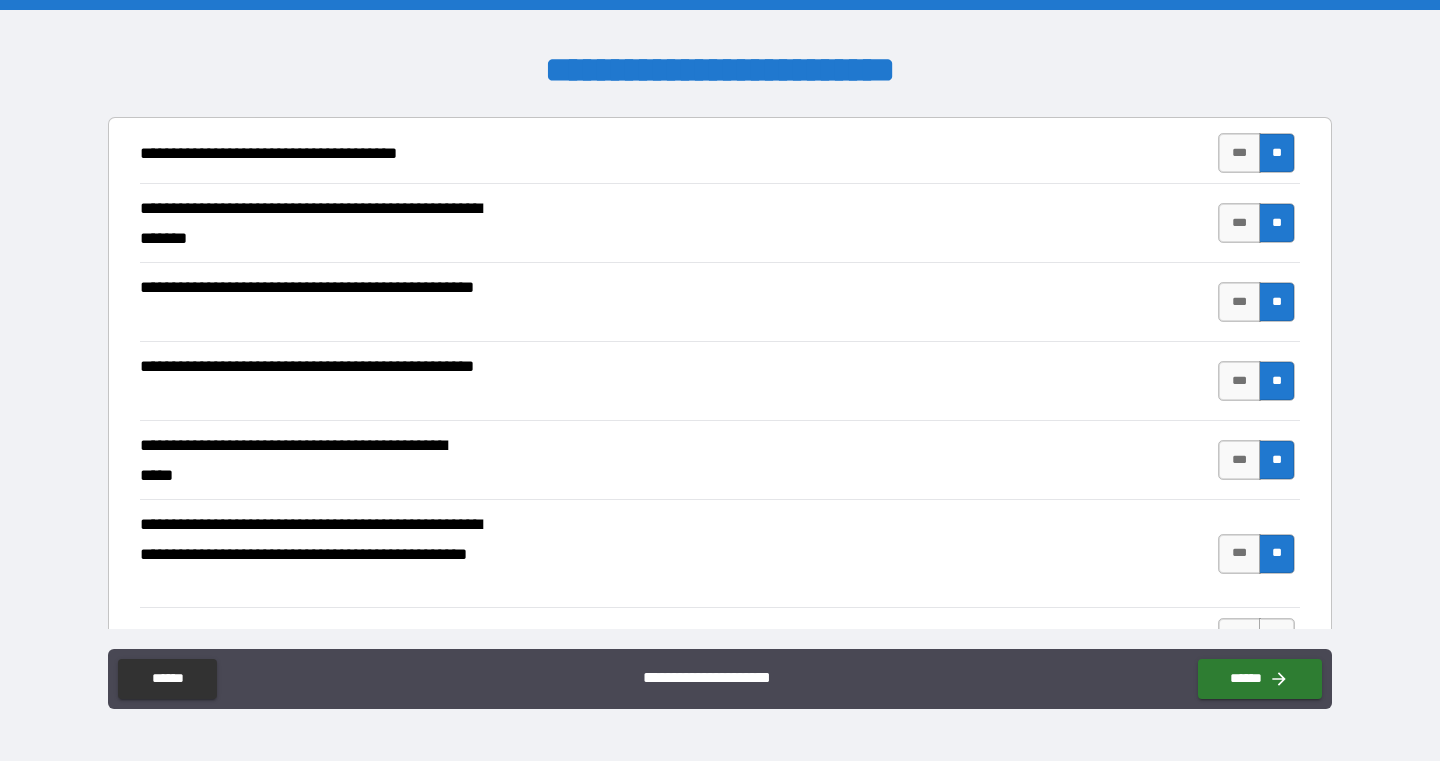 scroll, scrollTop: 486, scrollLeft: 0, axis: vertical 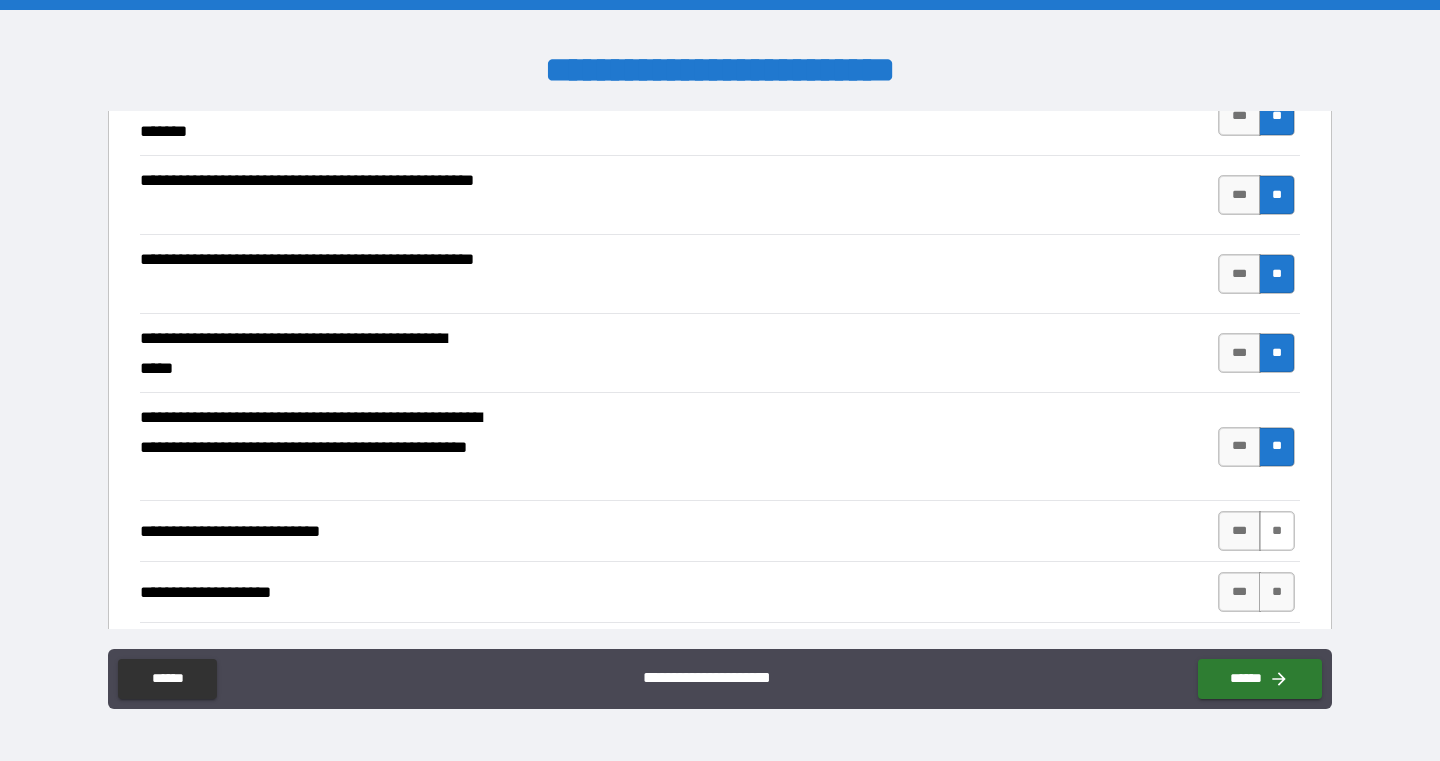 click on "**" at bounding box center (1277, 531) 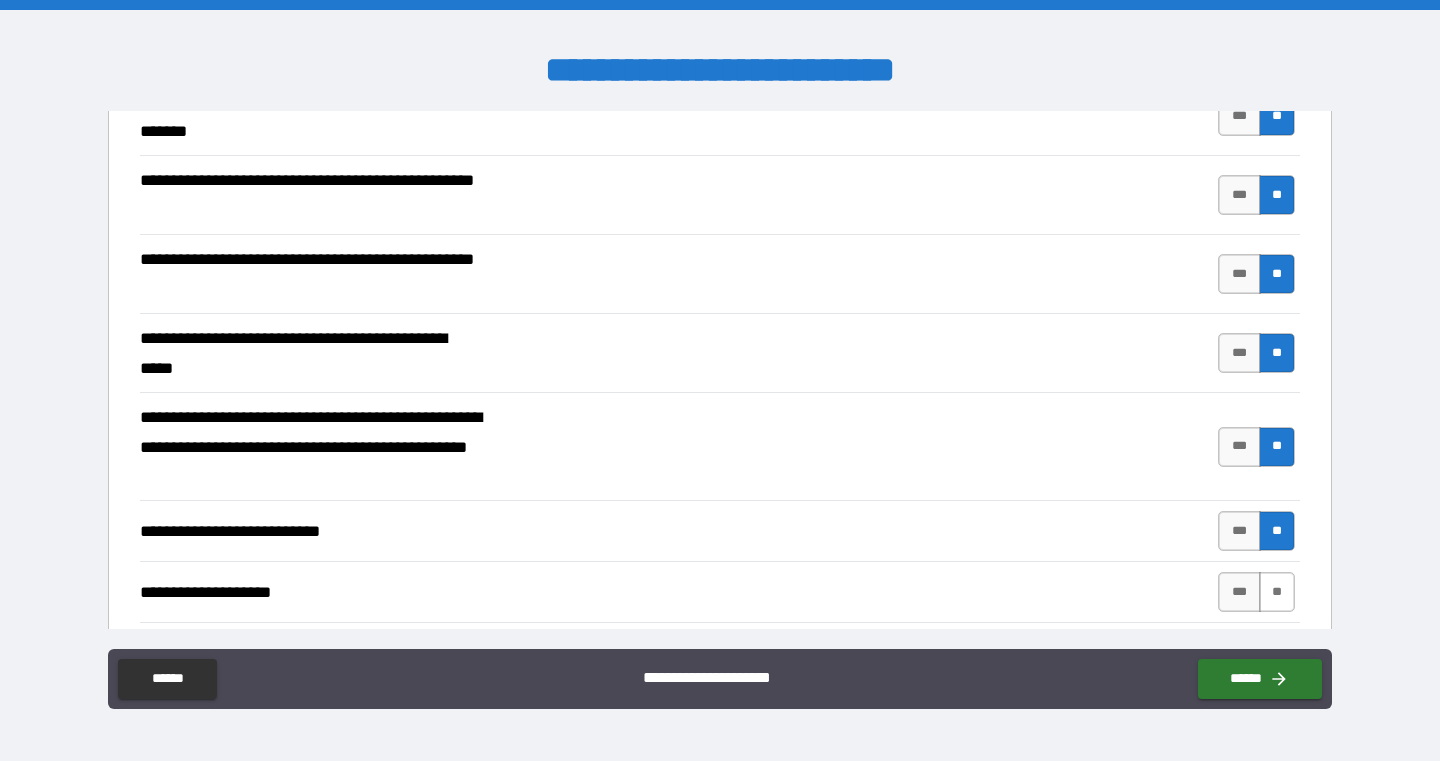click on "**" at bounding box center (1277, 592) 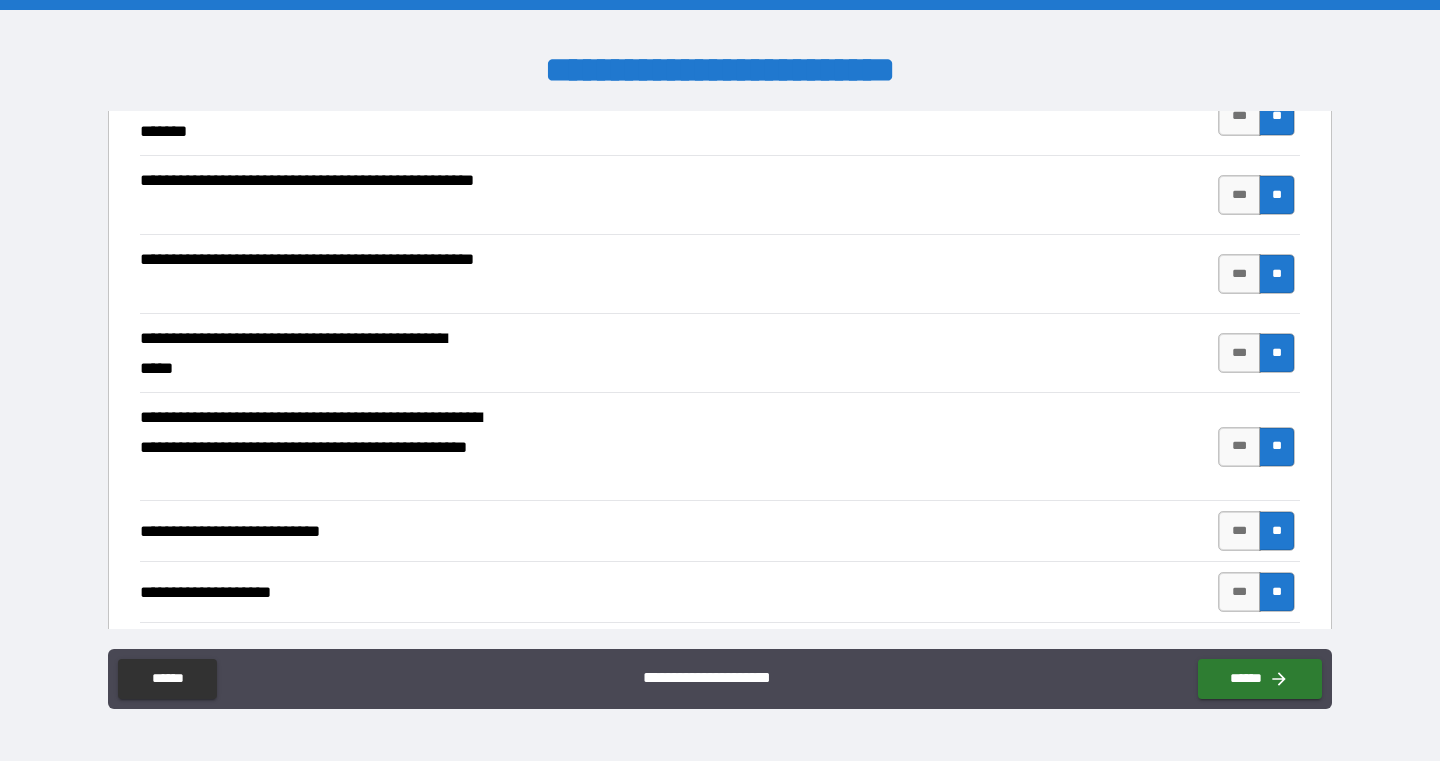scroll, scrollTop: 587, scrollLeft: 0, axis: vertical 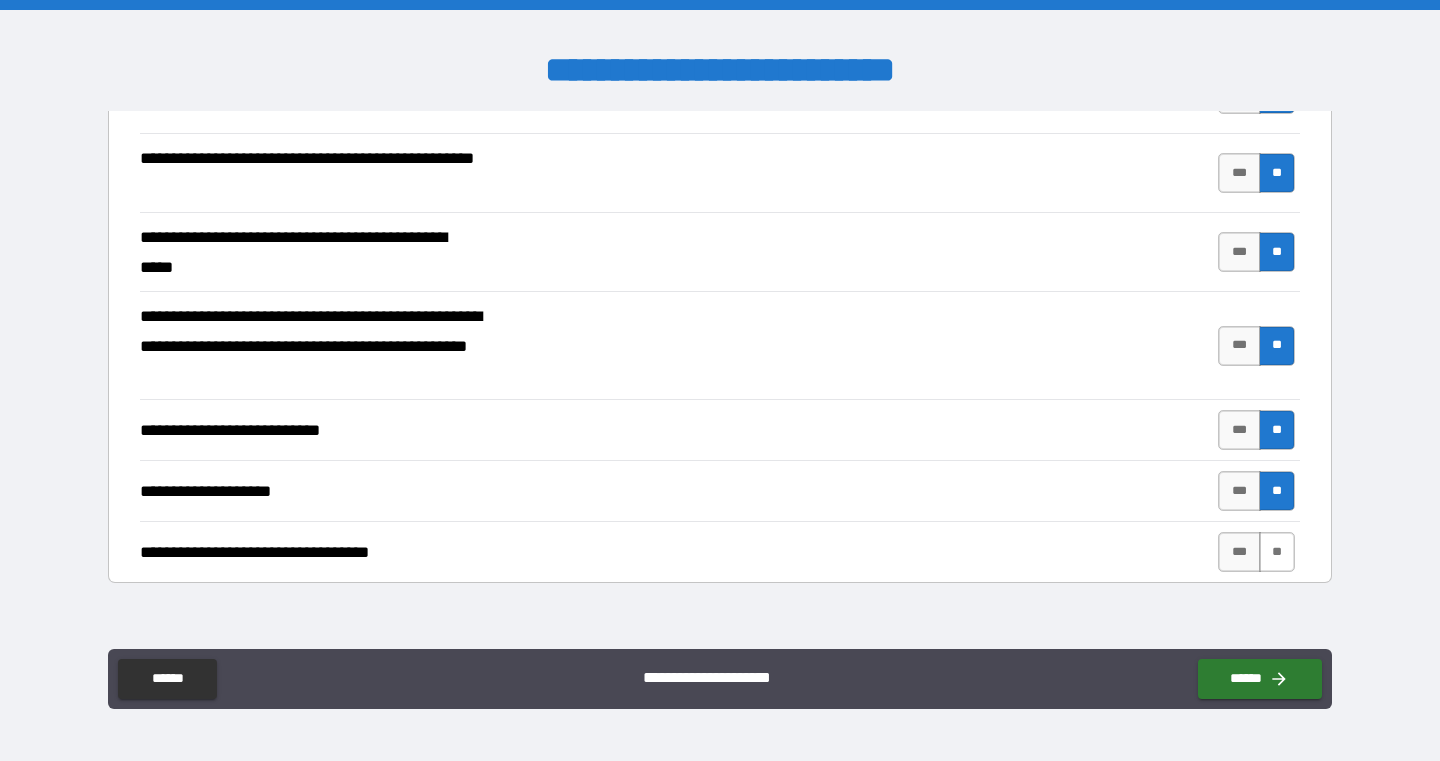 click on "**" at bounding box center [1277, 552] 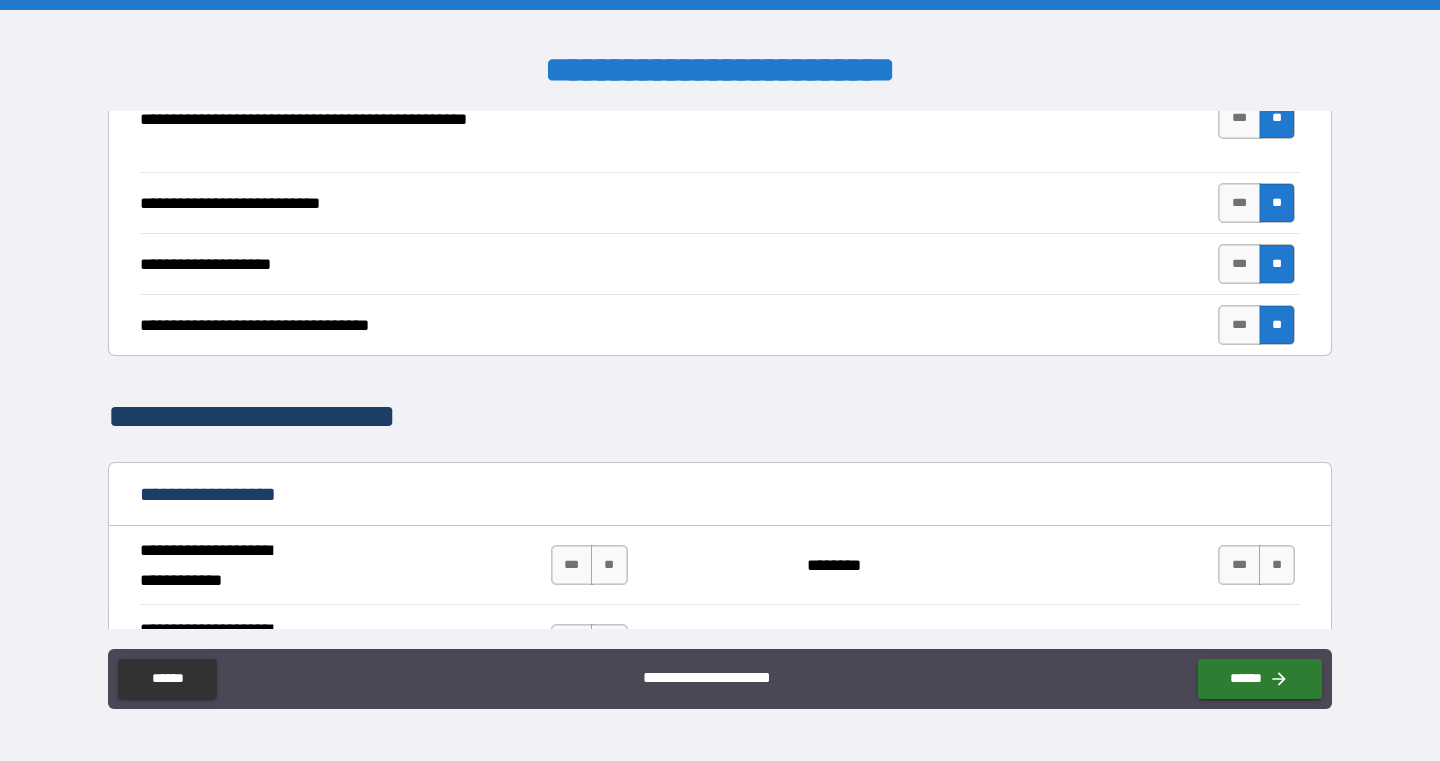 scroll, scrollTop: 959, scrollLeft: 0, axis: vertical 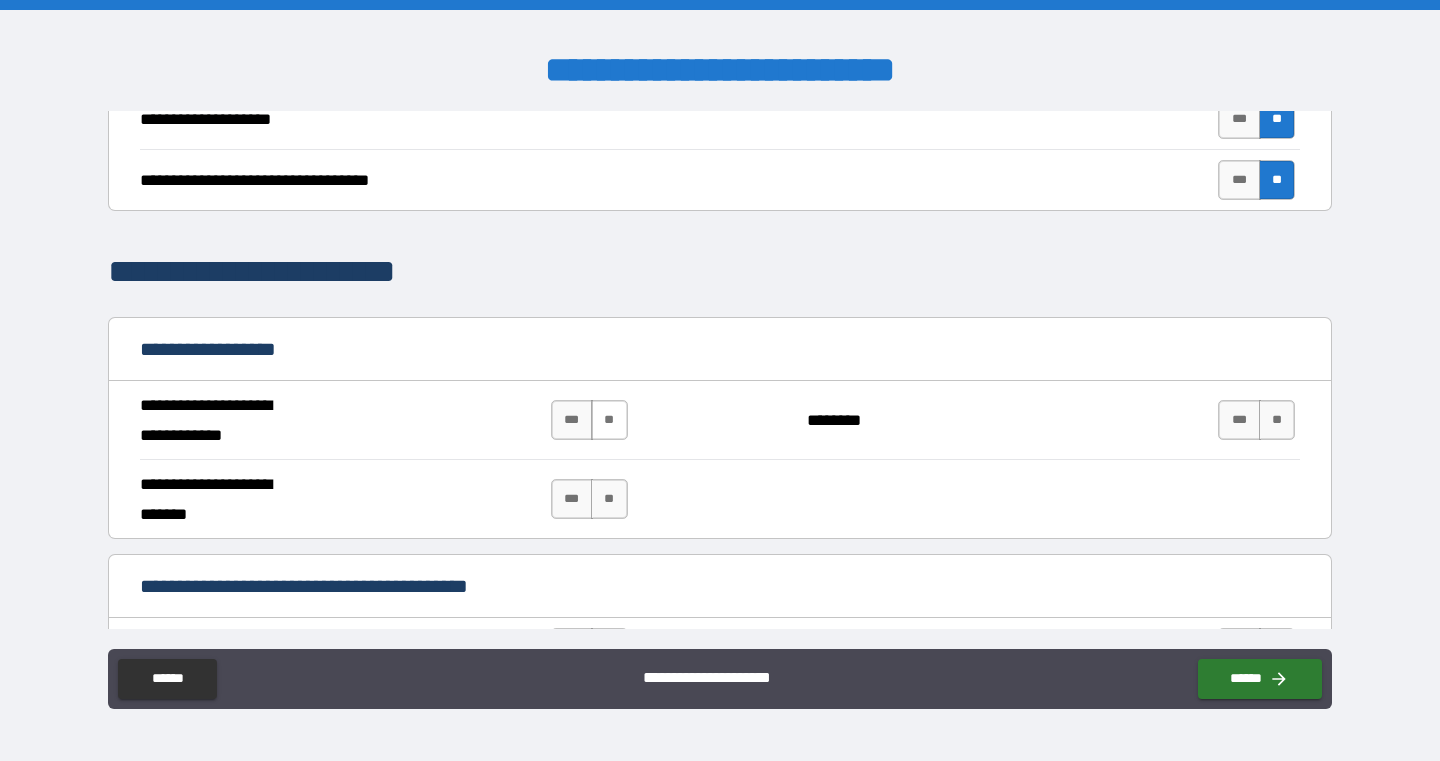 click on "**" at bounding box center (609, 420) 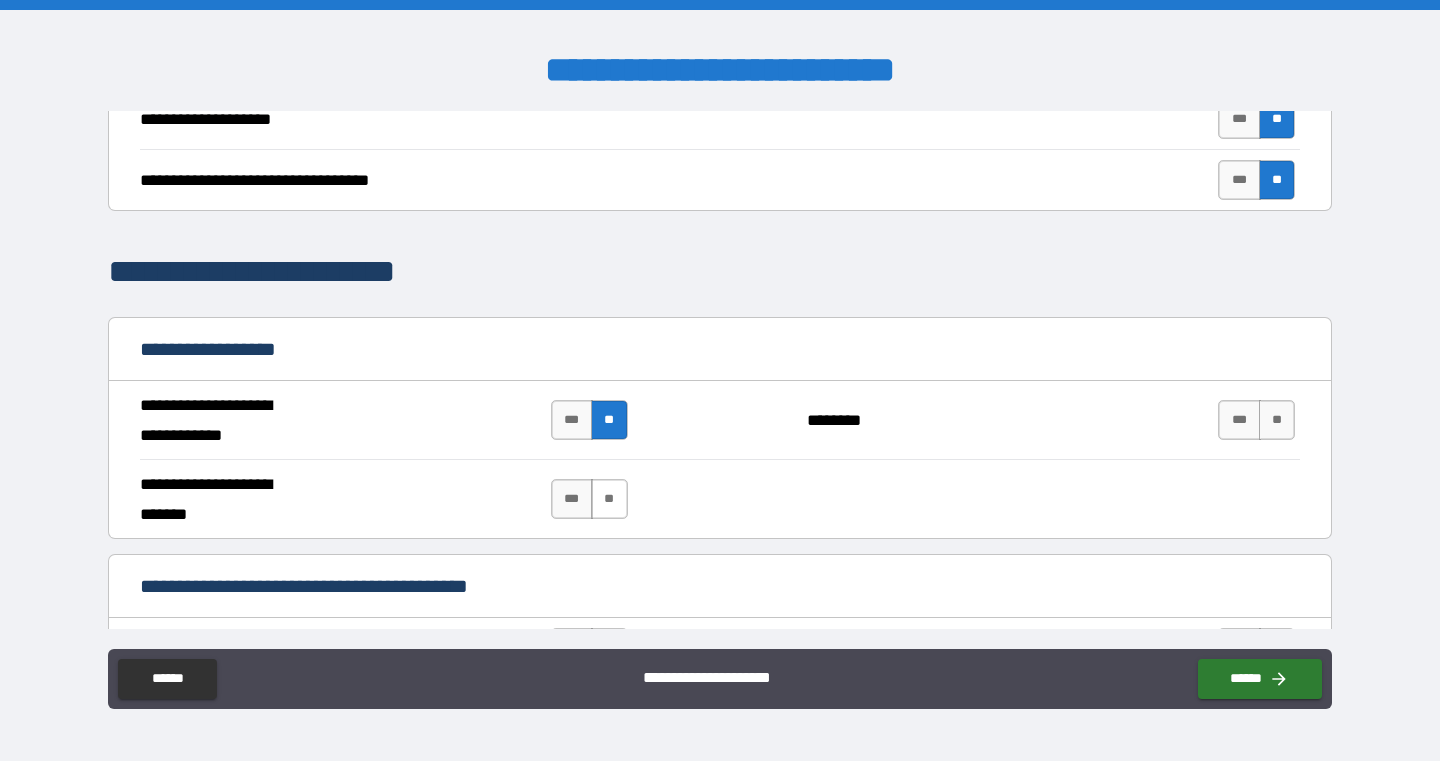 click on "**" at bounding box center [609, 499] 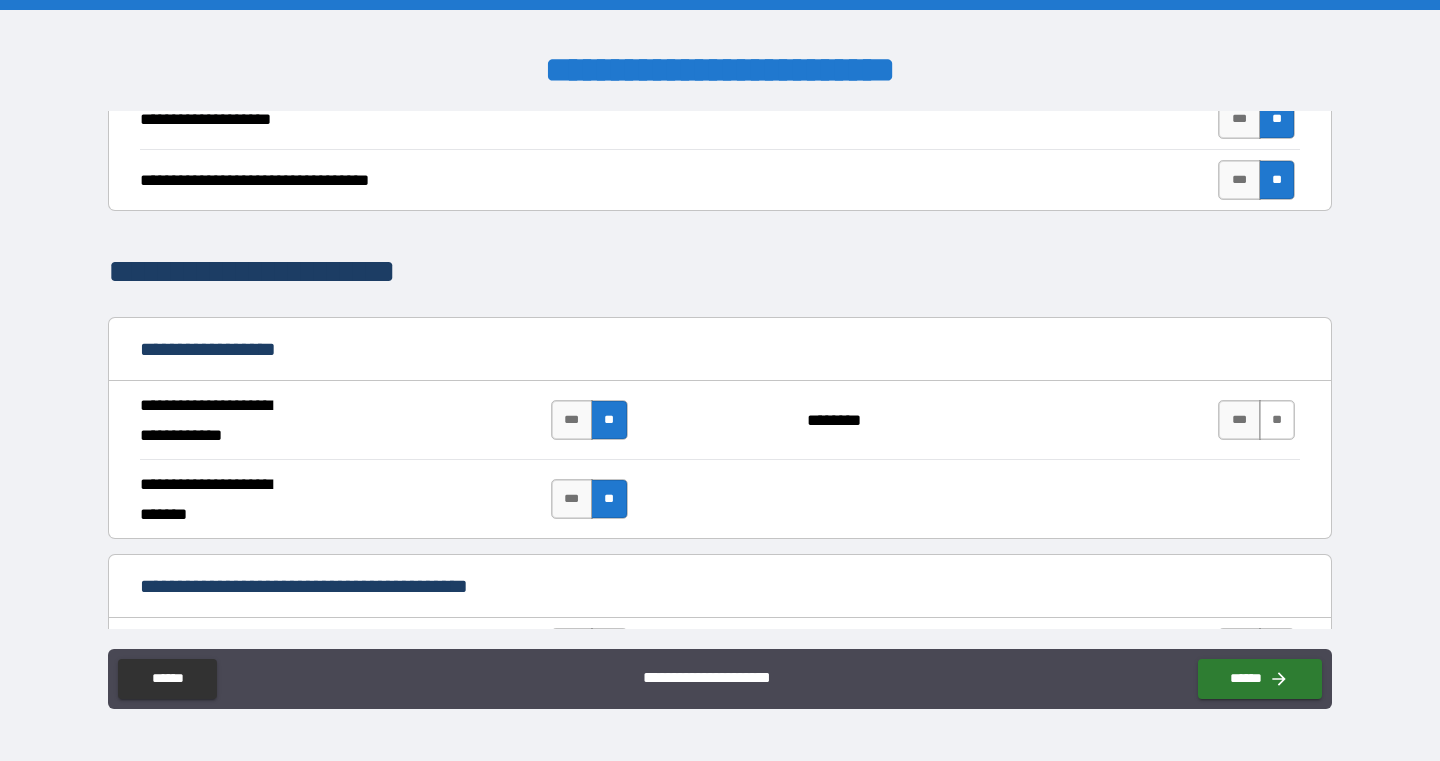 click on "**" at bounding box center [1277, 420] 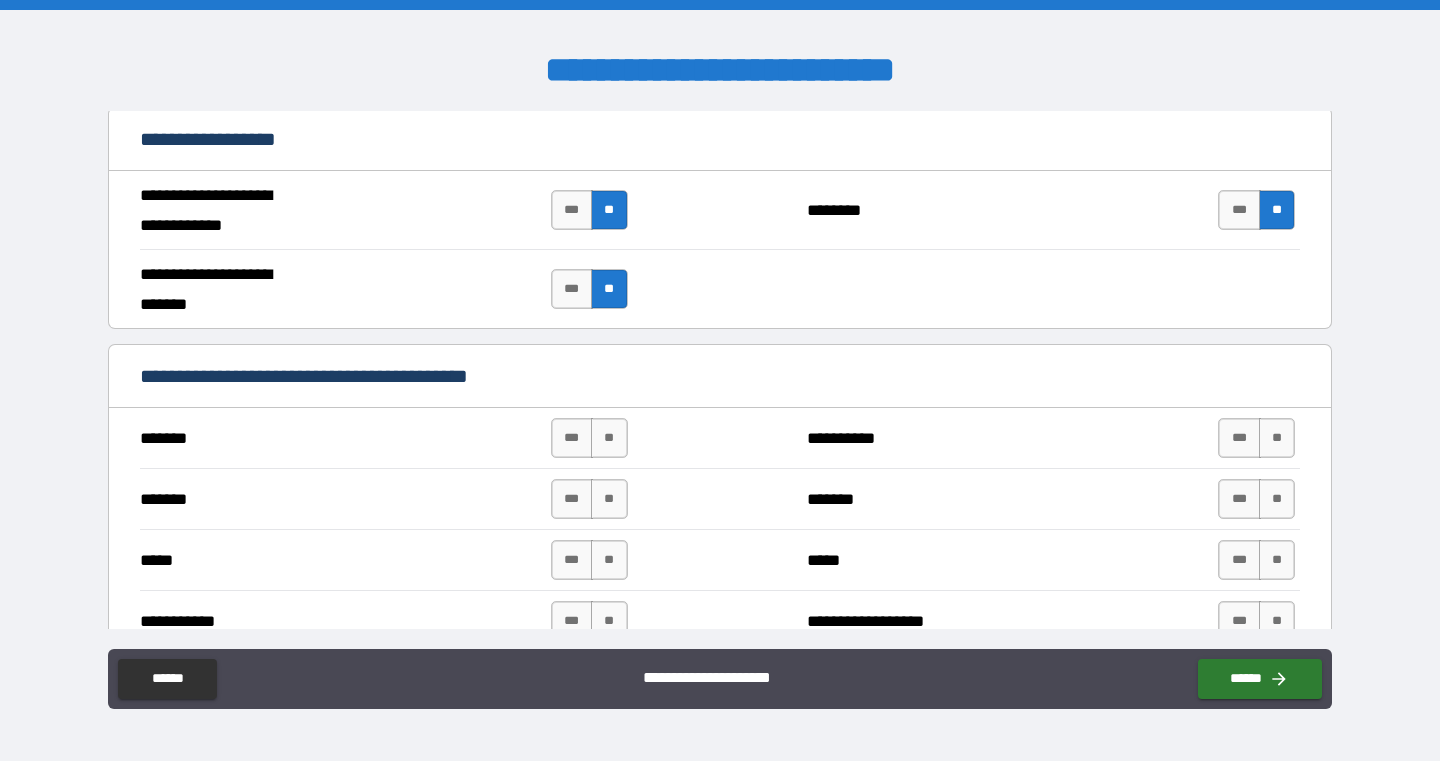 scroll, scrollTop: 1173, scrollLeft: 0, axis: vertical 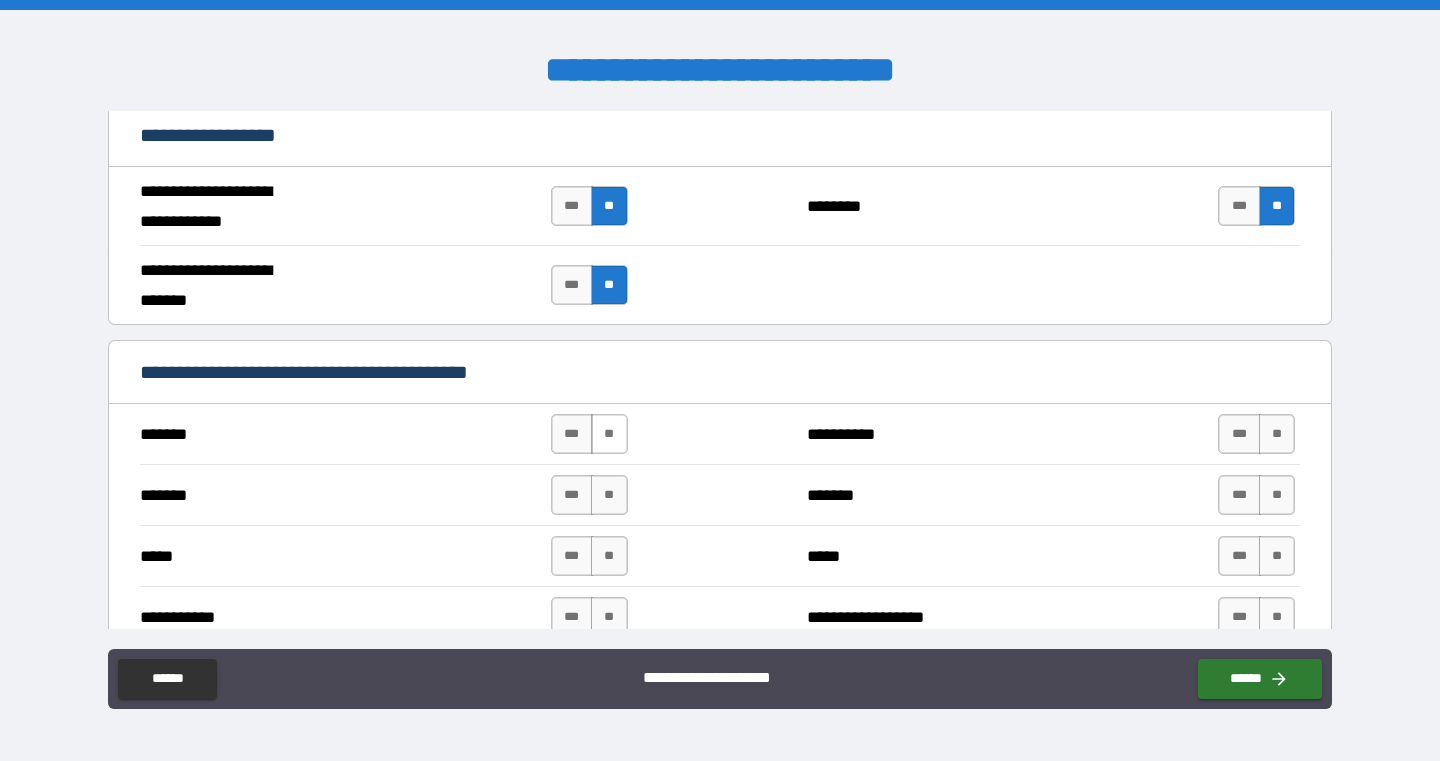 click on "**" at bounding box center [609, 434] 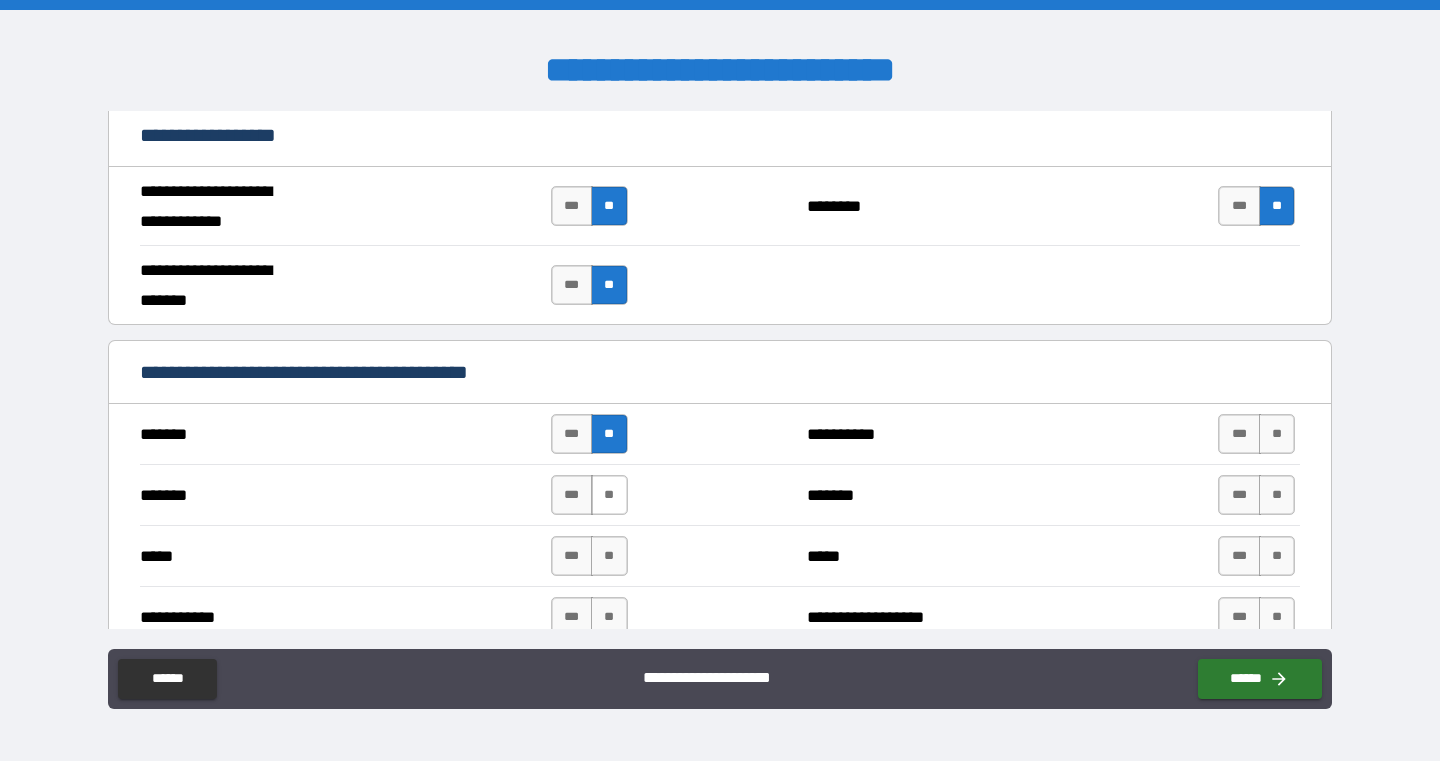 click on "**" at bounding box center [609, 495] 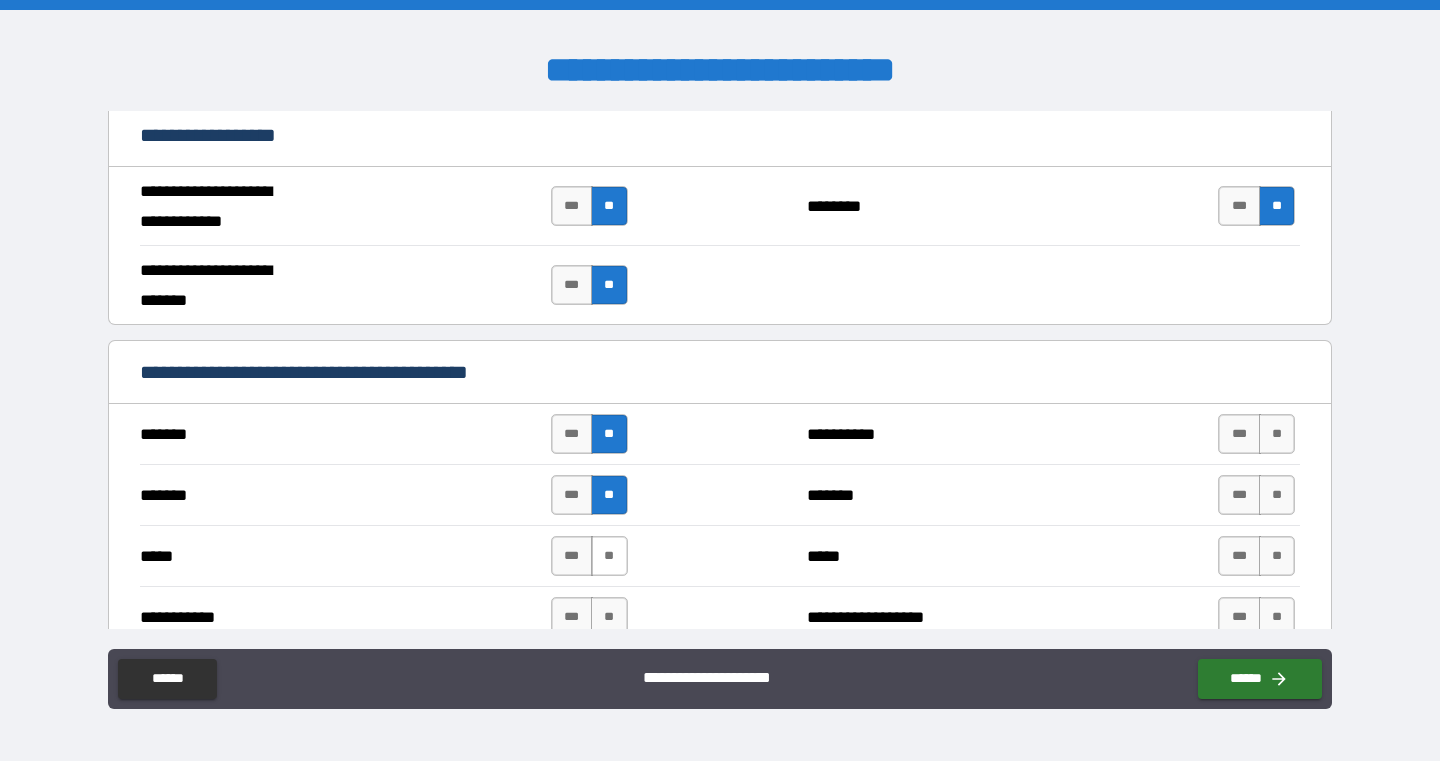 click on "**" at bounding box center [609, 556] 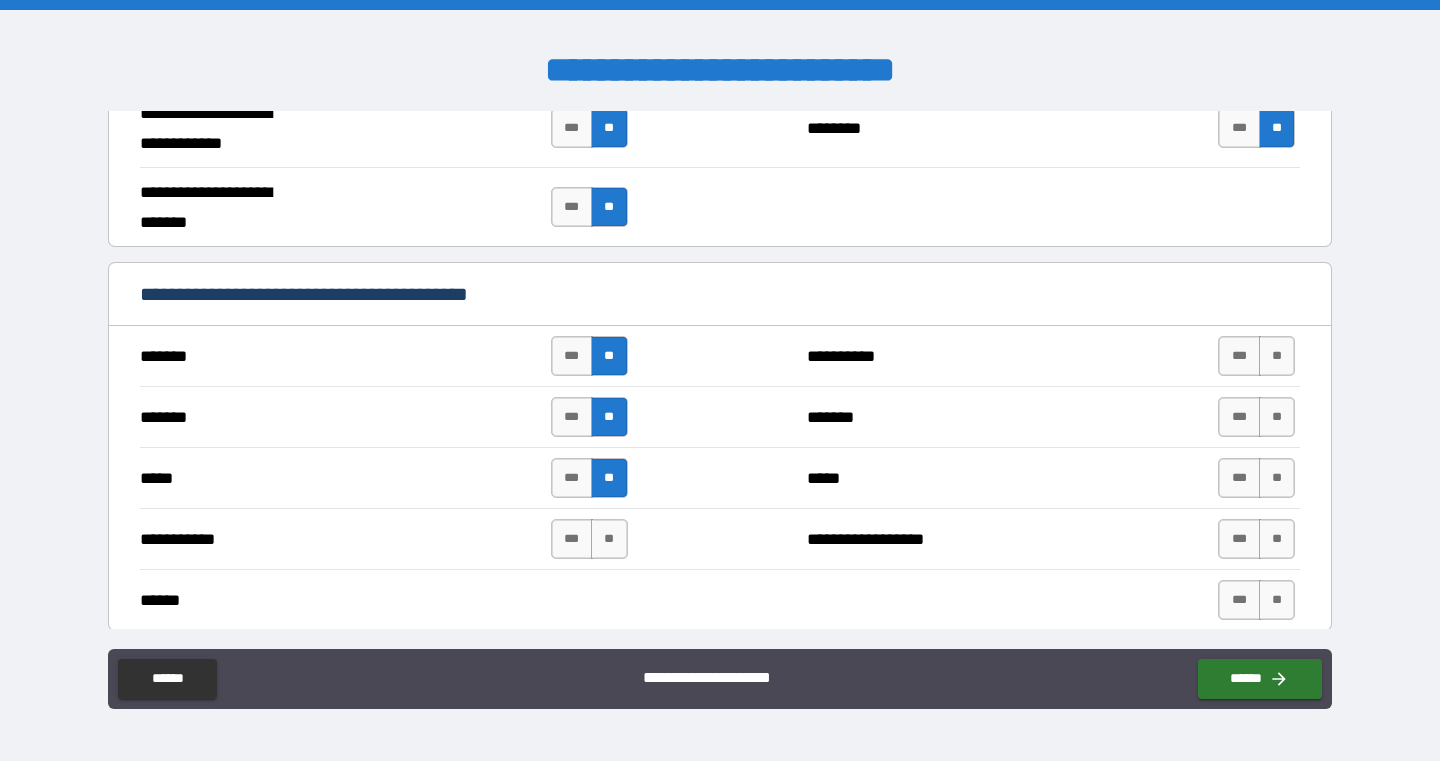 scroll, scrollTop: 1300, scrollLeft: 0, axis: vertical 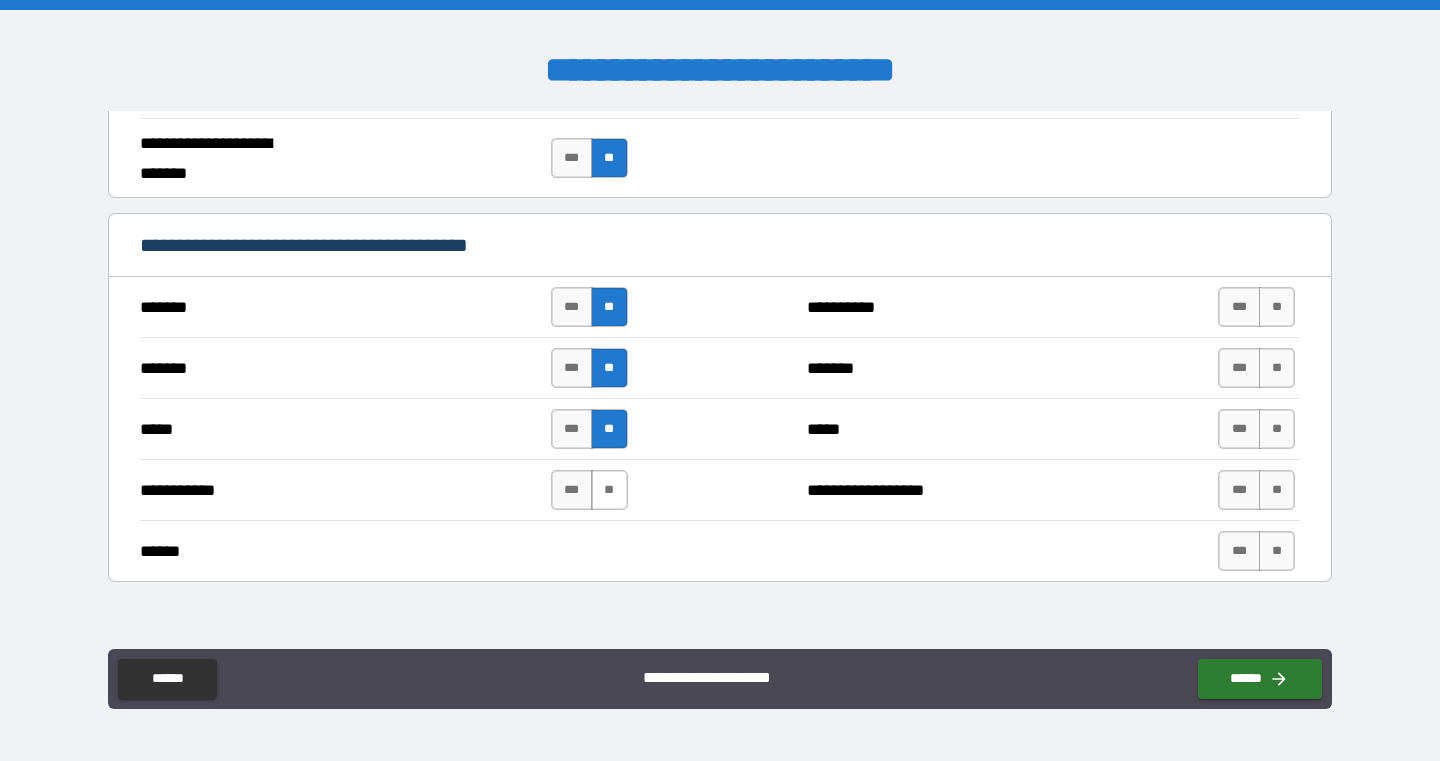 click on "**" at bounding box center (609, 490) 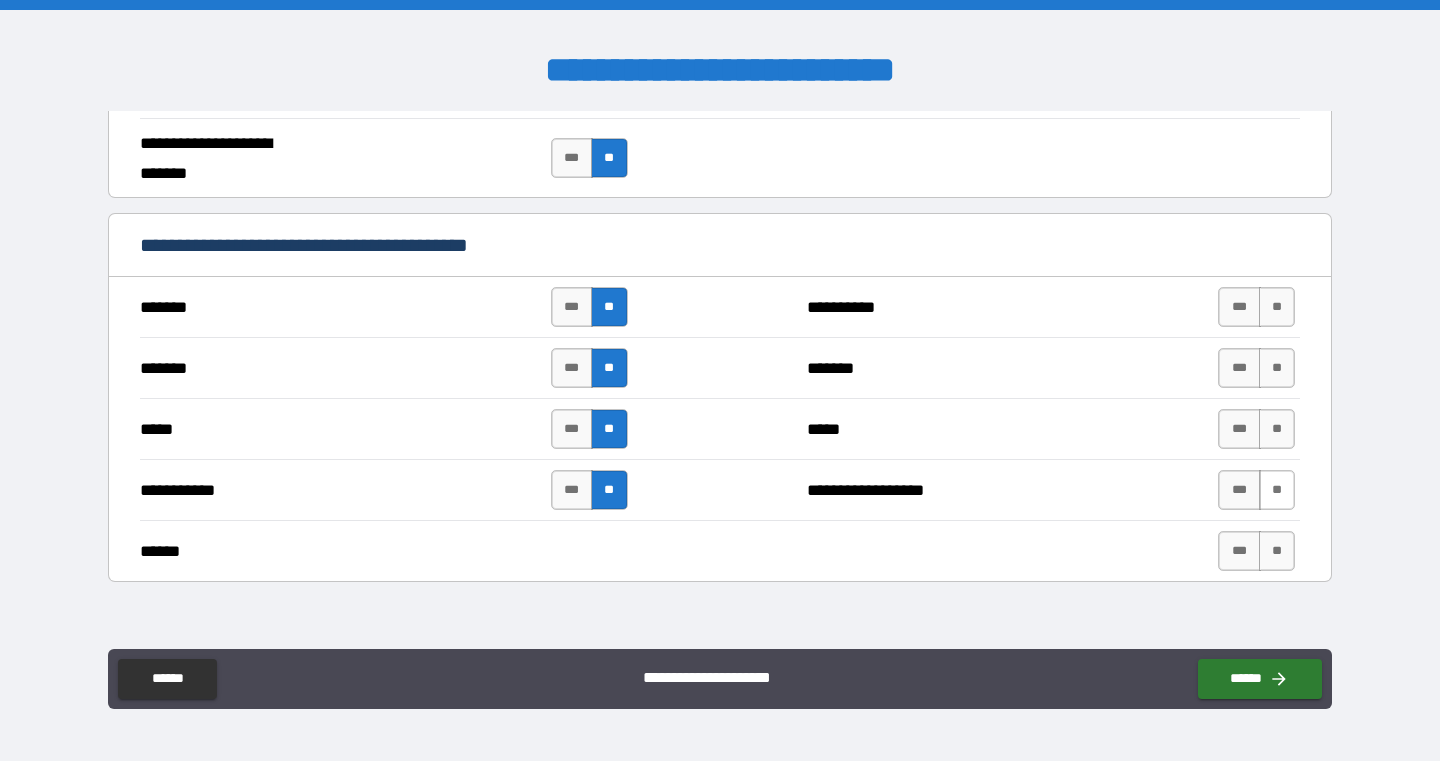 click on "**" at bounding box center (1277, 490) 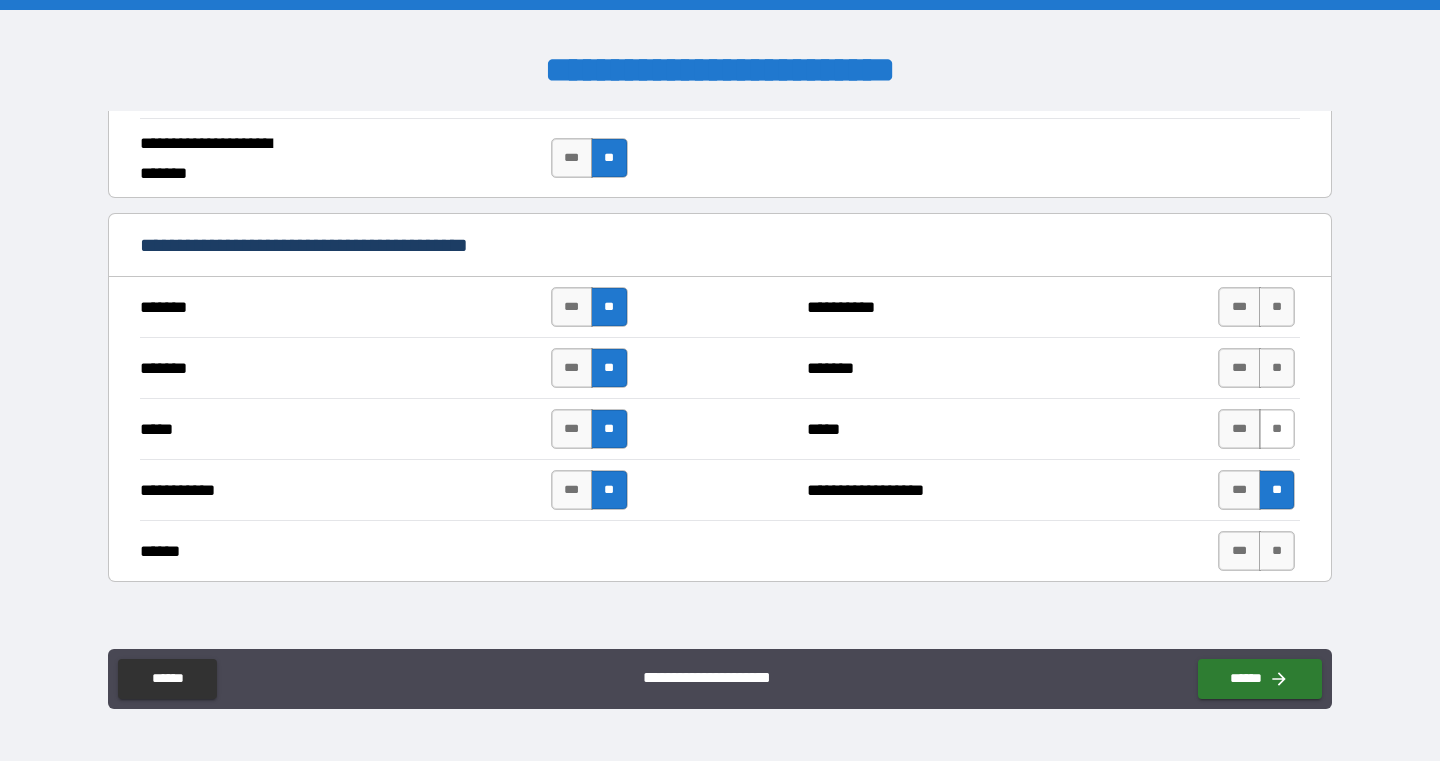 click on "**" at bounding box center [1277, 429] 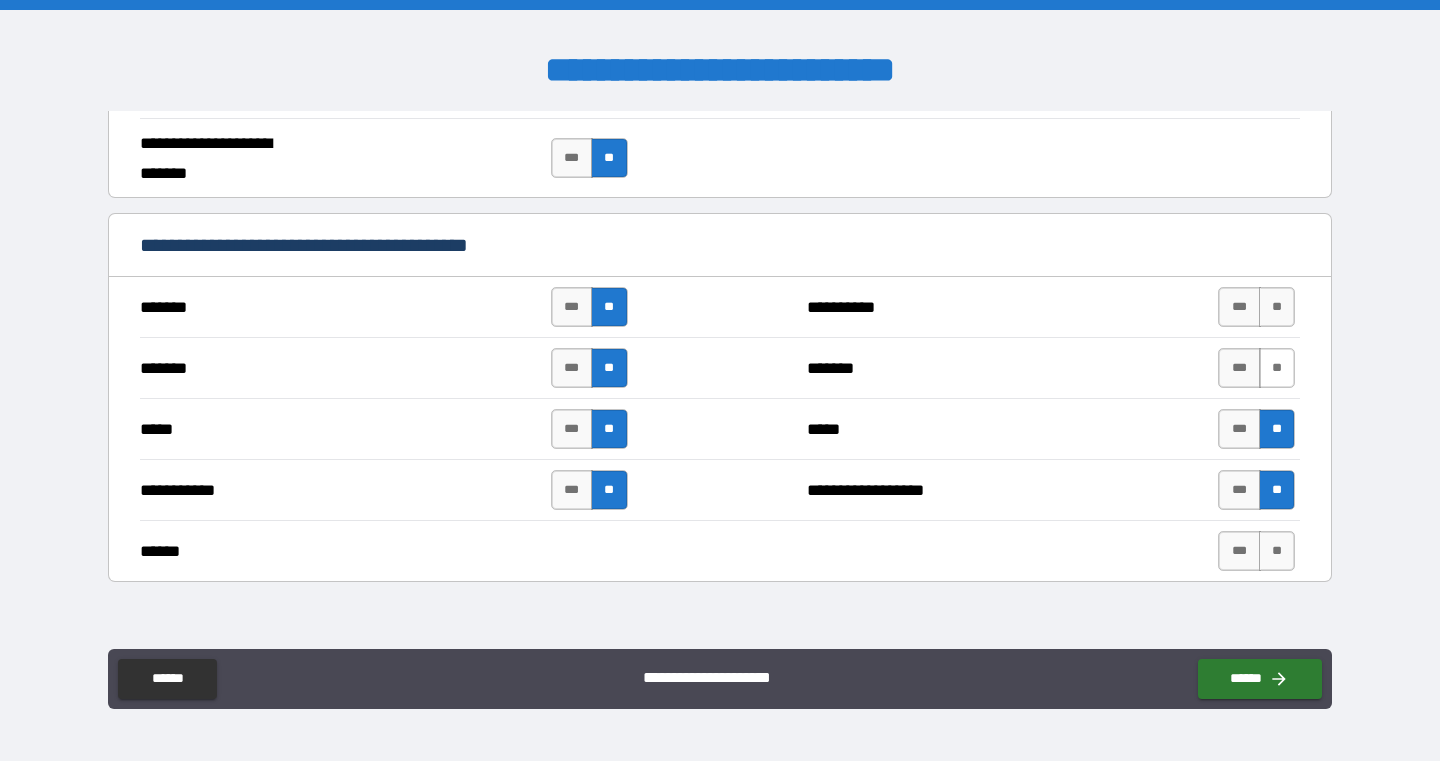 click on "**" at bounding box center [1277, 368] 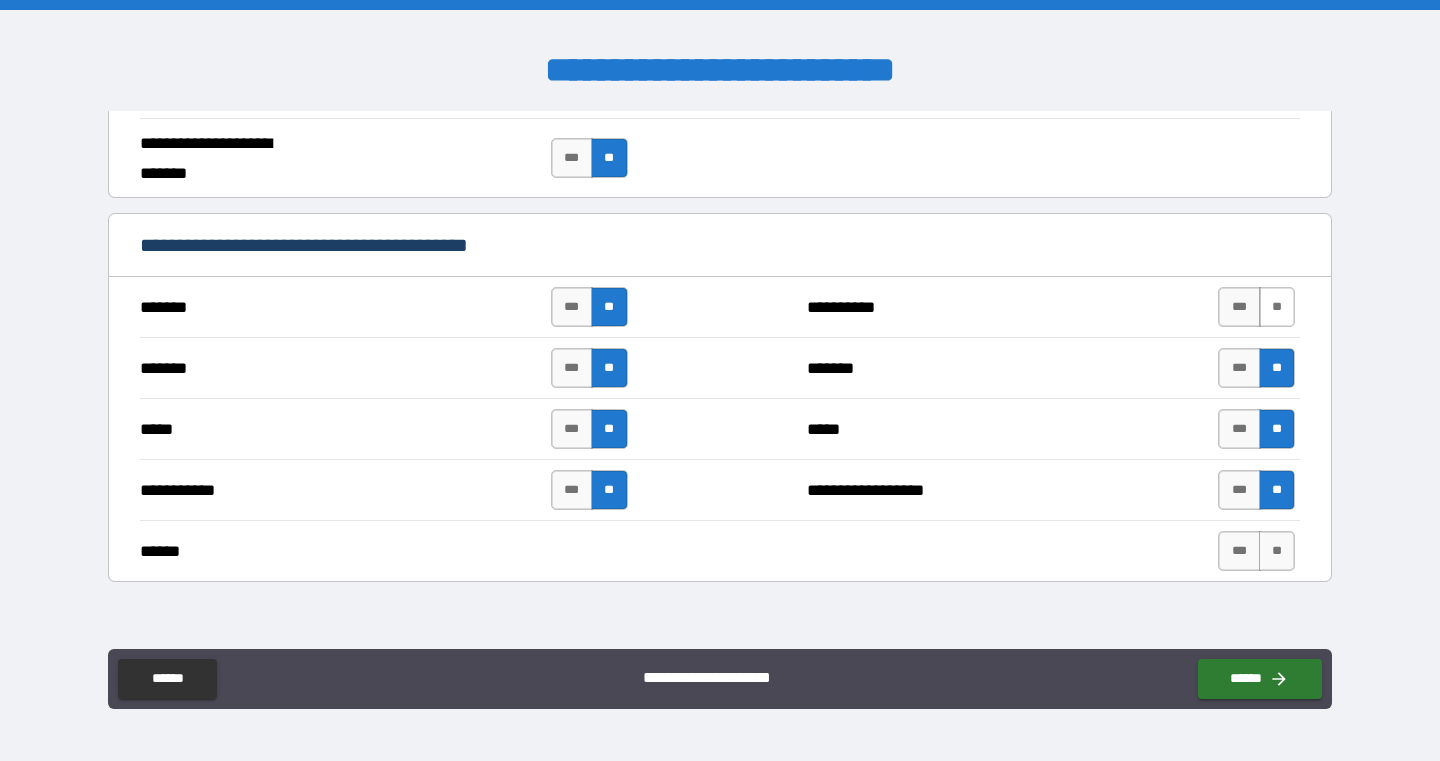 click on "**" at bounding box center [1277, 307] 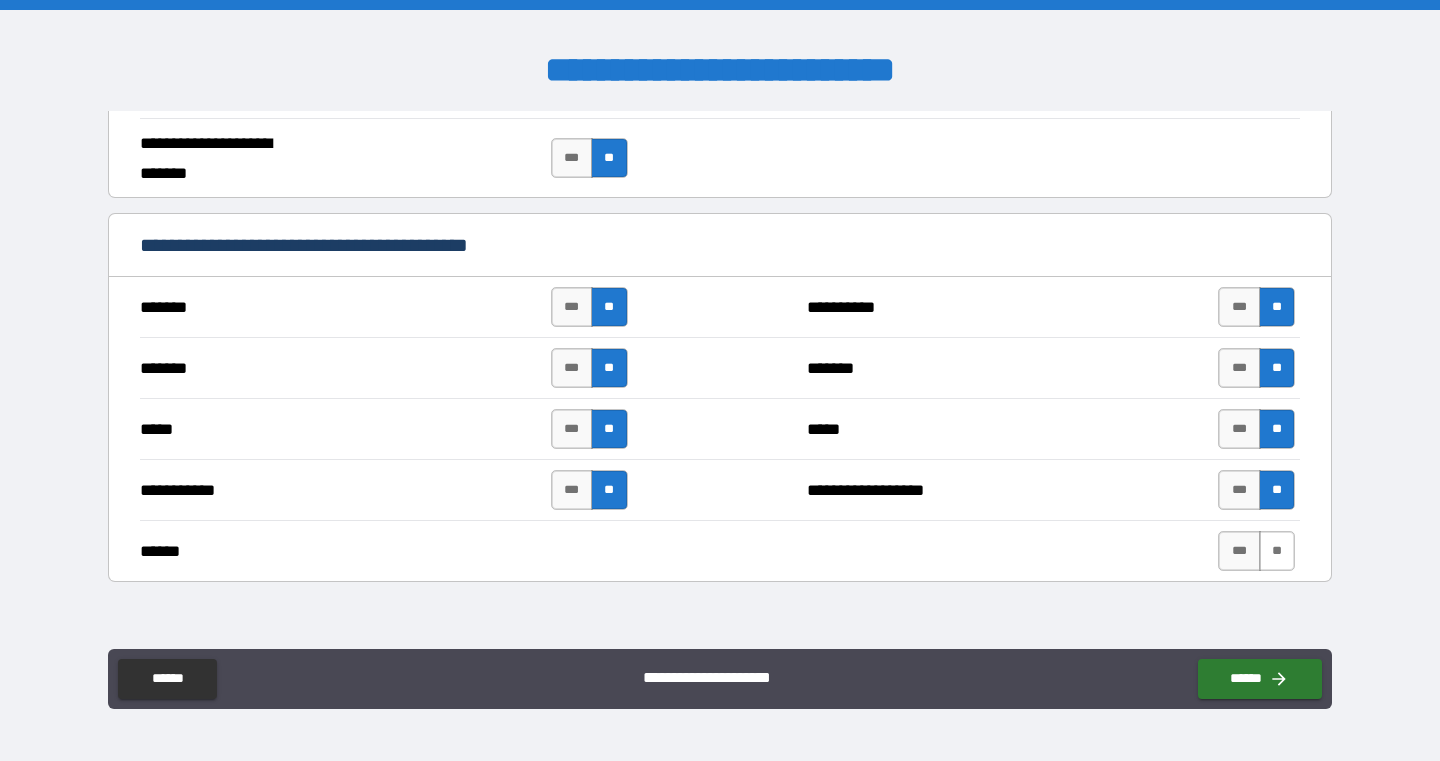 click on "**" at bounding box center (1277, 551) 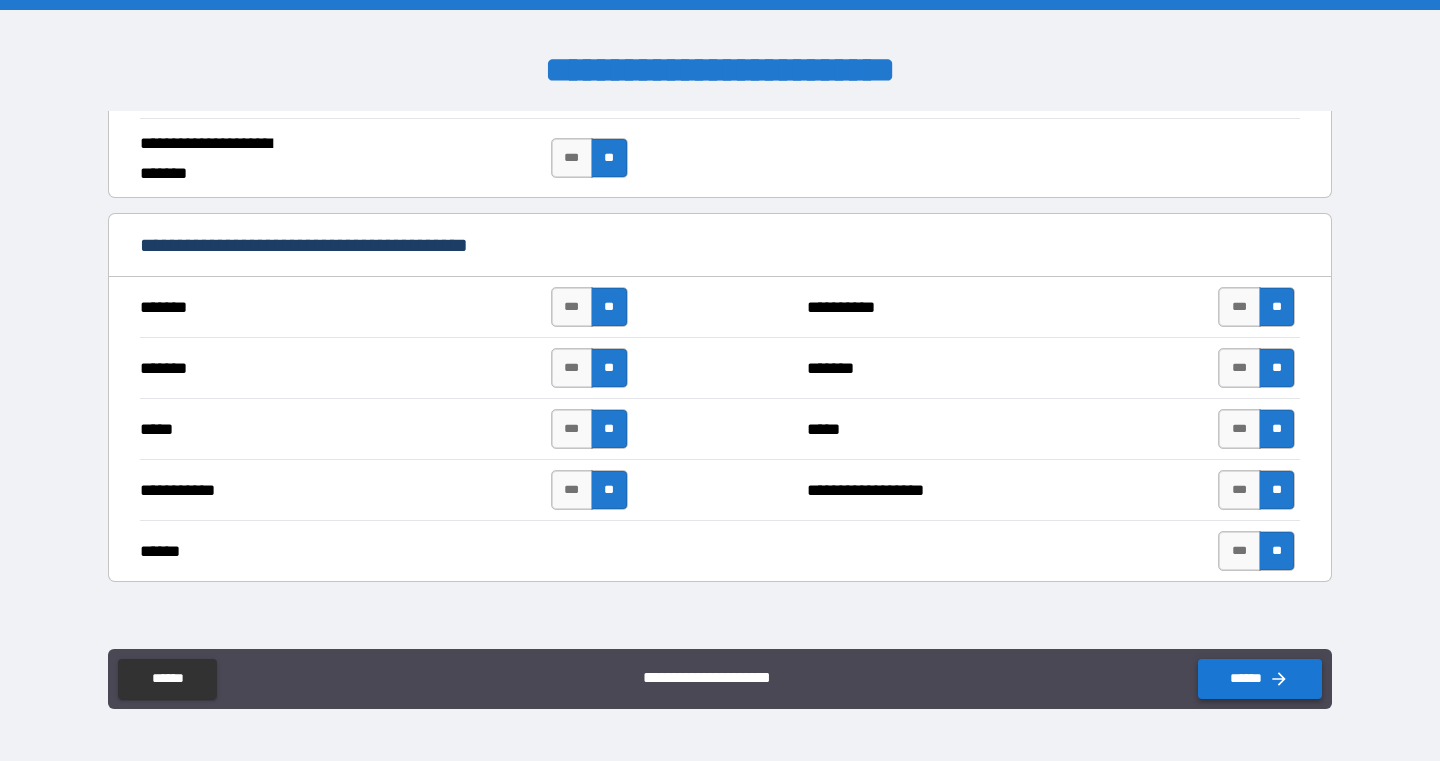 click on "******" at bounding box center (1260, 679) 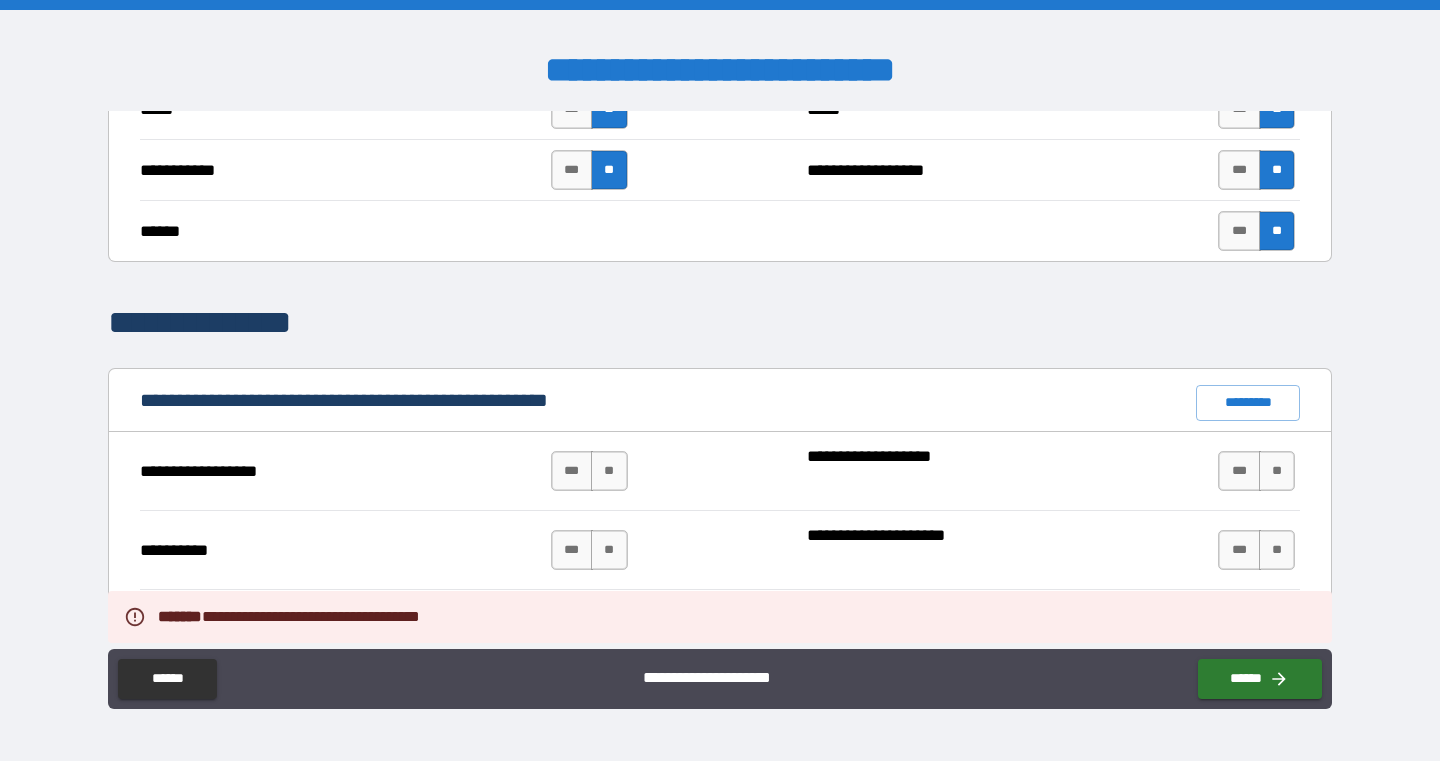 scroll, scrollTop: 1636, scrollLeft: 0, axis: vertical 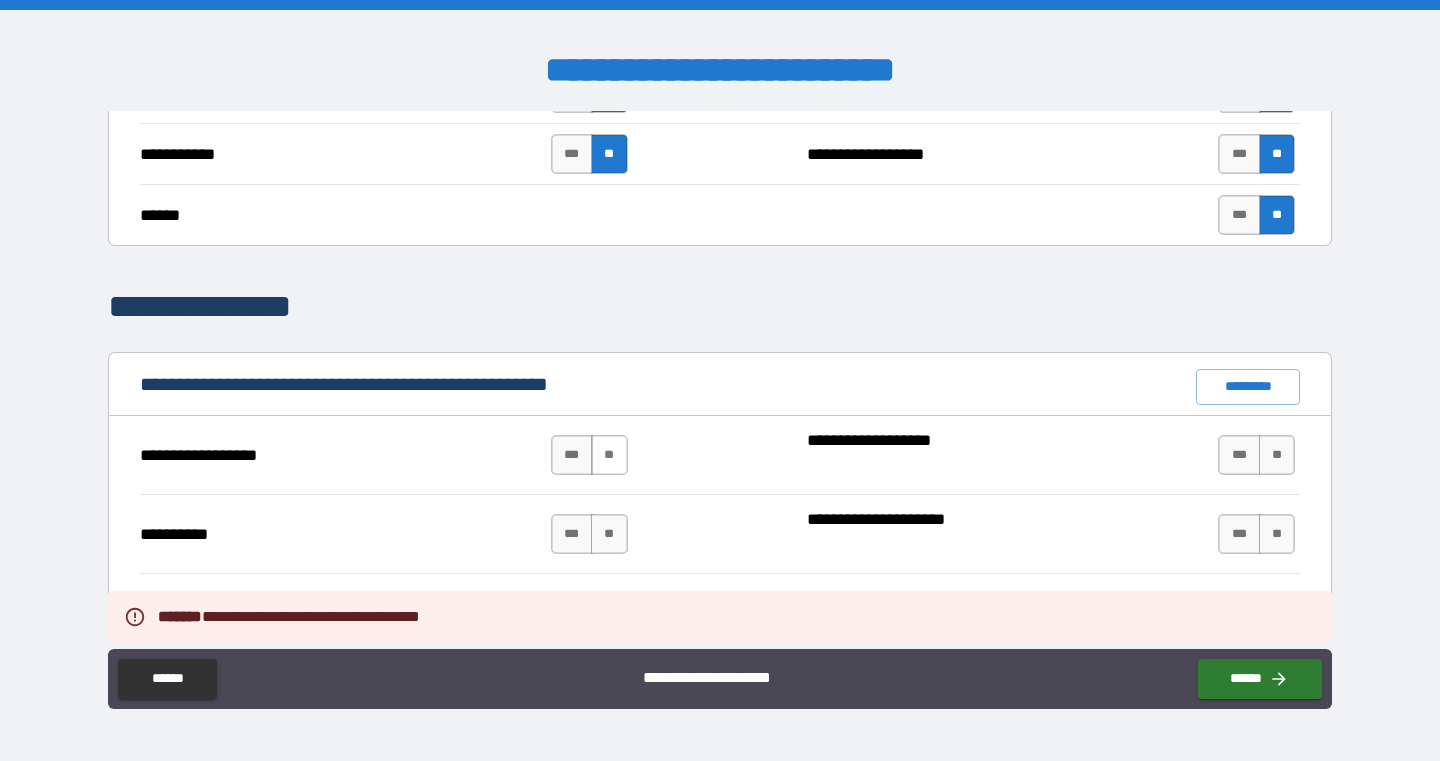 click on "**" at bounding box center [609, 455] 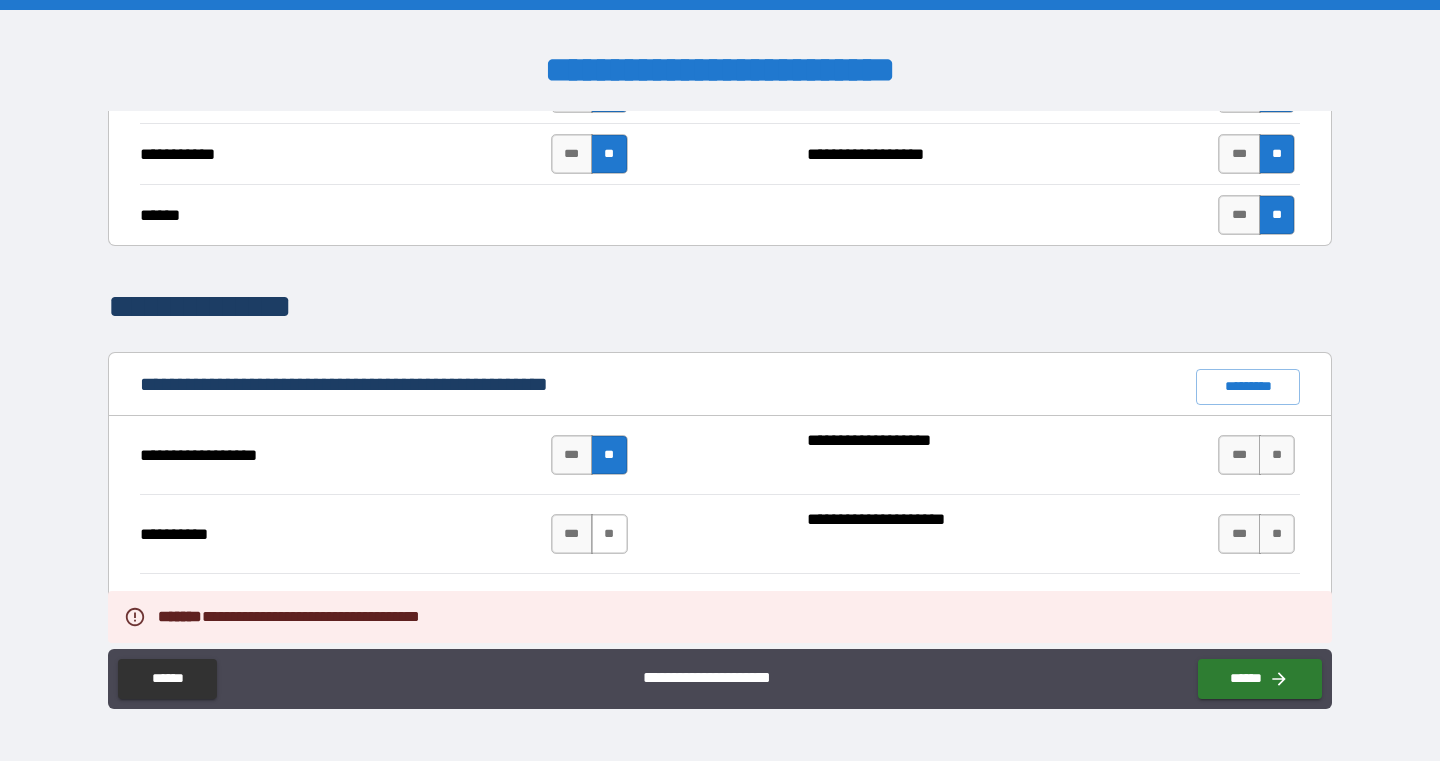 click on "**" at bounding box center (609, 534) 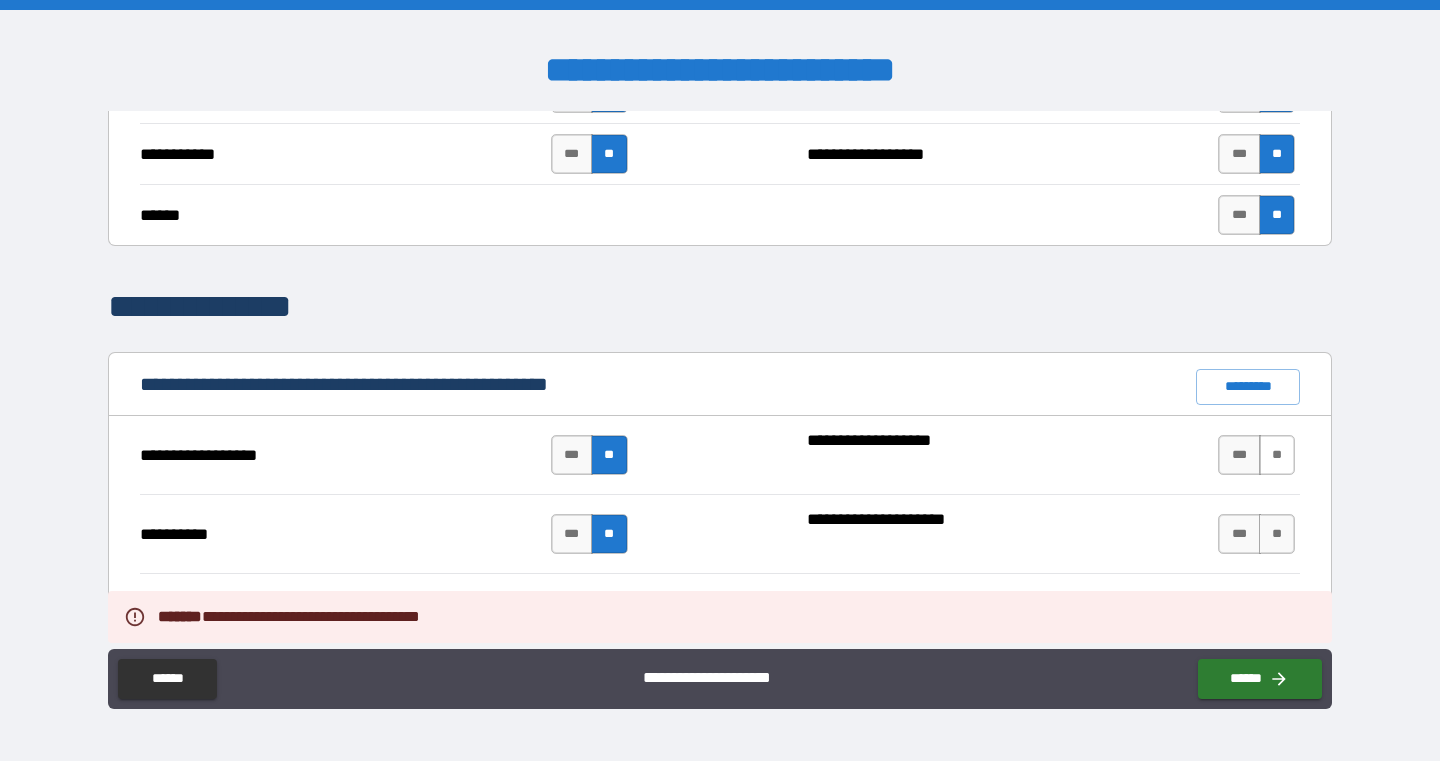 click on "**" at bounding box center (1277, 455) 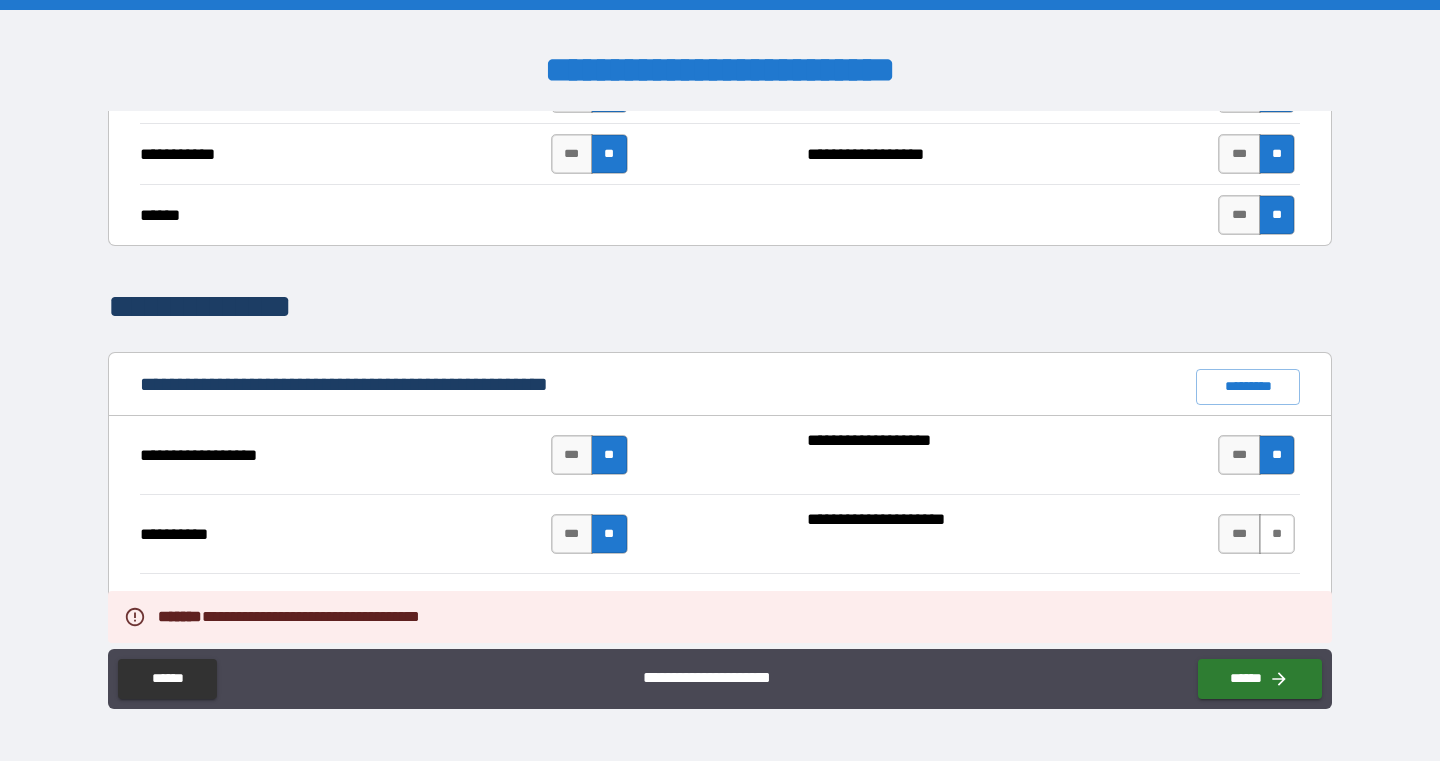 click on "**" at bounding box center [1277, 534] 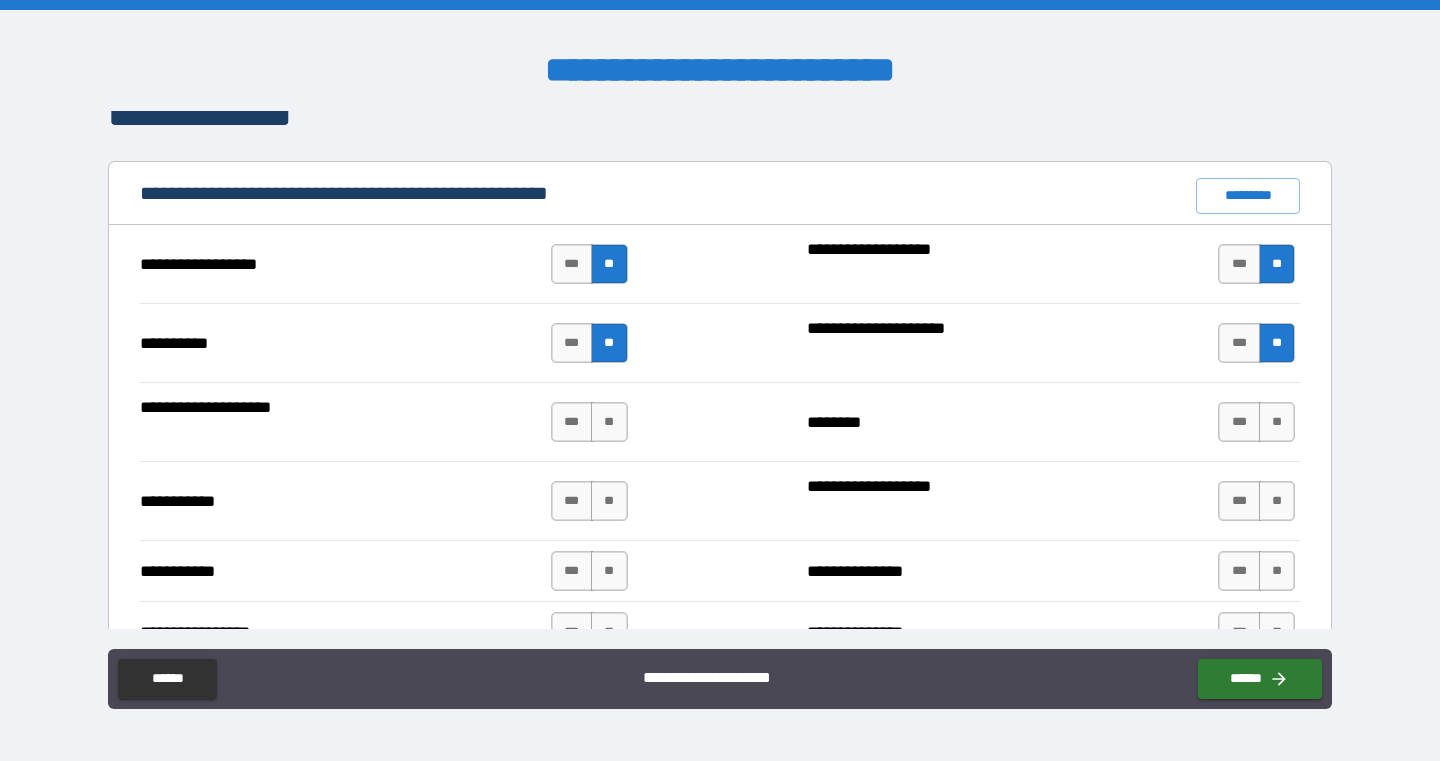 scroll, scrollTop: 1858, scrollLeft: 0, axis: vertical 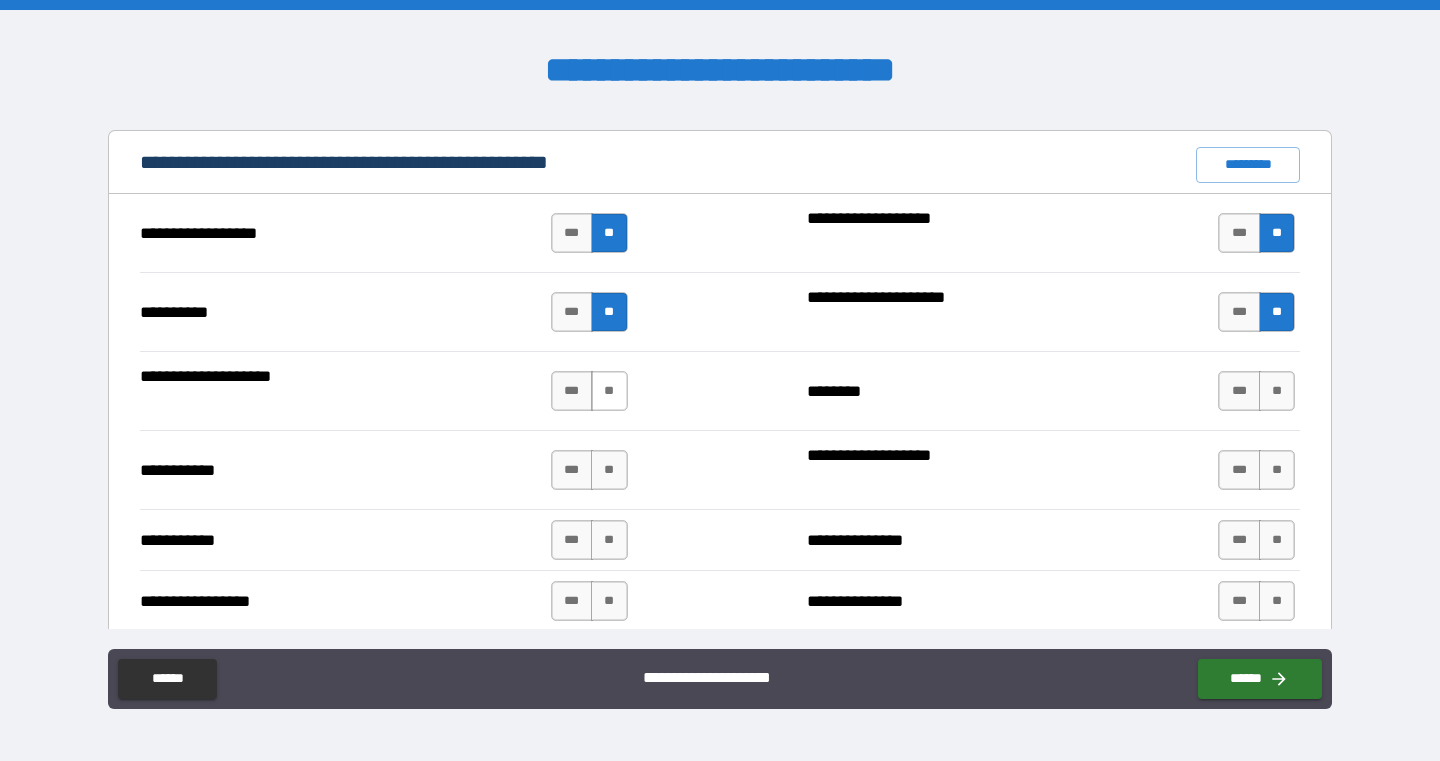click on "**" at bounding box center [609, 391] 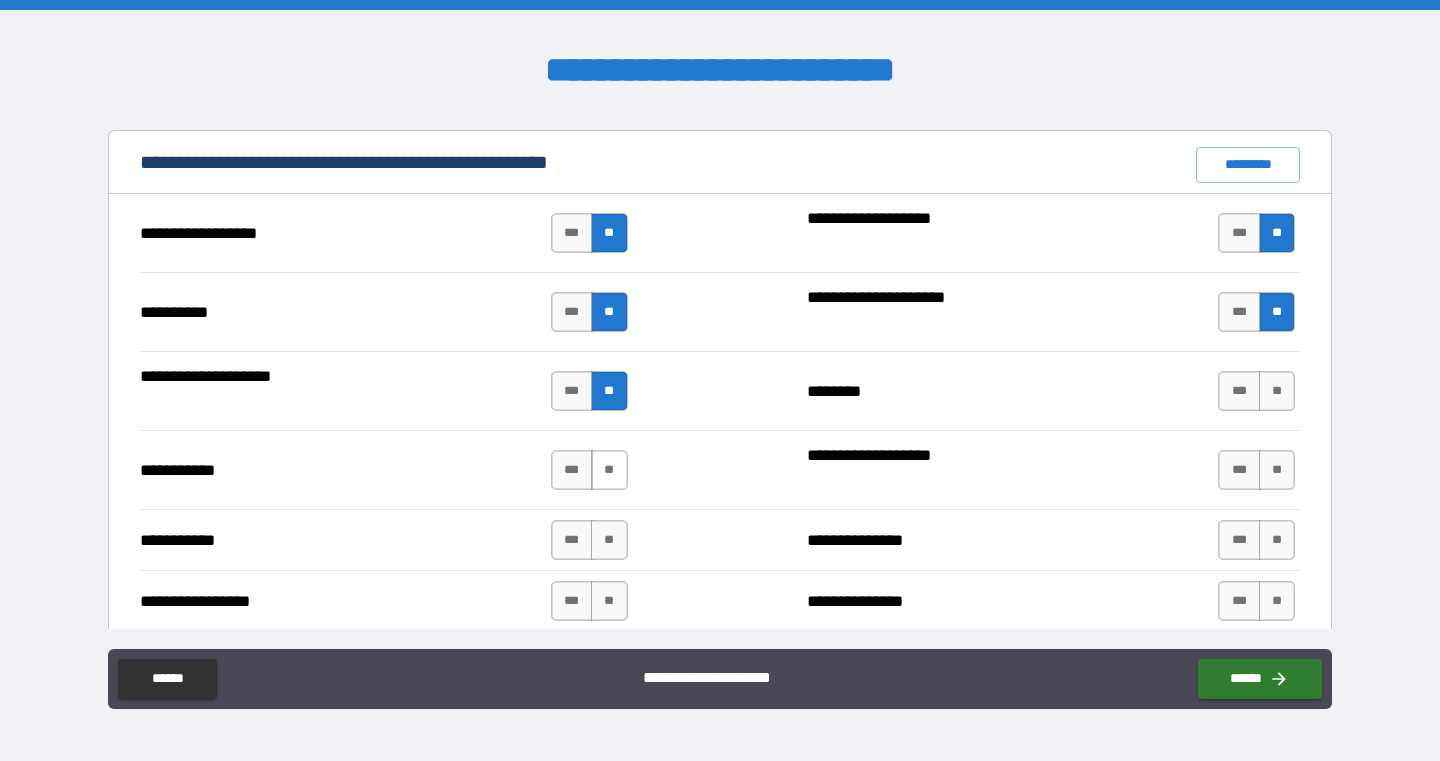 click on "**" at bounding box center (609, 470) 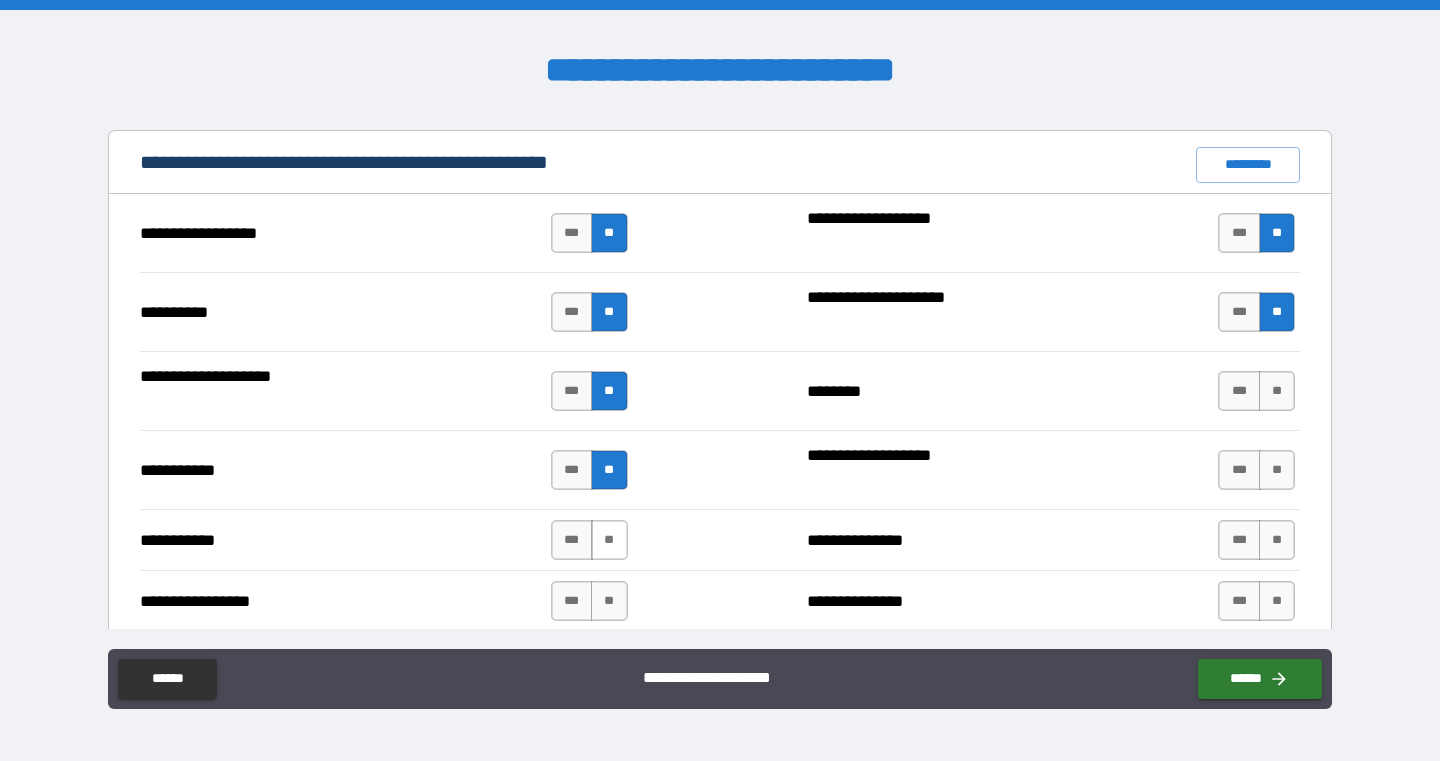 click on "**" at bounding box center [609, 540] 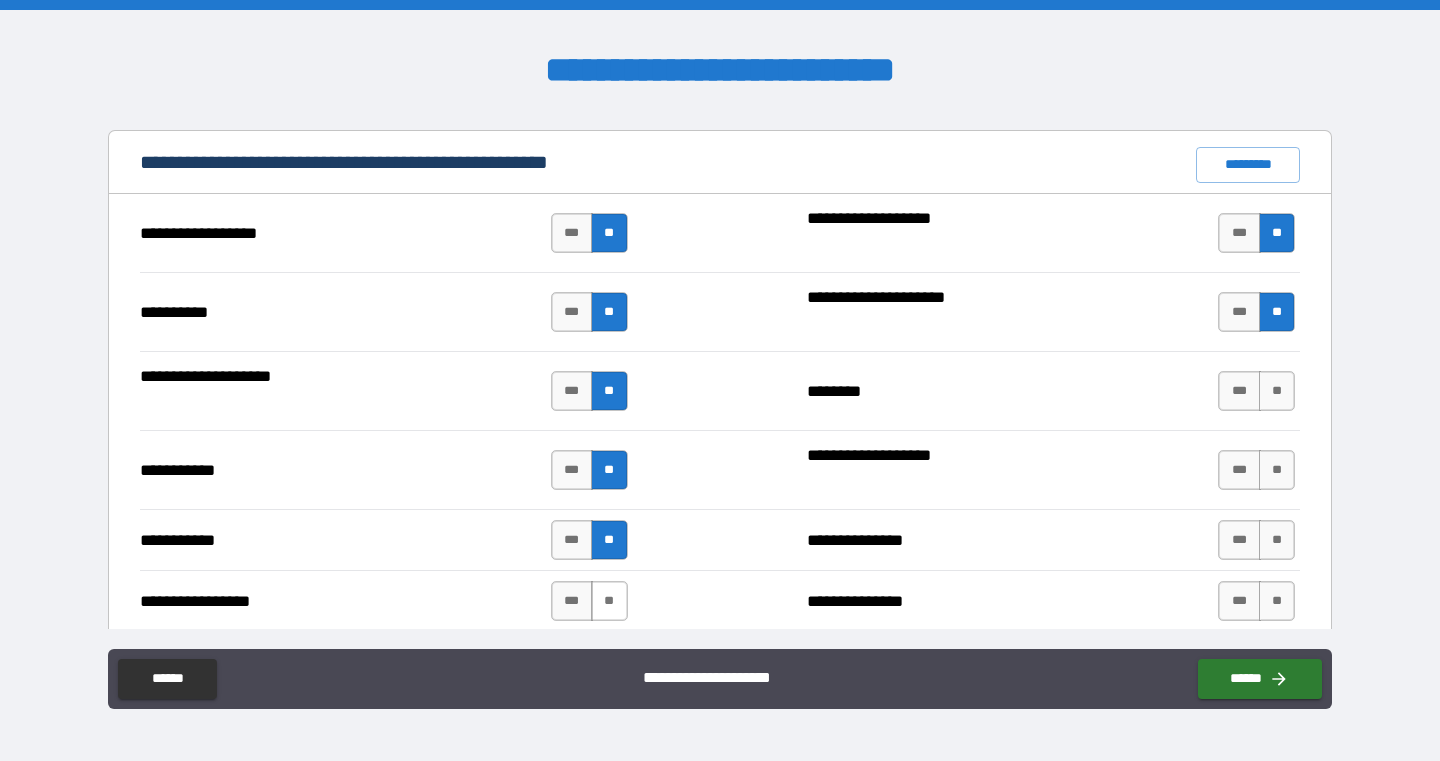 click on "**" at bounding box center [609, 601] 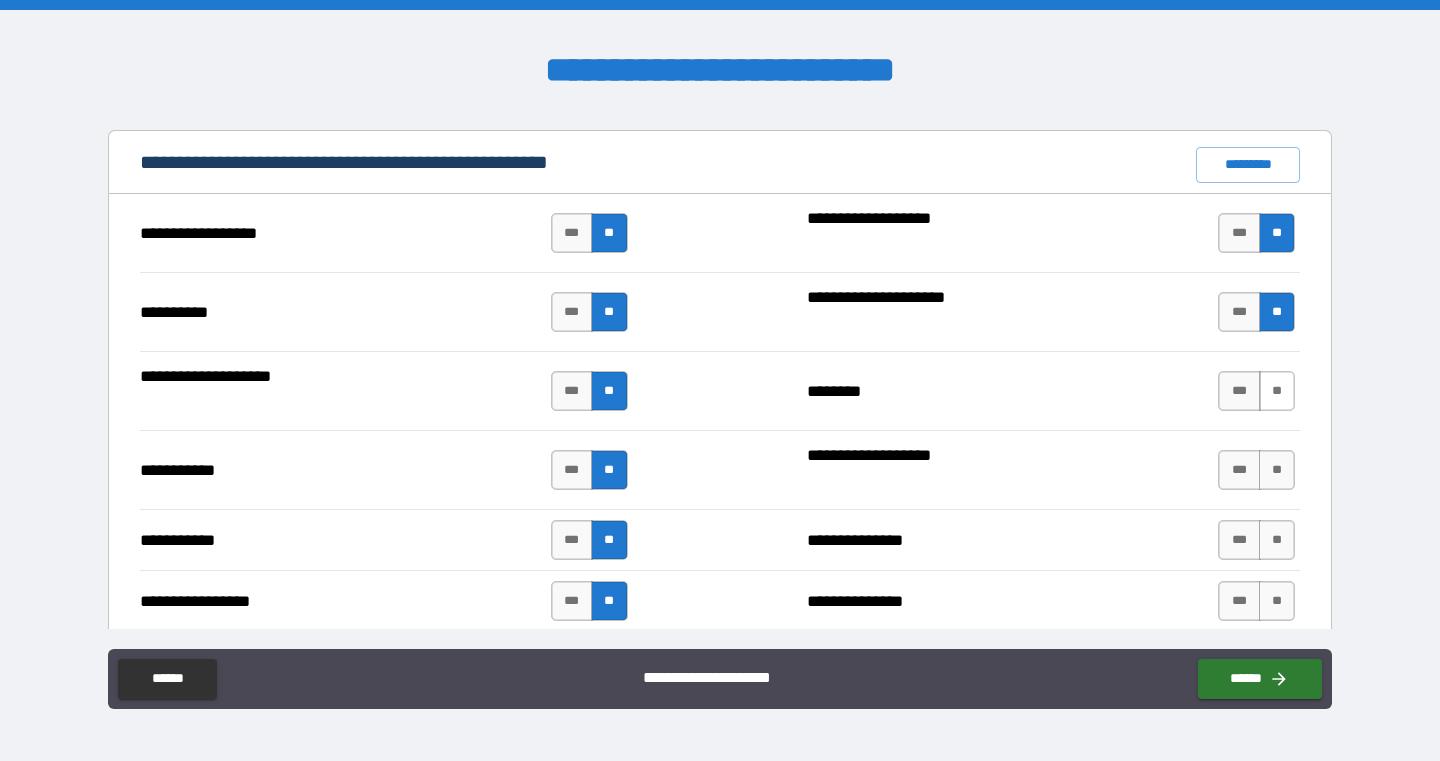 click on "**" at bounding box center [1277, 391] 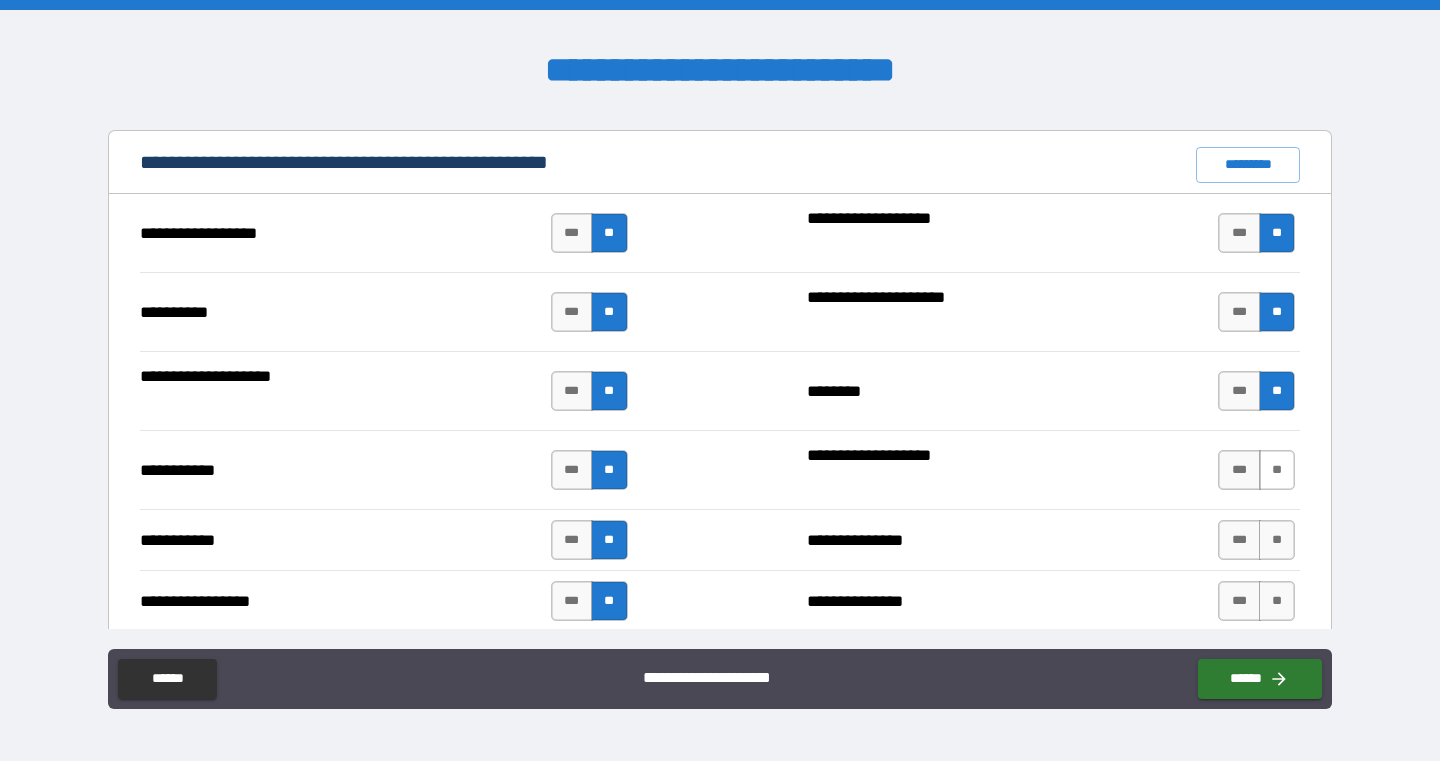click on "**" at bounding box center [1277, 470] 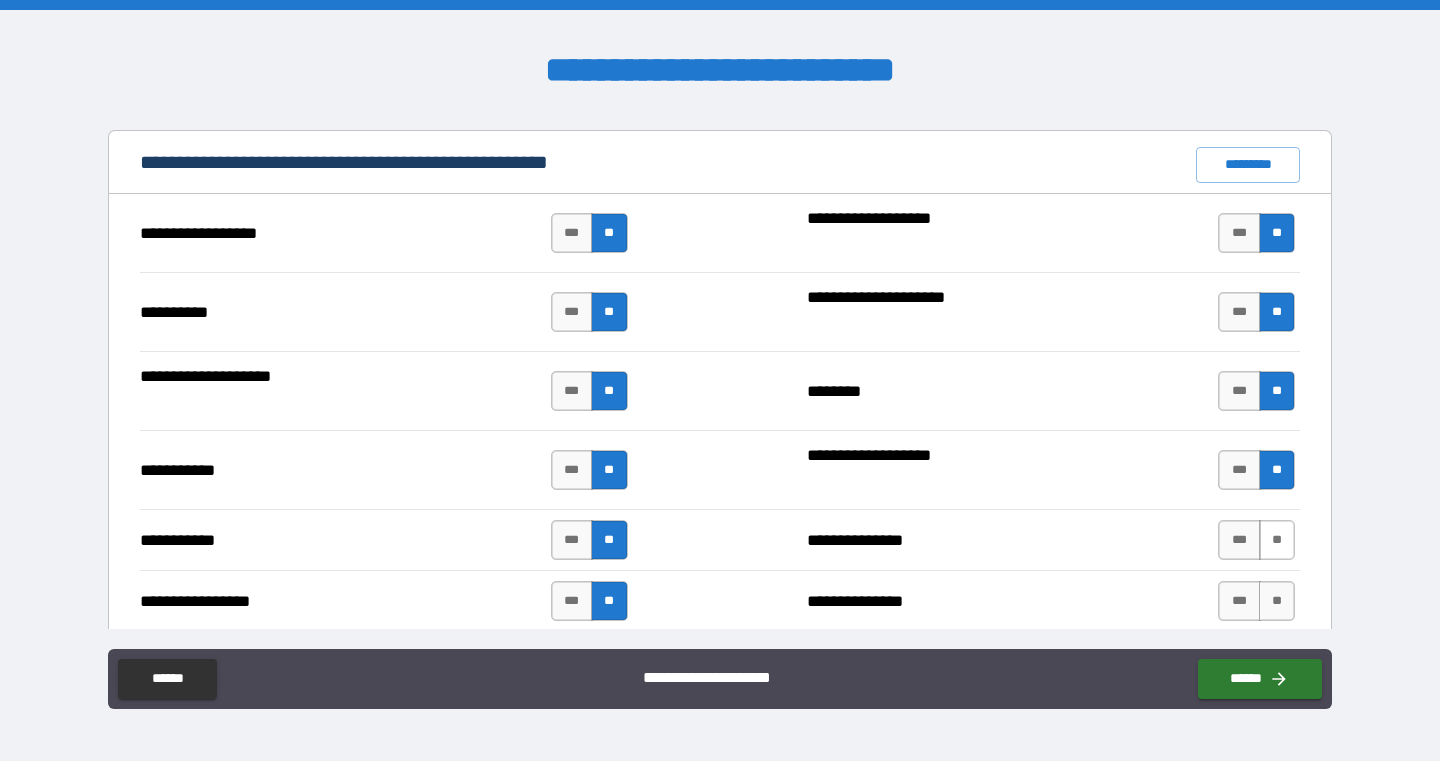 click on "**" at bounding box center [1277, 540] 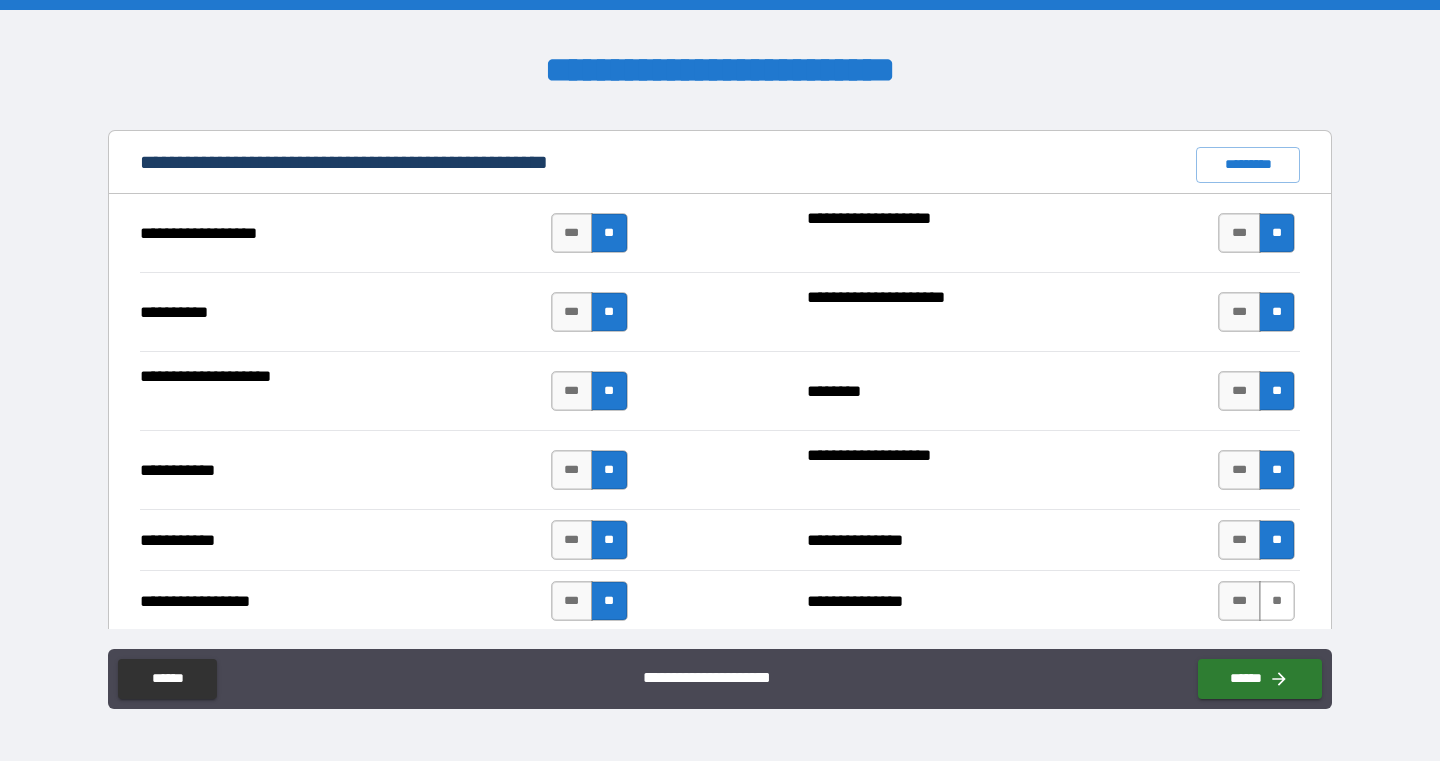 click on "**" at bounding box center (1277, 601) 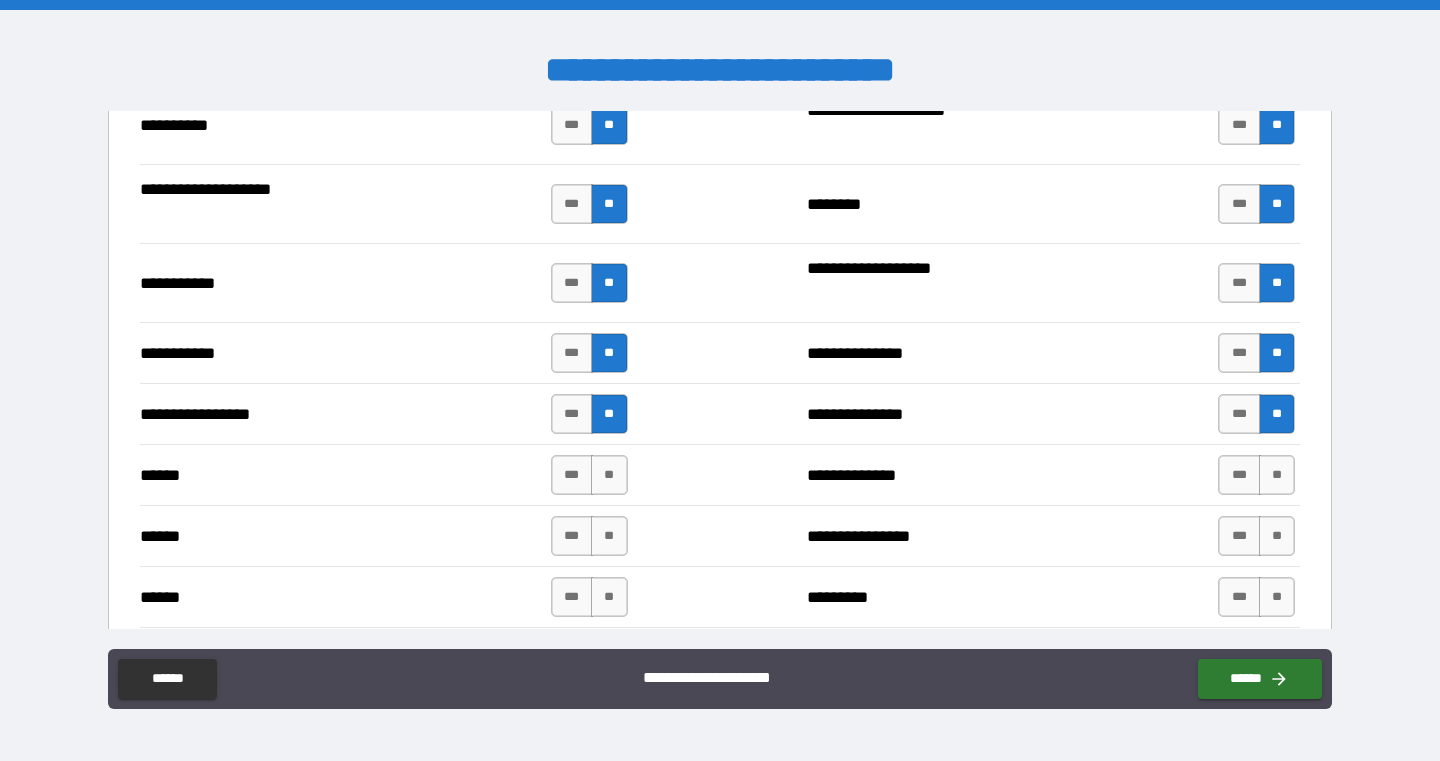 scroll, scrollTop: 2047, scrollLeft: 0, axis: vertical 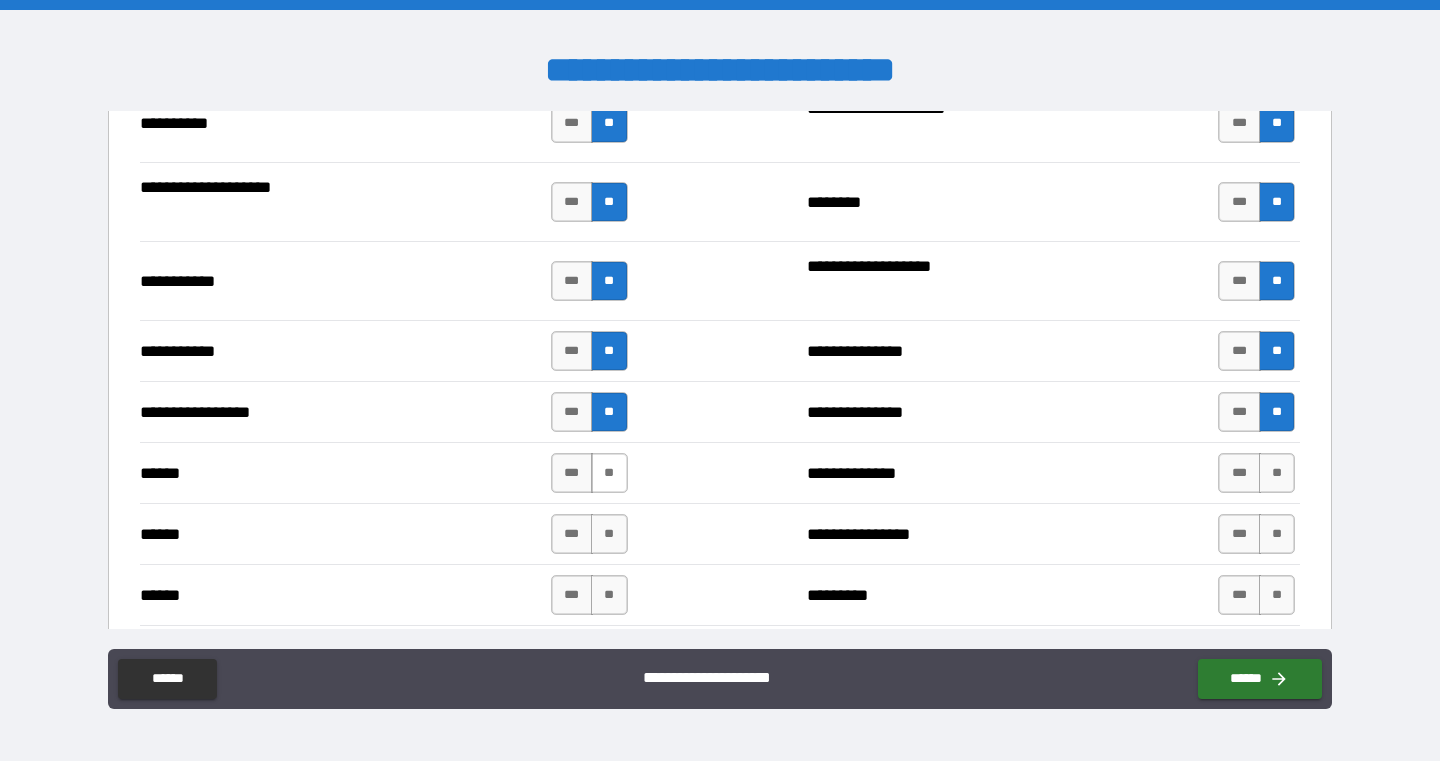 click on "**" at bounding box center [609, 473] 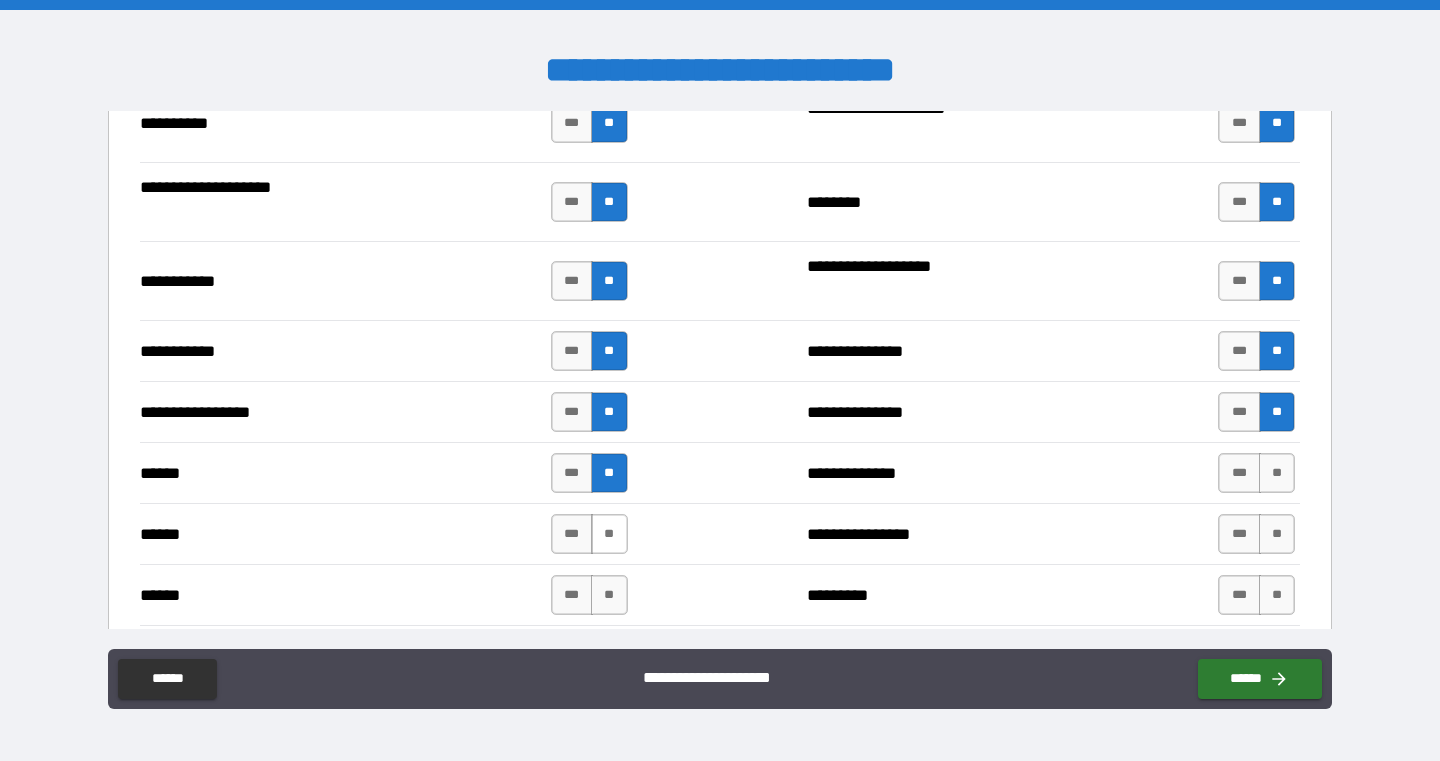 click on "**" at bounding box center [609, 534] 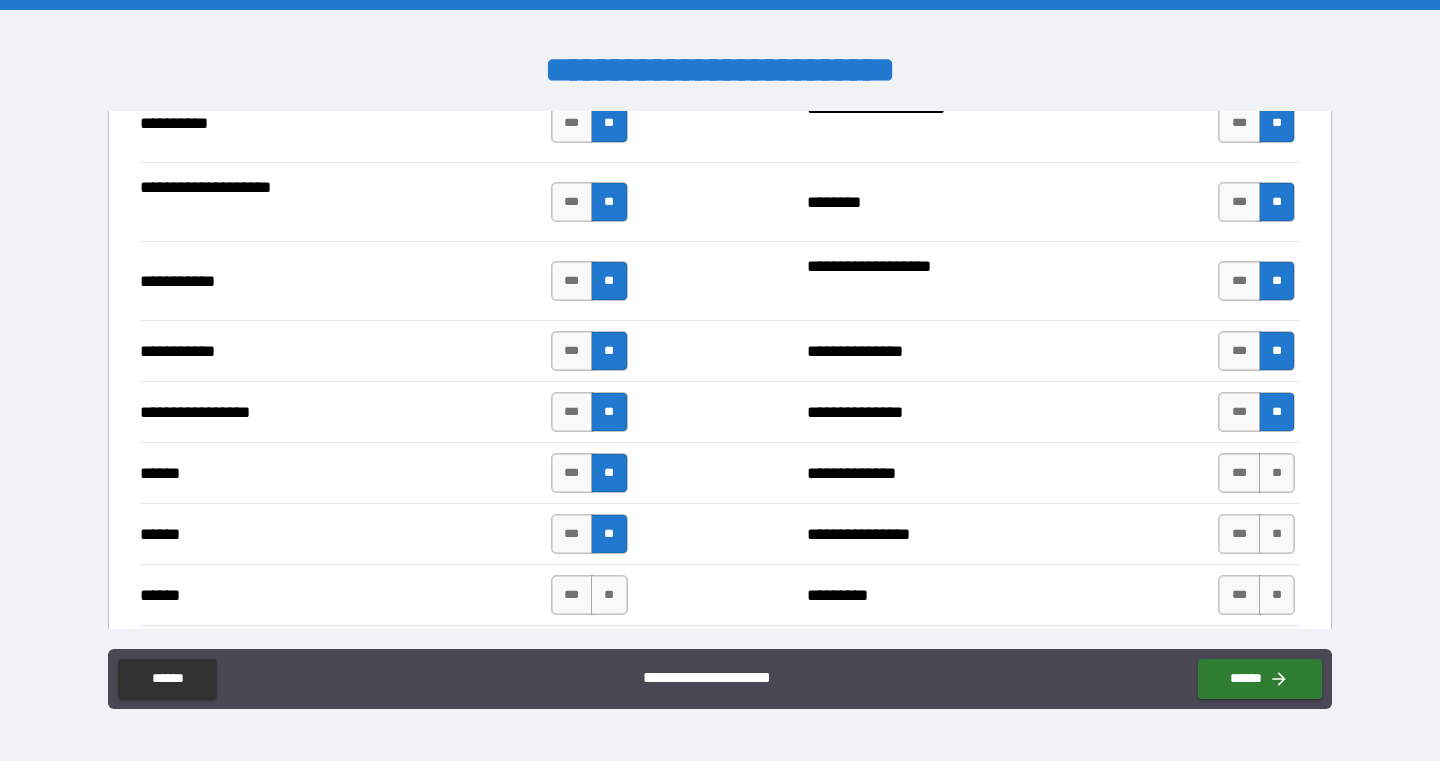 click on "**" at bounding box center (609, 595) 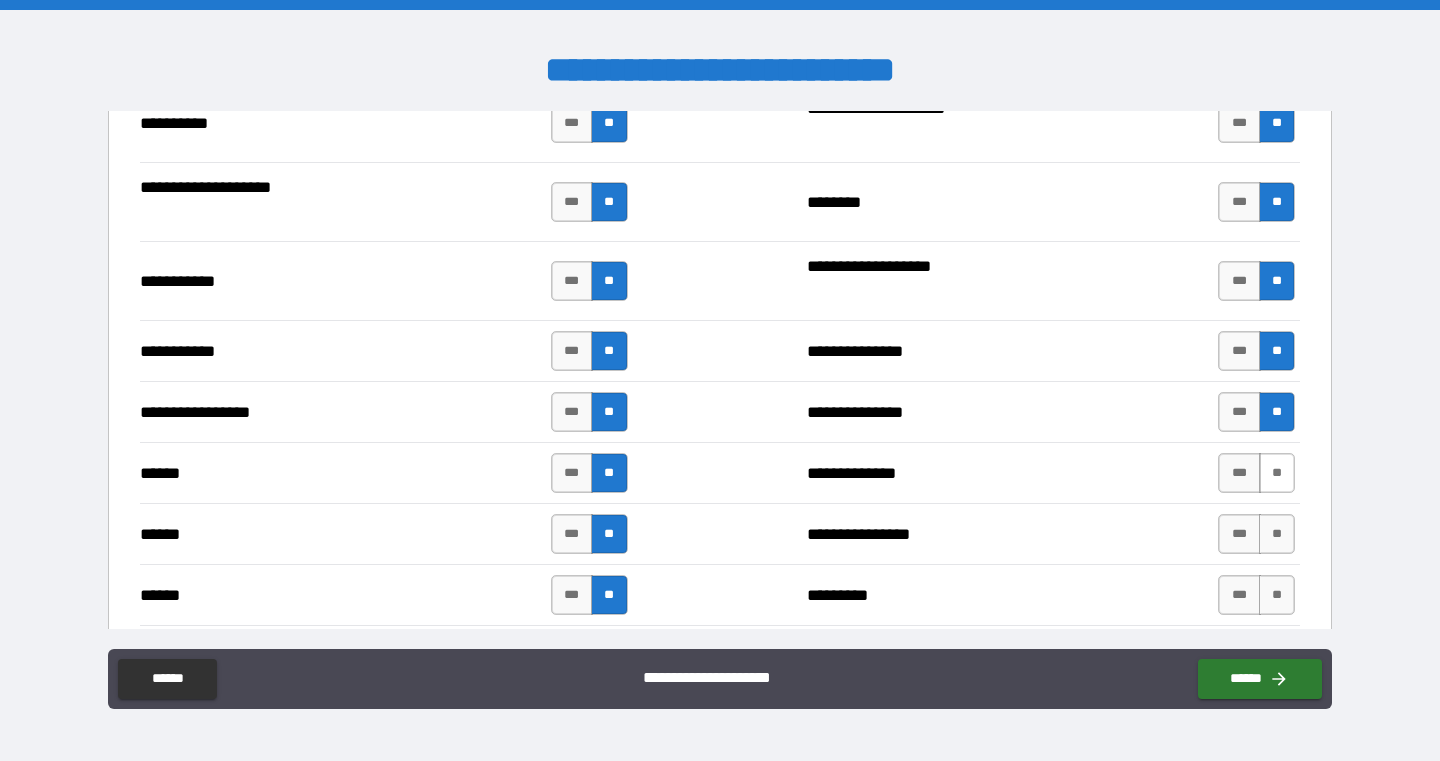 click on "**" at bounding box center [1277, 473] 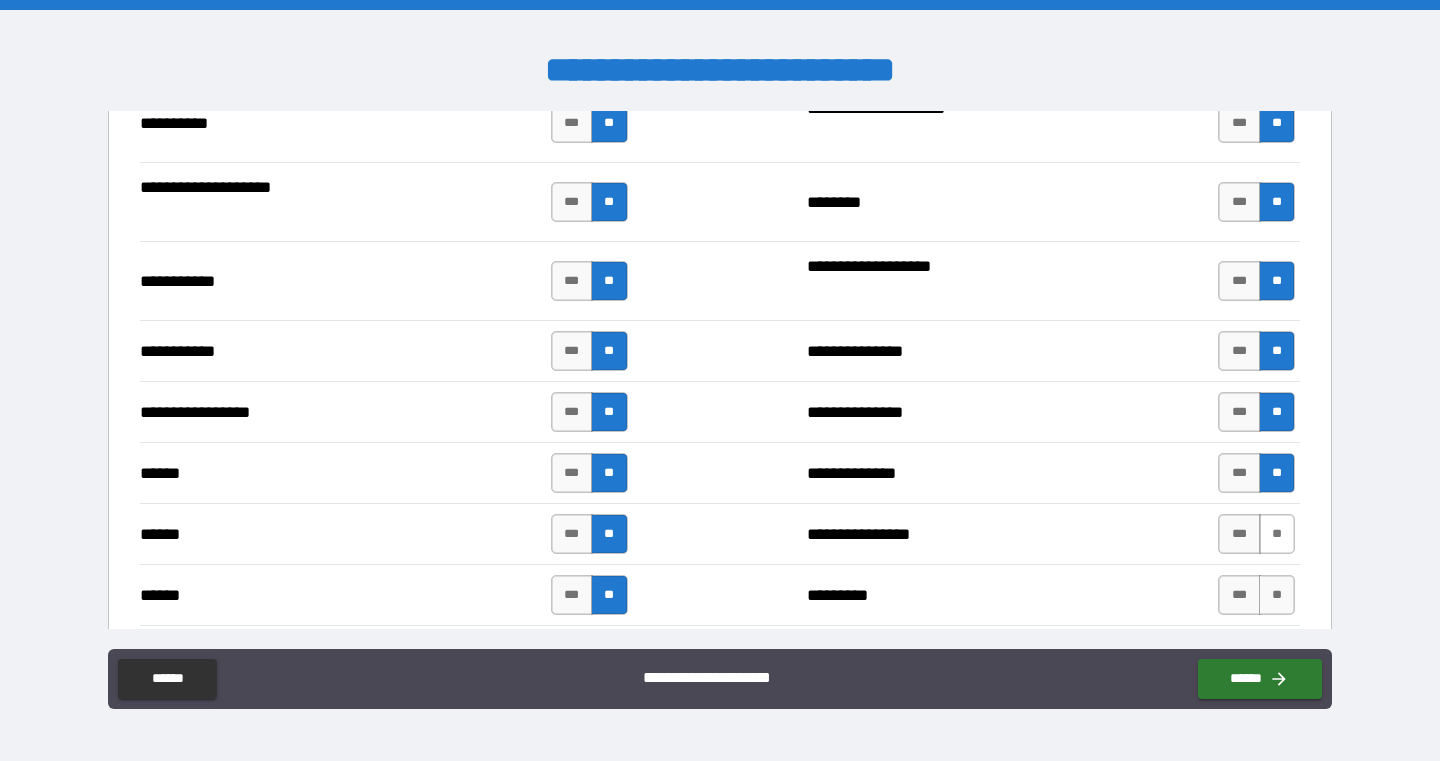 click on "**" at bounding box center (1277, 534) 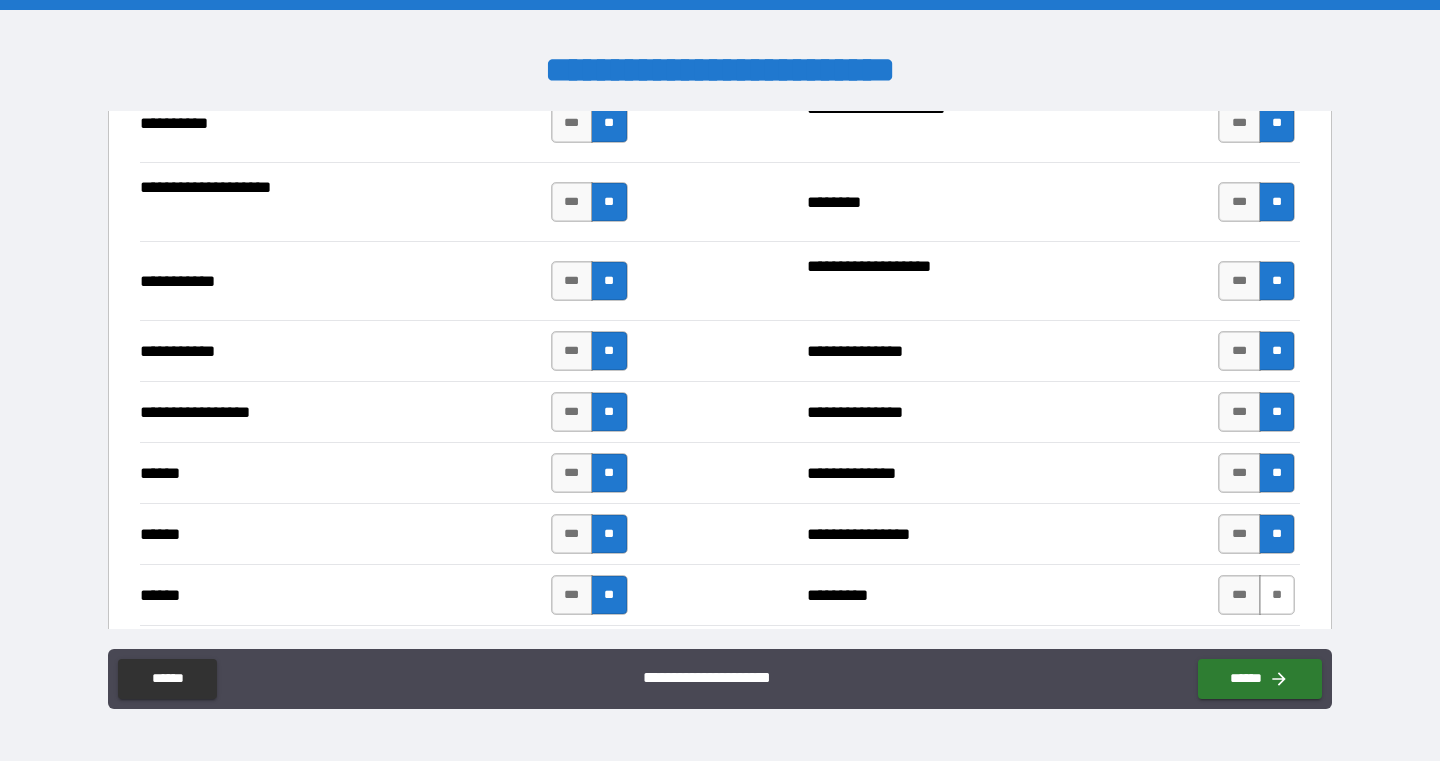 click on "**" at bounding box center (1277, 595) 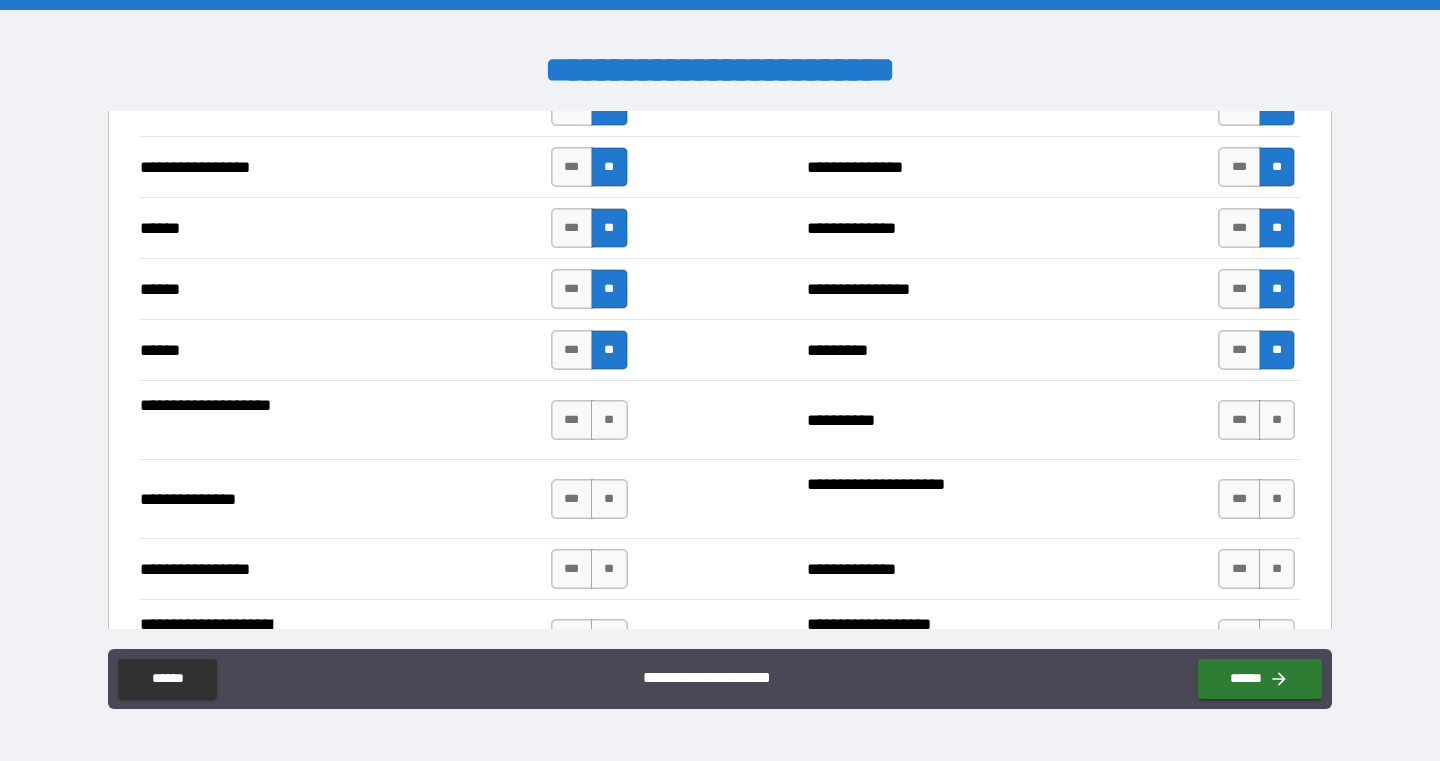 scroll, scrollTop: 2328, scrollLeft: 0, axis: vertical 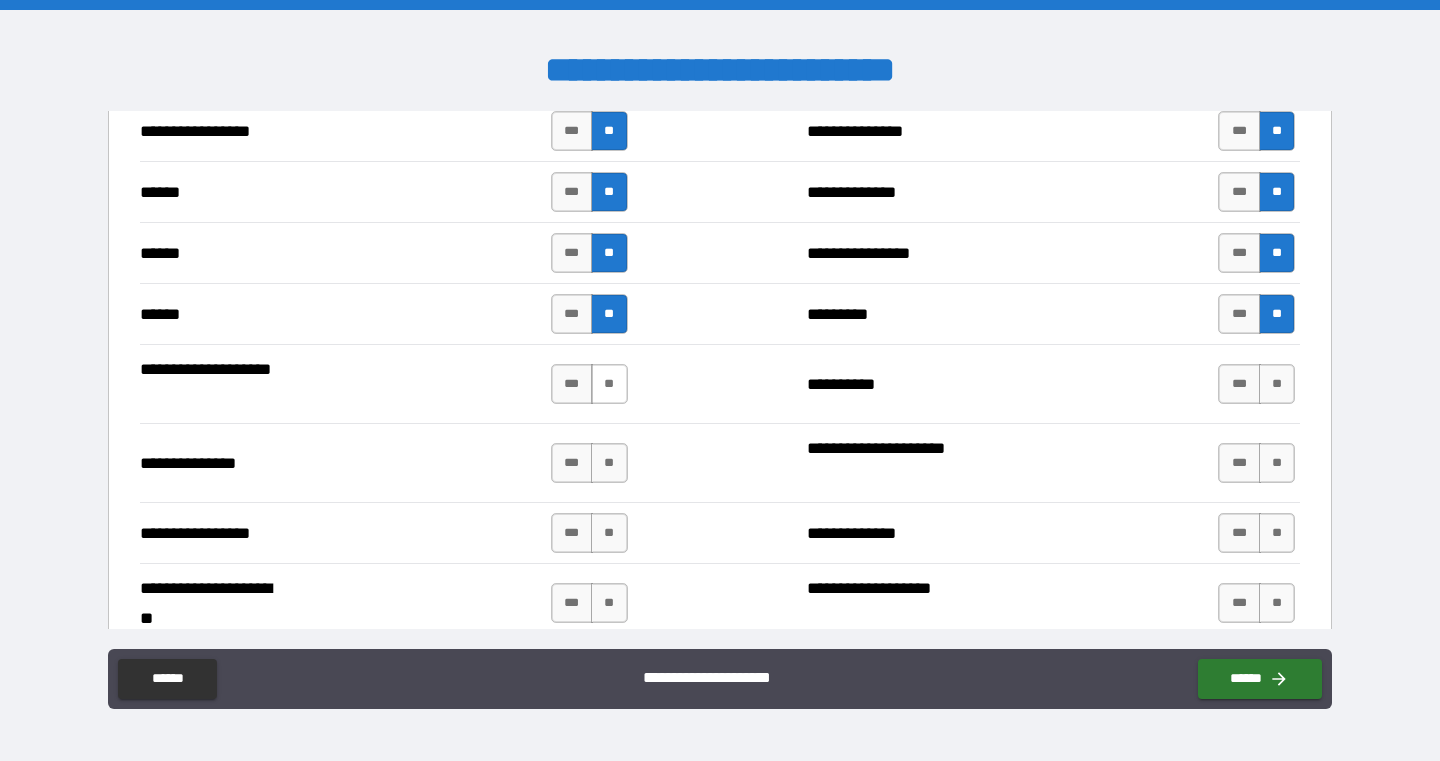 click on "**" at bounding box center [609, 384] 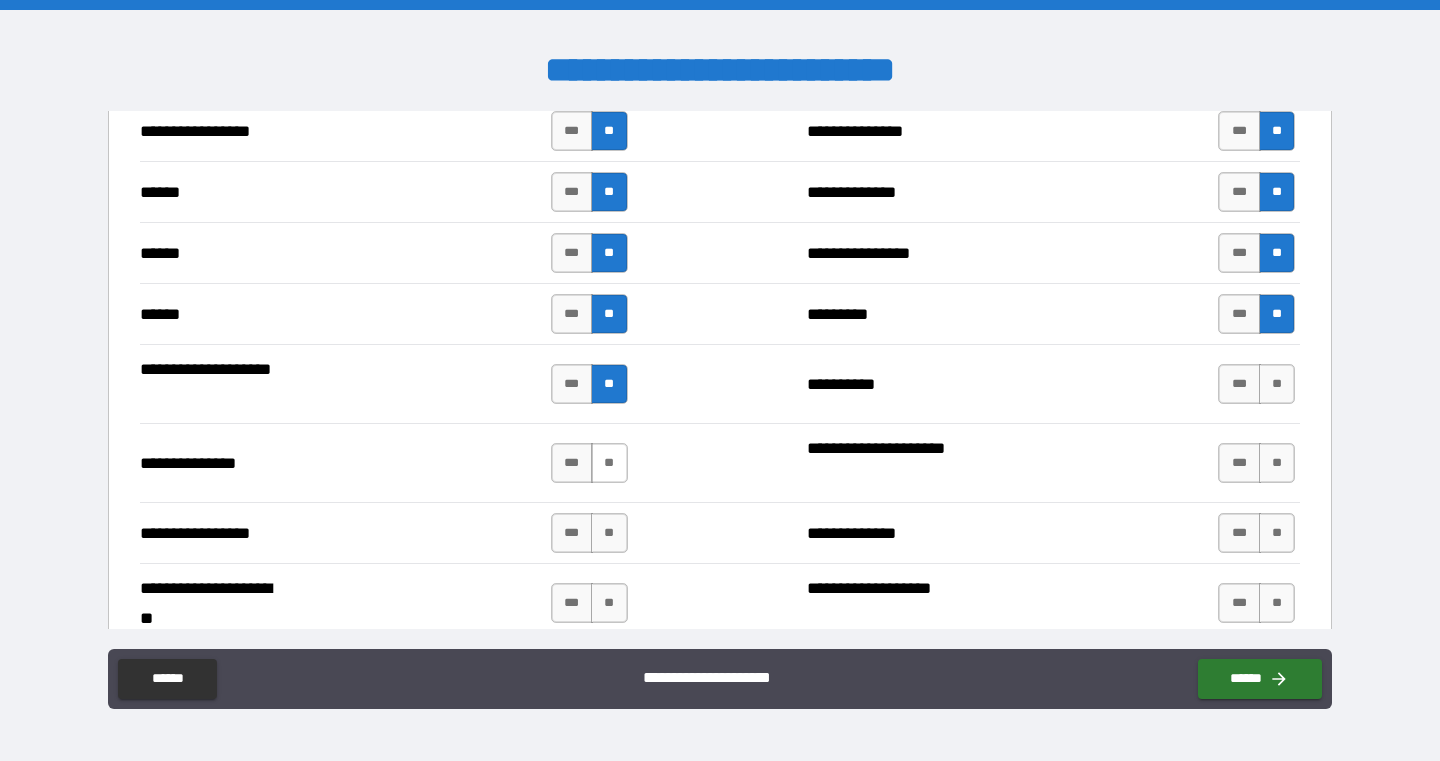 click on "**" at bounding box center (609, 463) 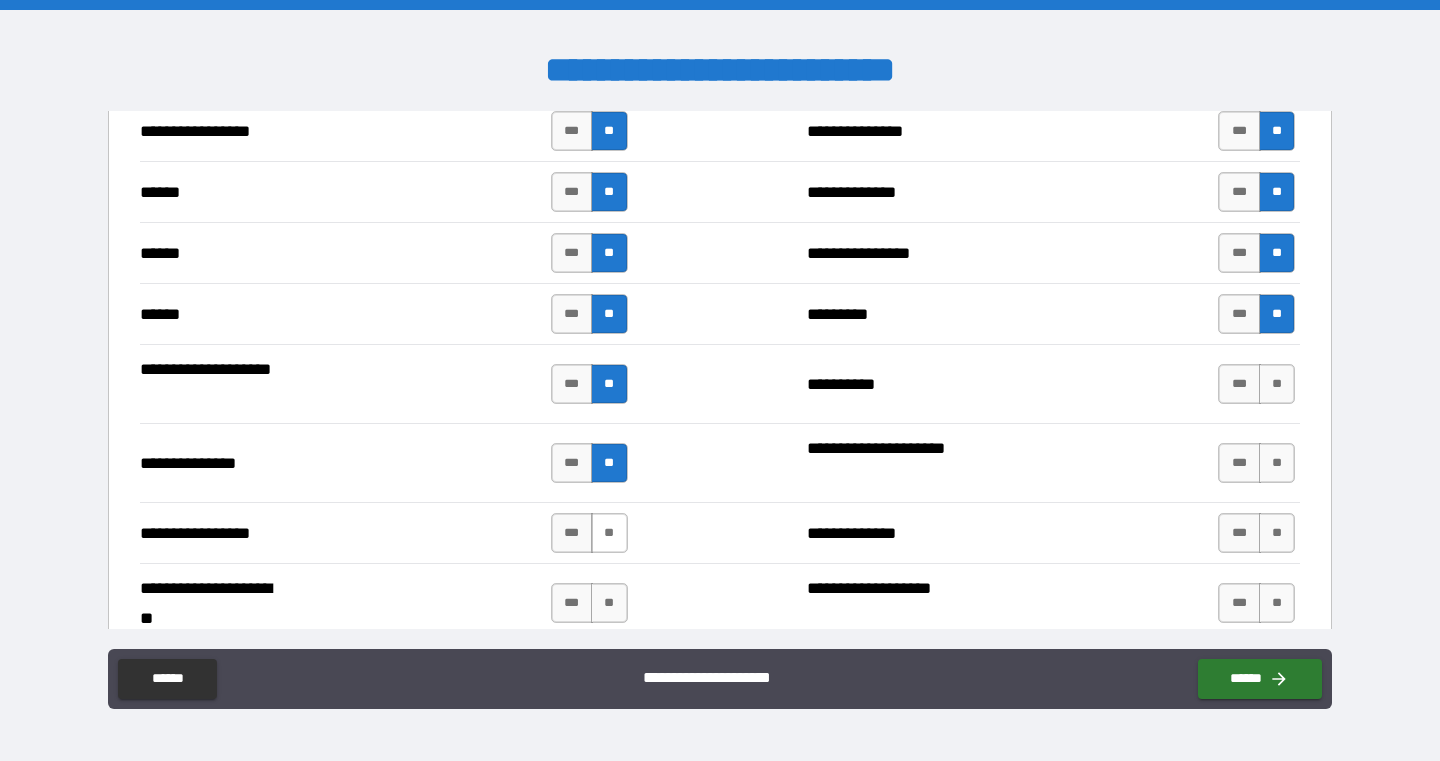 click on "**" at bounding box center (609, 533) 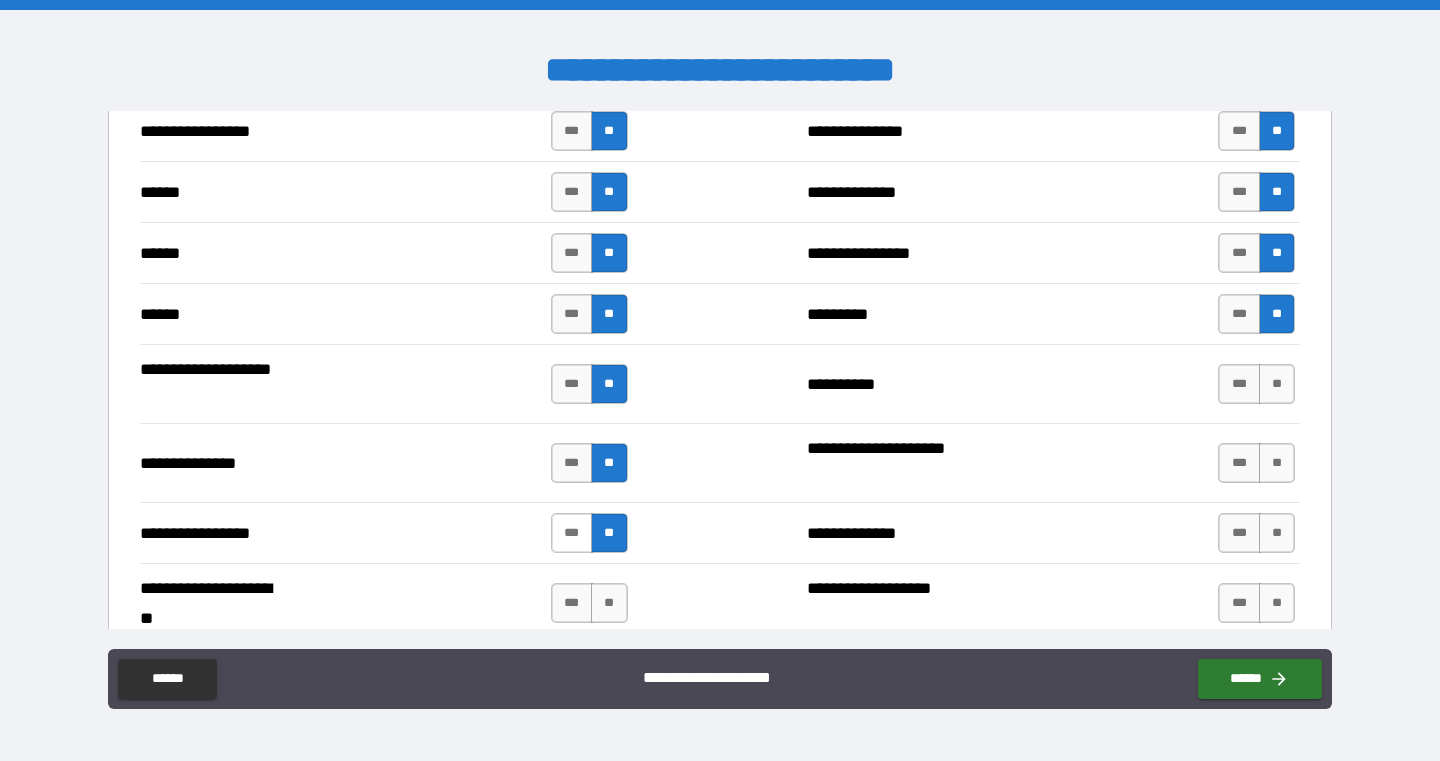 click on "***" at bounding box center (572, 533) 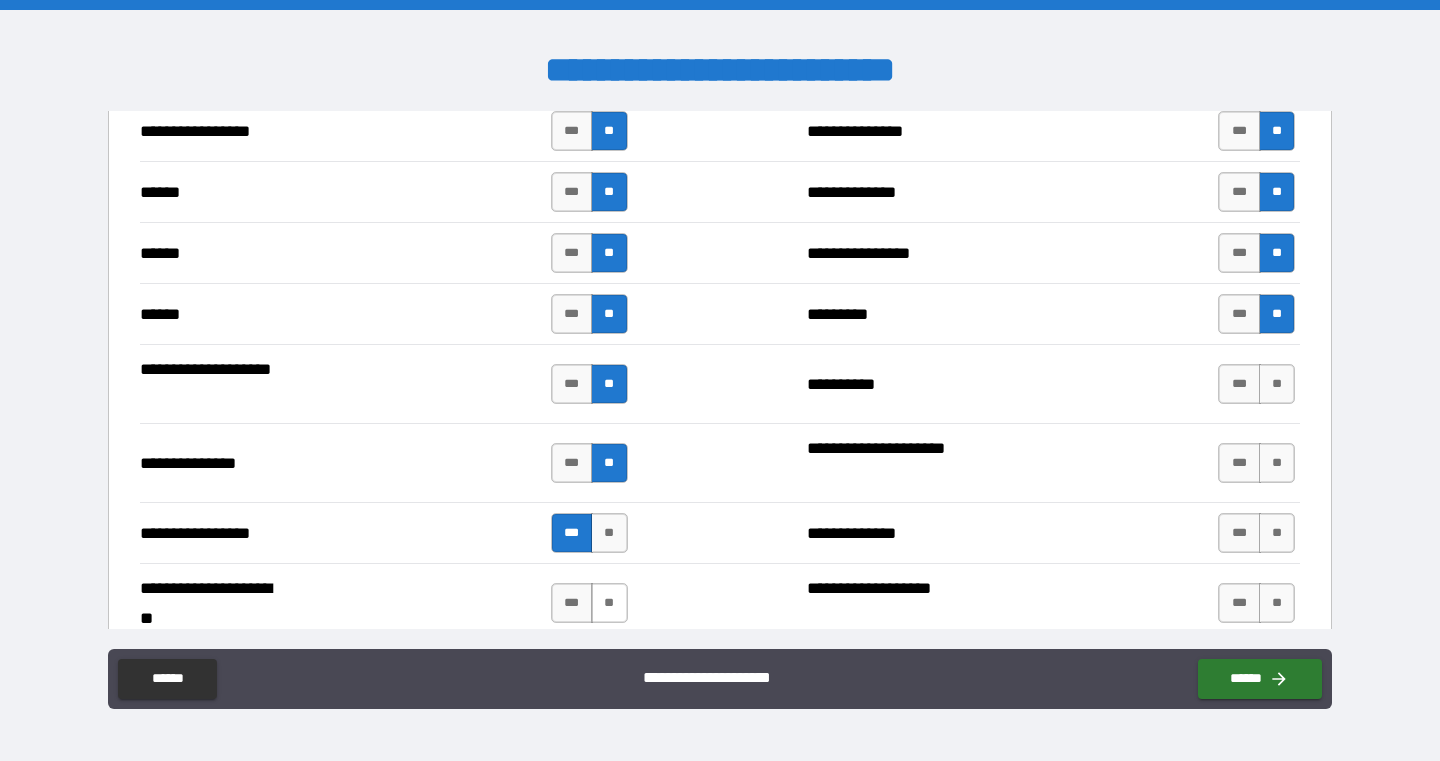click on "**" at bounding box center (609, 603) 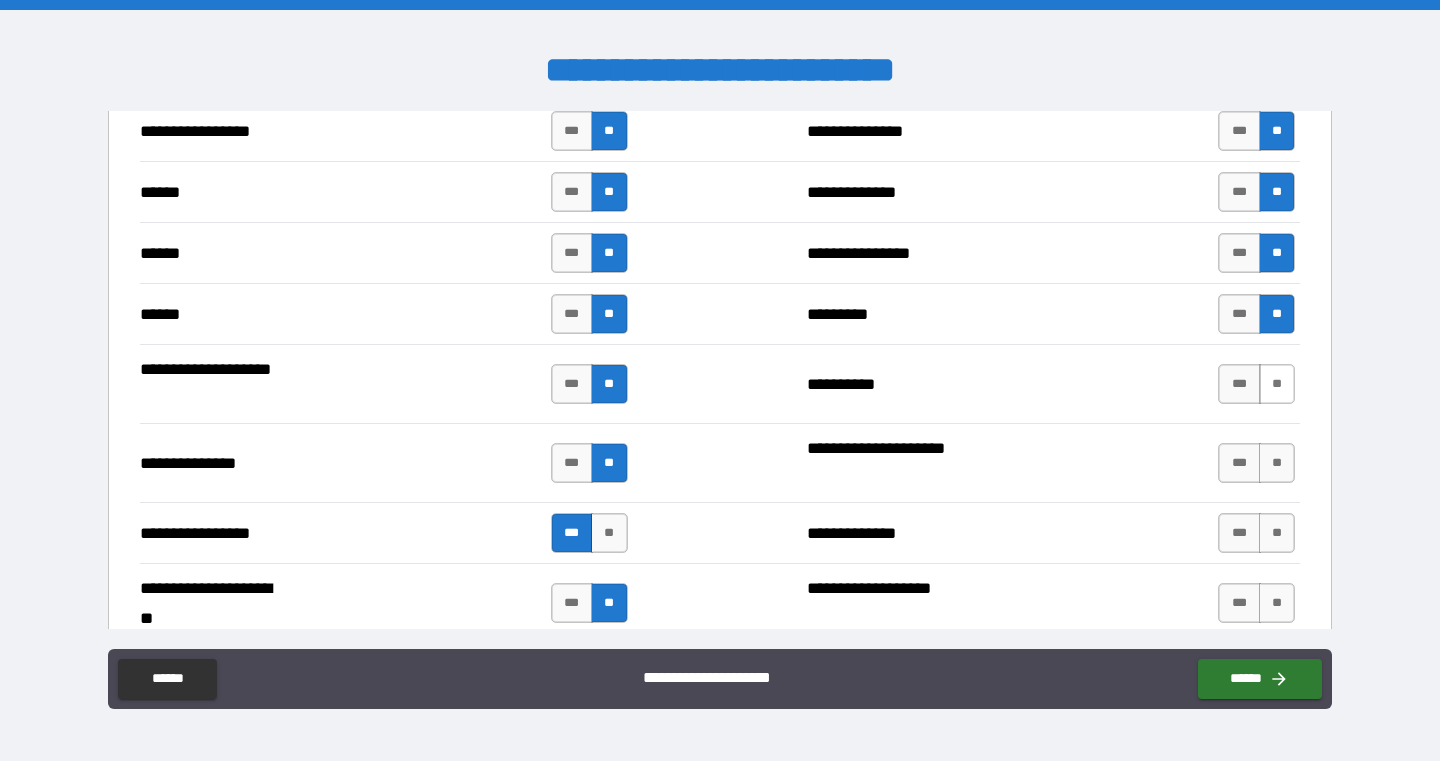 click on "**" at bounding box center [1277, 384] 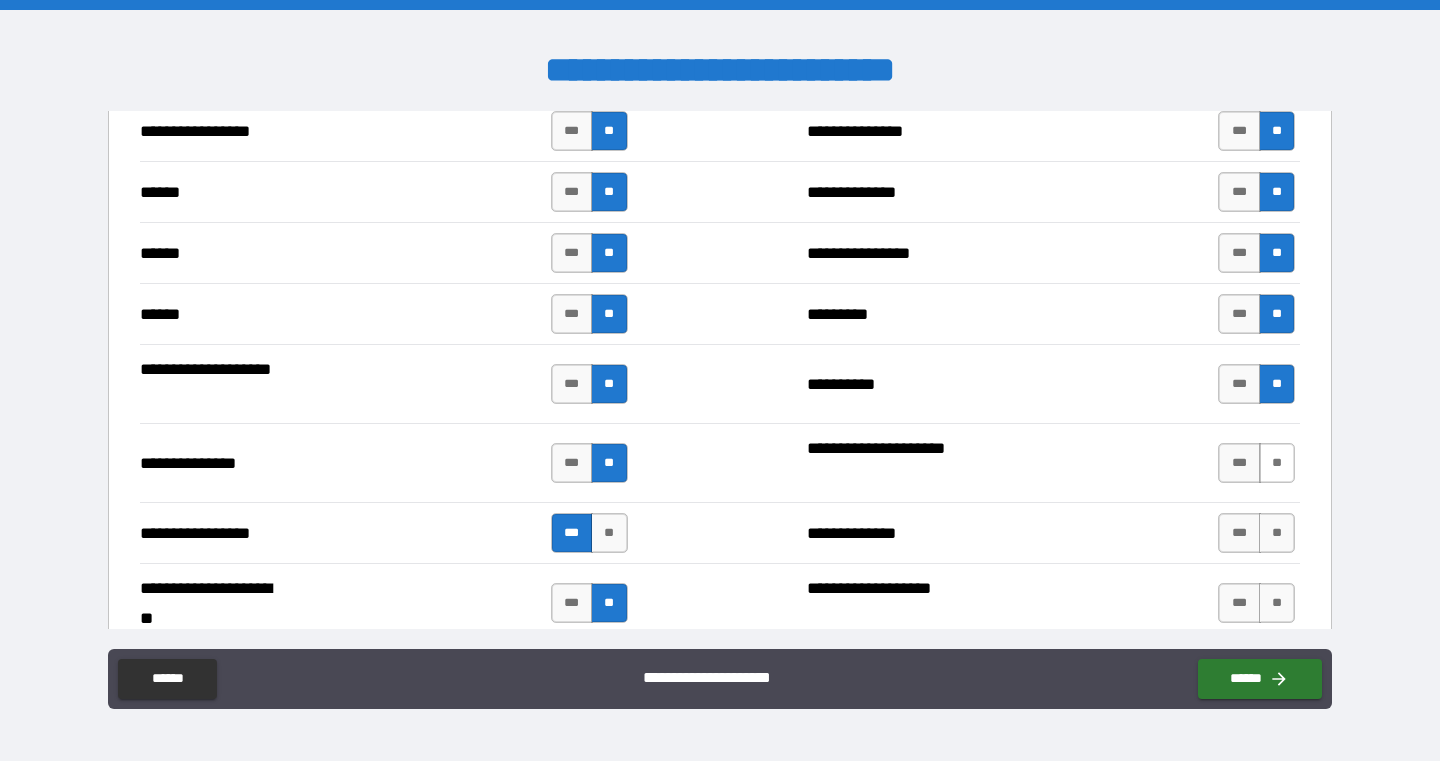 click on "**" at bounding box center [1277, 463] 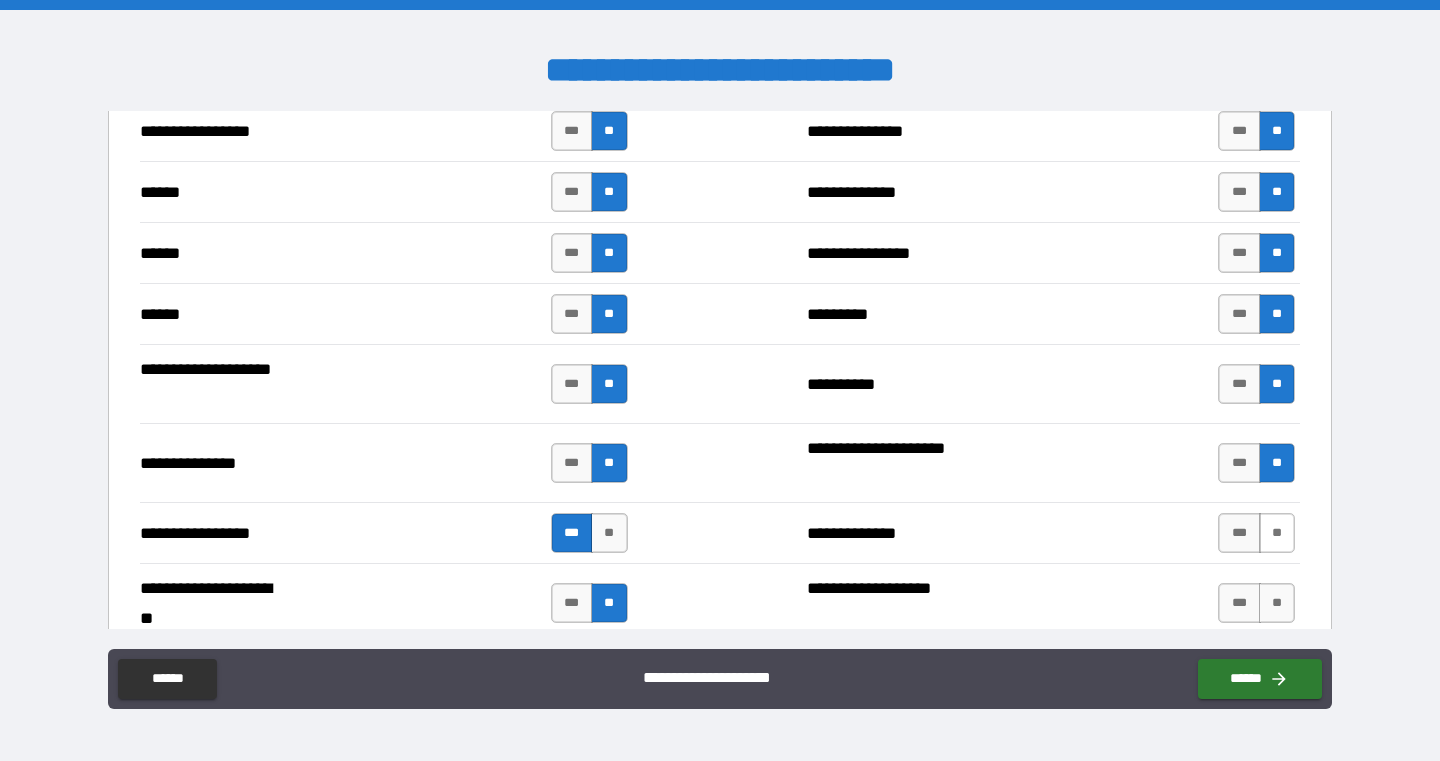 click on "**" at bounding box center [1277, 533] 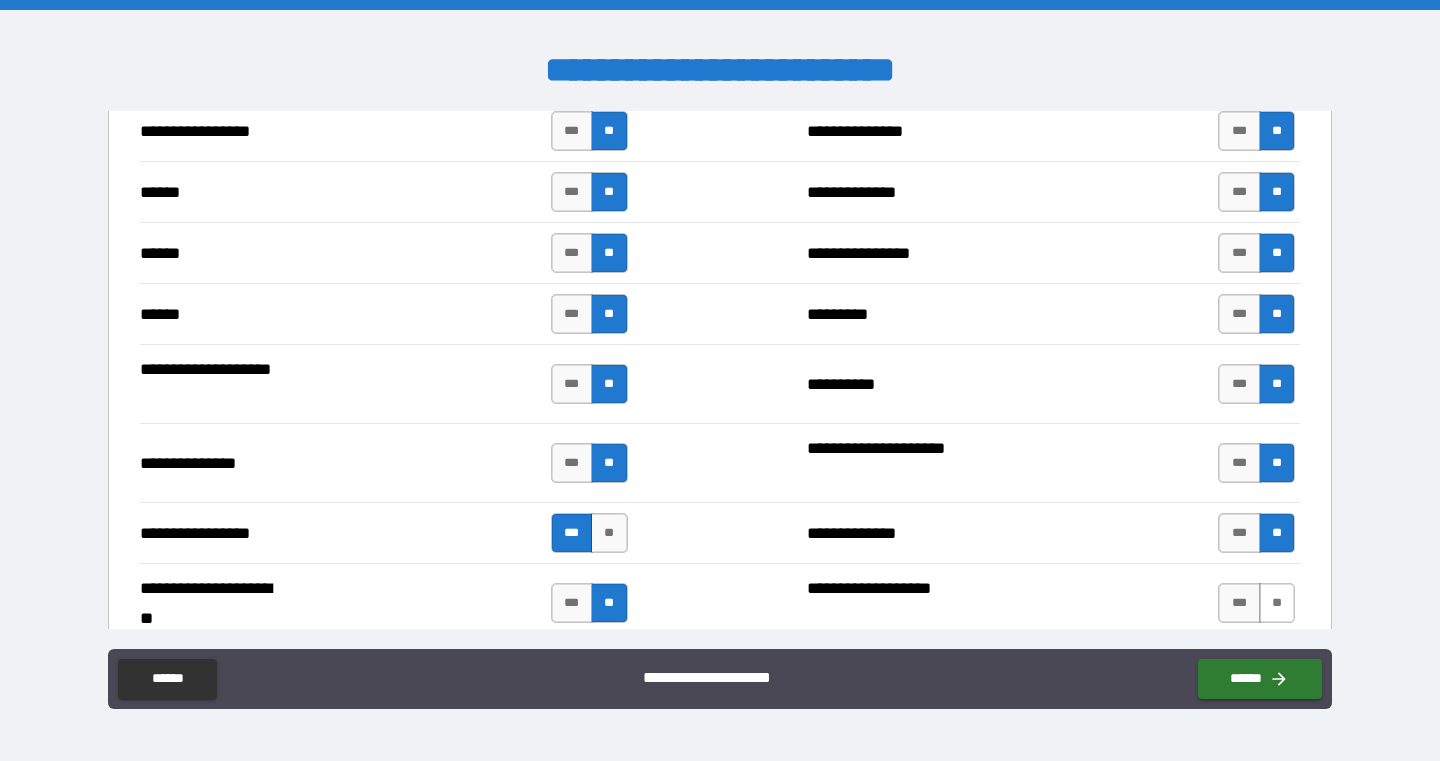 click on "**" at bounding box center (1277, 603) 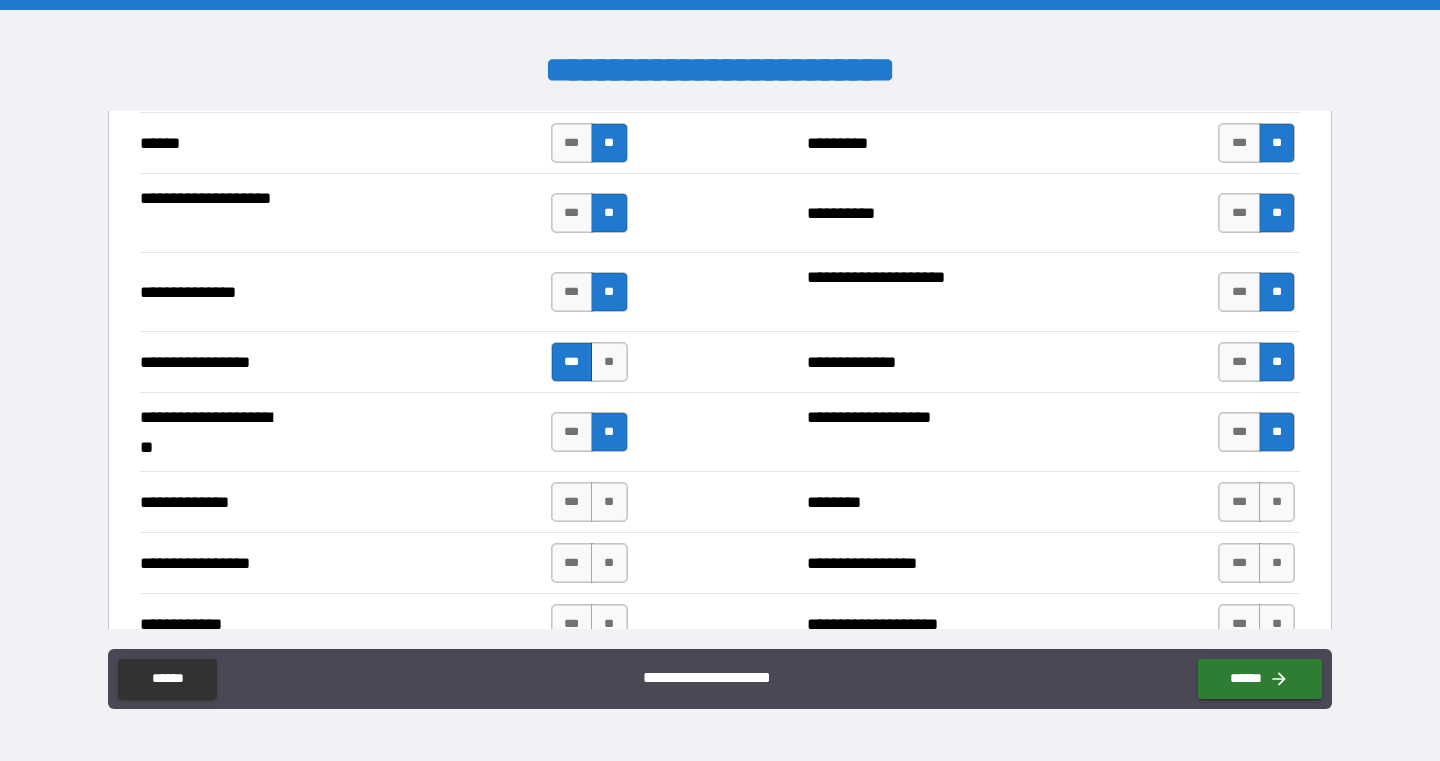 scroll, scrollTop: 2501, scrollLeft: 0, axis: vertical 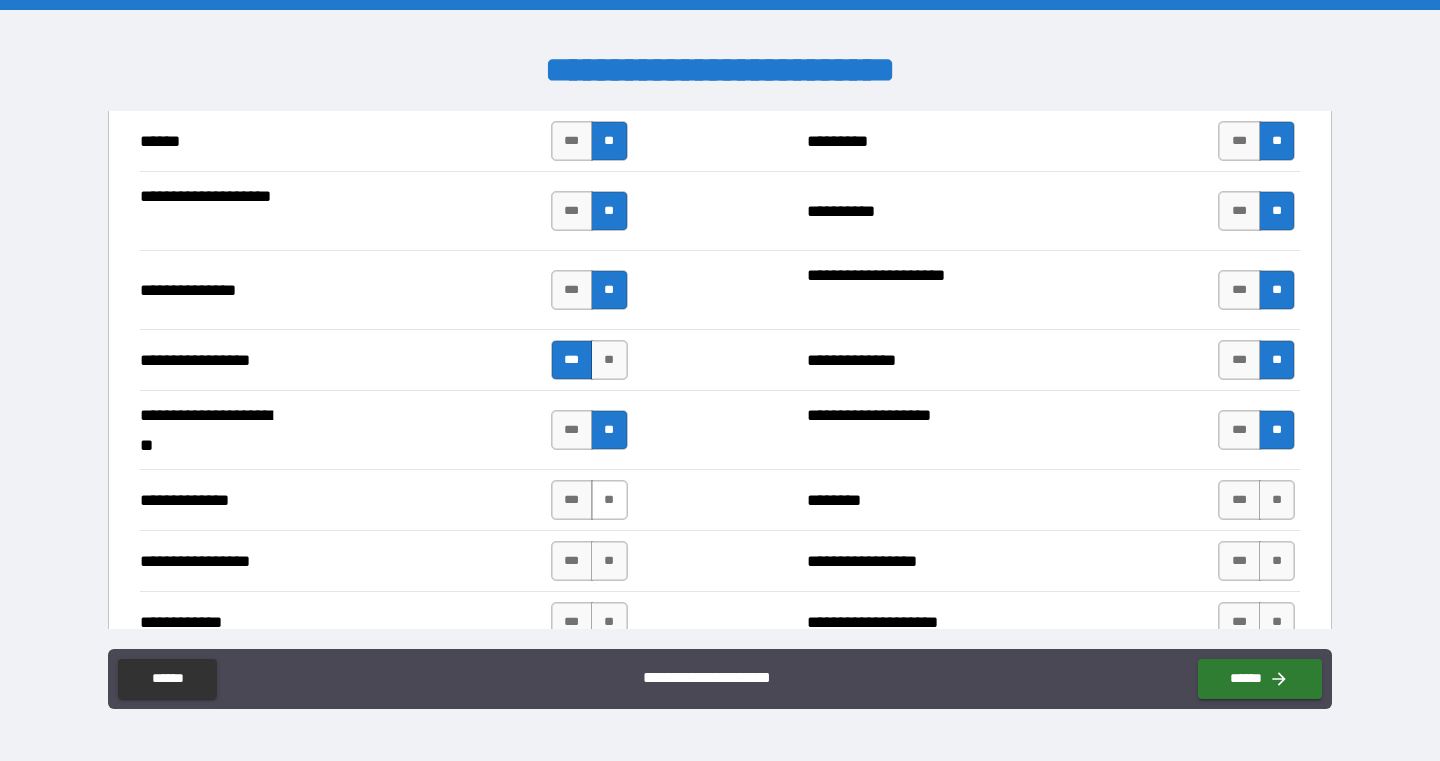 click on "**" at bounding box center (609, 500) 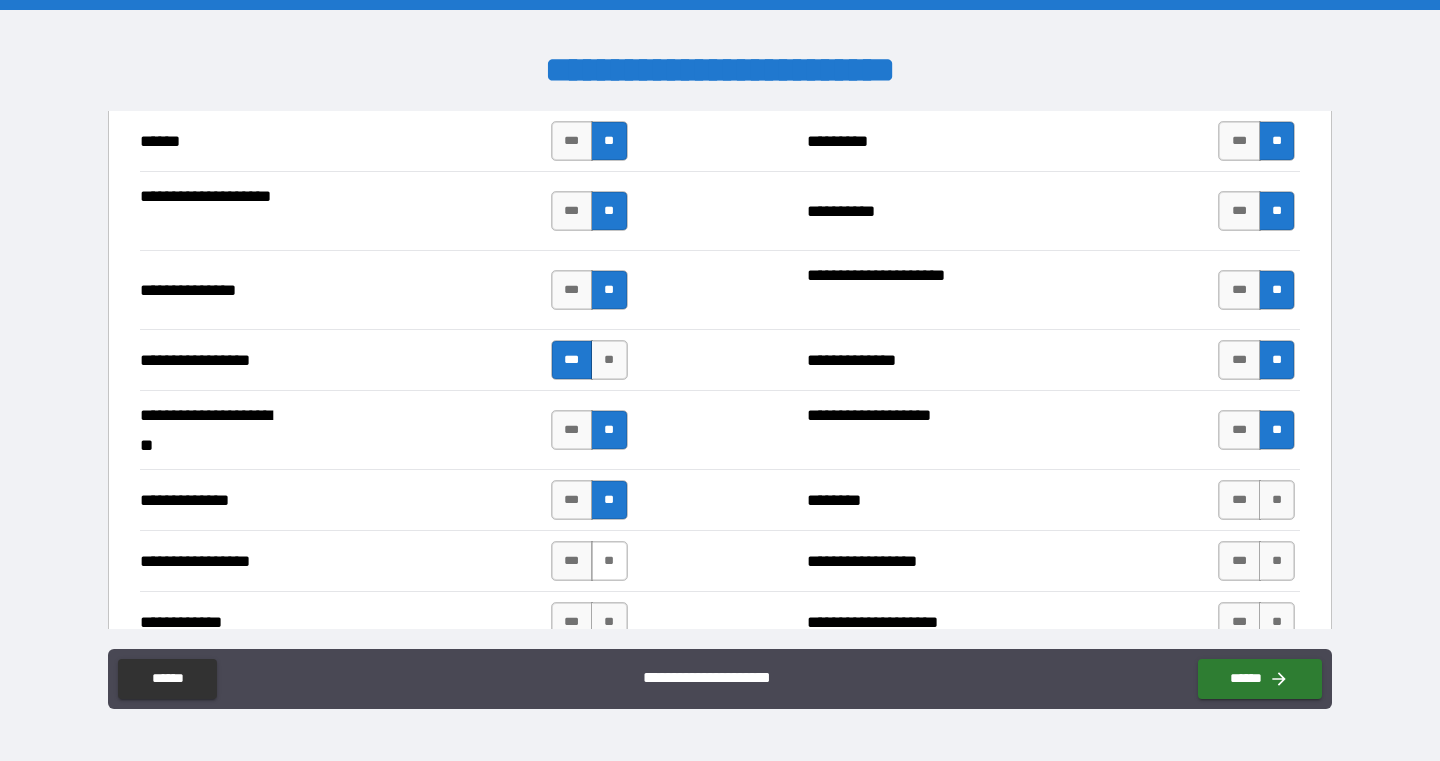 click on "**" at bounding box center [609, 561] 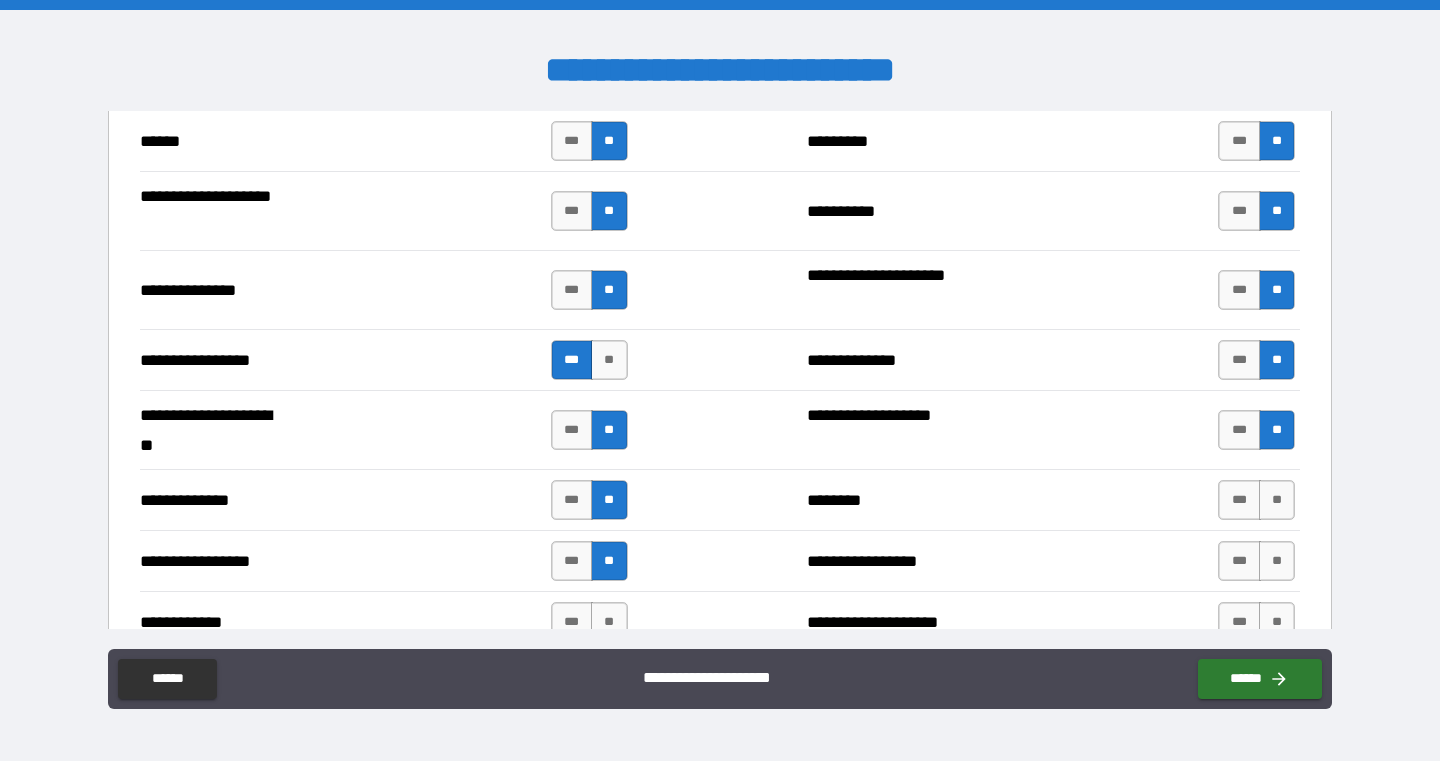 scroll, scrollTop: 2681, scrollLeft: 0, axis: vertical 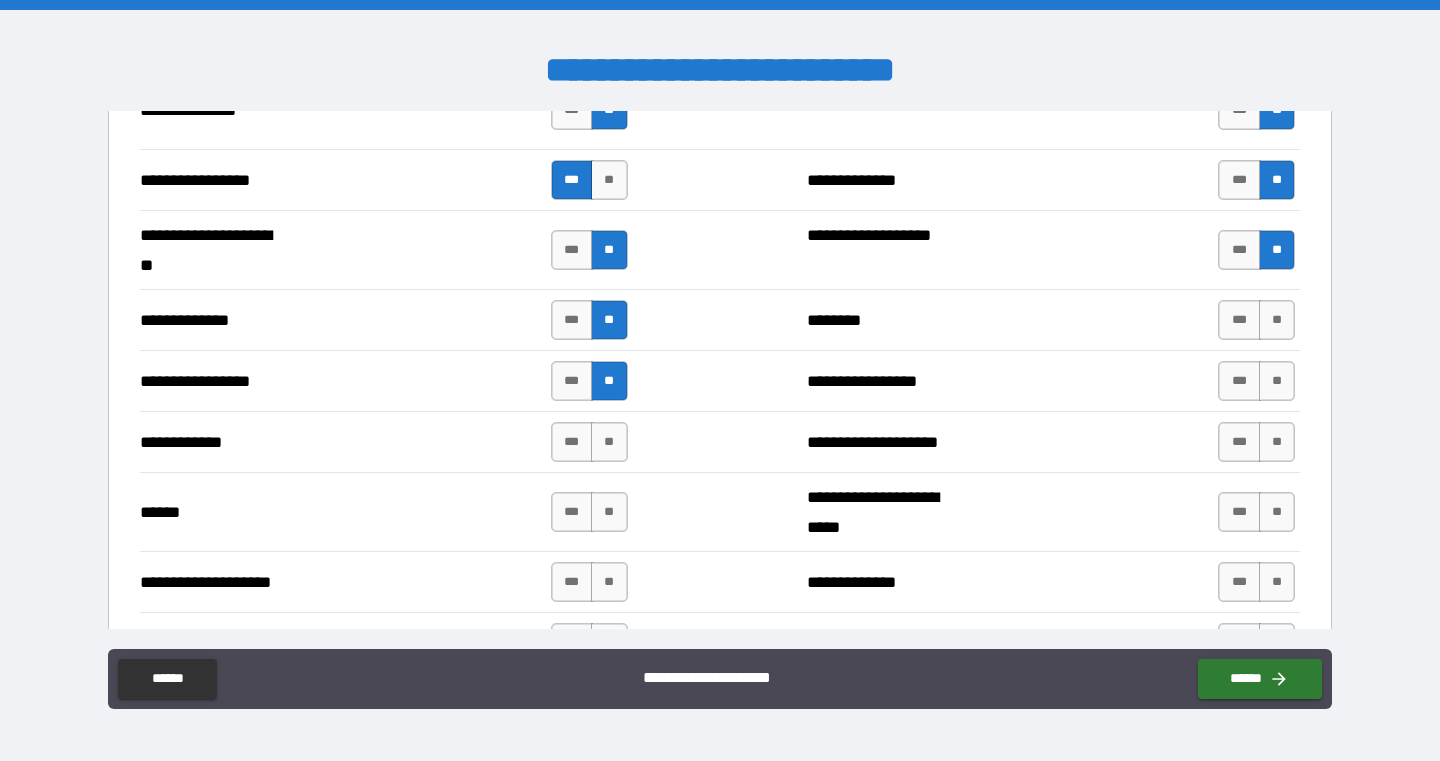 click on "**********" at bounding box center (720, 441) 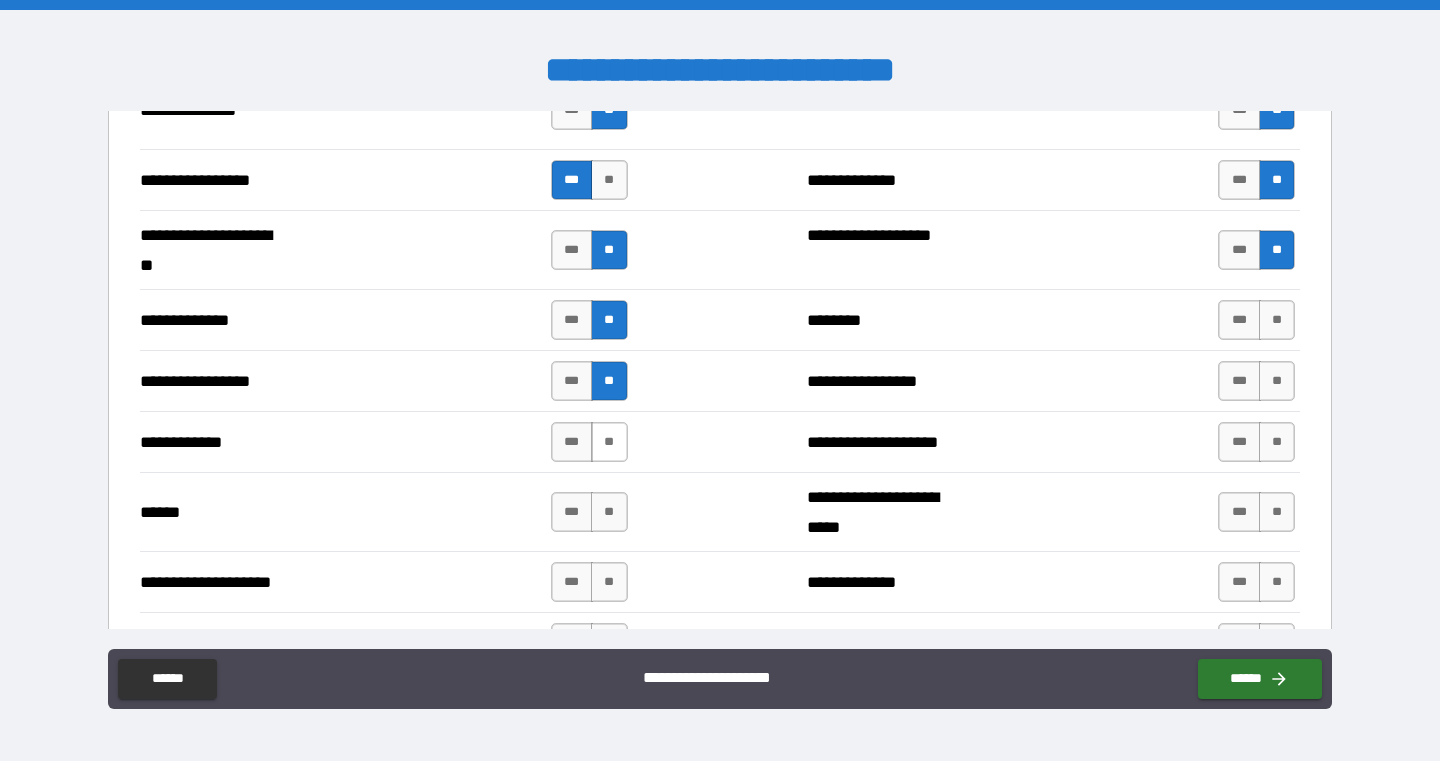click on "**" at bounding box center [609, 442] 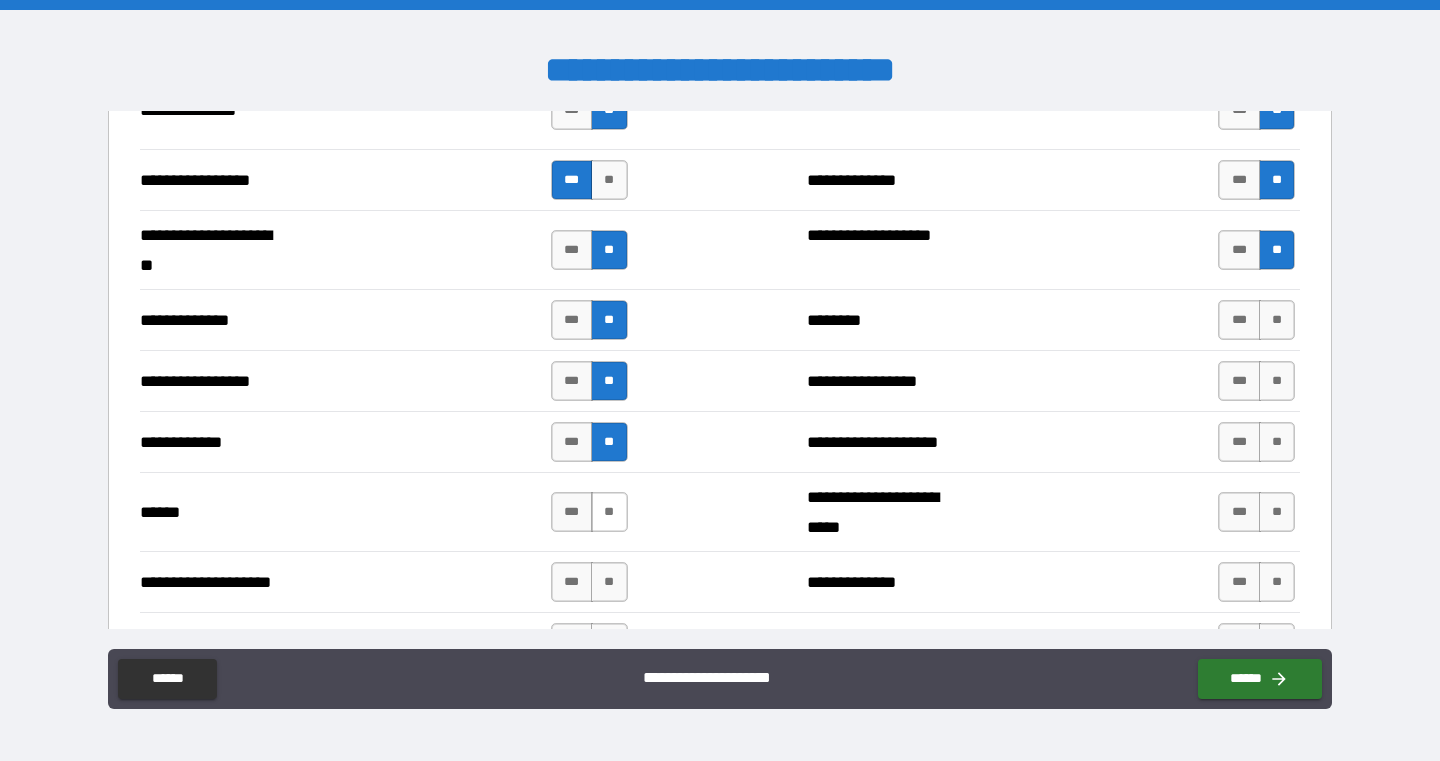 click on "**" at bounding box center [609, 512] 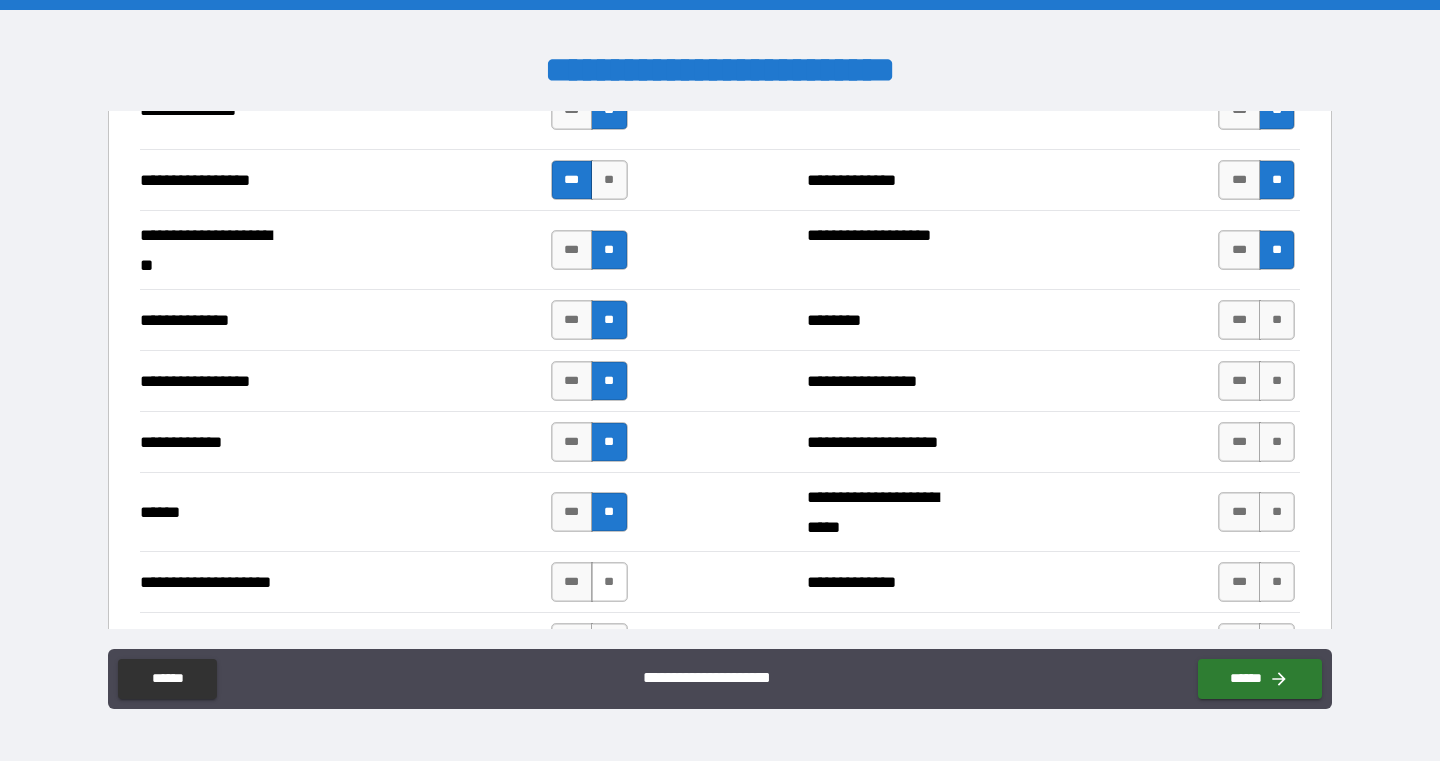 click on "**" at bounding box center [609, 582] 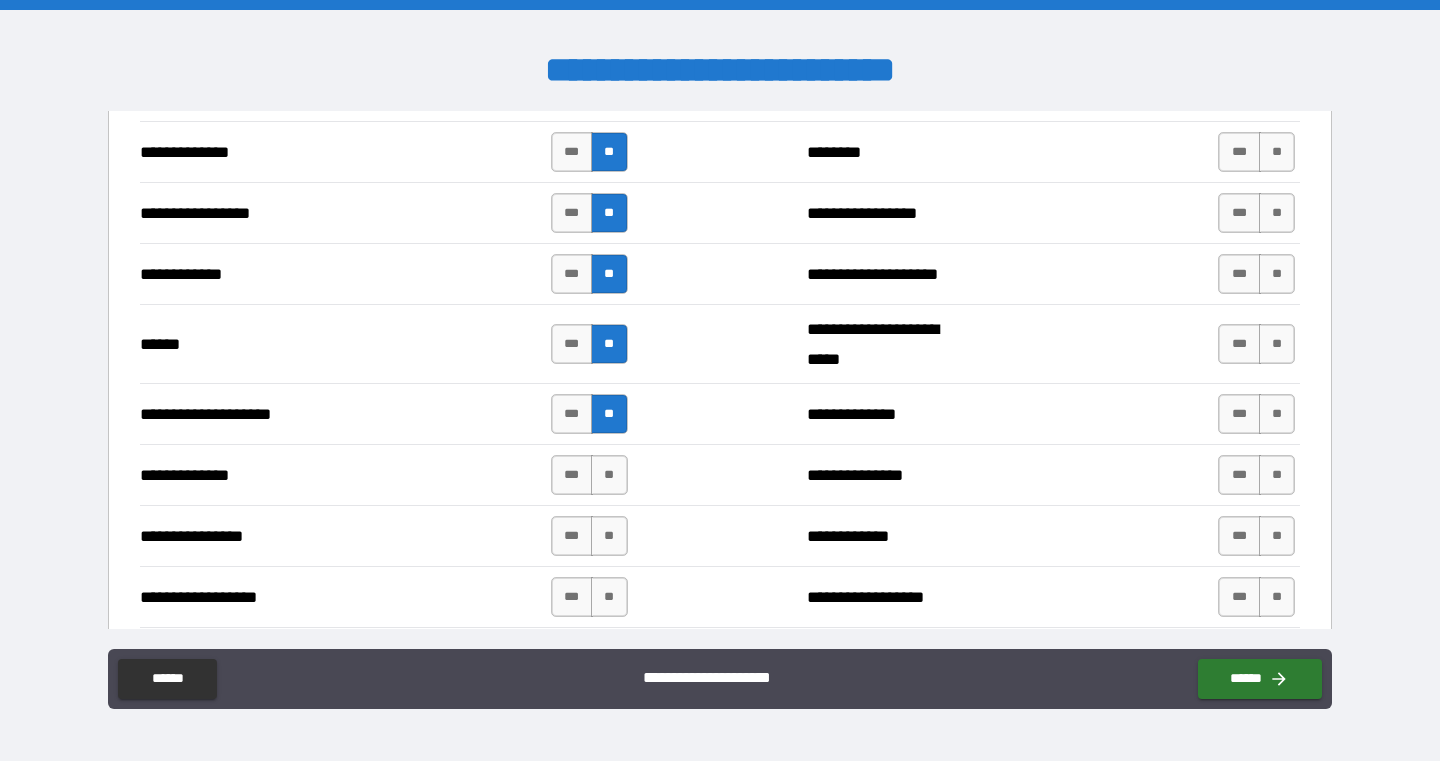 scroll, scrollTop: 2872, scrollLeft: 0, axis: vertical 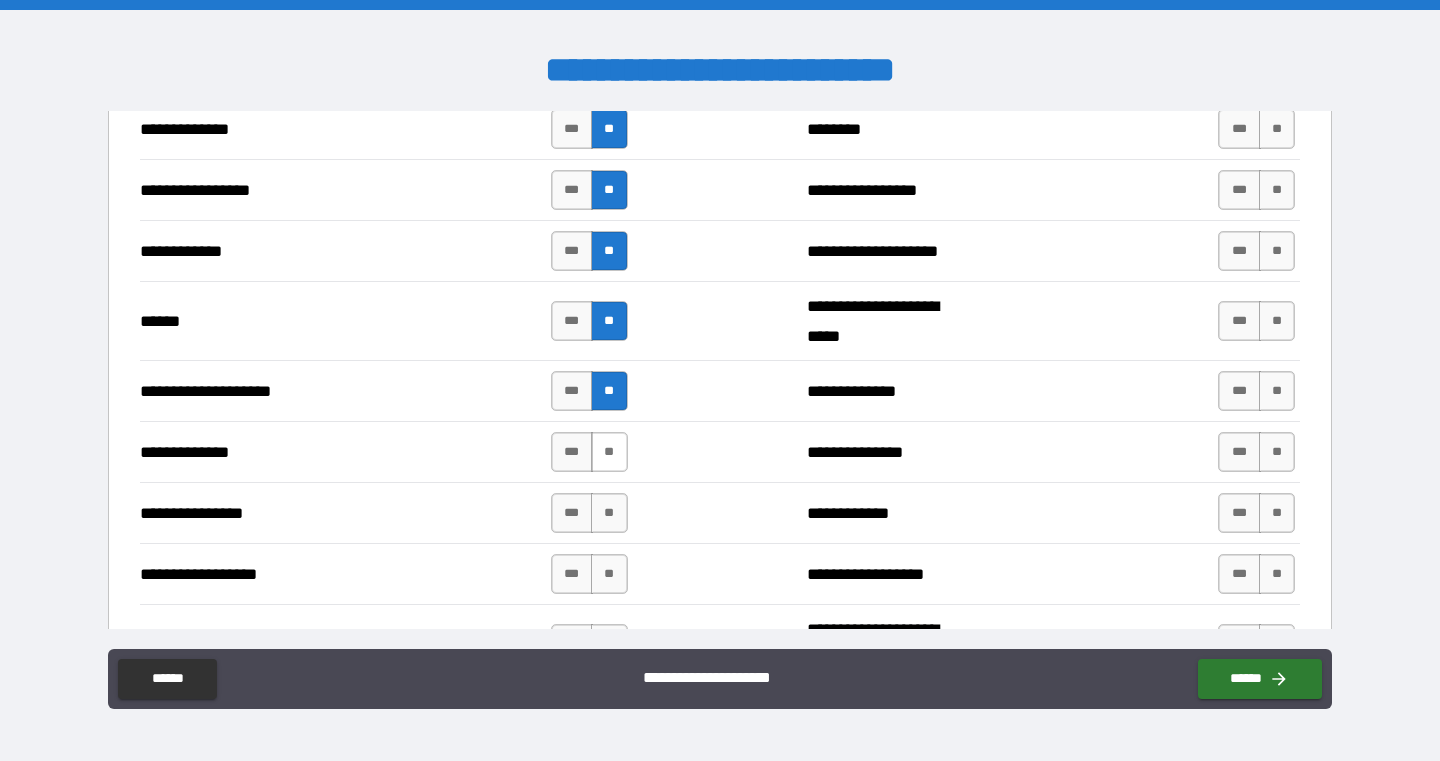 click on "**" at bounding box center (609, 452) 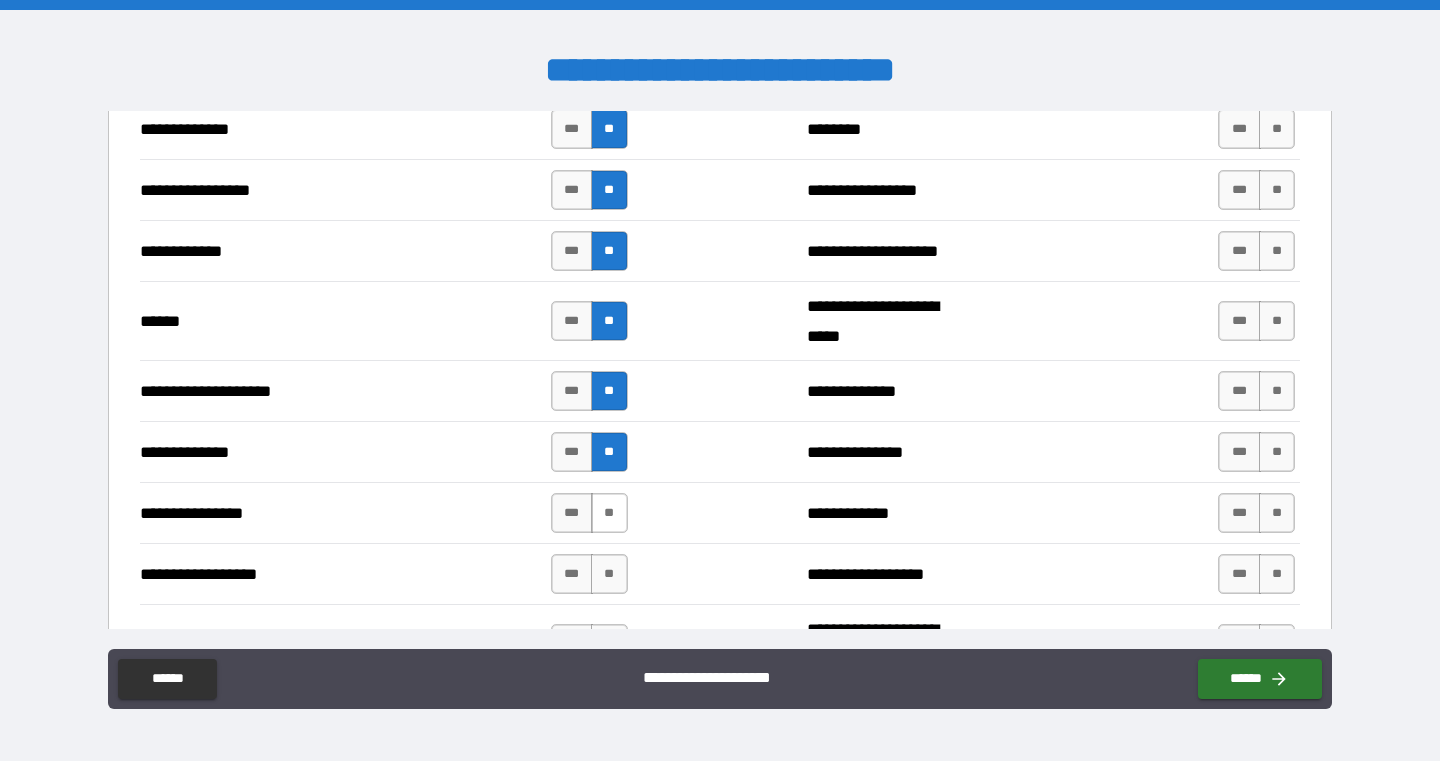 click on "**" at bounding box center [609, 513] 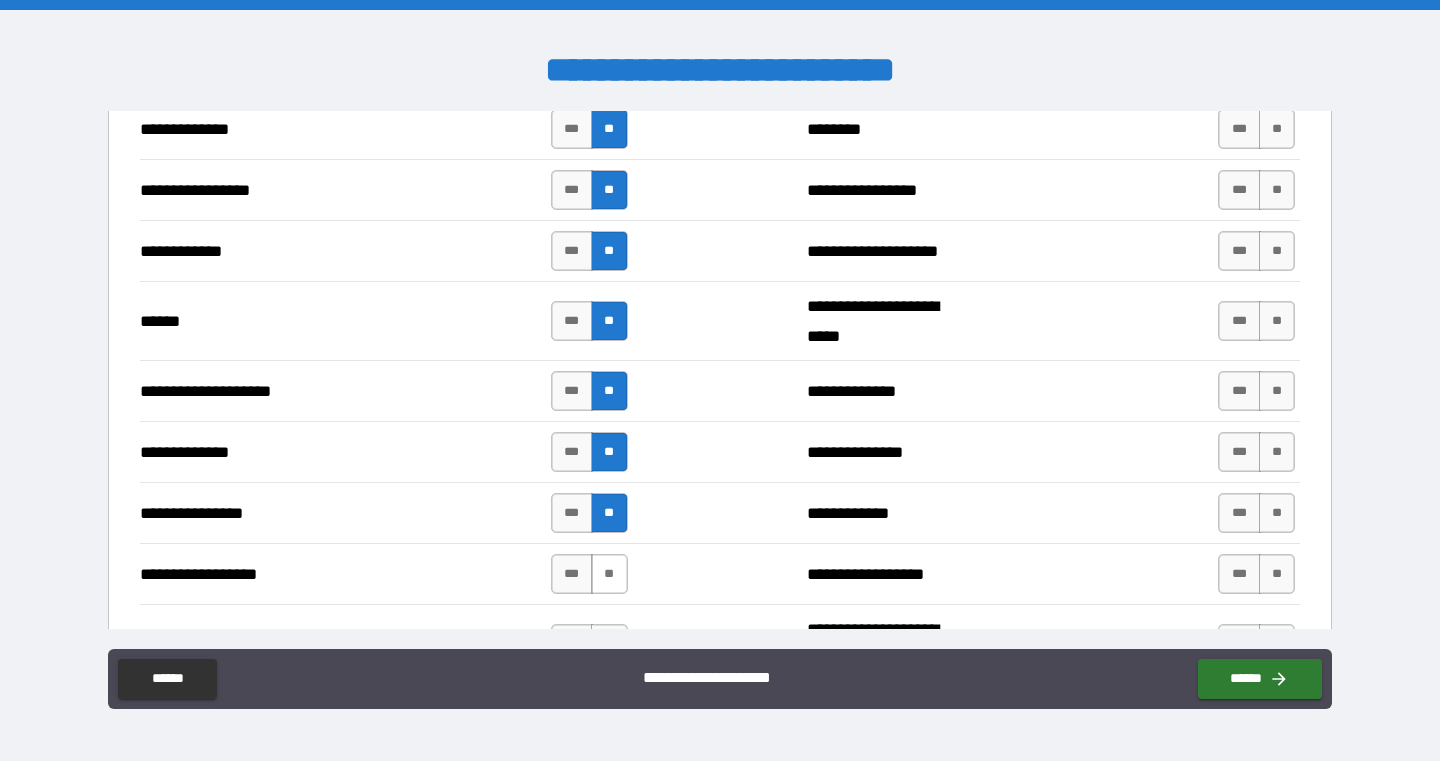 click on "**" at bounding box center [609, 574] 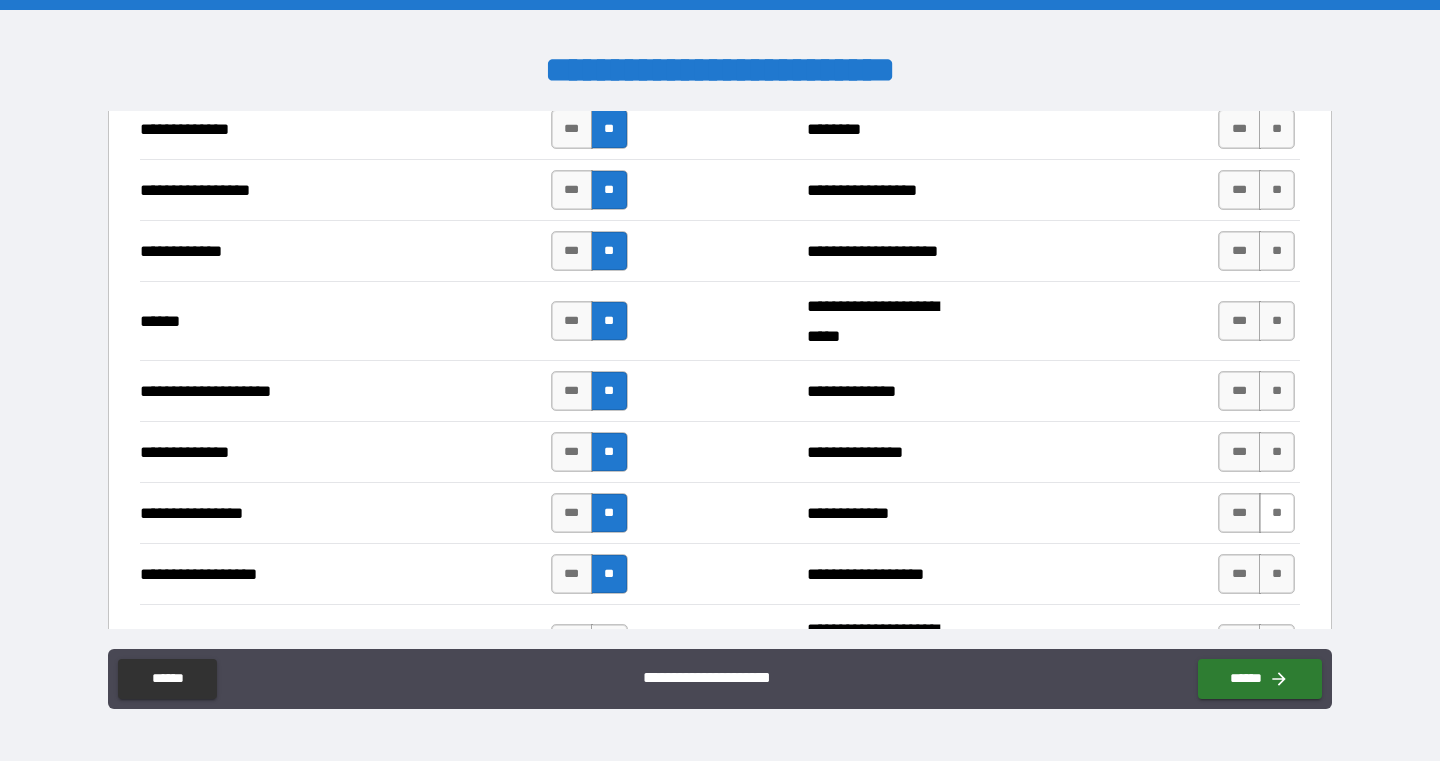 click on "**" at bounding box center (1277, 513) 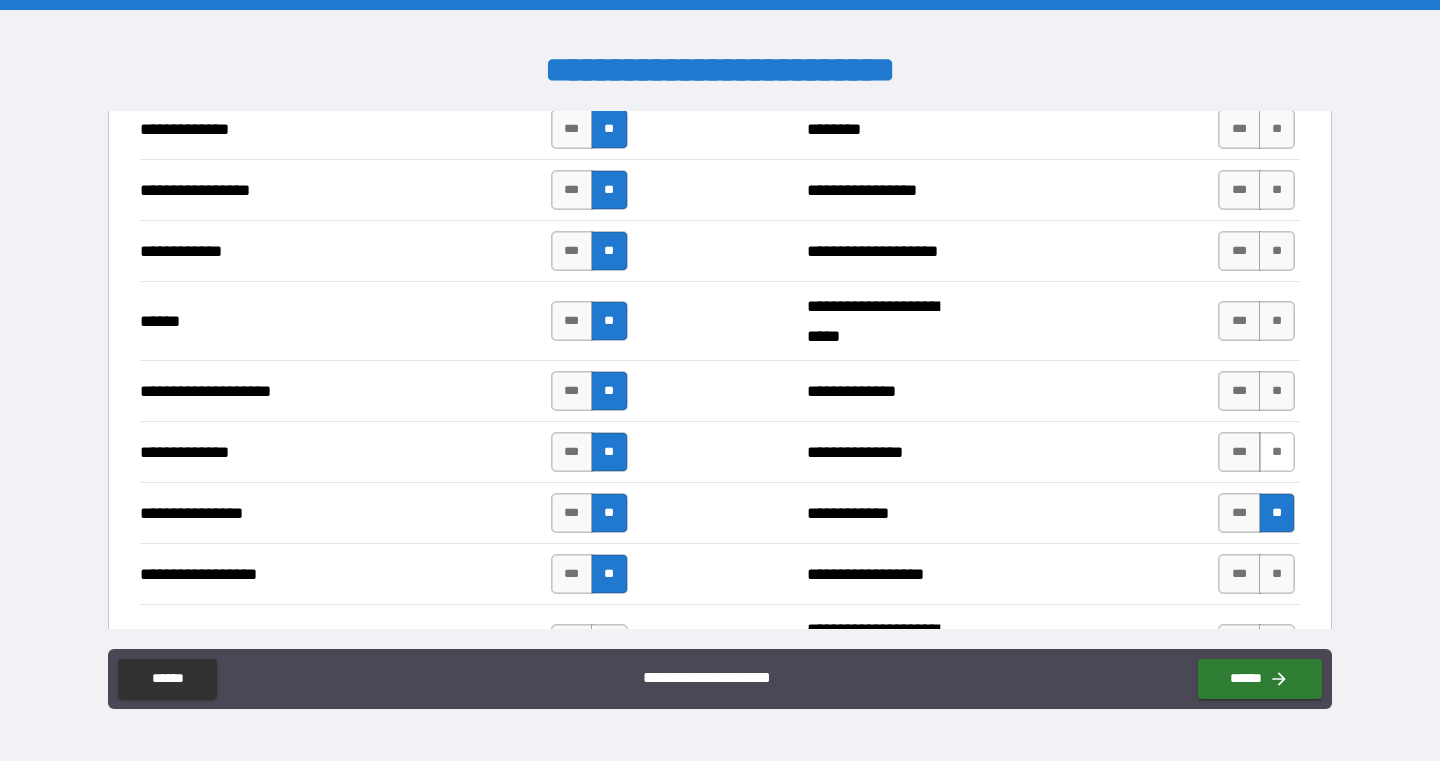 click on "**" at bounding box center (1277, 452) 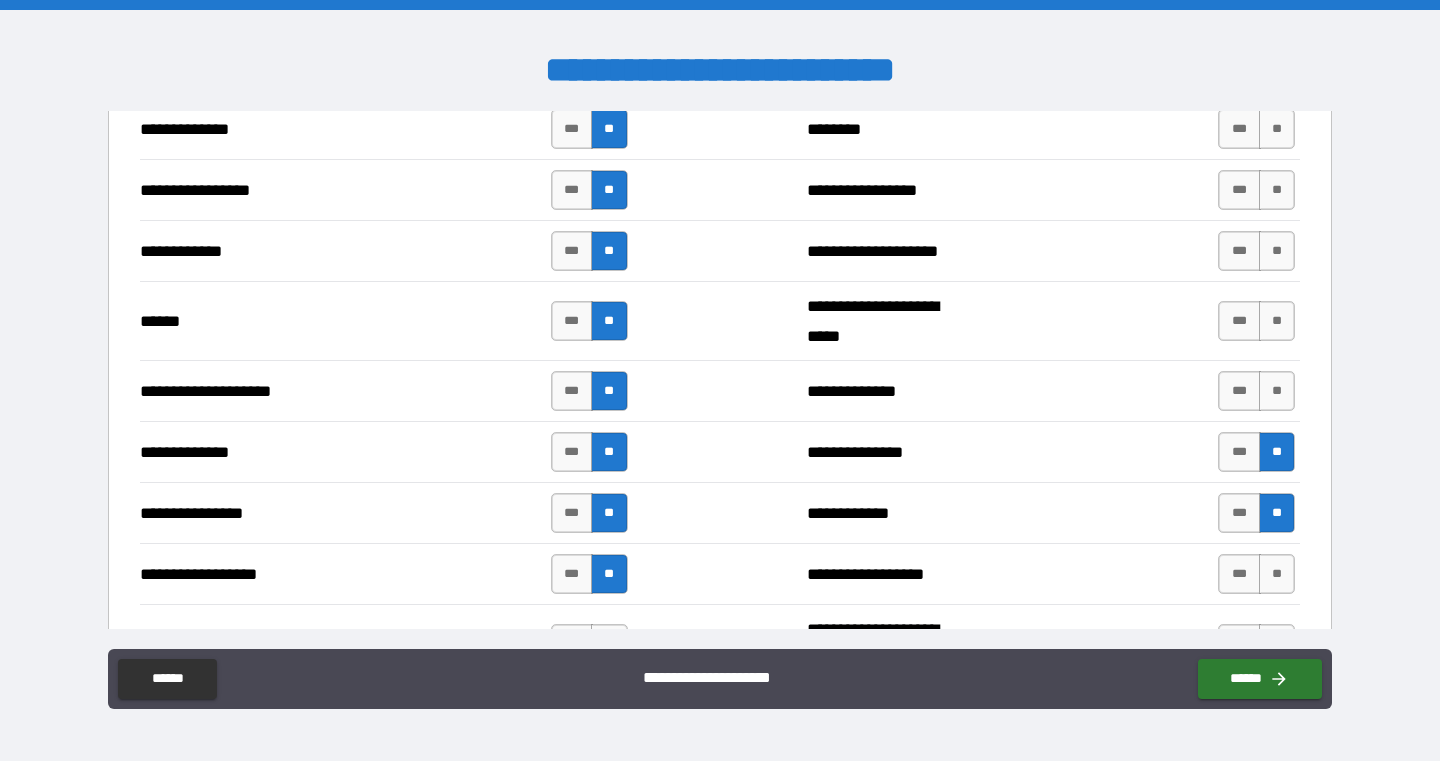 click on "**********" at bounding box center [720, 390] 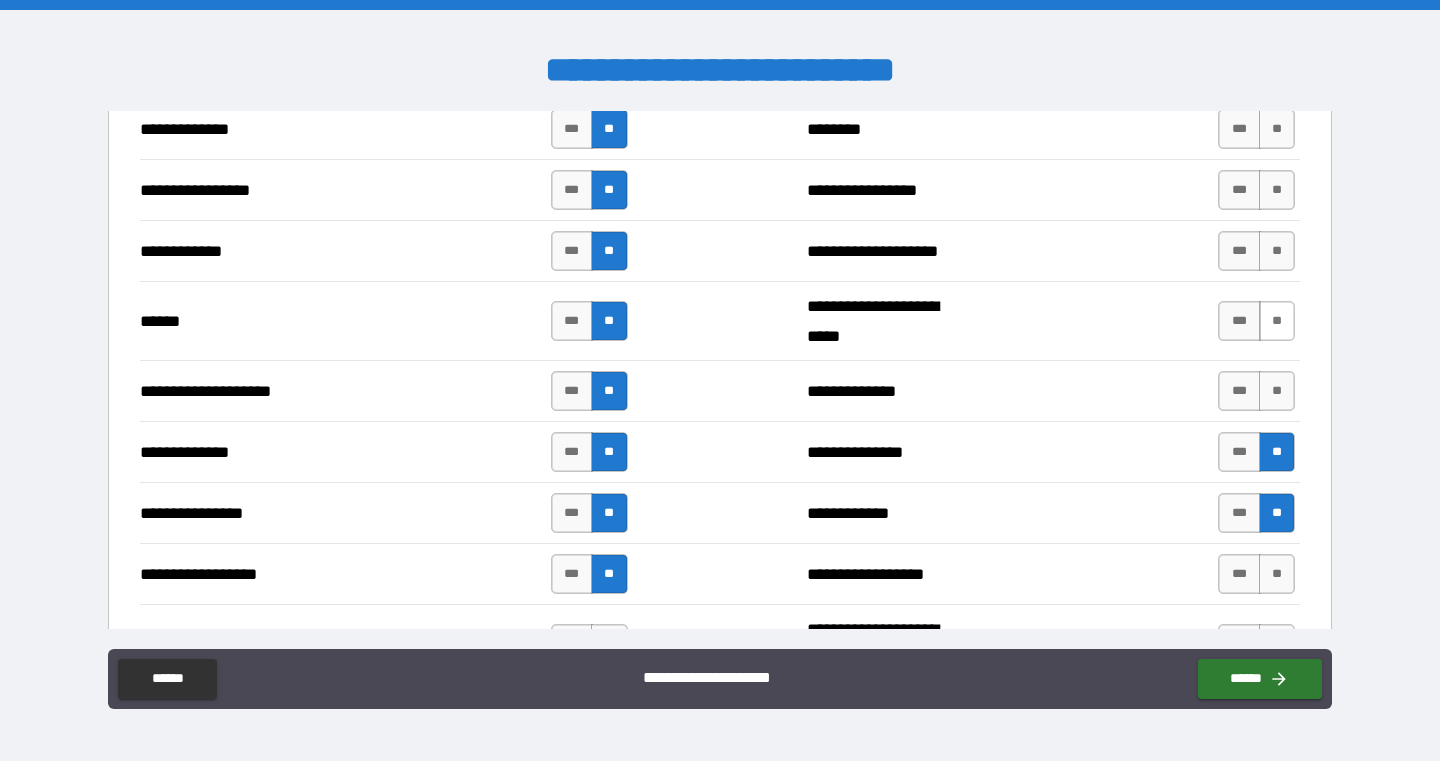 click on "**" at bounding box center [1277, 321] 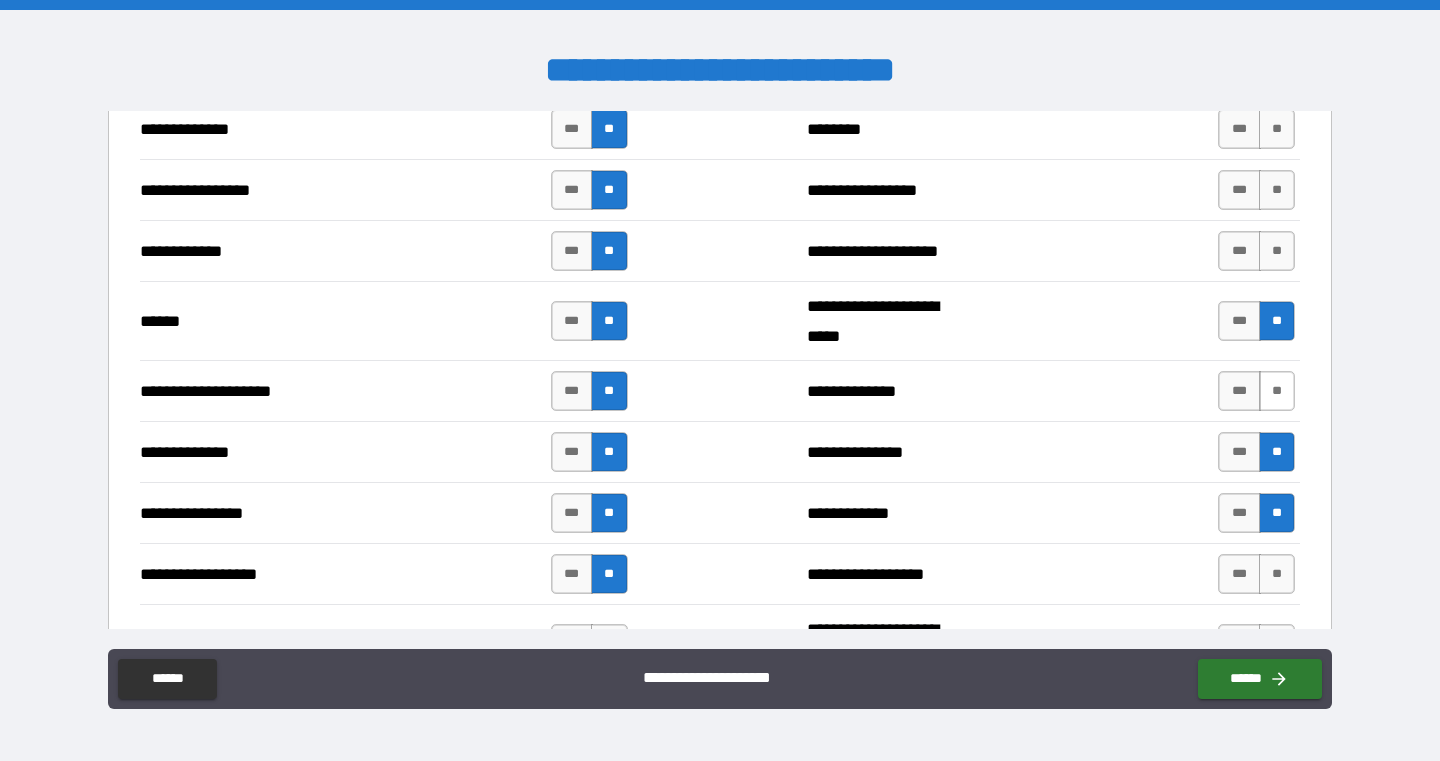 click on "**" at bounding box center [1277, 391] 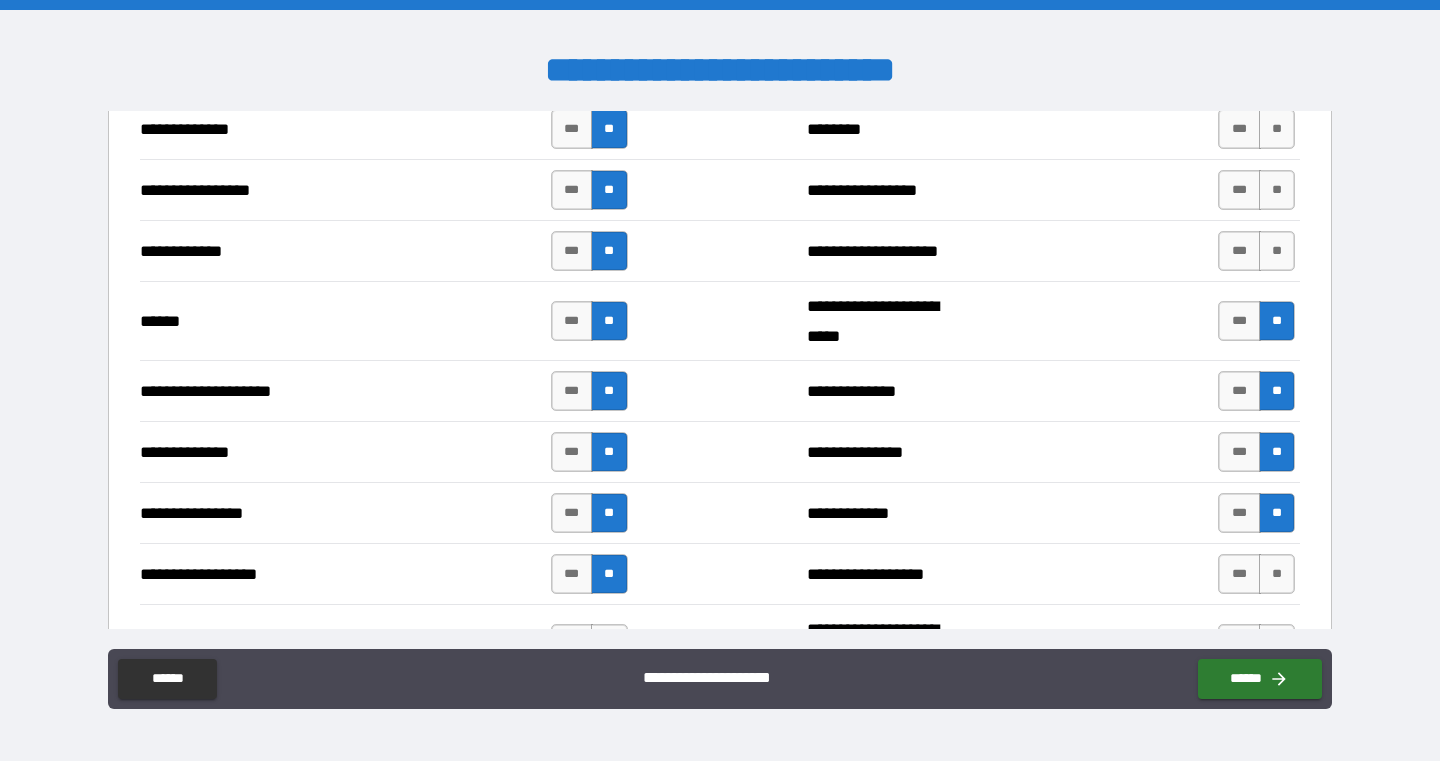 click on "**********" at bounding box center [720, 250] 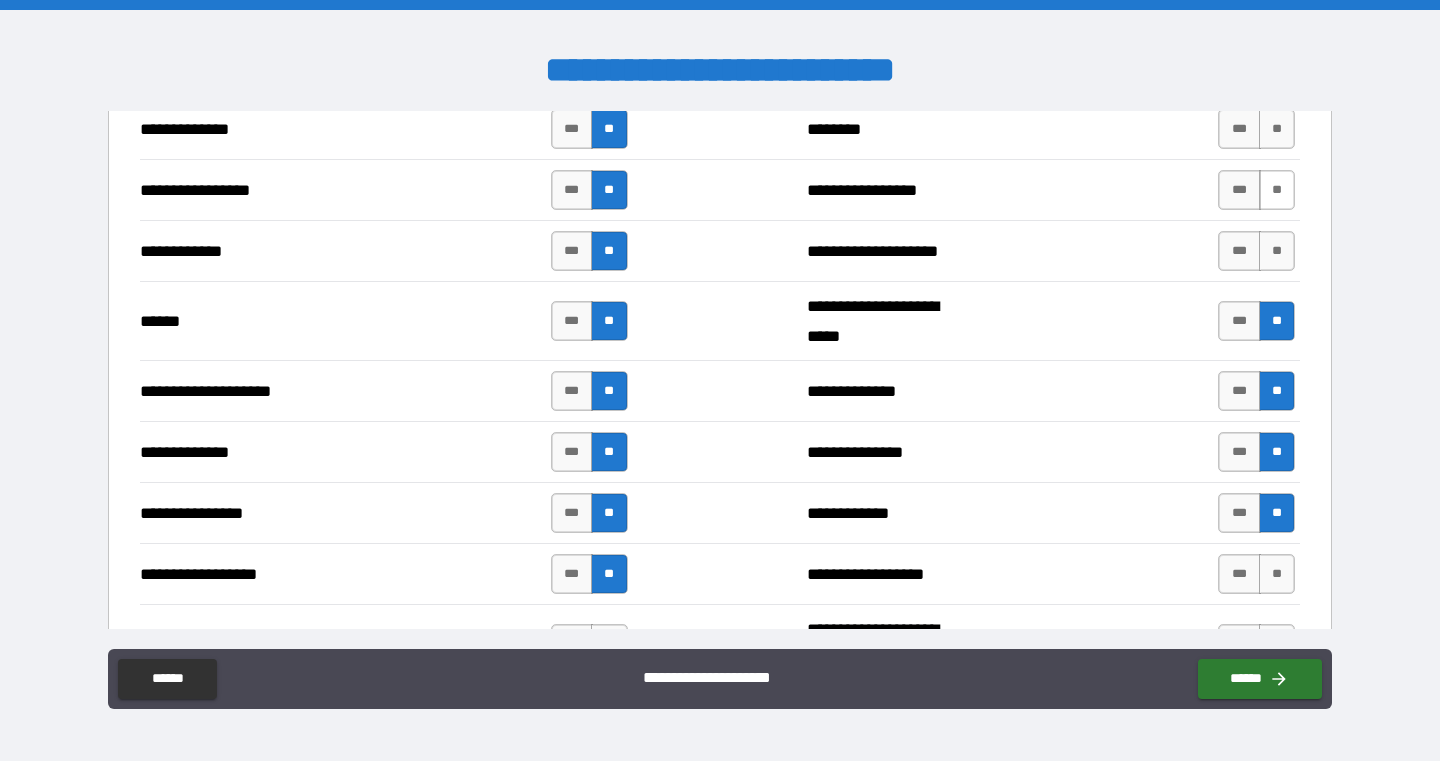 click on "**" at bounding box center (1277, 190) 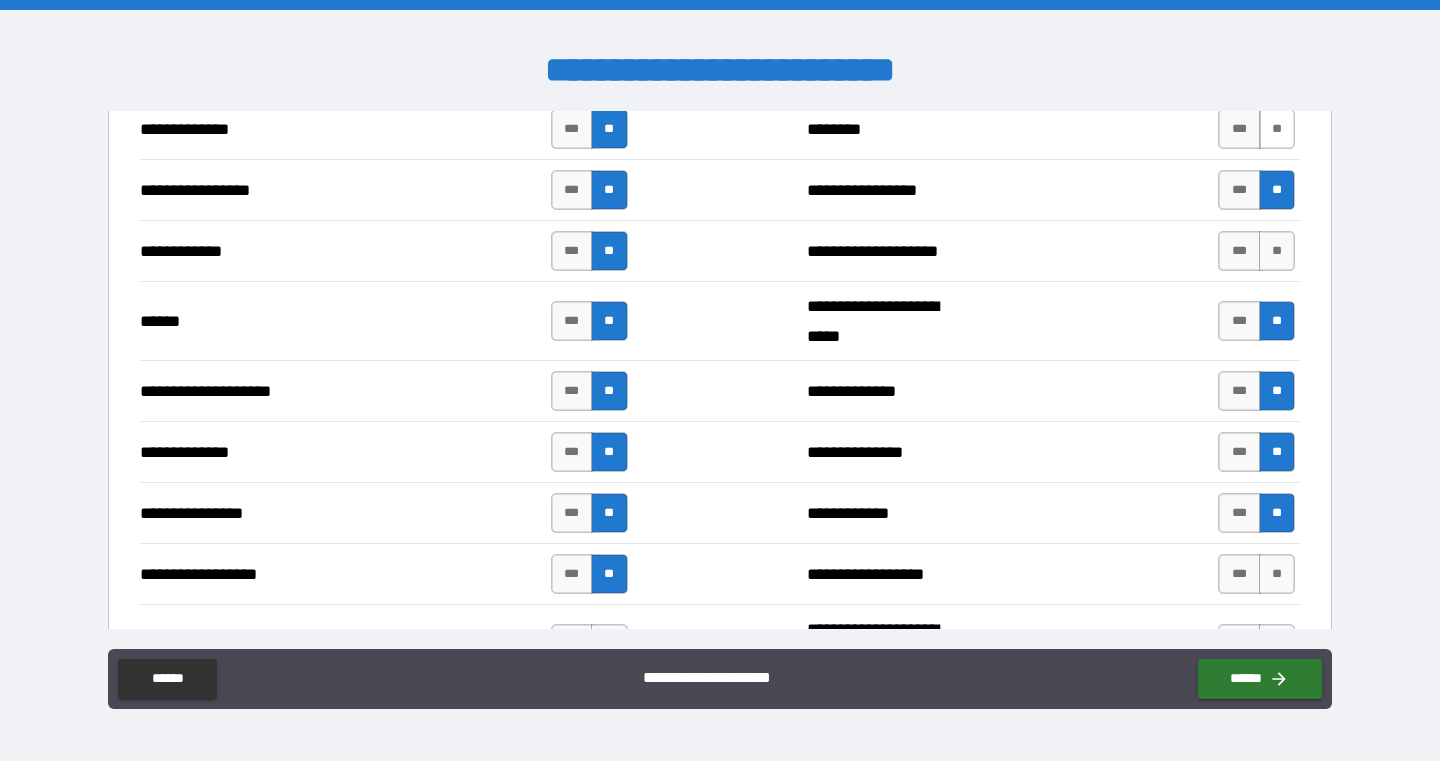 click on "**" at bounding box center (1277, 129) 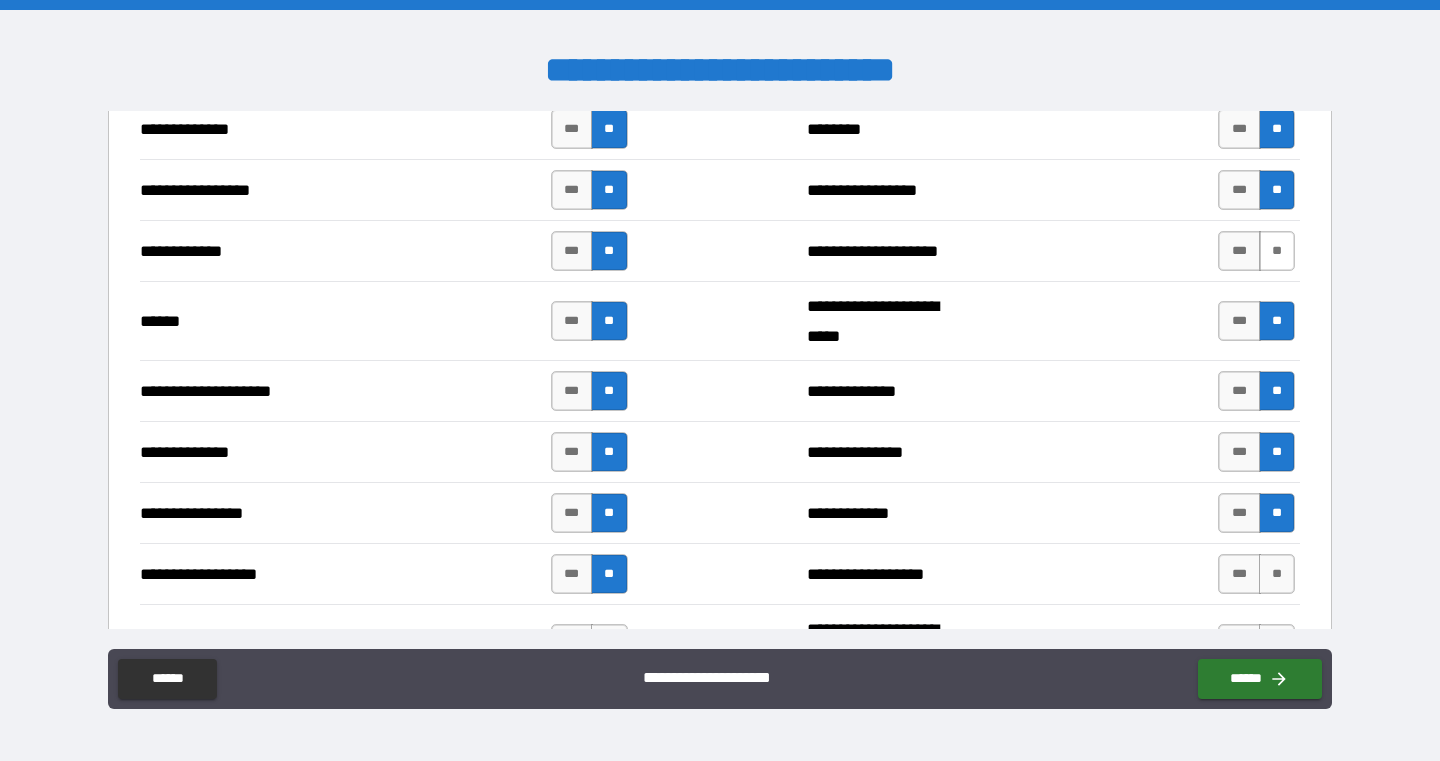 click on "**" at bounding box center (1277, 251) 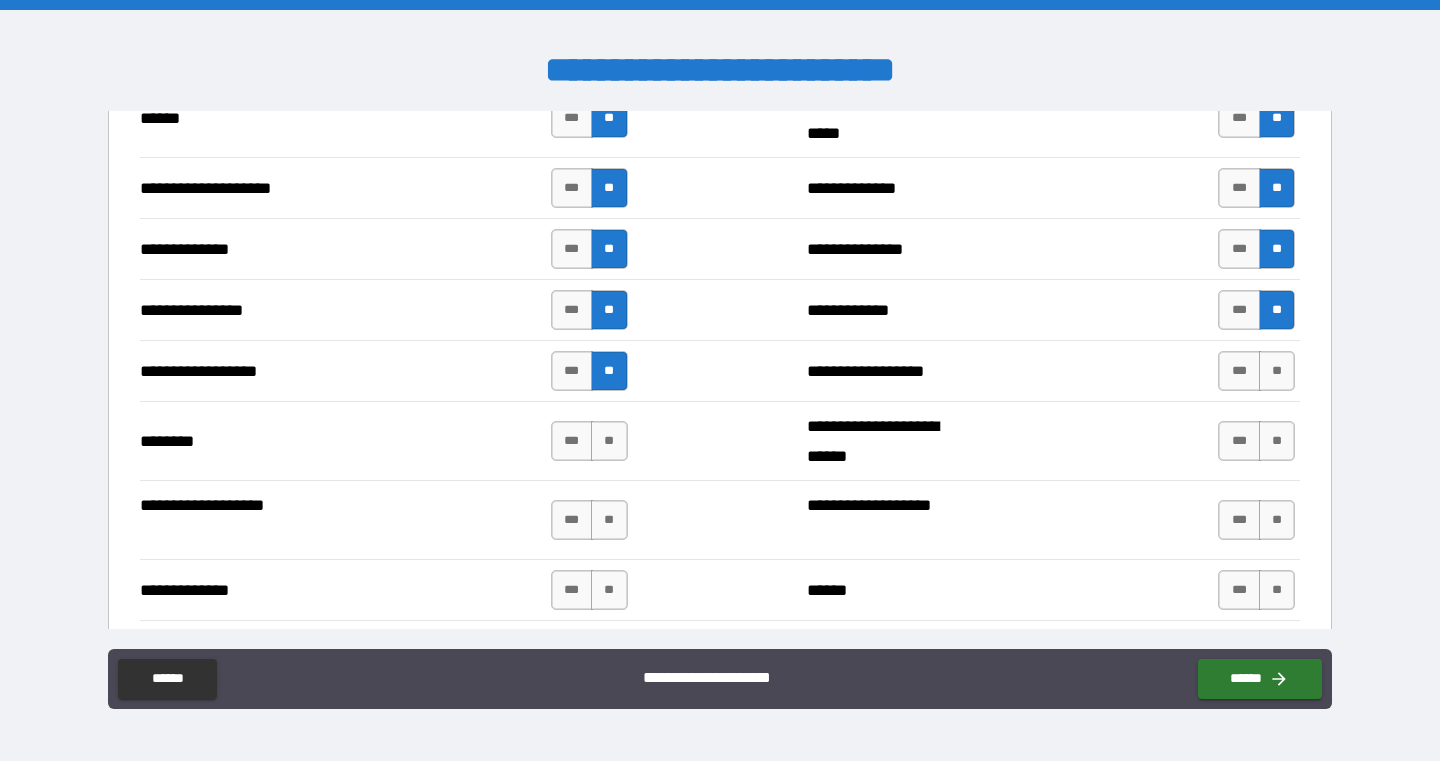 scroll, scrollTop: 3096, scrollLeft: 0, axis: vertical 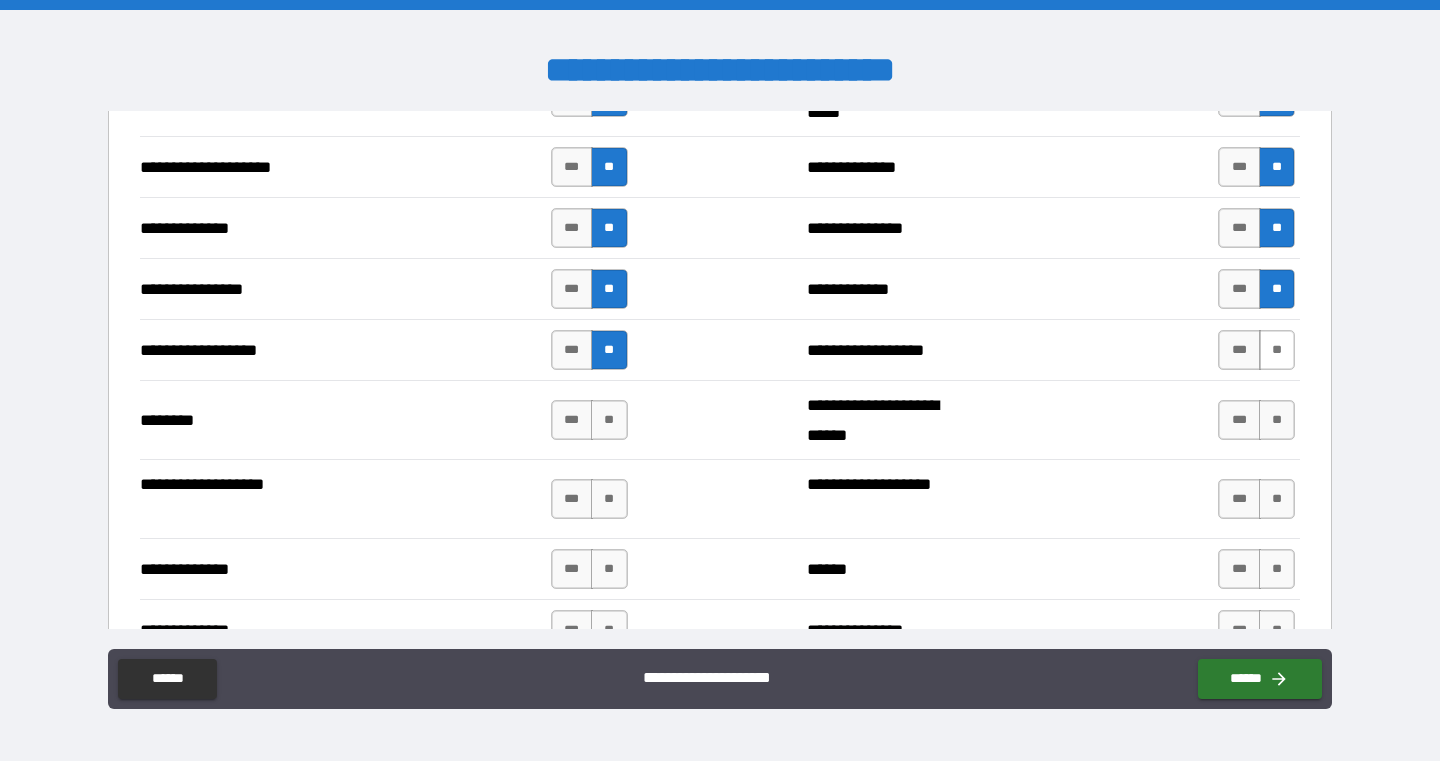 click on "**" at bounding box center [1277, 350] 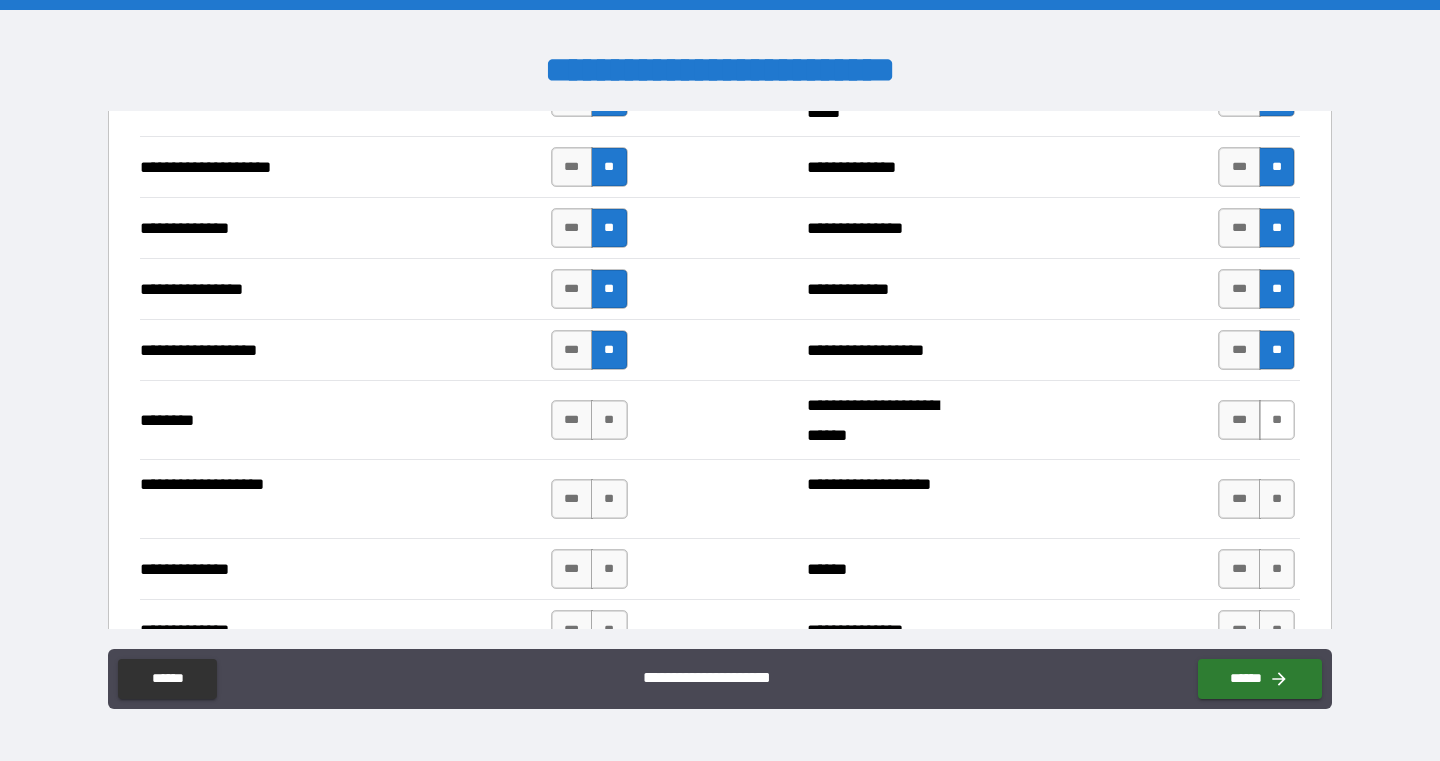 click on "**" at bounding box center [1277, 420] 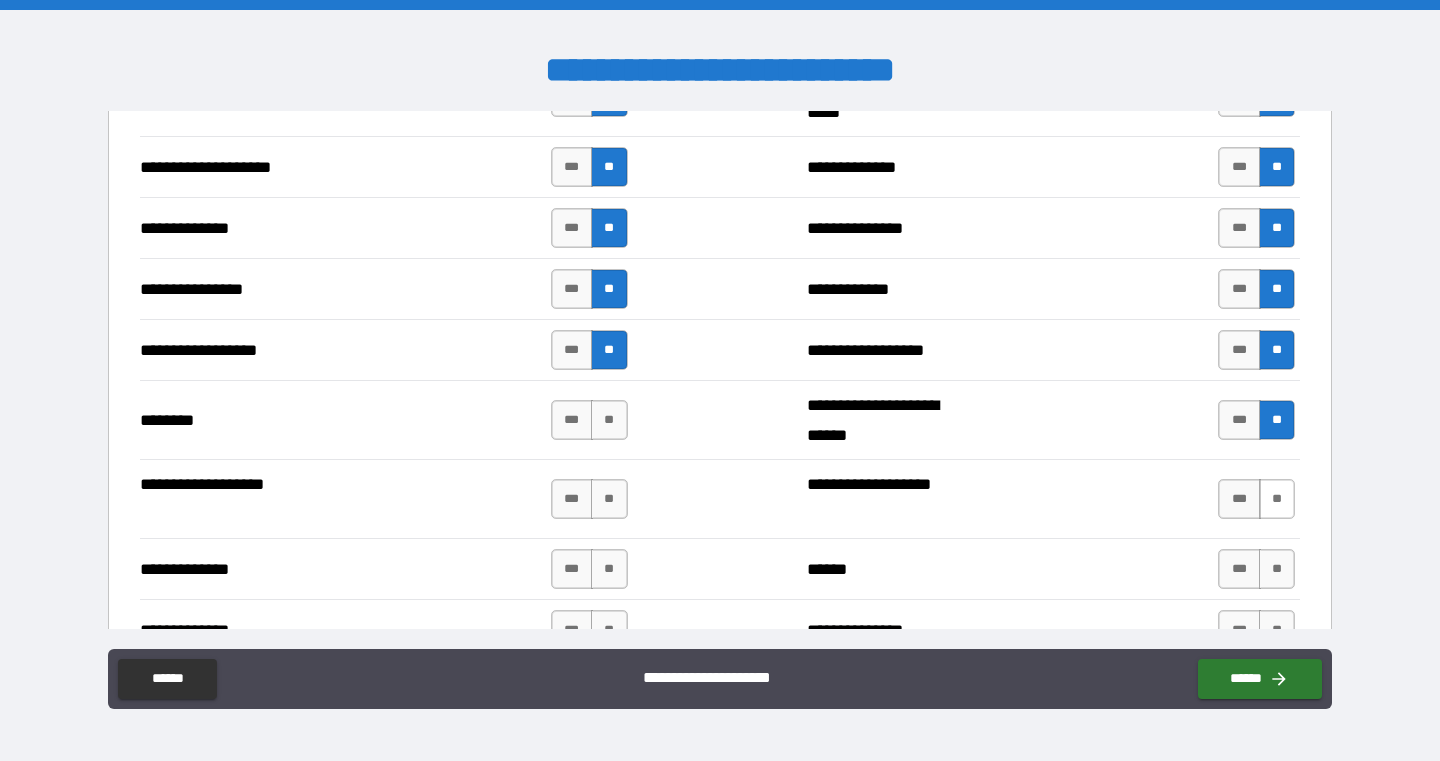 click on "**" at bounding box center (1277, 499) 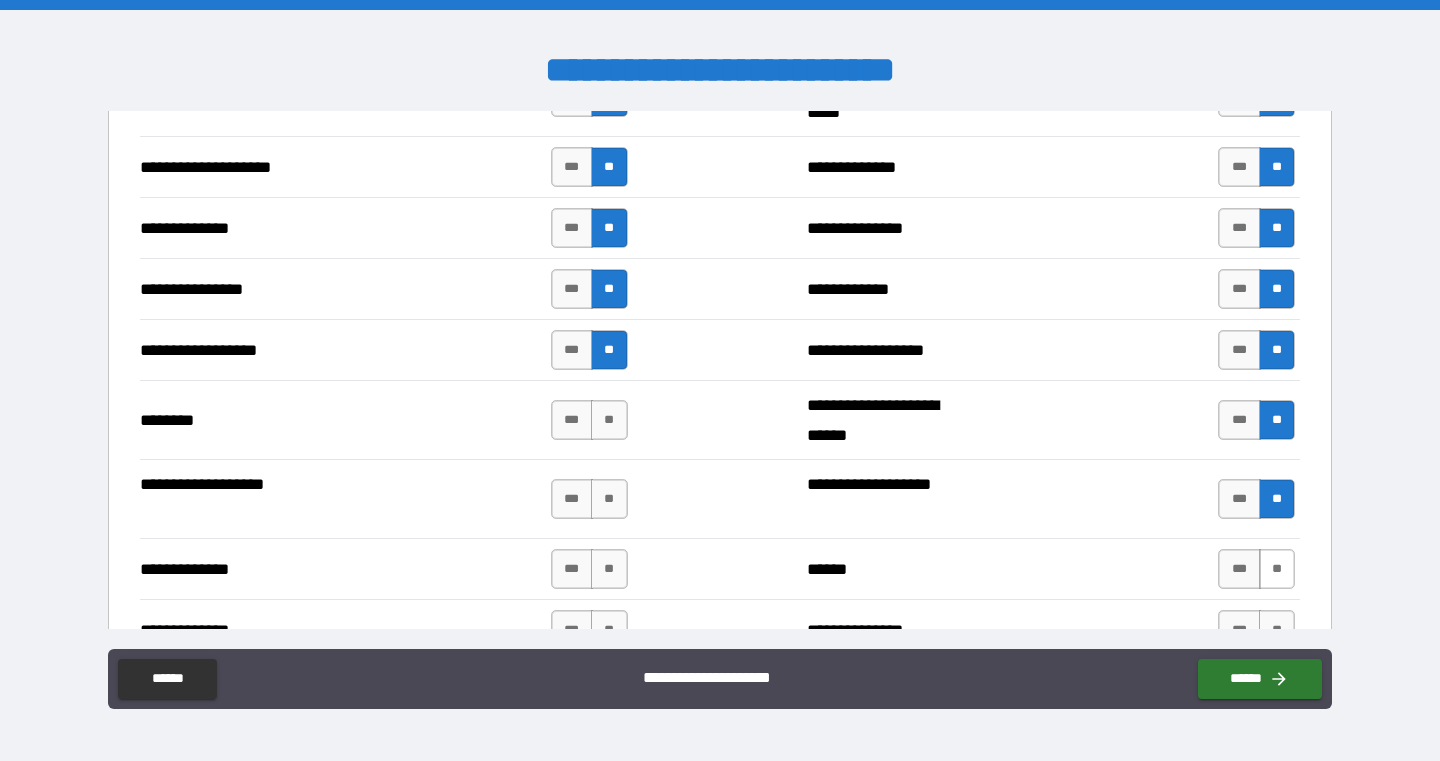 click on "**" at bounding box center [1277, 569] 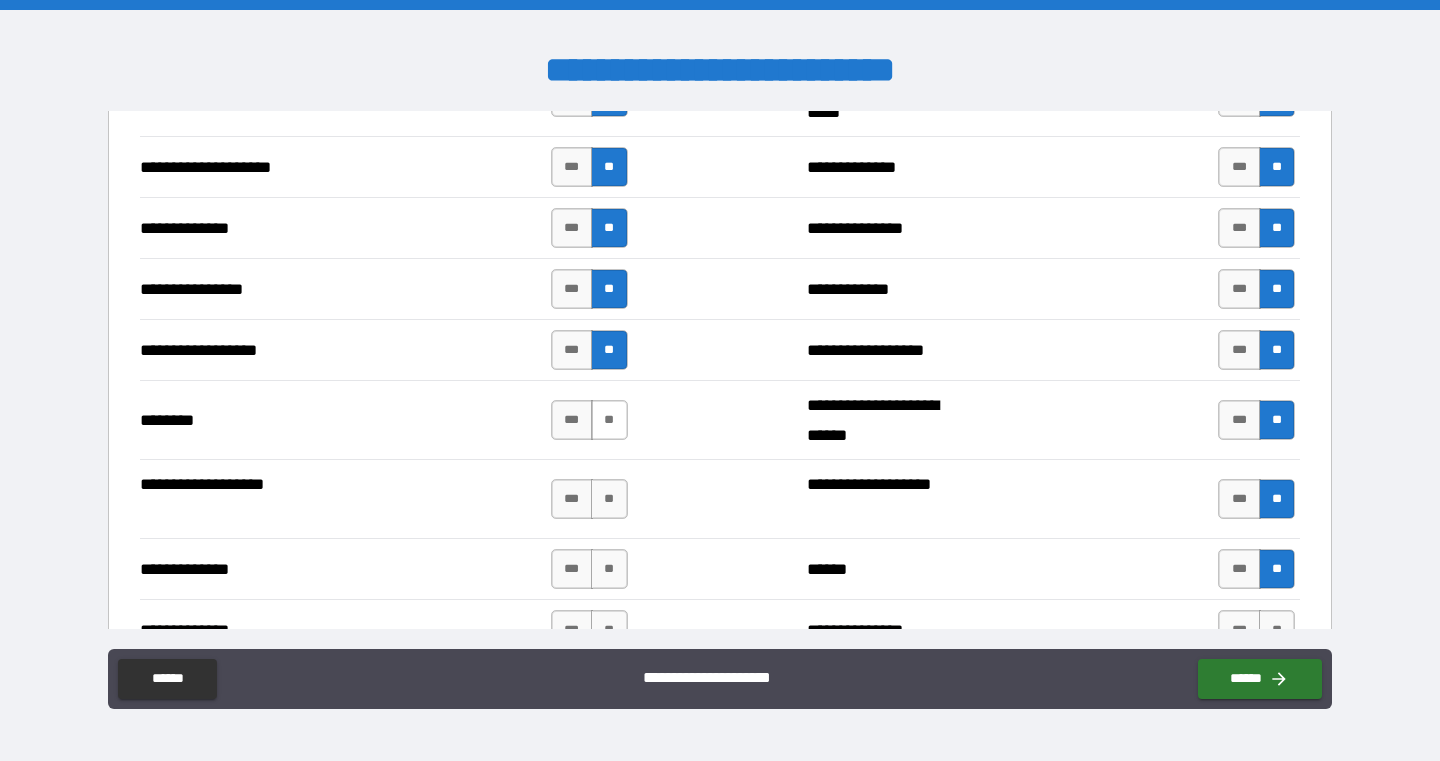 click on "**" at bounding box center [609, 420] 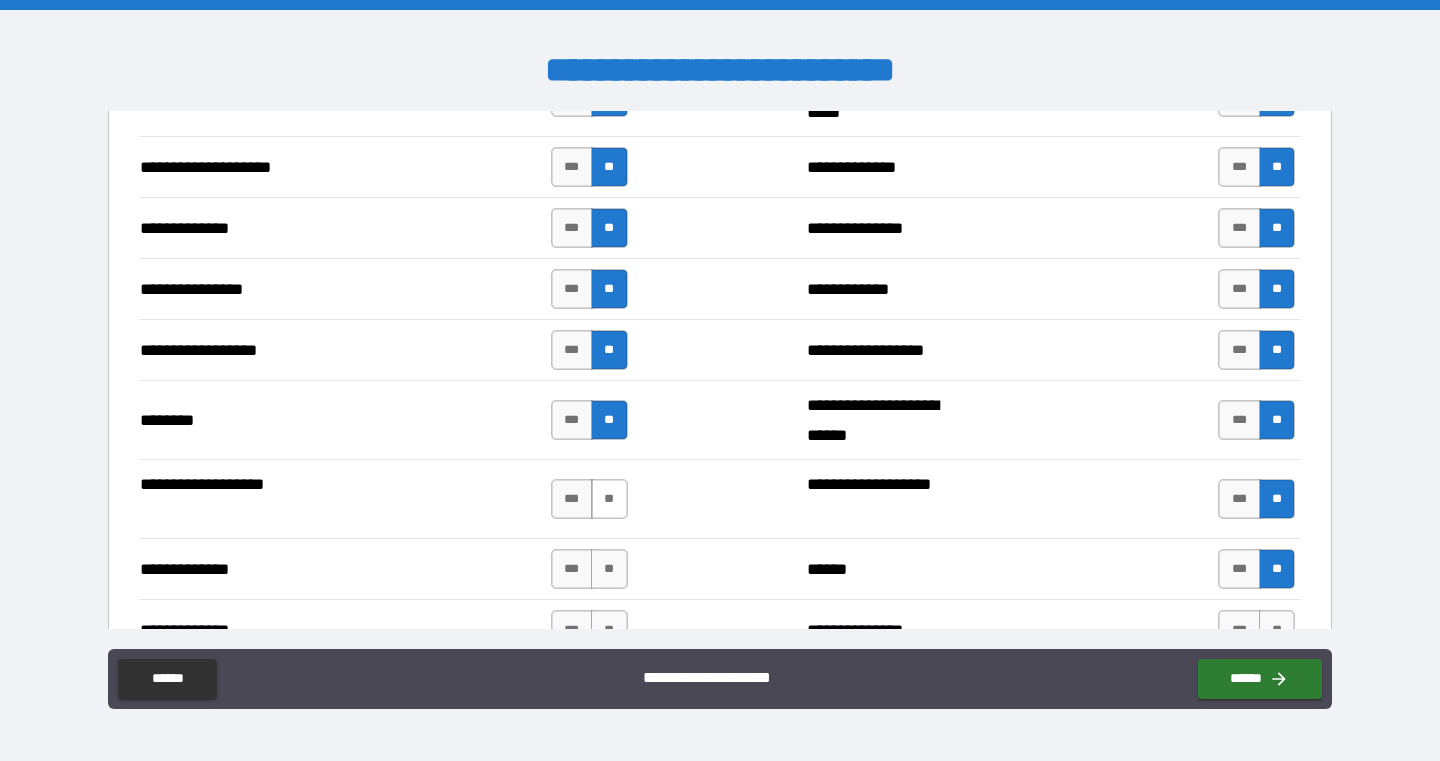 click on "**" at bounding box center [609, 499] 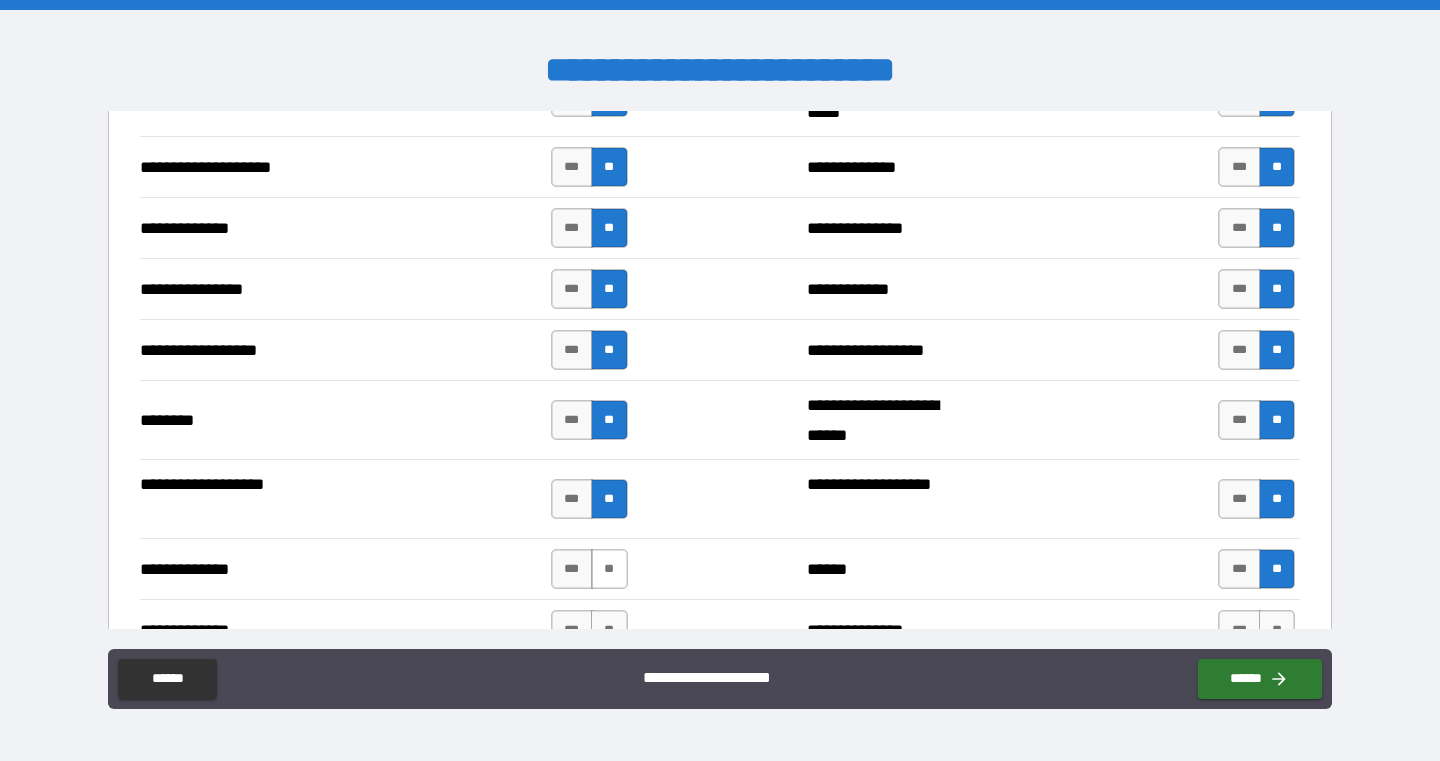 click on "**" at bounding box center [609, 569] 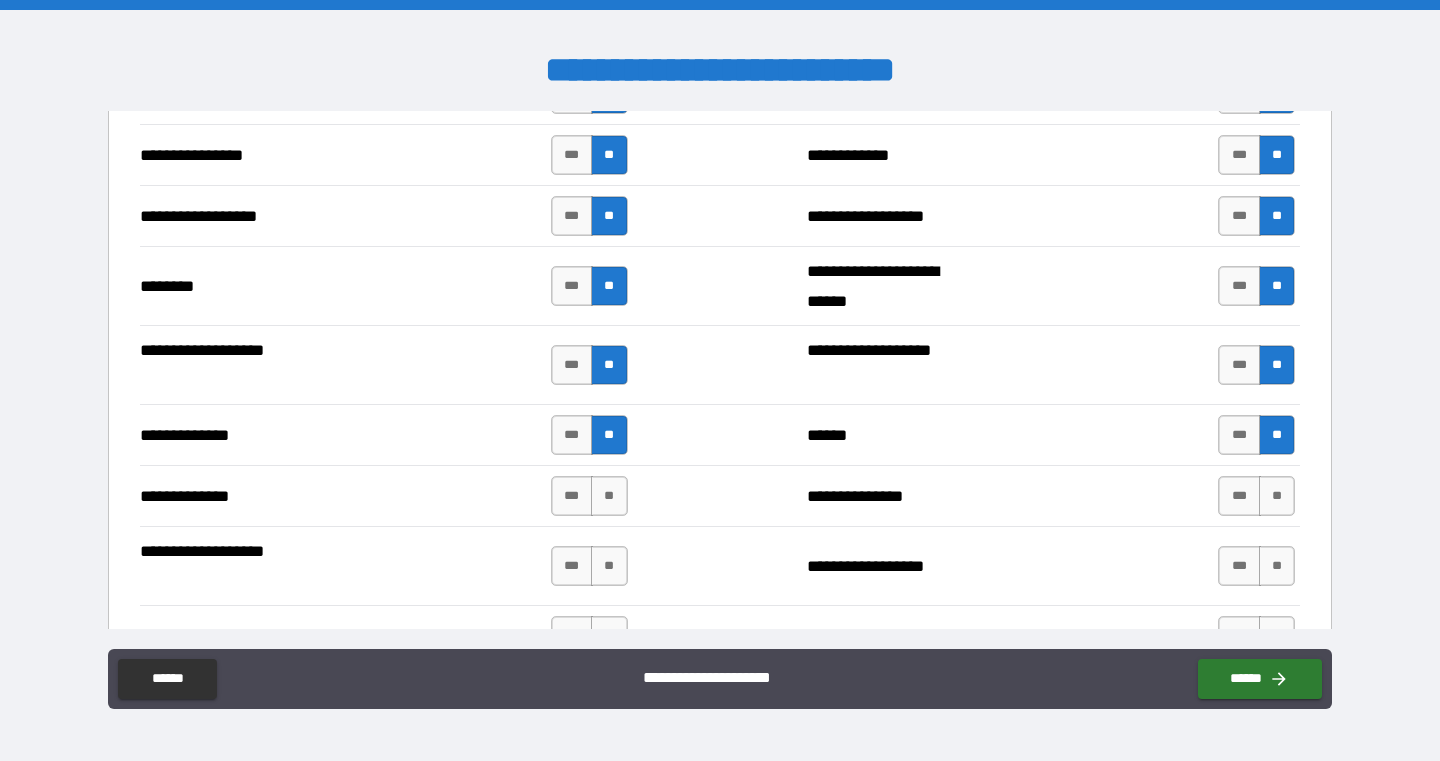 scroll, scrollTop: 3236, scrollLeft: 0, axis: vertical 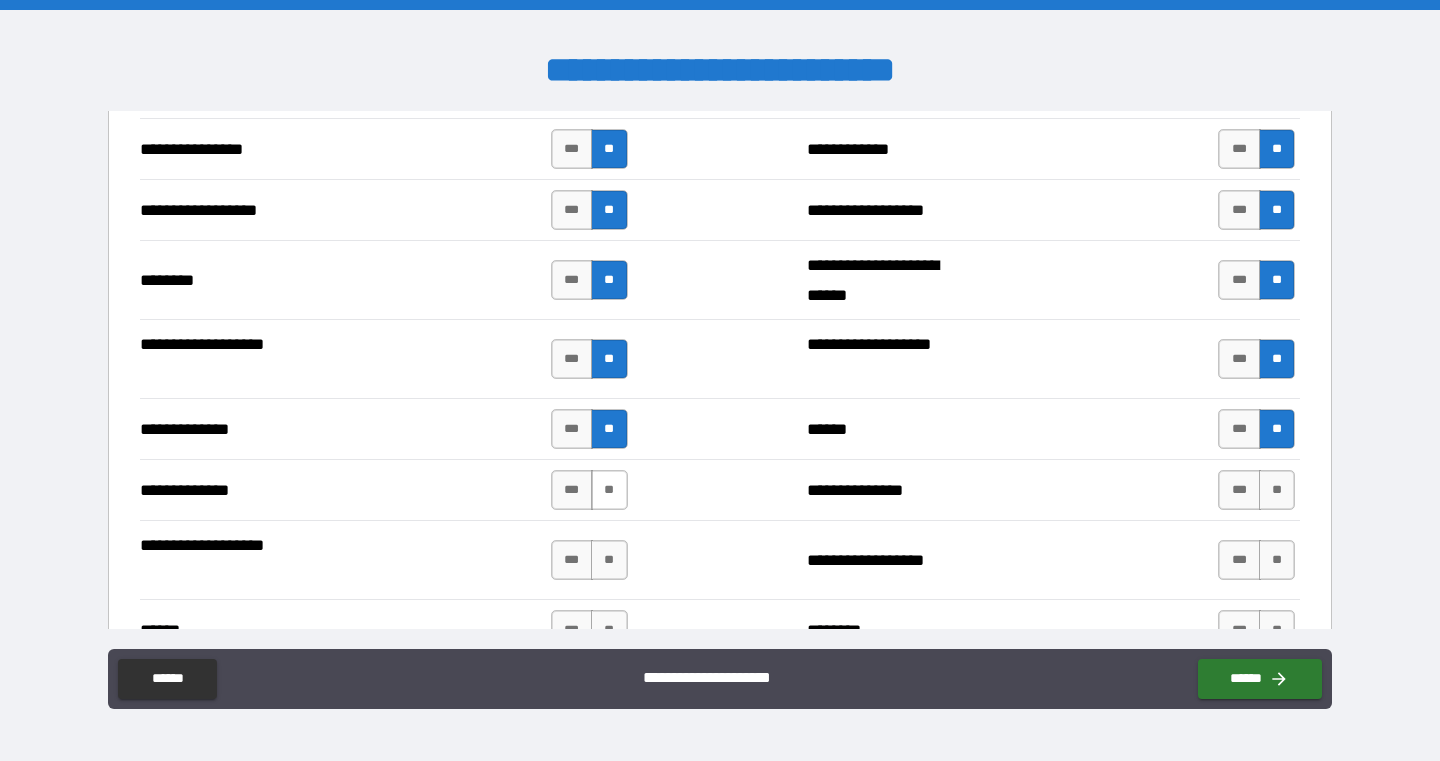 click on "**" at bounding box center (609, 490) 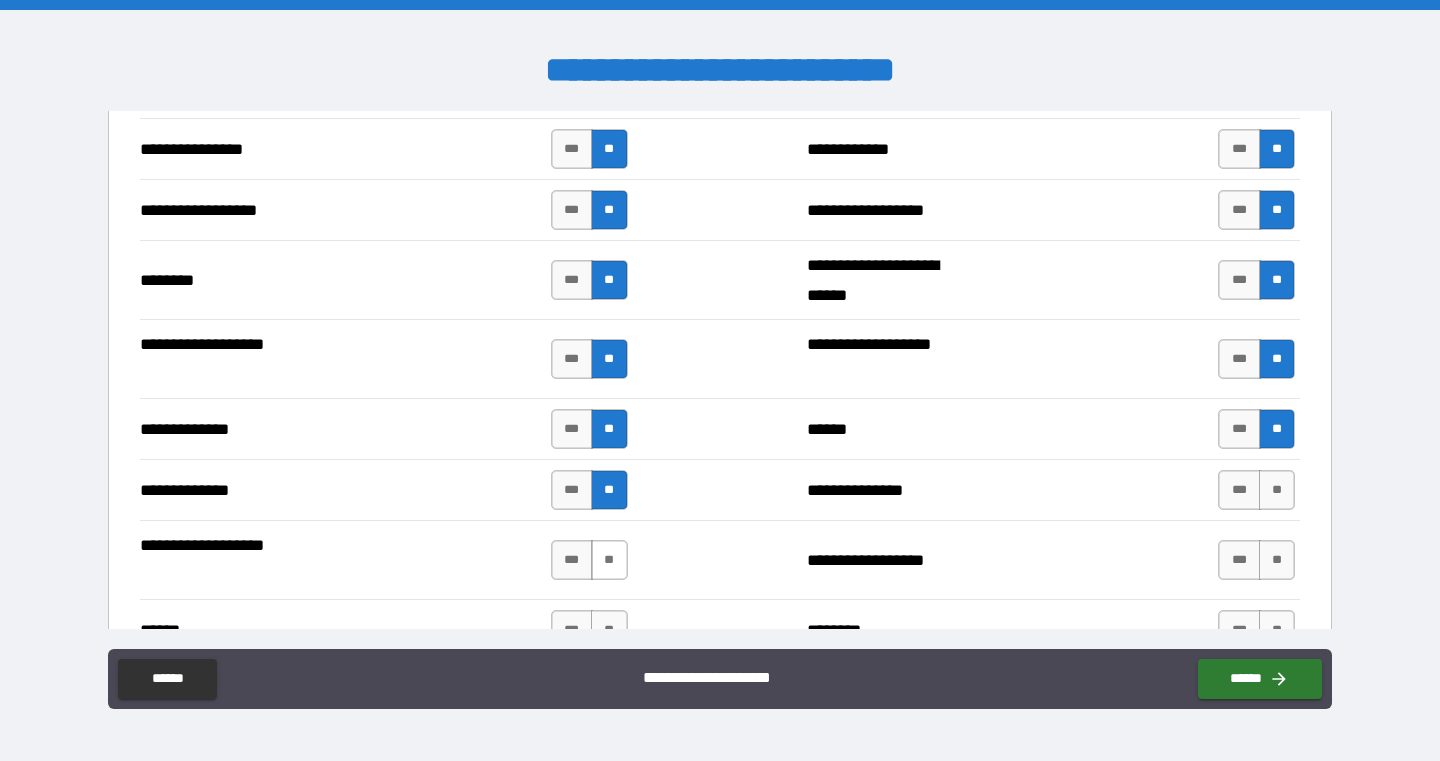 click on "**" at bounding box center [609, 560] 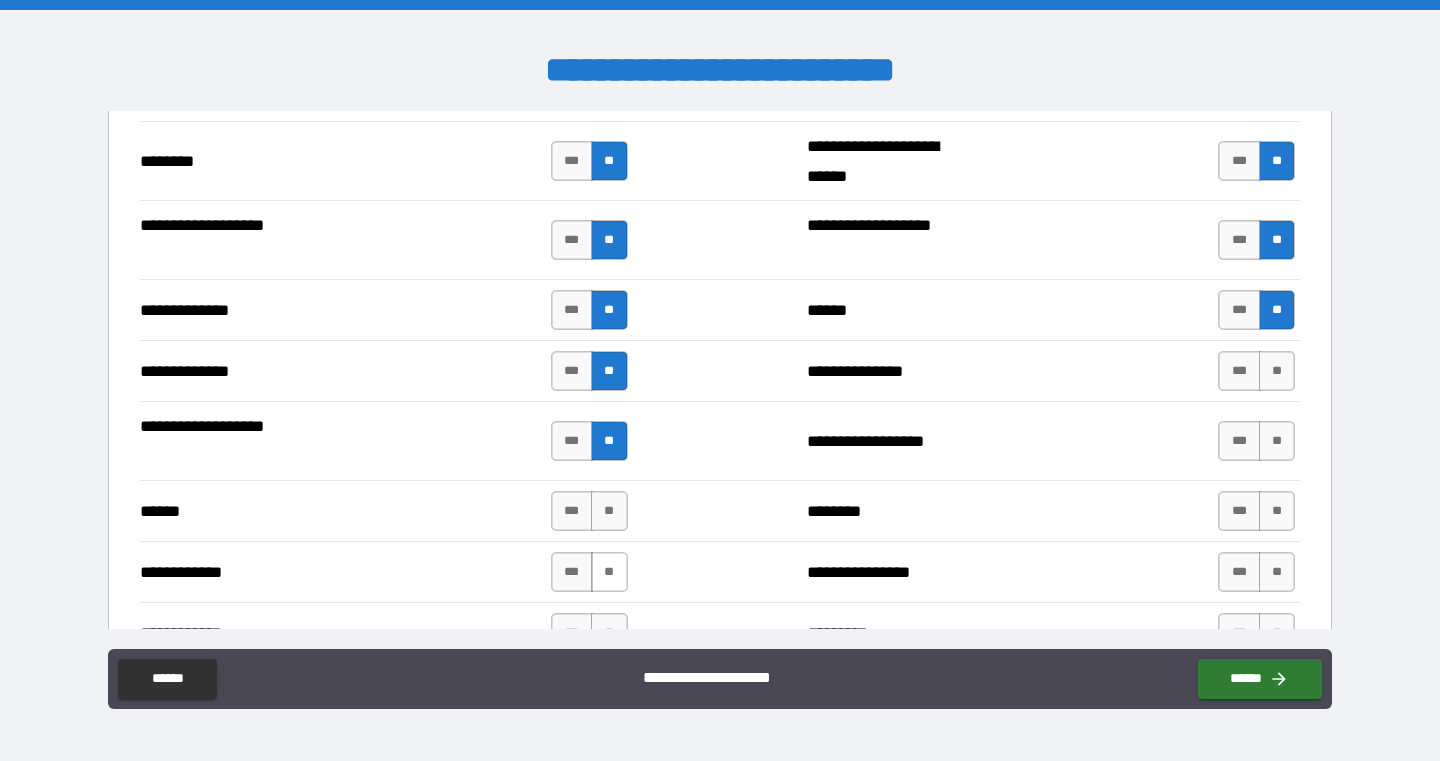 scroll, scrollTop: 3359, scrollLeft: 0, axis: vertical 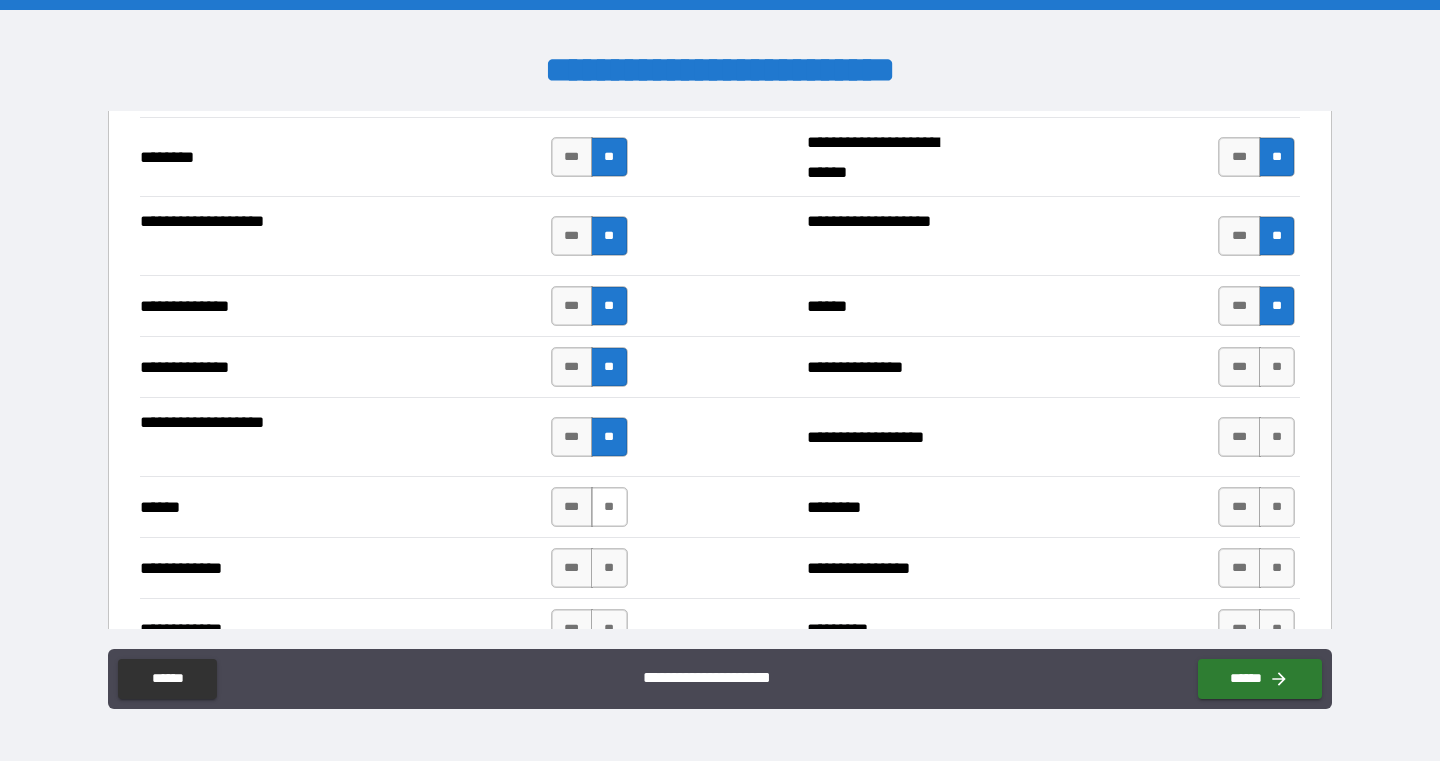 click on "**" at bounding box center [609, 507] 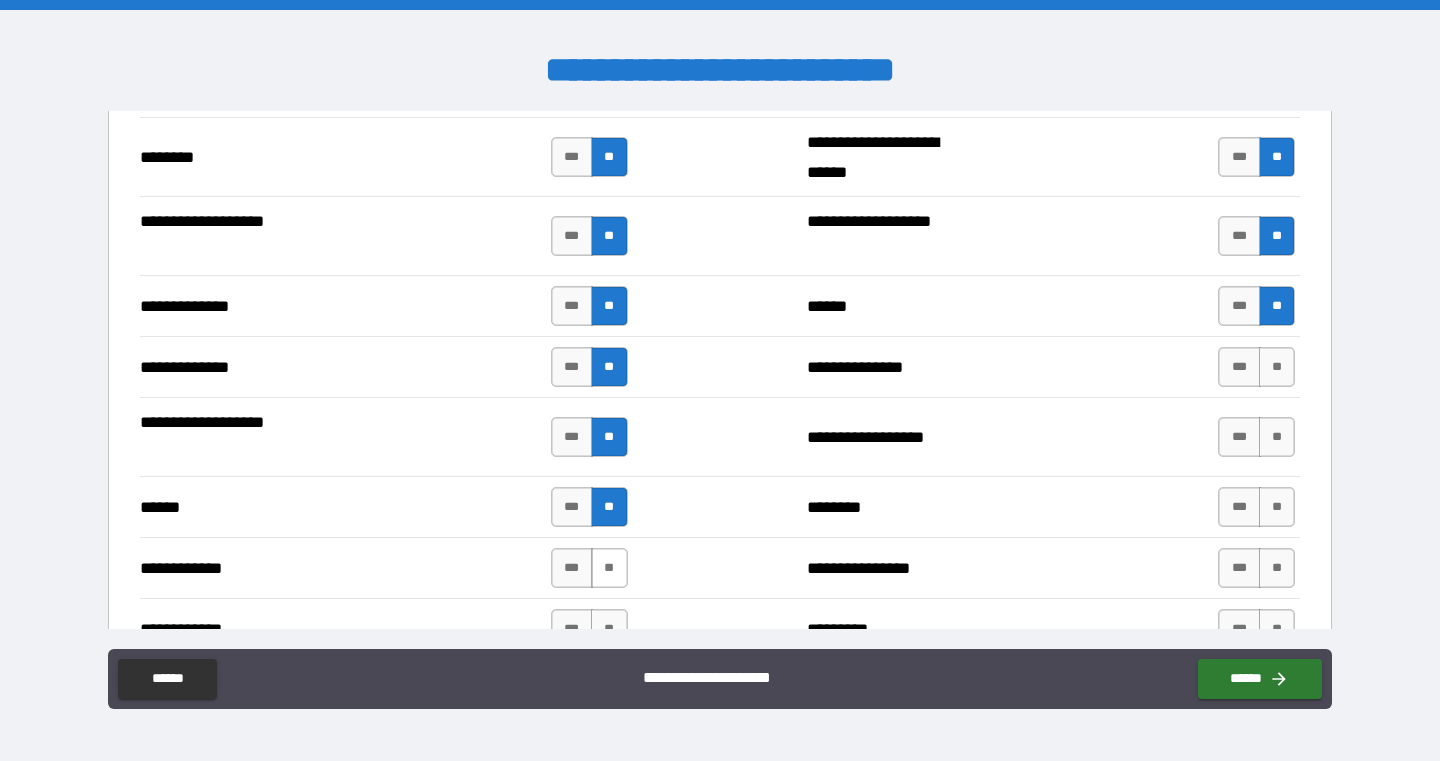 click on "**" at bounding box center [609, 568] 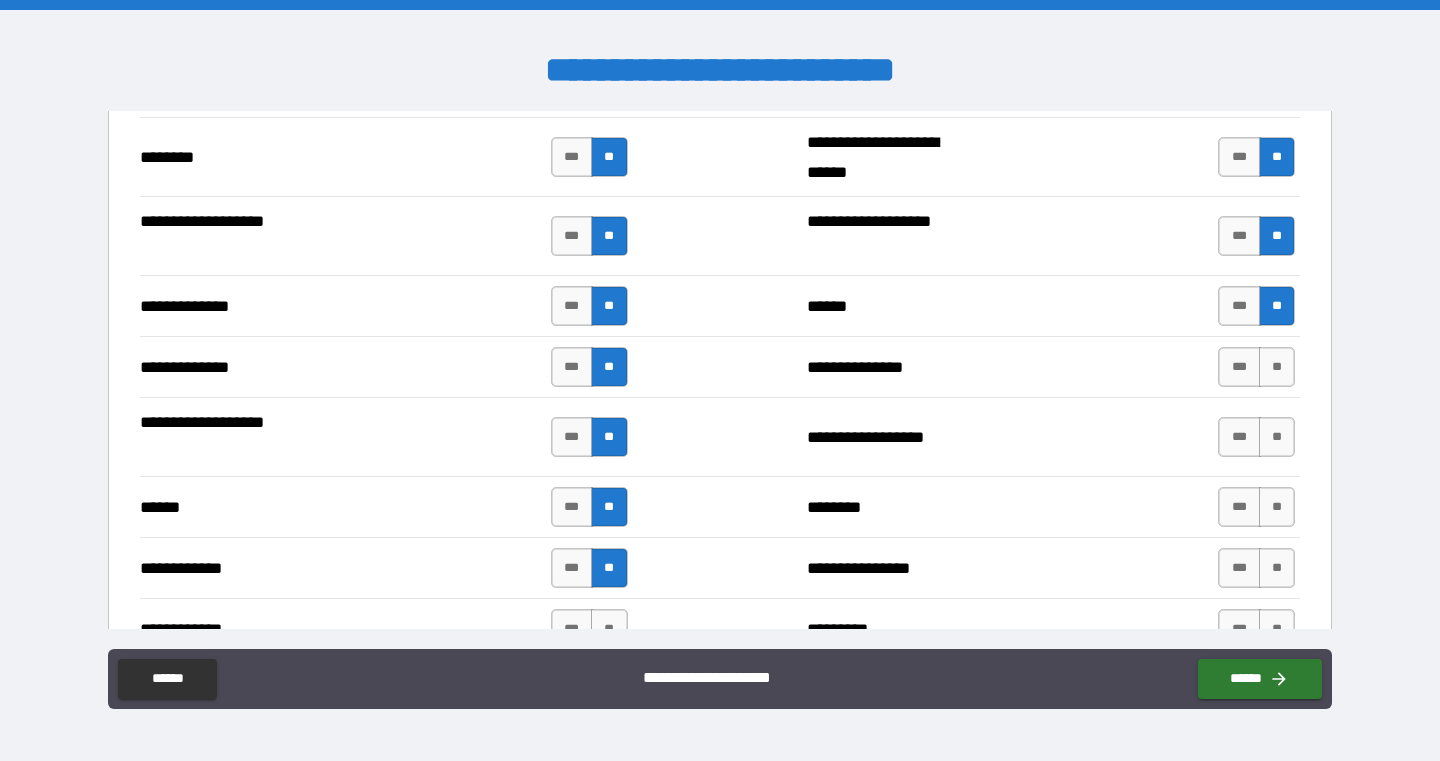 scroll, scrollTop: 3450, scrollLeft: 0, axis: vertical 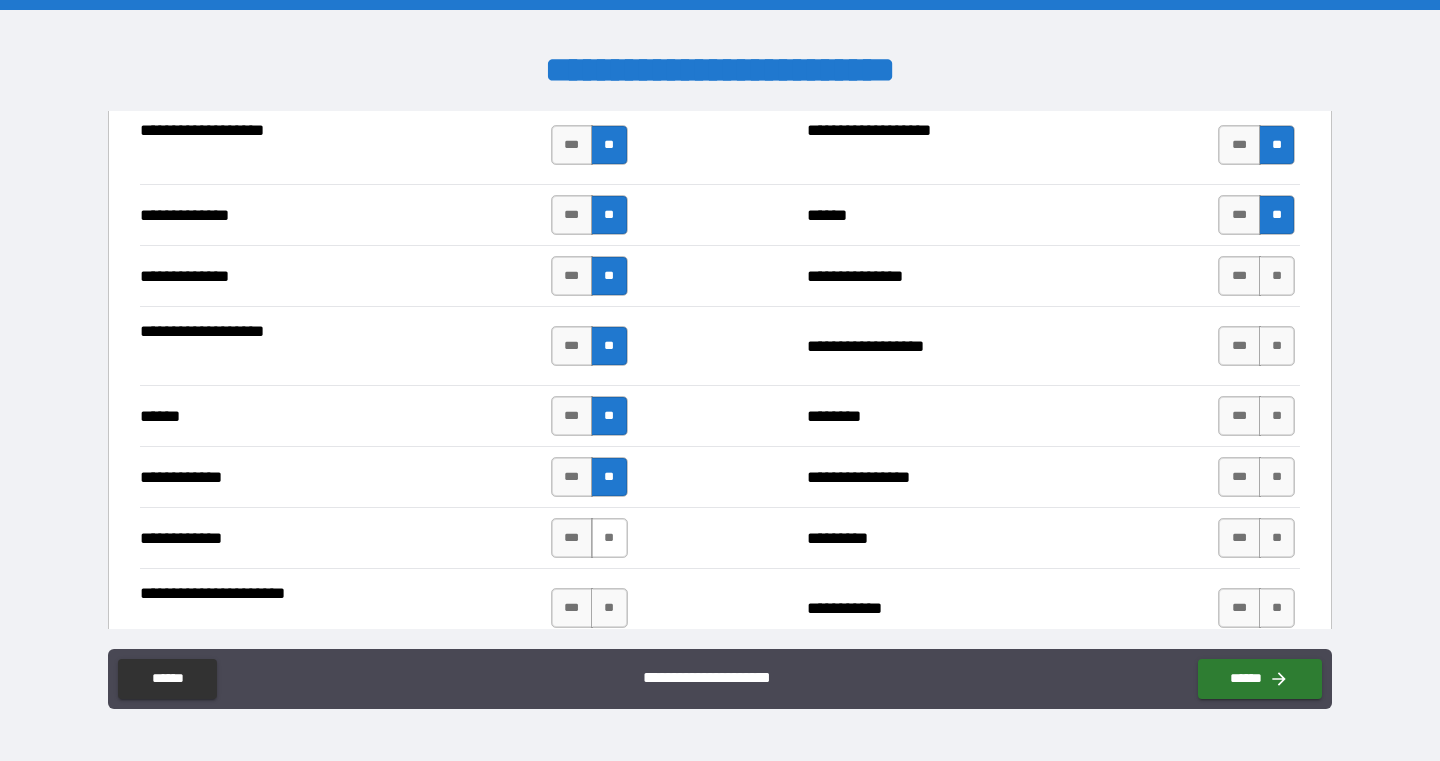 click on "**" at bounding box center [609, 538] 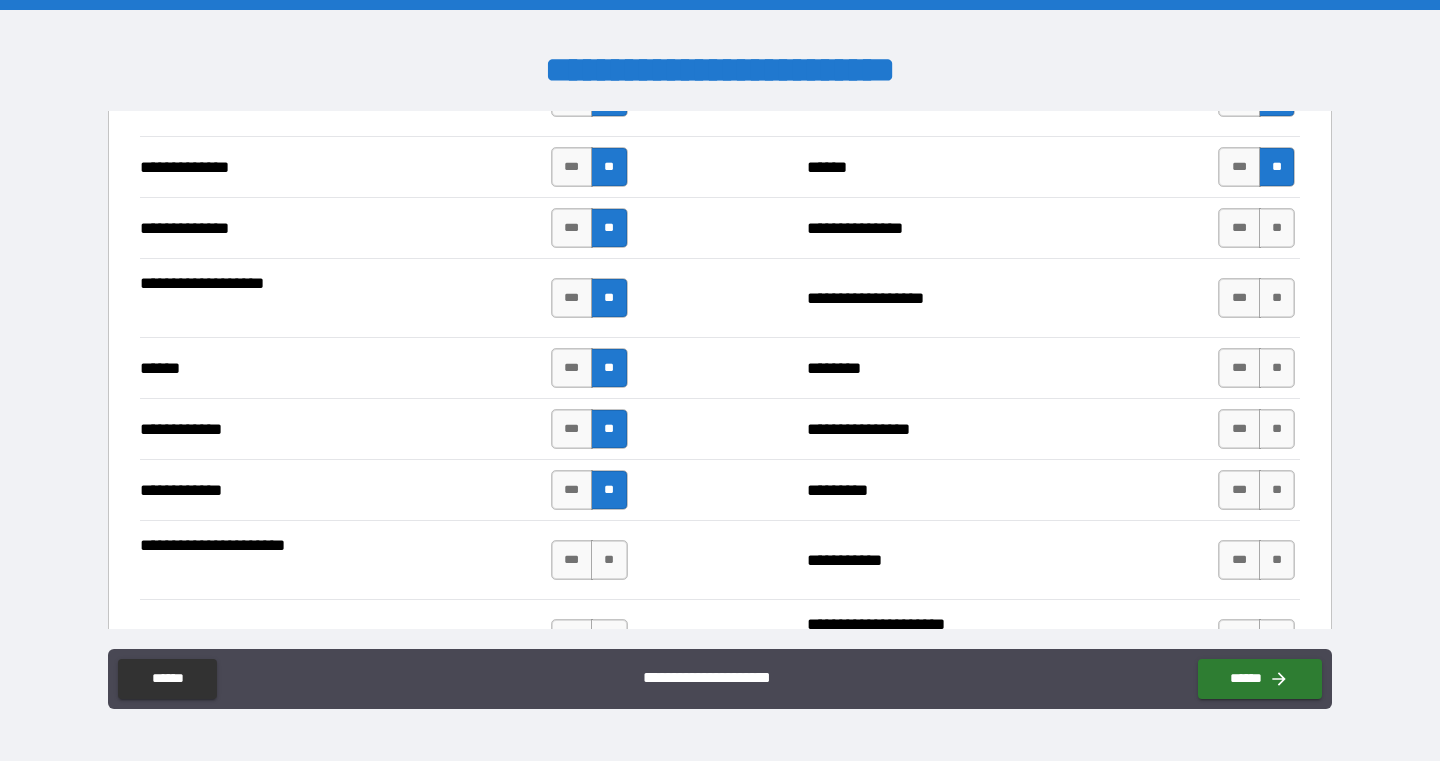 scroll, scrollTop: 3523, scrollLeft: 0, axis: vertical 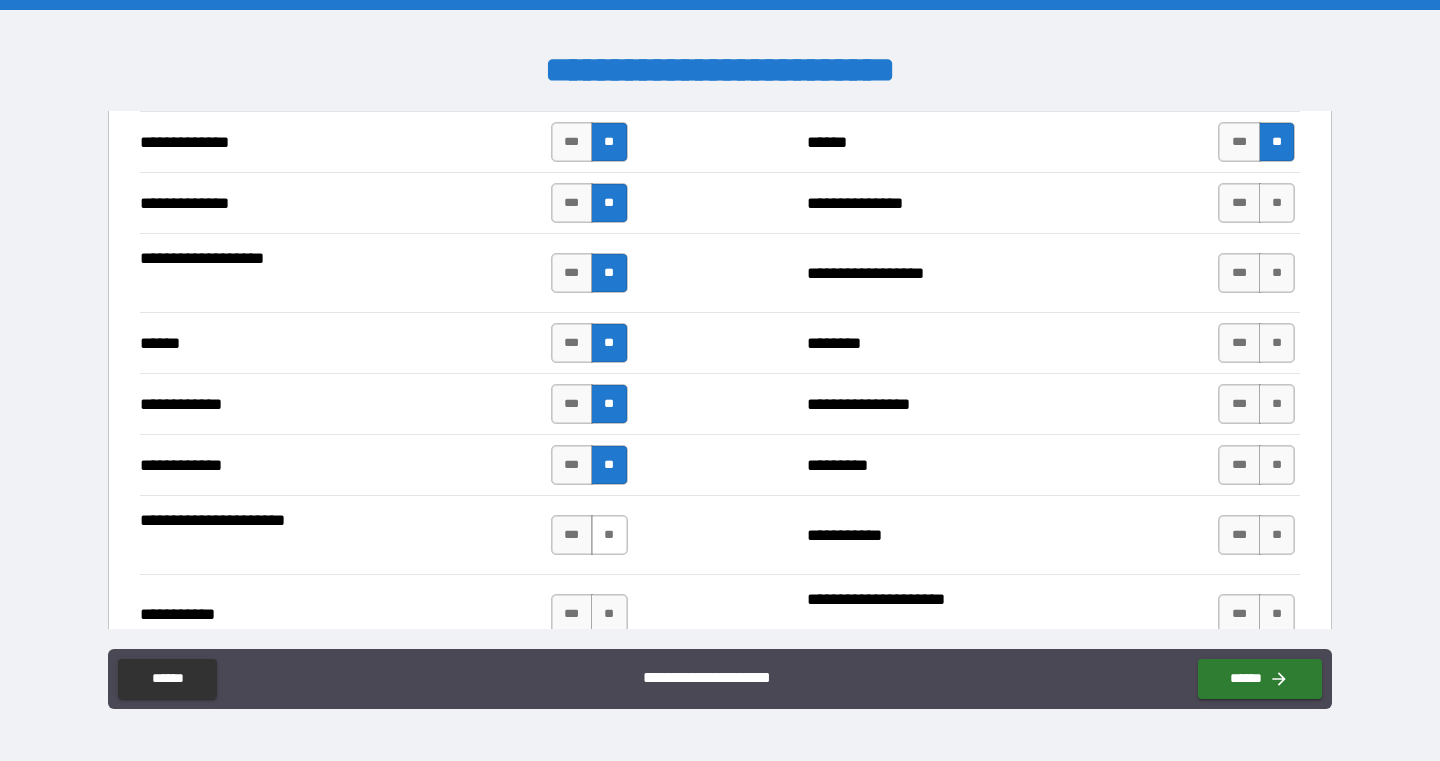 click on "**" at bounding box center (609, 535) 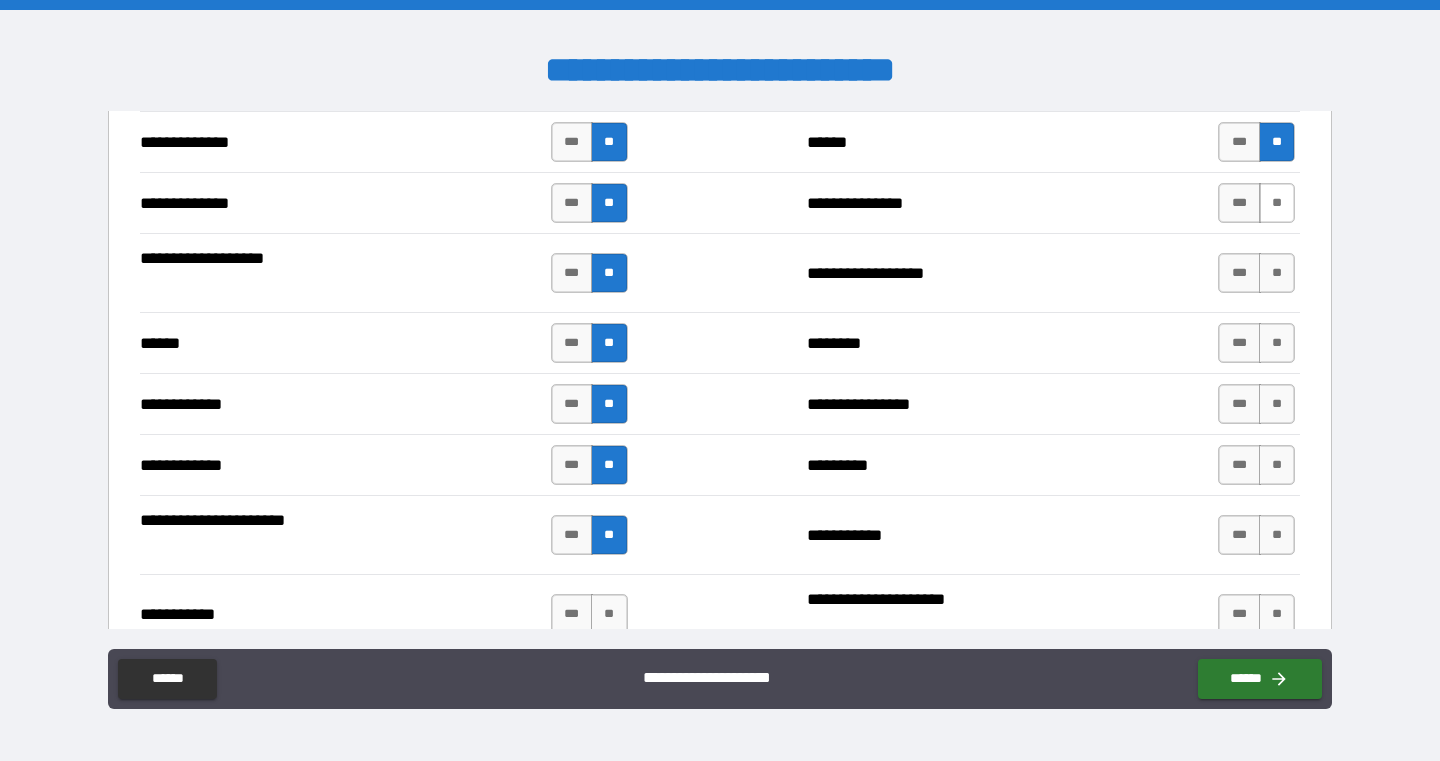 click on "**" at bounding box center (1277, 203) 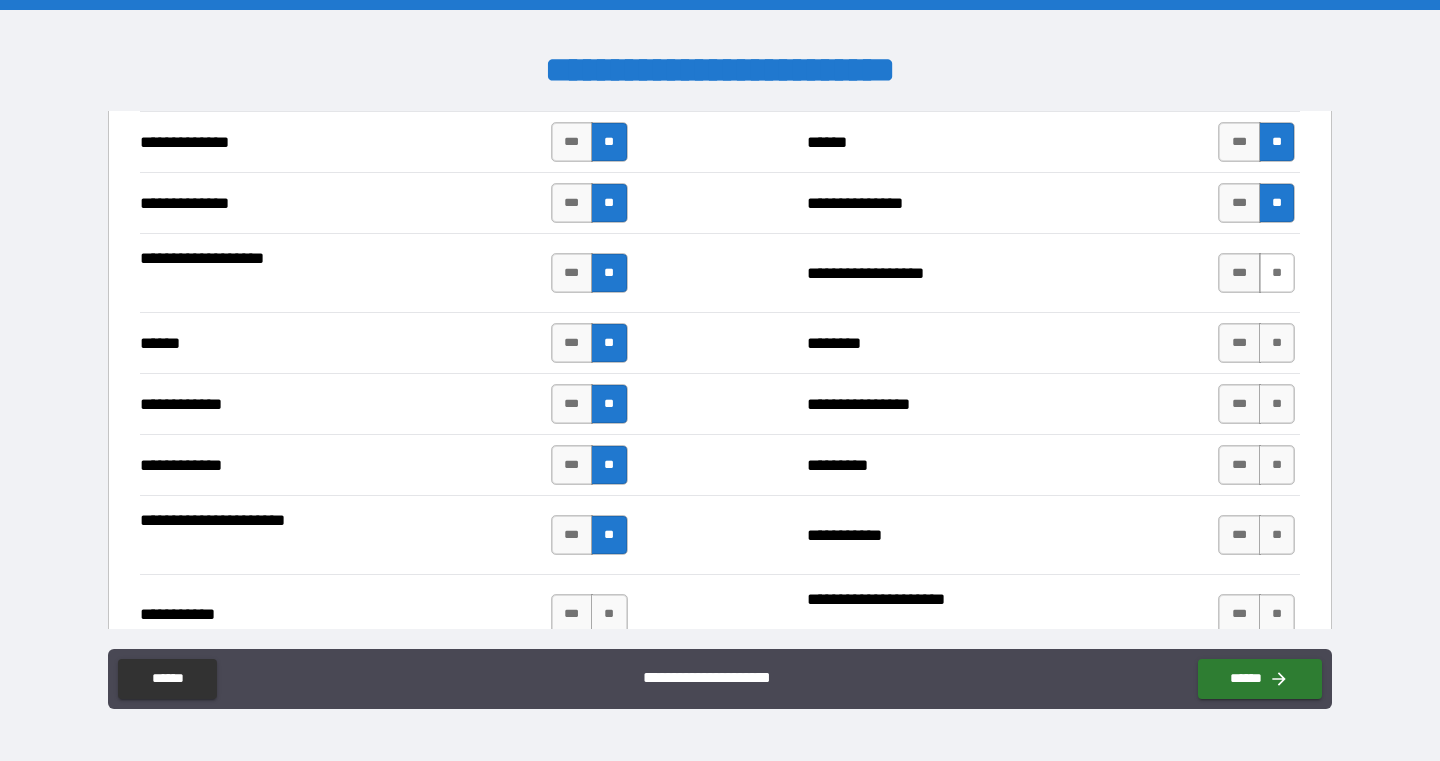 click on "**" at bounding box center (1277, 273) 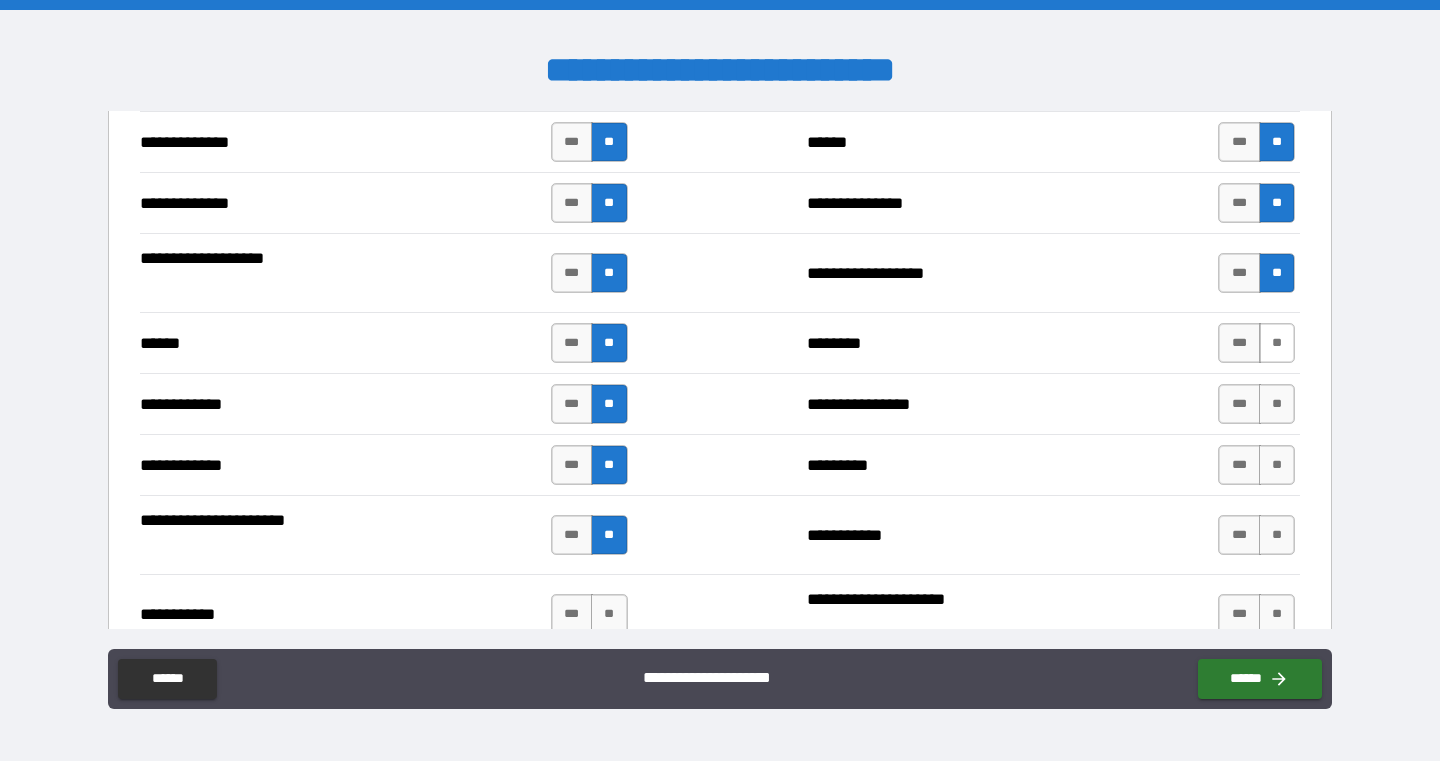 click on "**" at bounding box center (1277, 343) 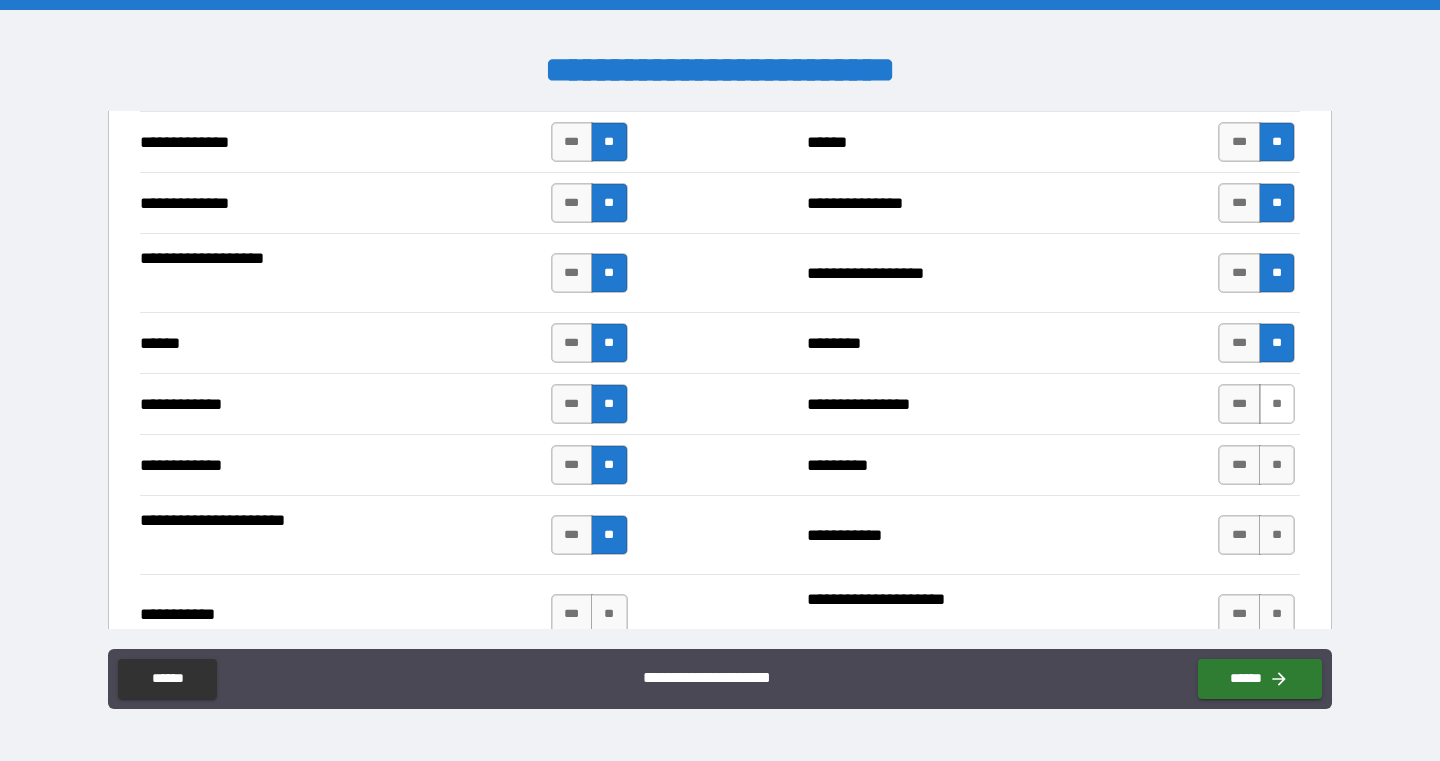 click on "**" at bounding box center [1277, 404] 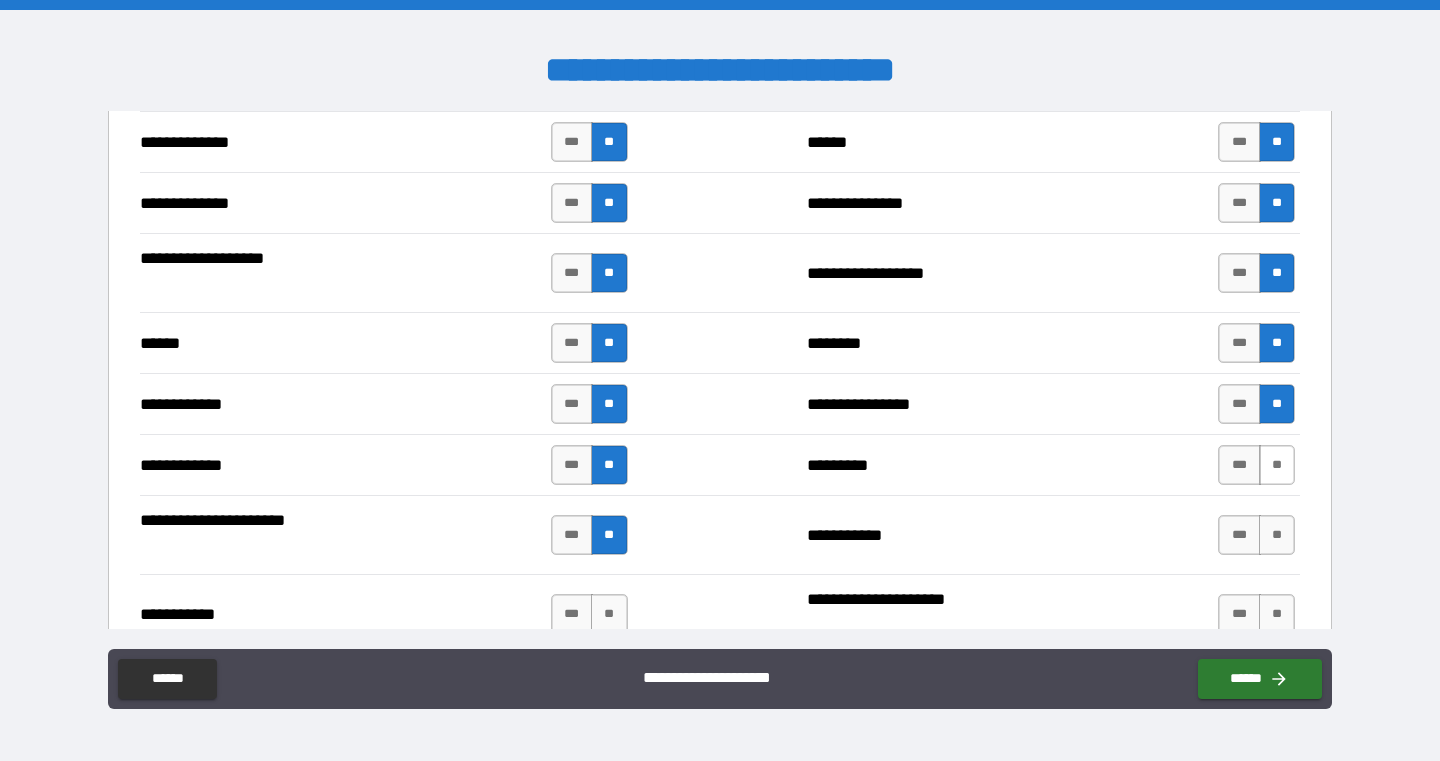 click on "**" at bounding box center (1277, 465) 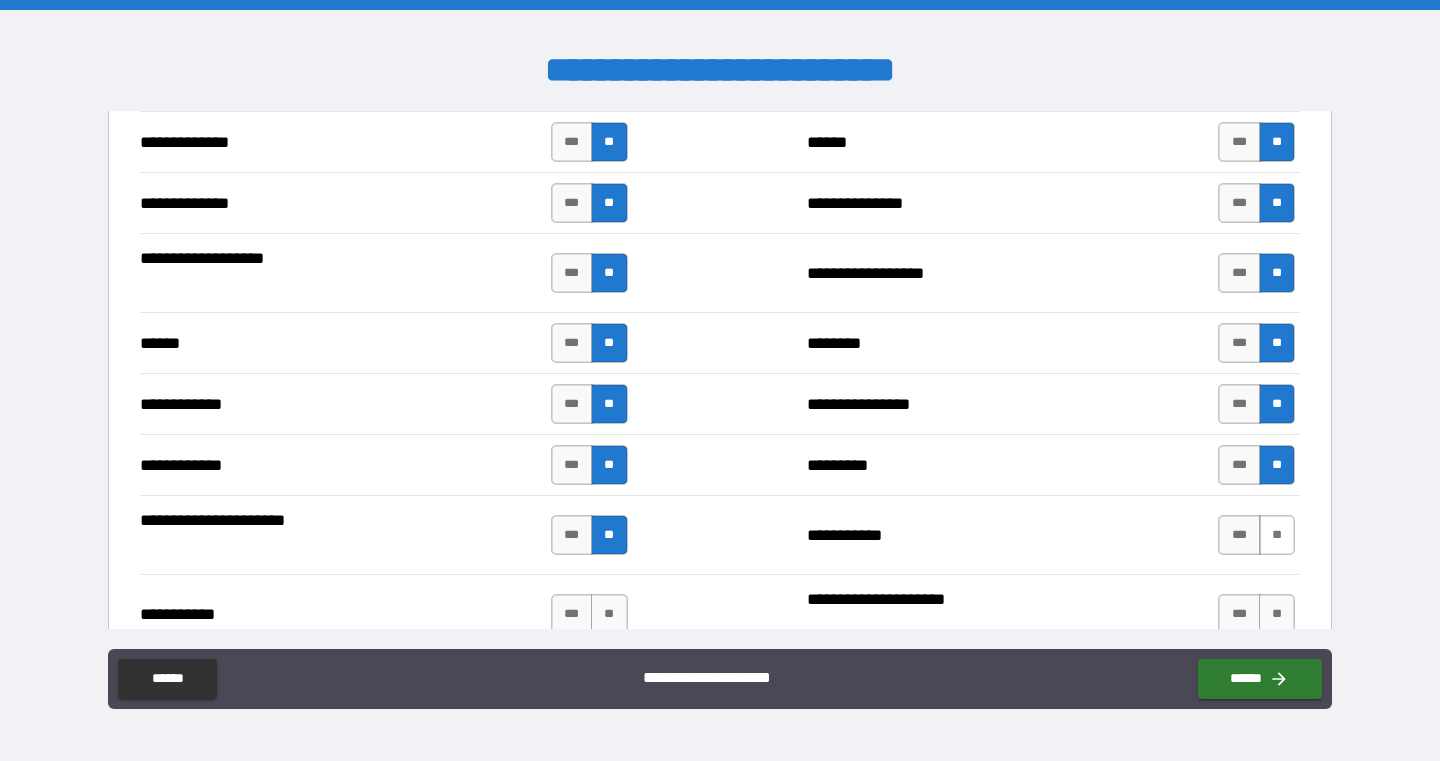 click on "**" at bounding box center (1277, 535) 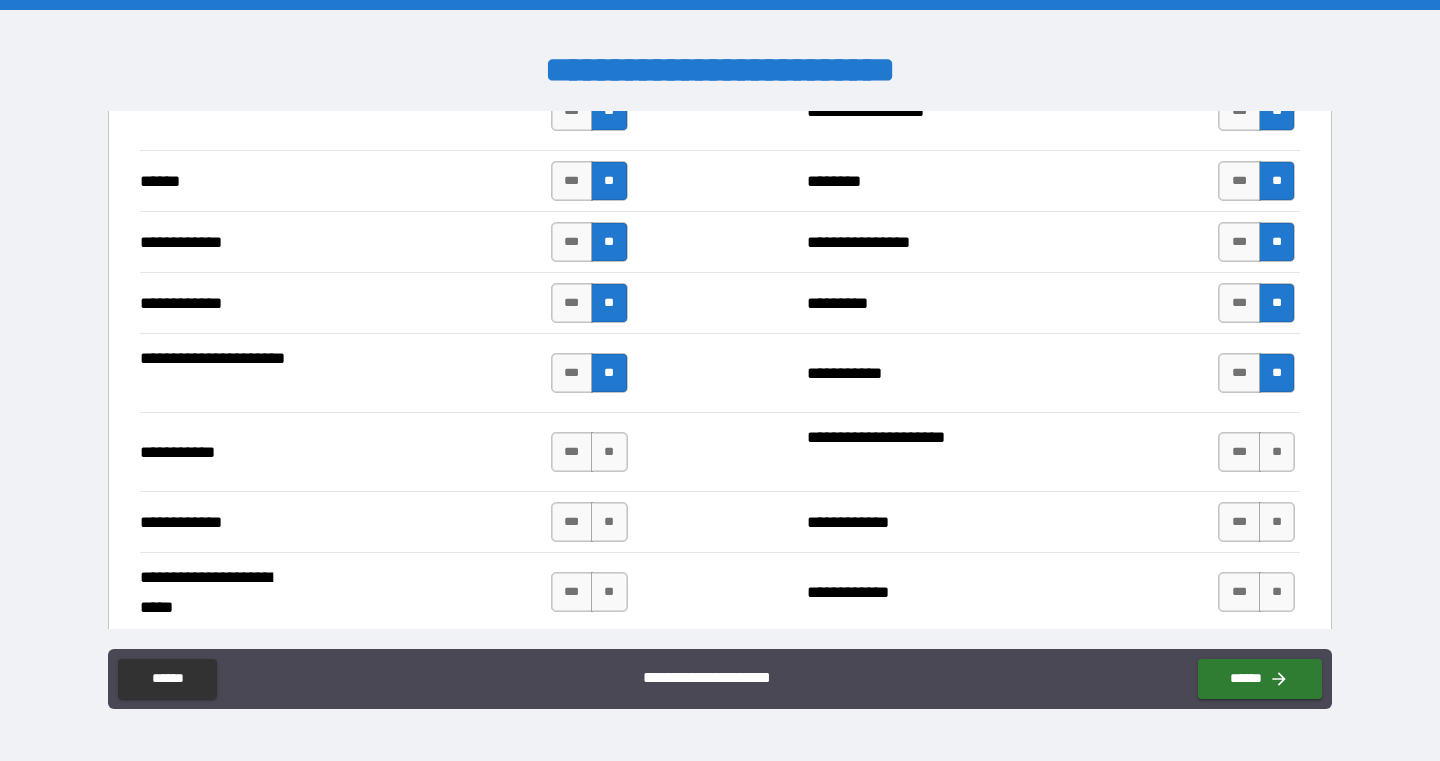 scroll, scrollTop: 3704, scrollLeft: 0, axis: vertical 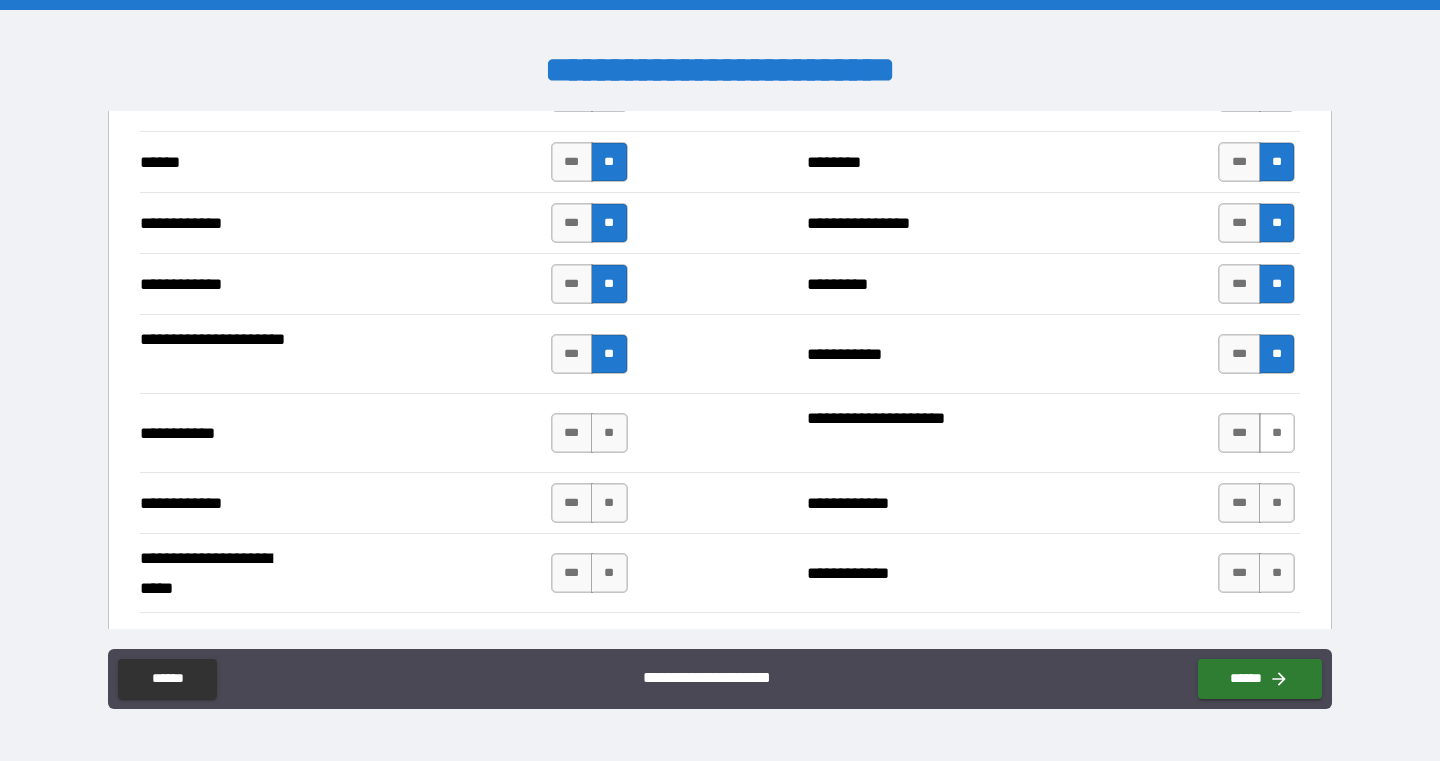 click on "**" at bounding box center [1277, 433] 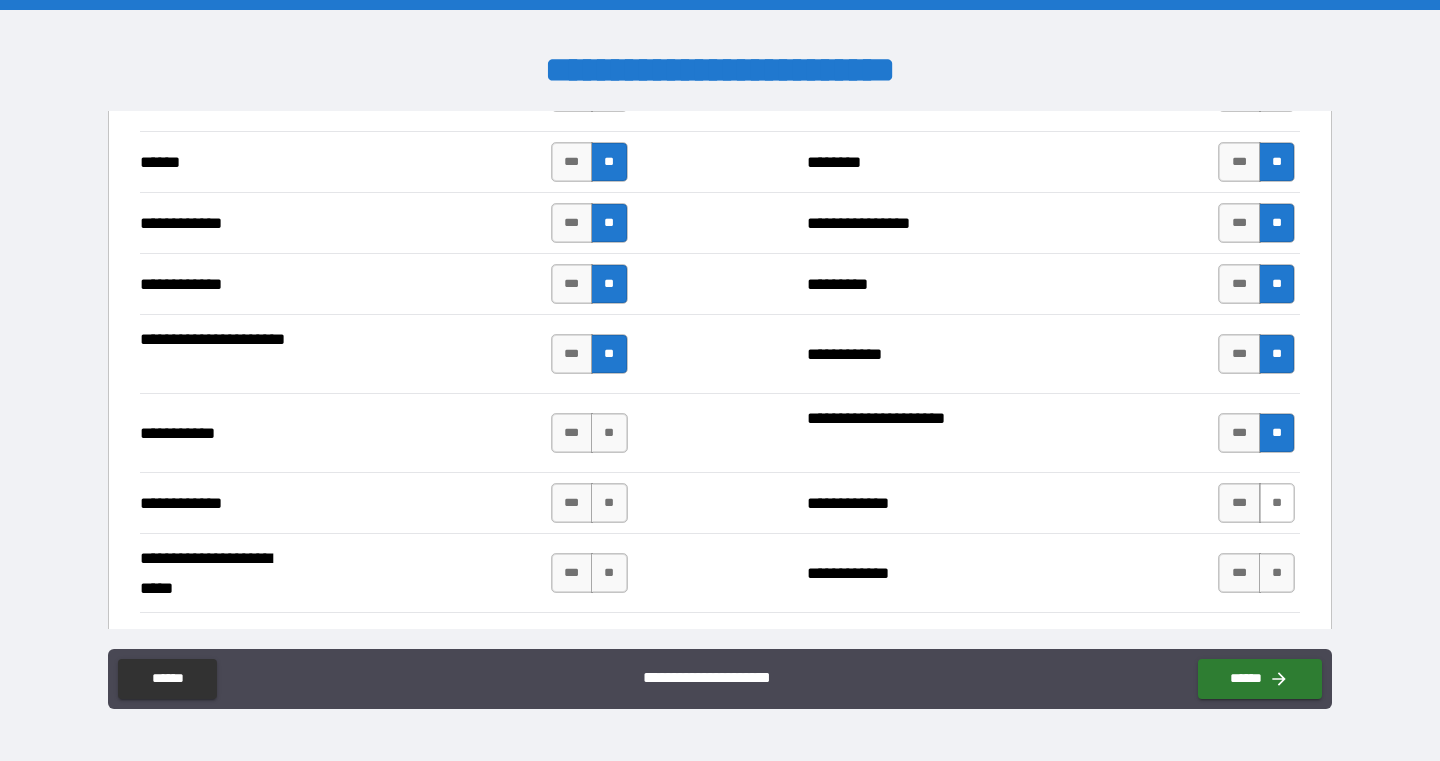 click on "**" at bounding box center [1277, 503] 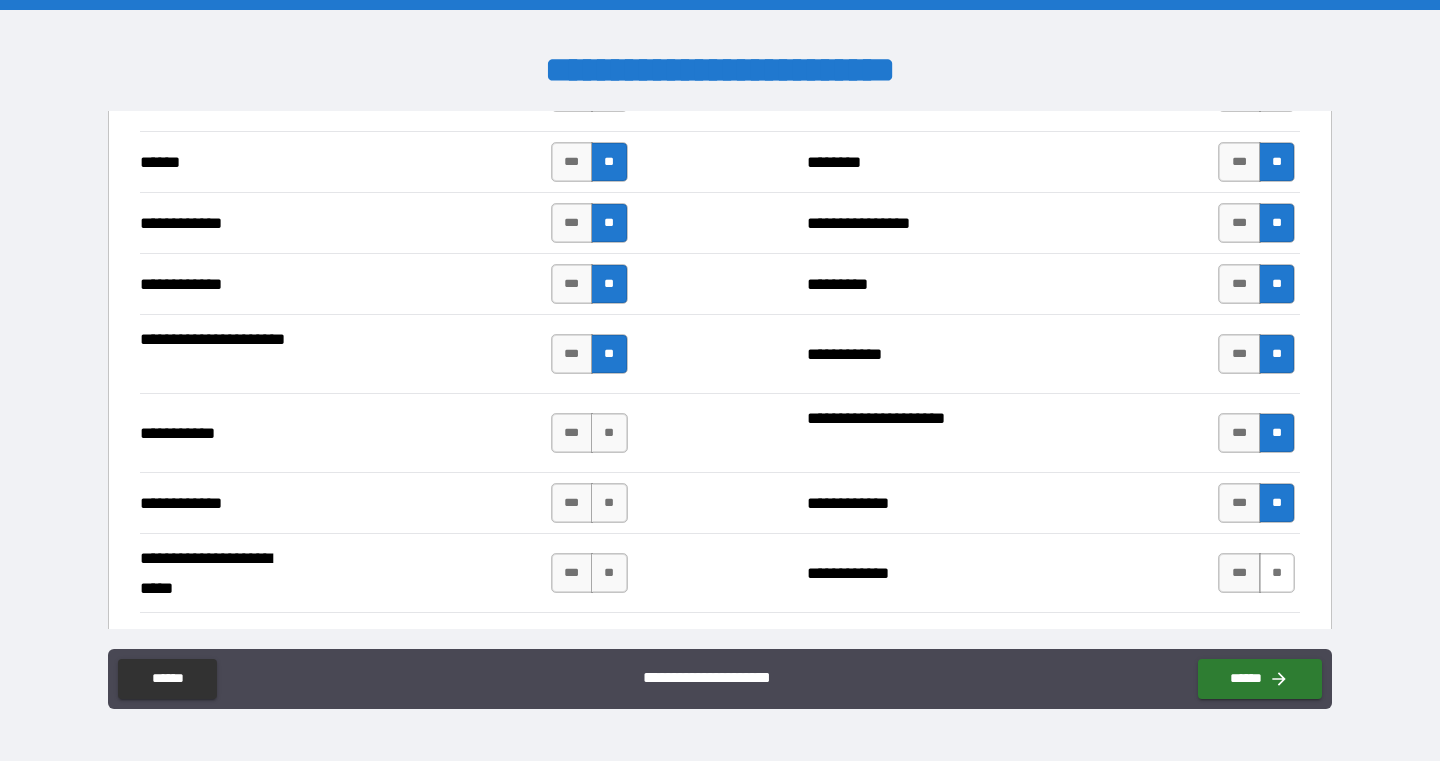 click on "**" at bounding box center [1277, 573] 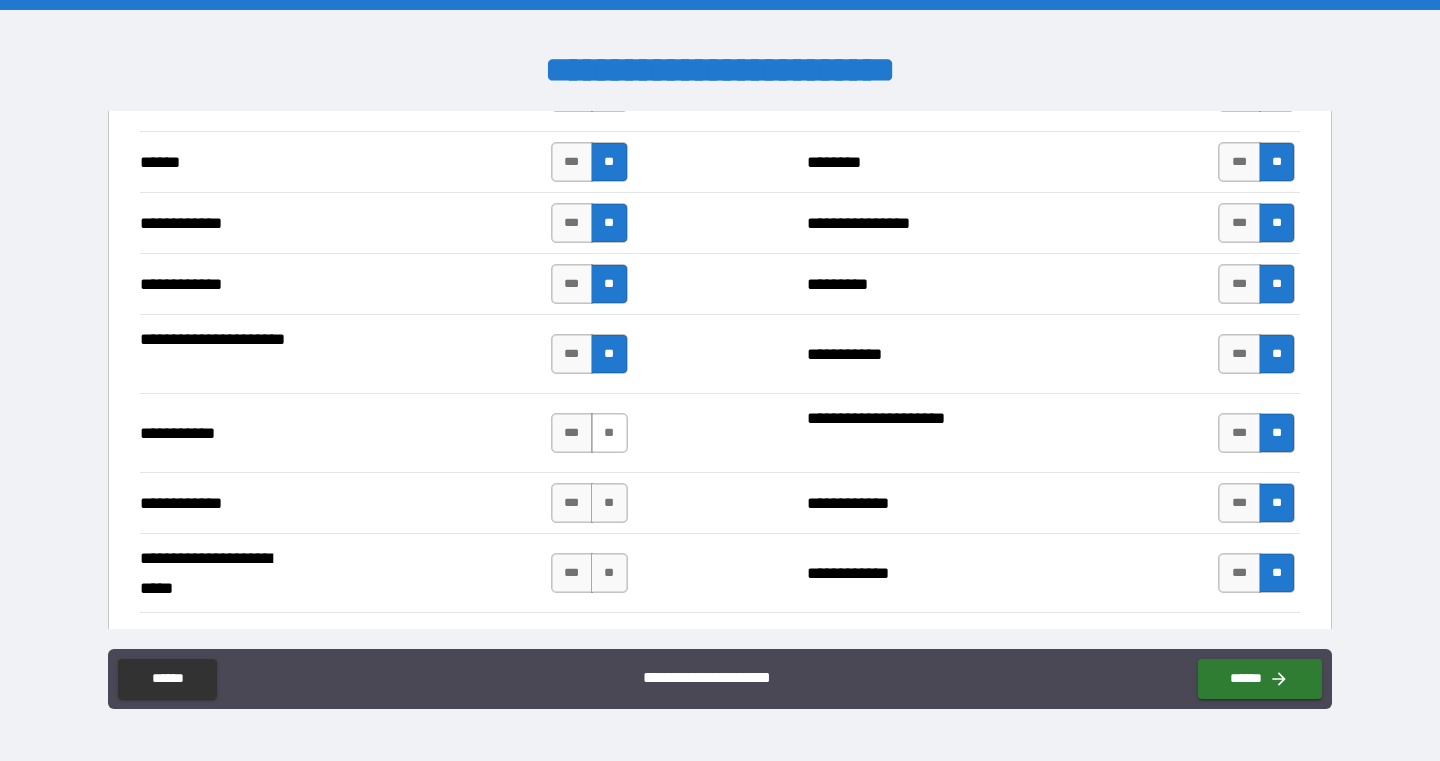 click on "**" at bounding box center [609, 433] 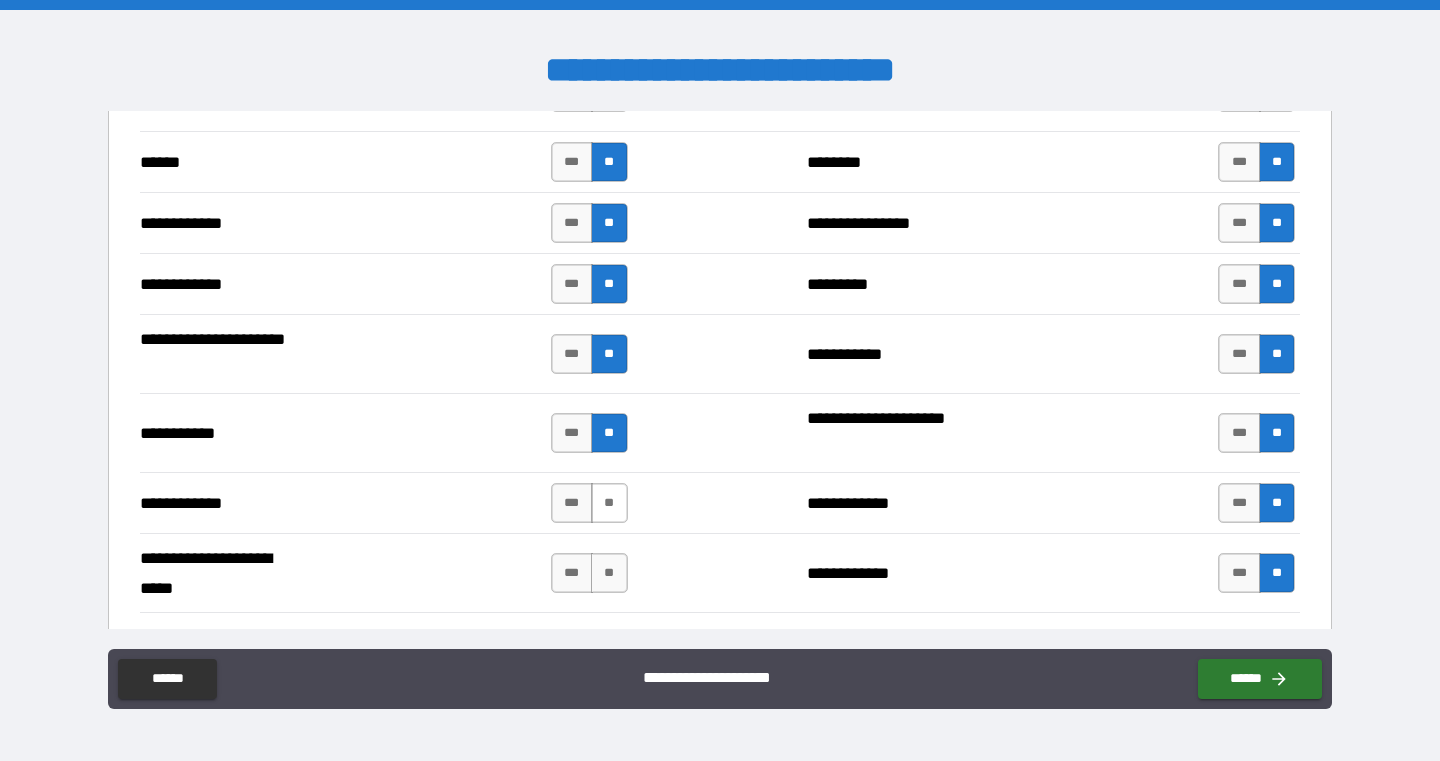 click on "**" at bounding box center (609, 503) 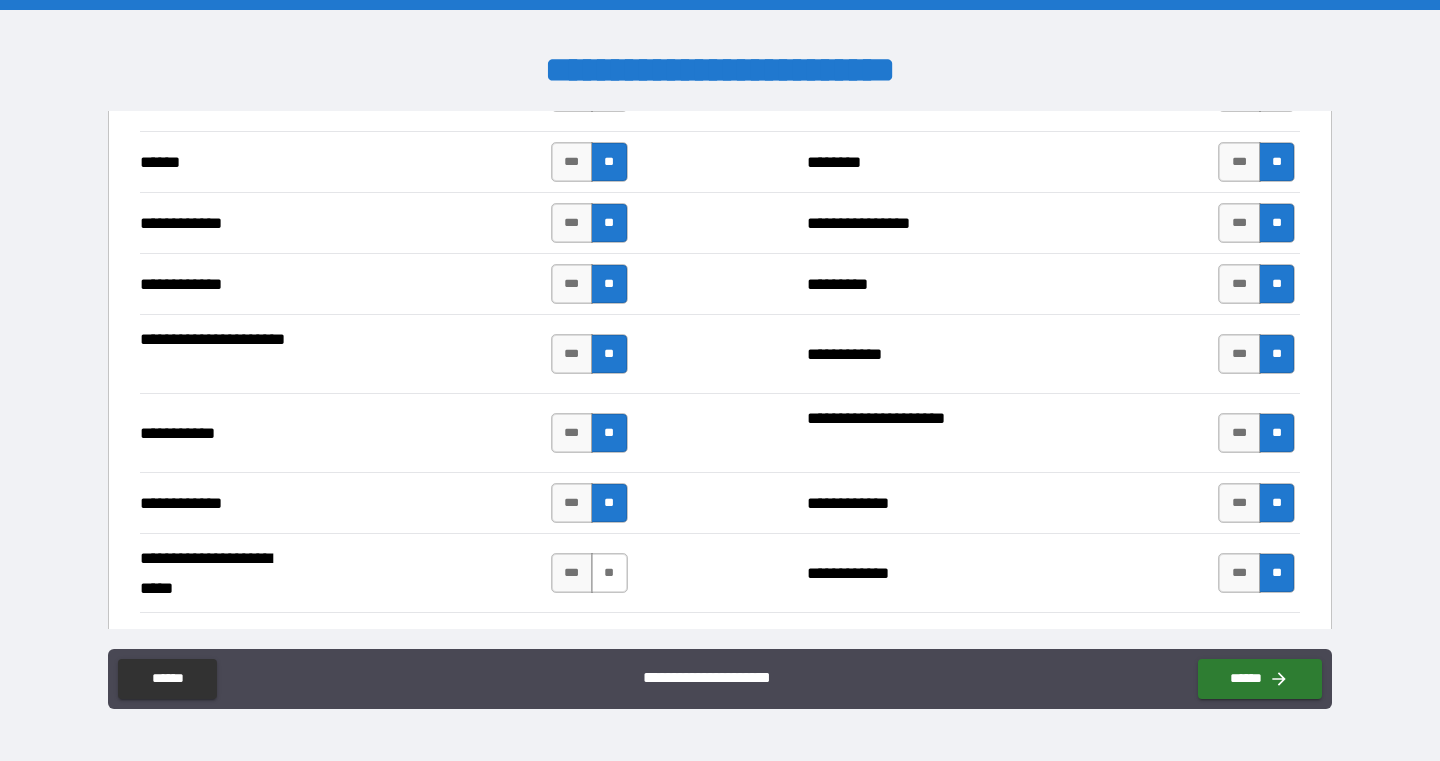 click on "**" at bounding box center [609, 573] 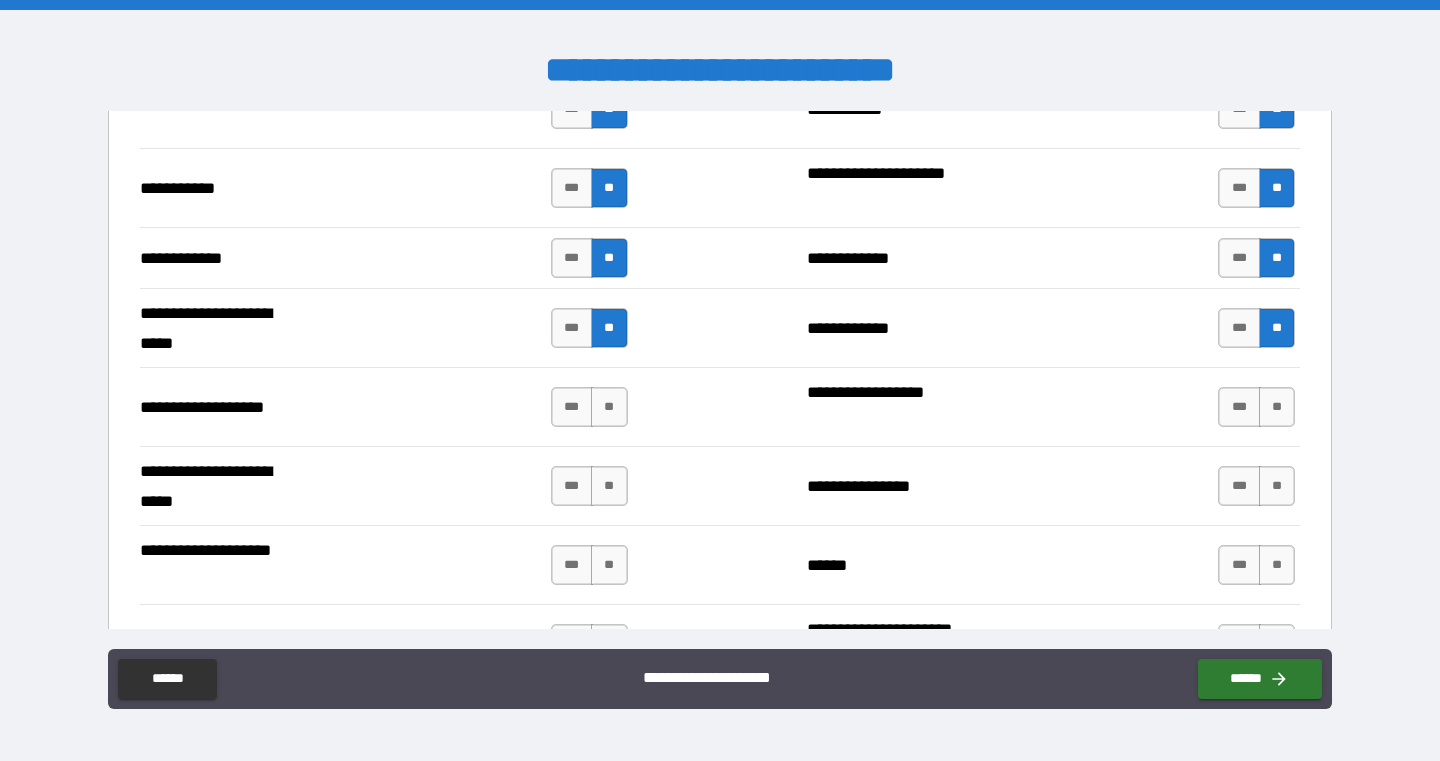 scroll, scrollTop: 4011, scrollLeft: 0, axis: vertical 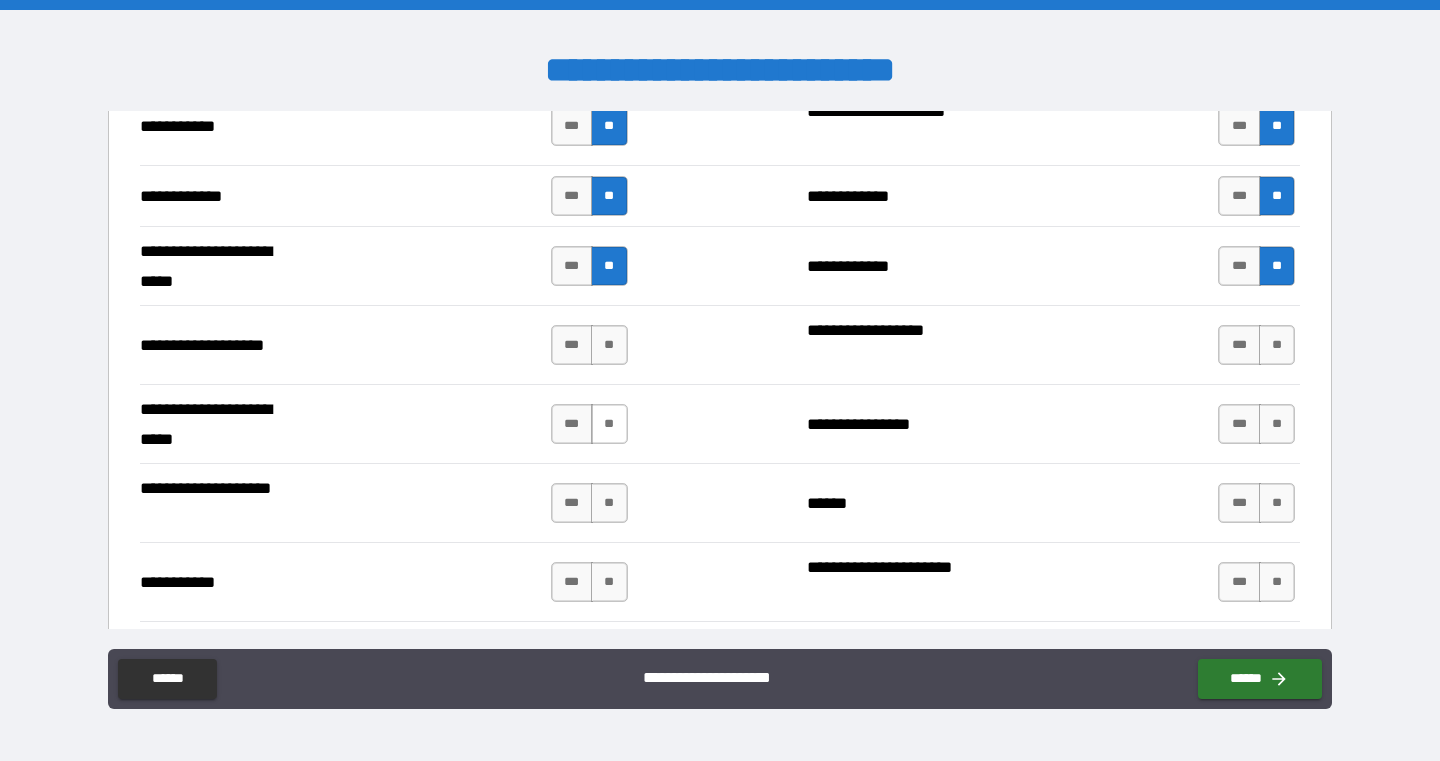 click on "**" at bounding box center [609, 424] 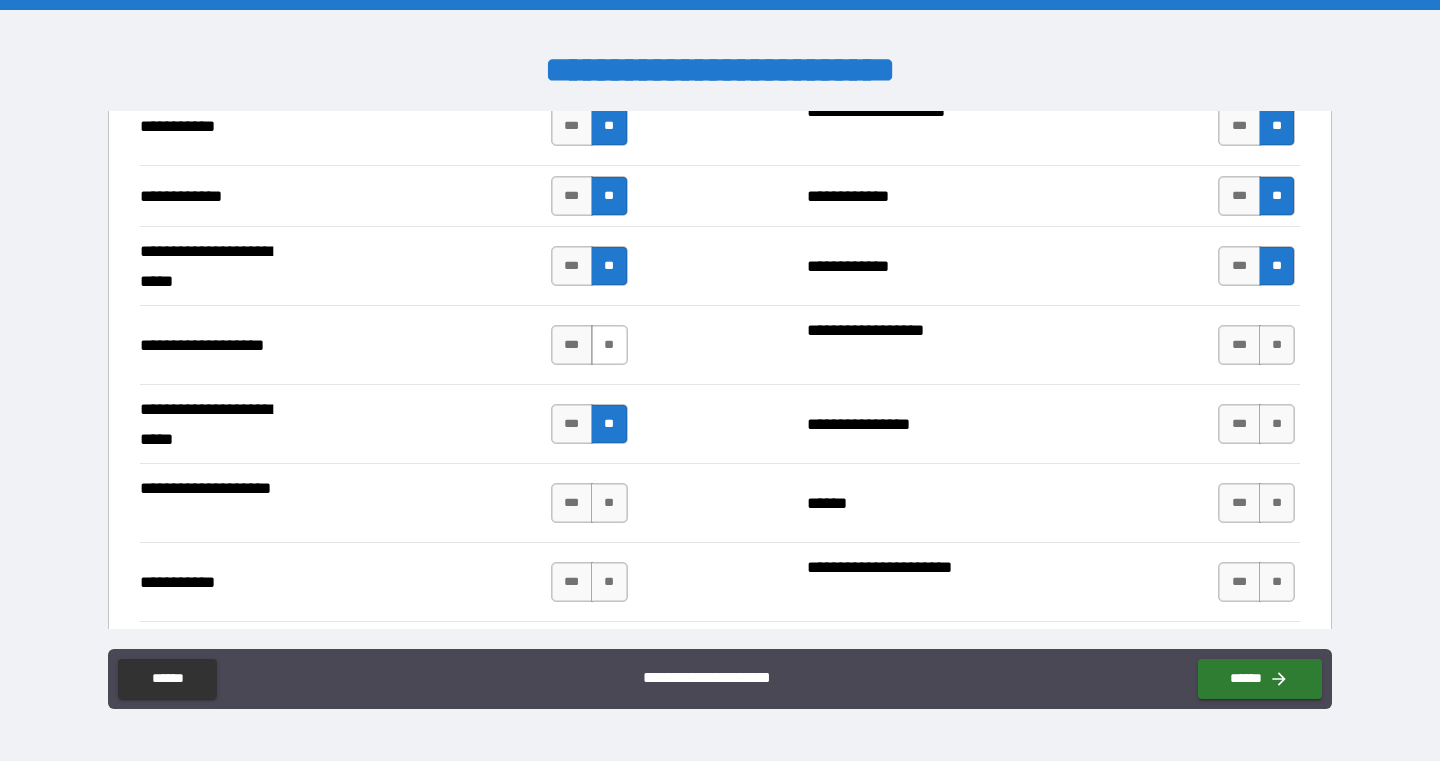 click on "**" at bounding box center [609, 345] 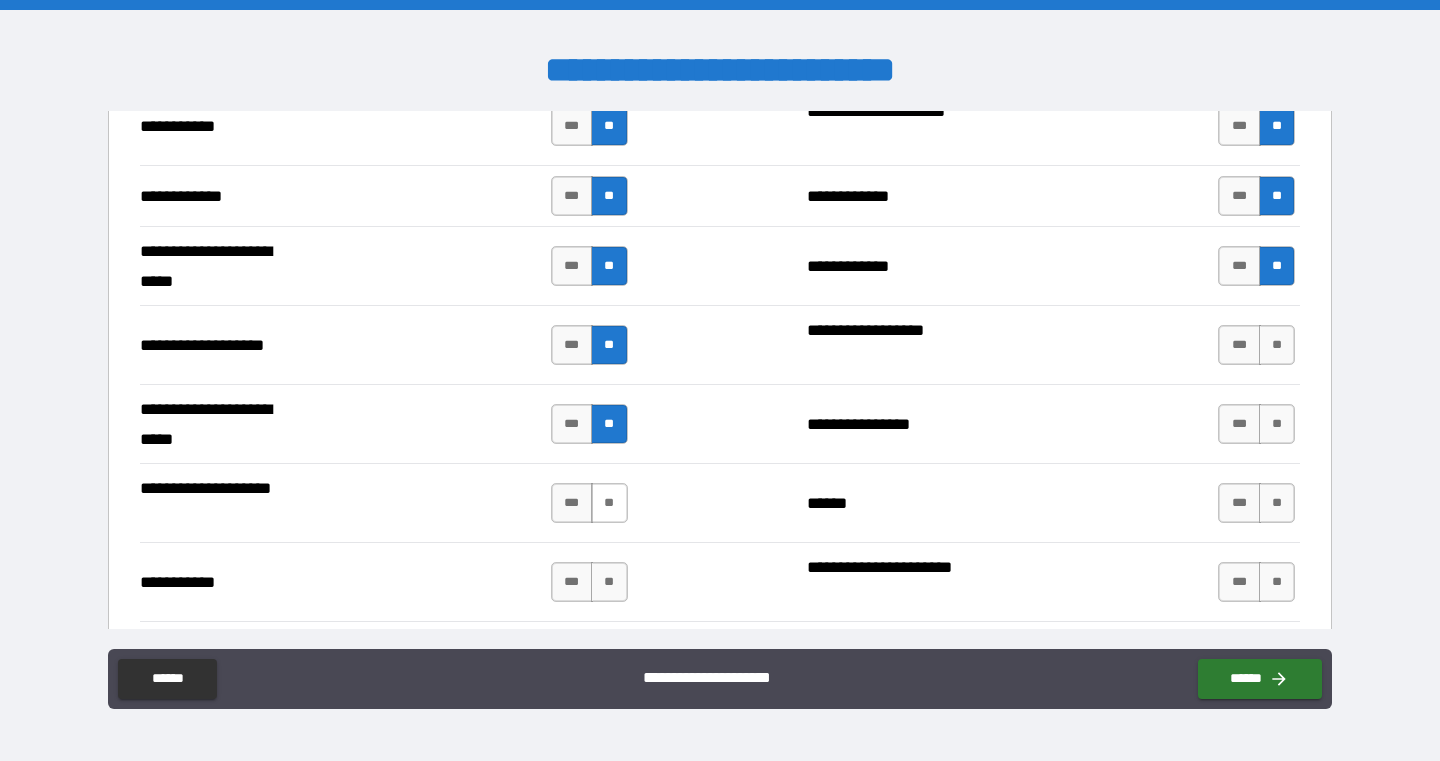 click on "**" at bounding box center (609, 503) 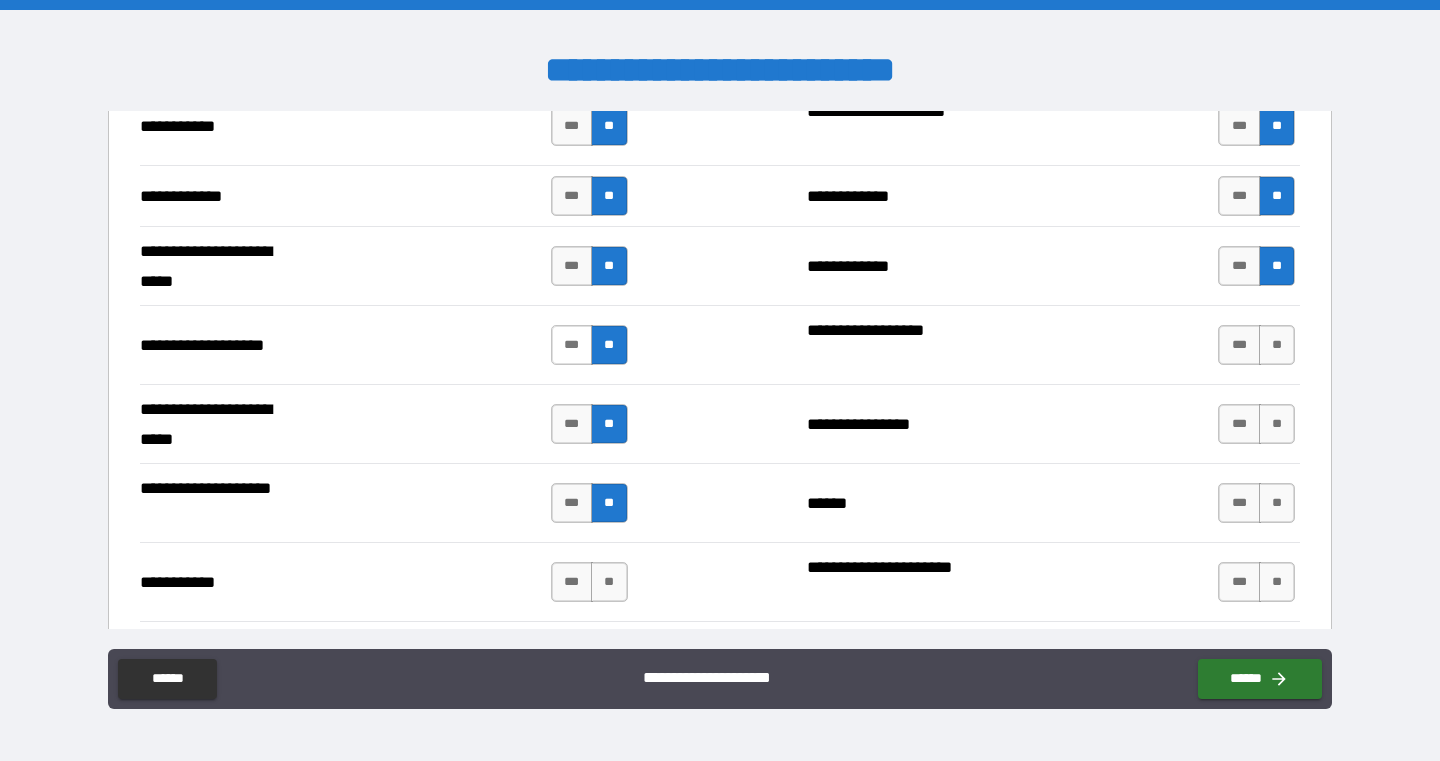 click on "***" at bounding box center [572, 345] 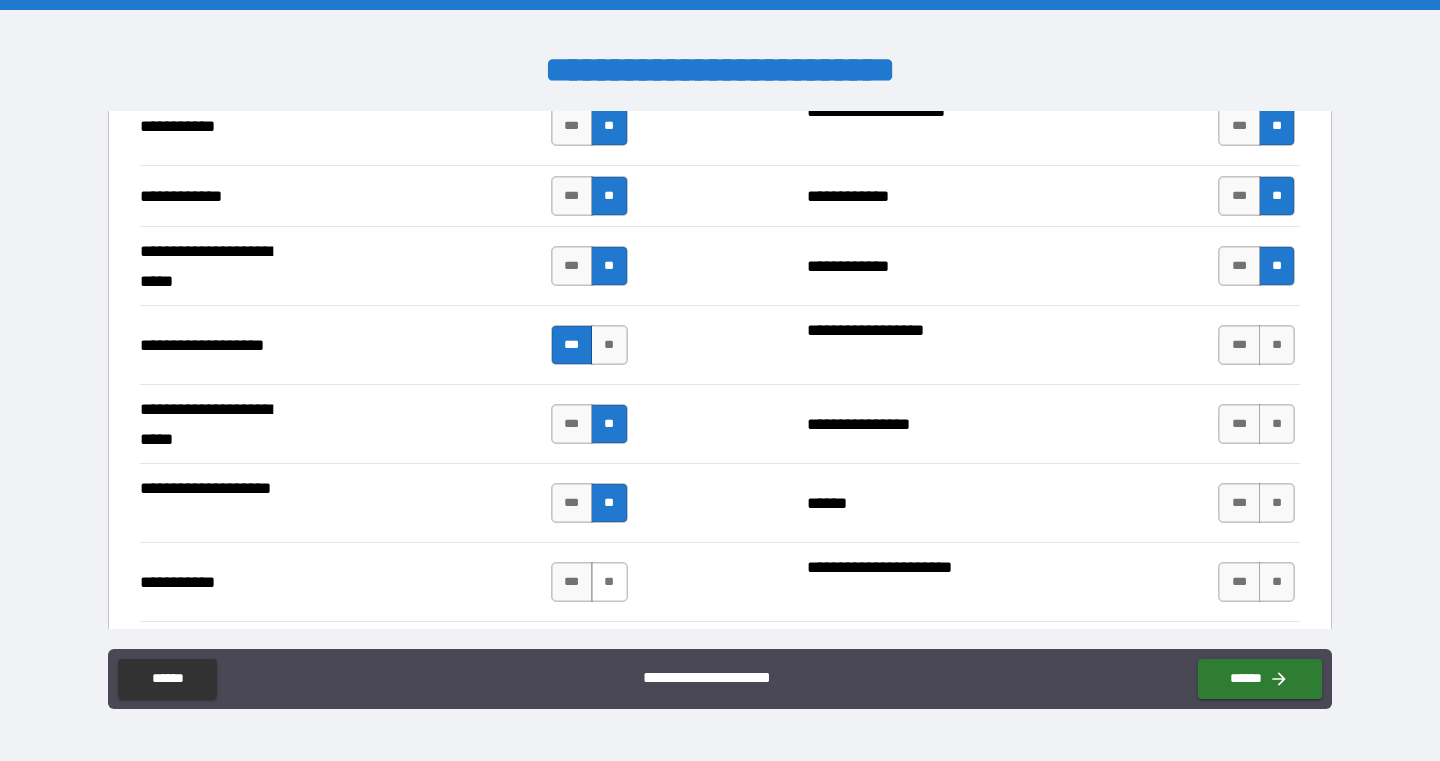 click on "**" at bounding box center (609, 582) 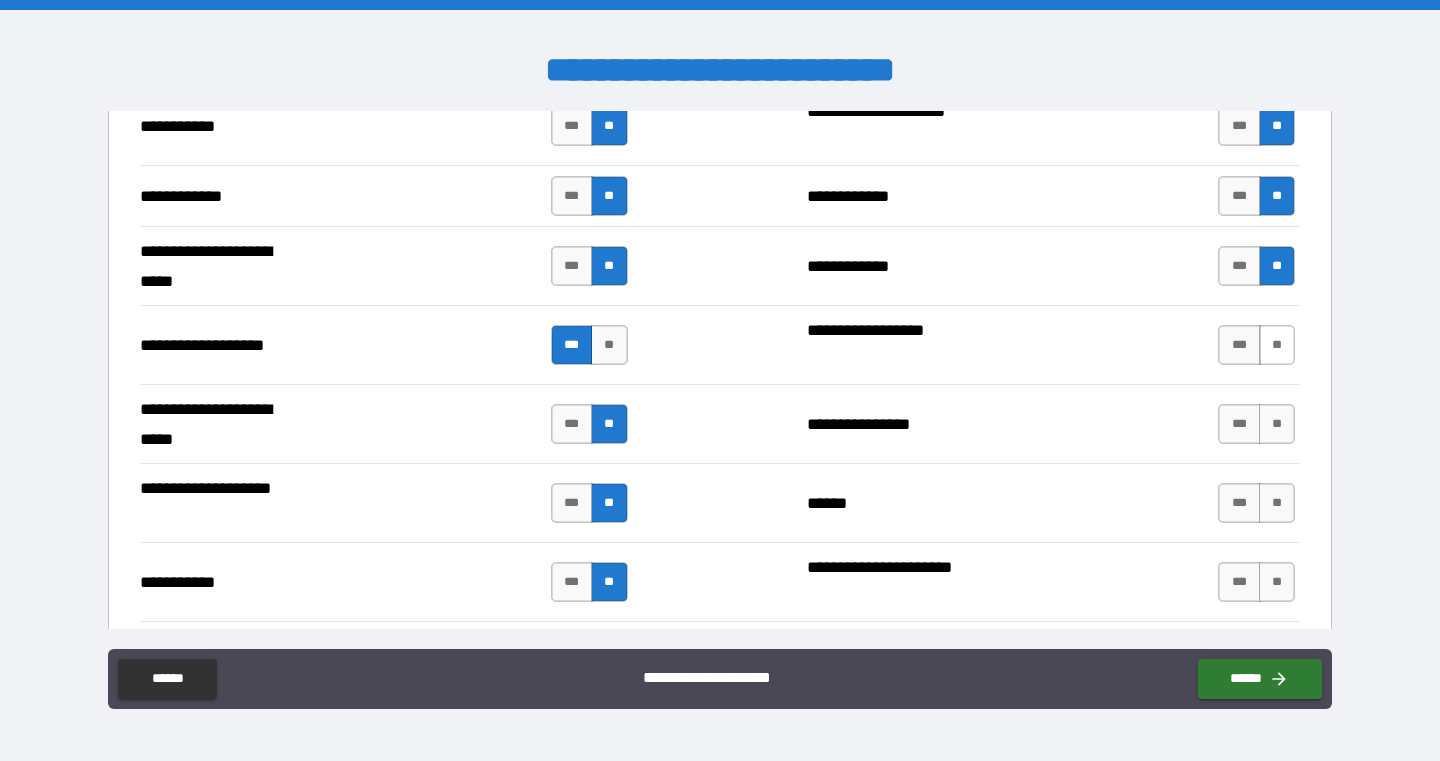 click on "**" at bounding box center [1277, 345] 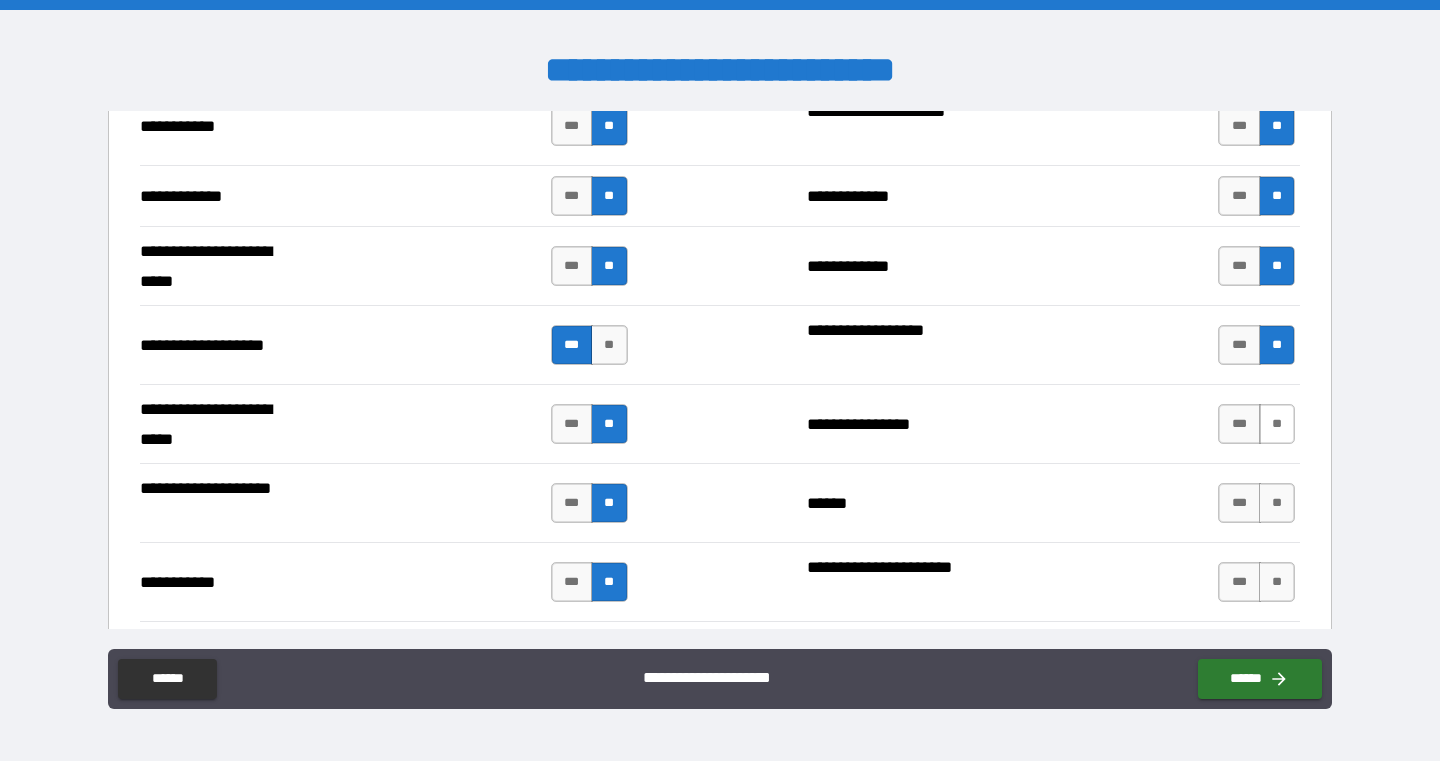 click on "**" at bounding box center (1277, 424) 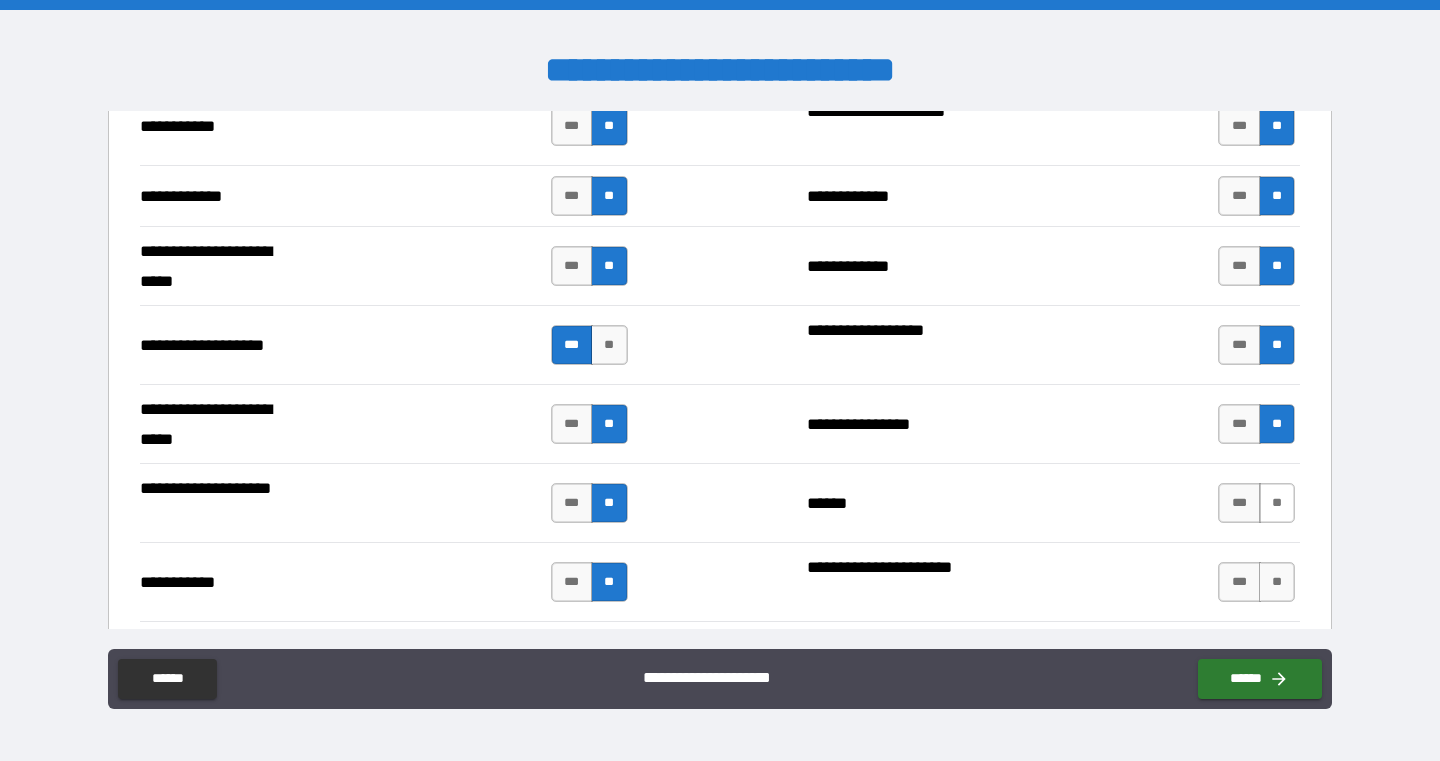 click on "**" at bounding box center (1277, 503) 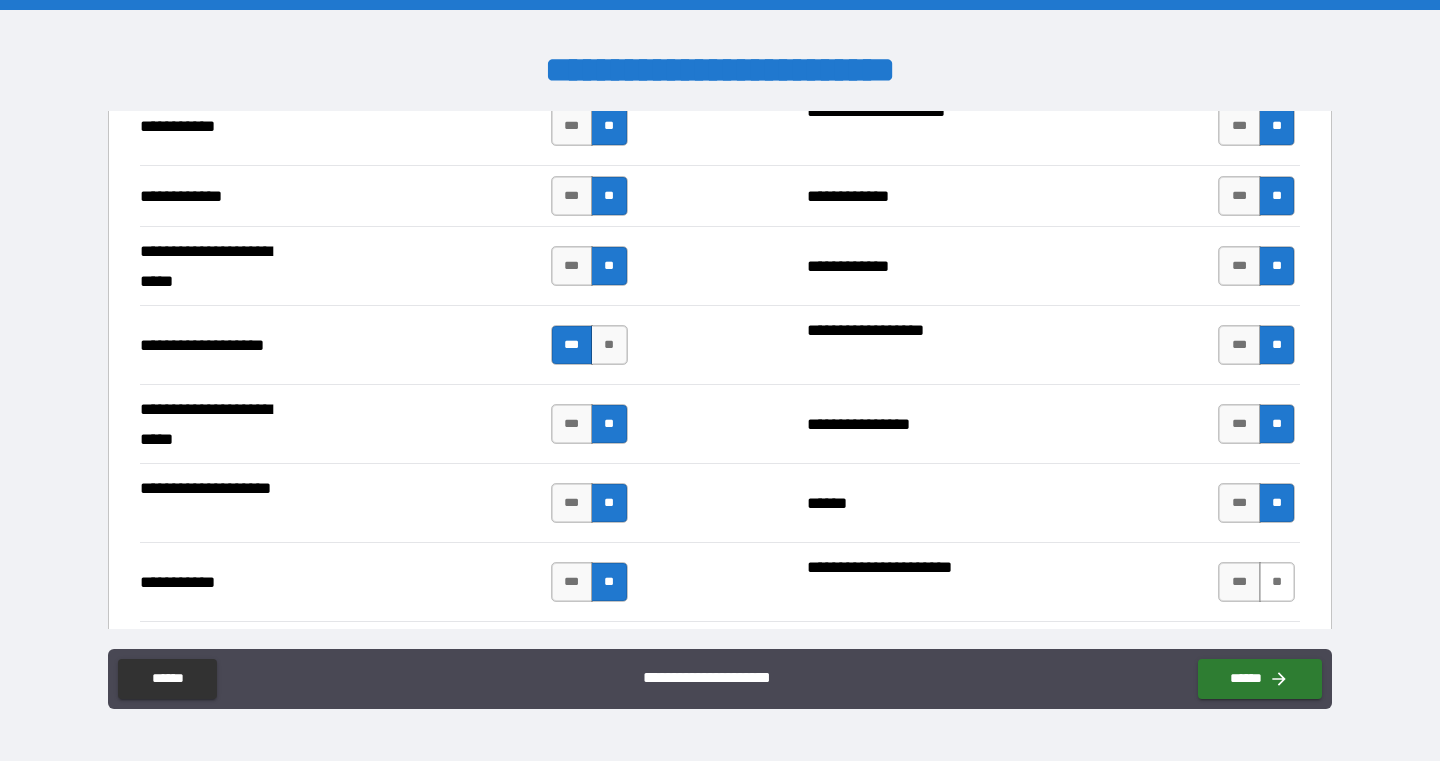 click on "**" at bounding box center (1277, 582) 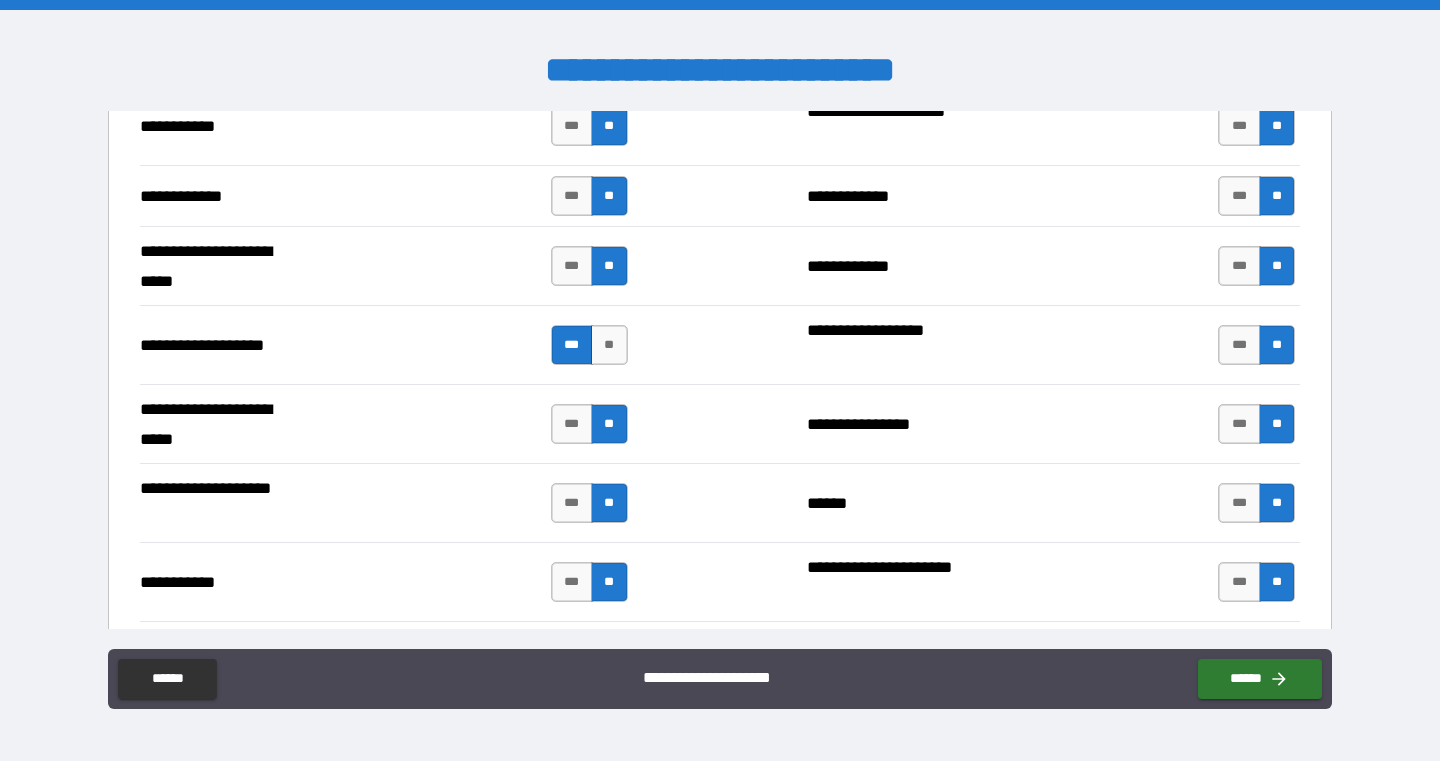 scroll, scrollTop: 4397, scrollLeft: 0, axis: vertical 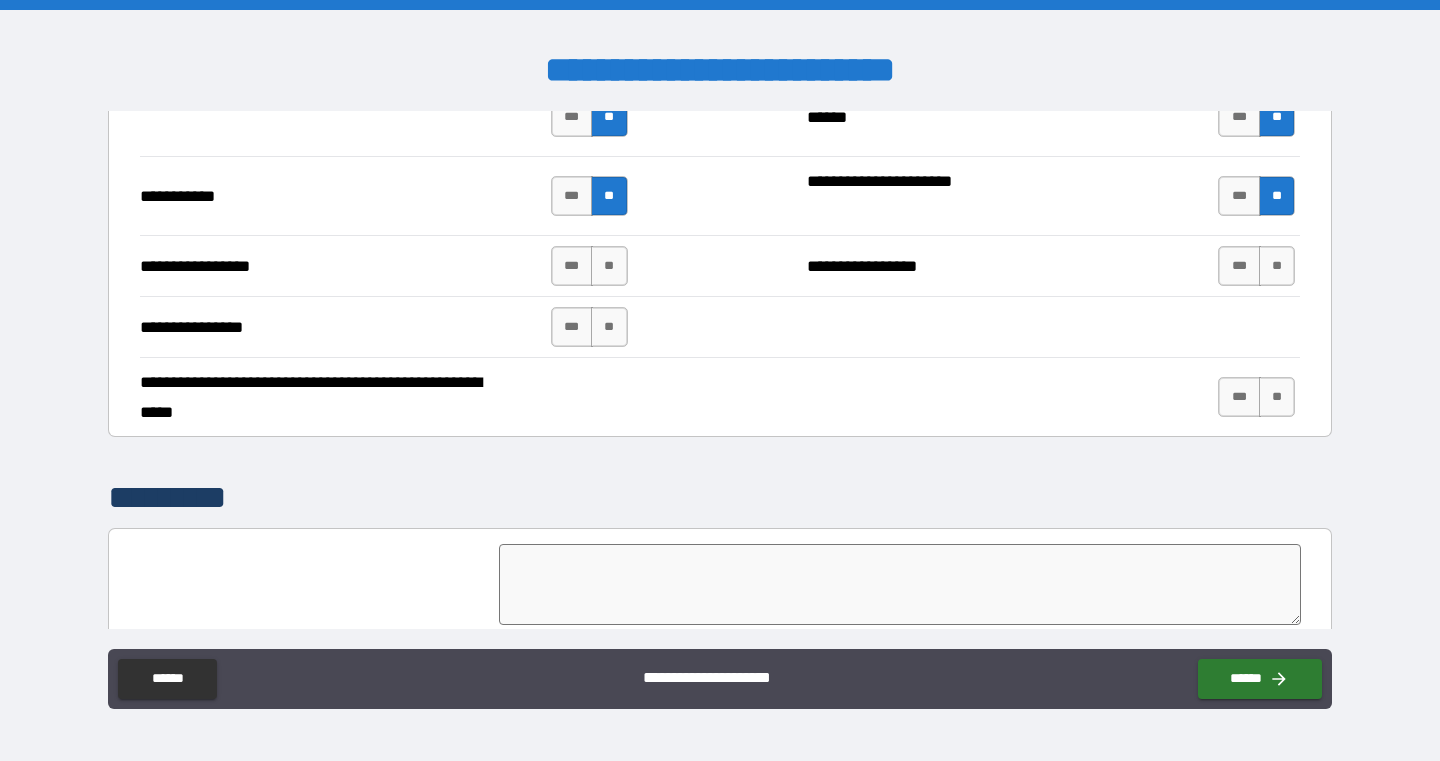 click on "**********" at bounding box center (720, 265) 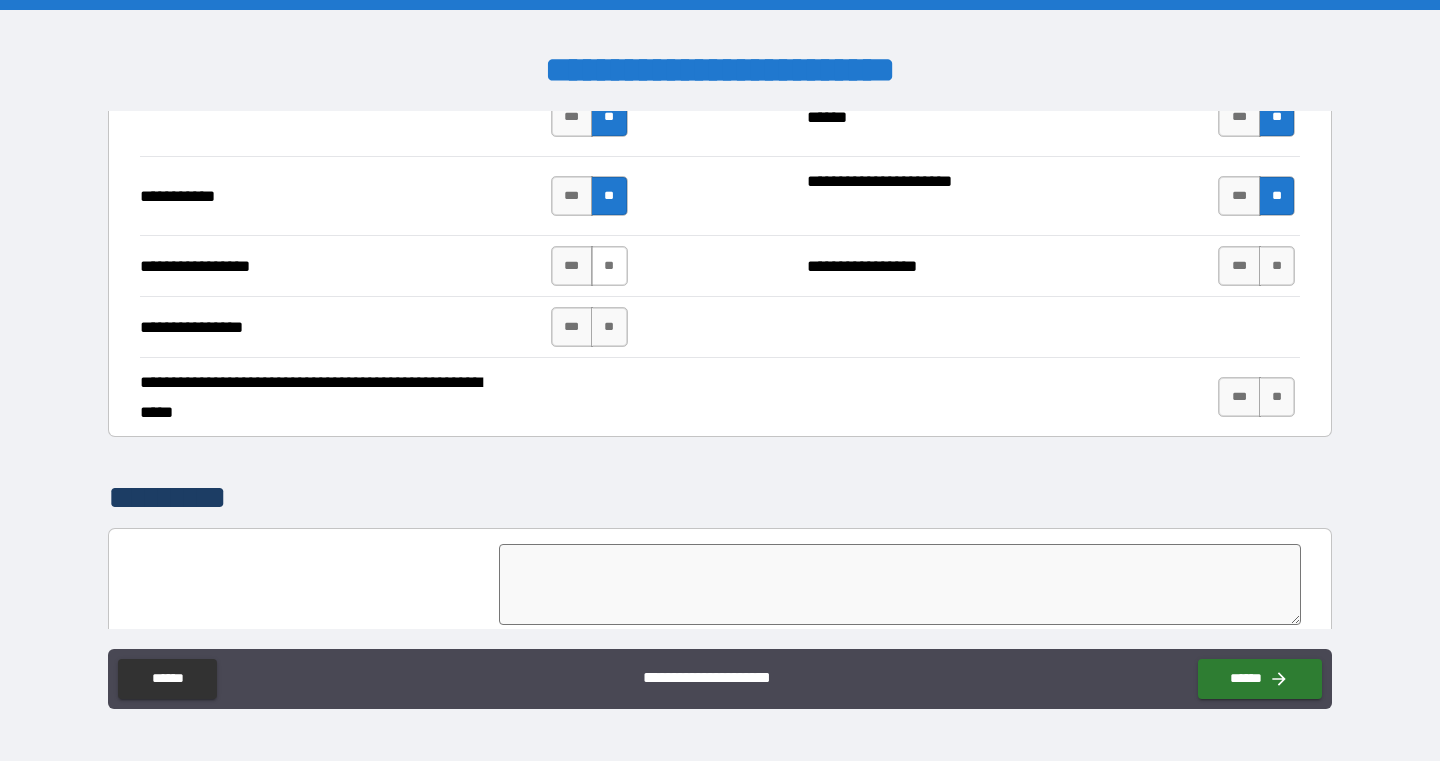 click on "**" at bounding box center [609, 266] 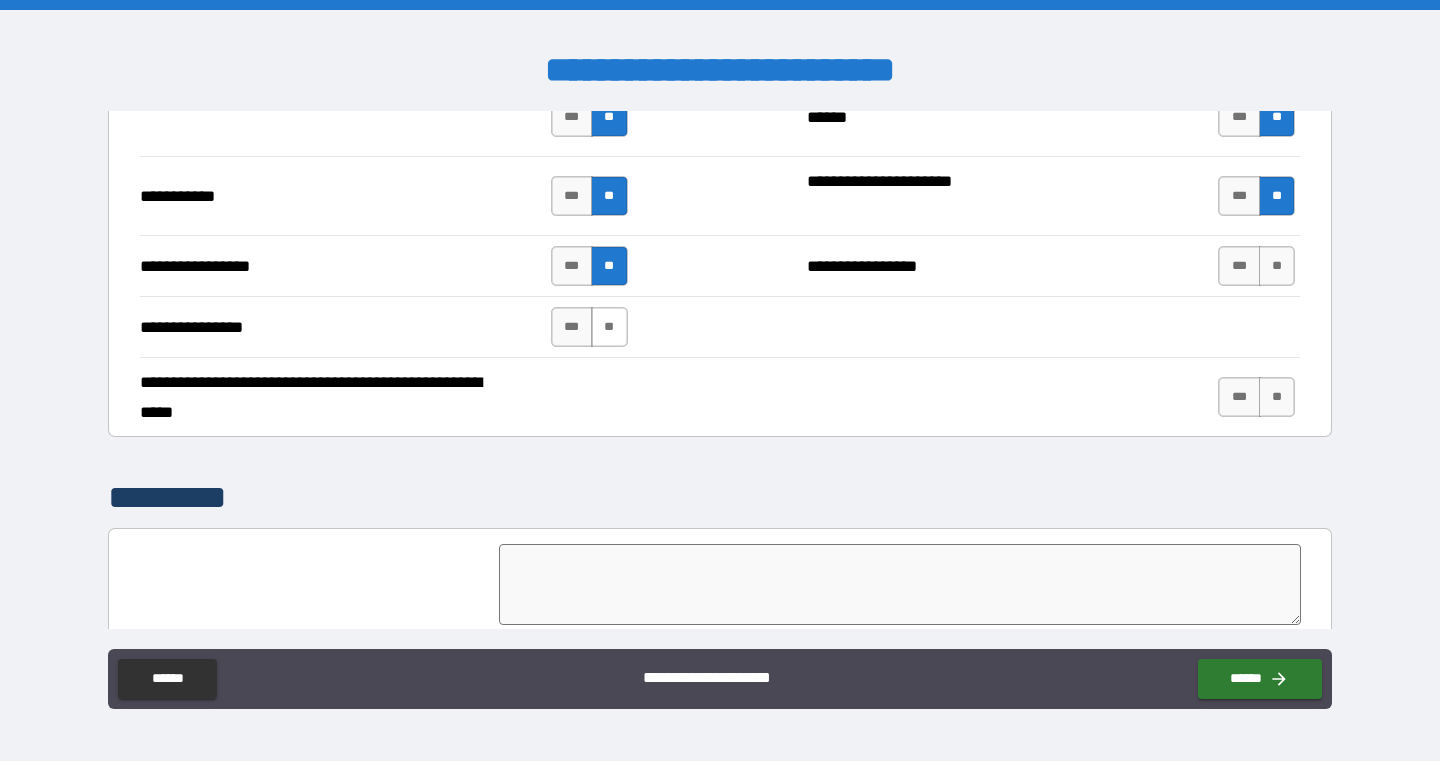 click on "**" at bounding box center [609, 327] 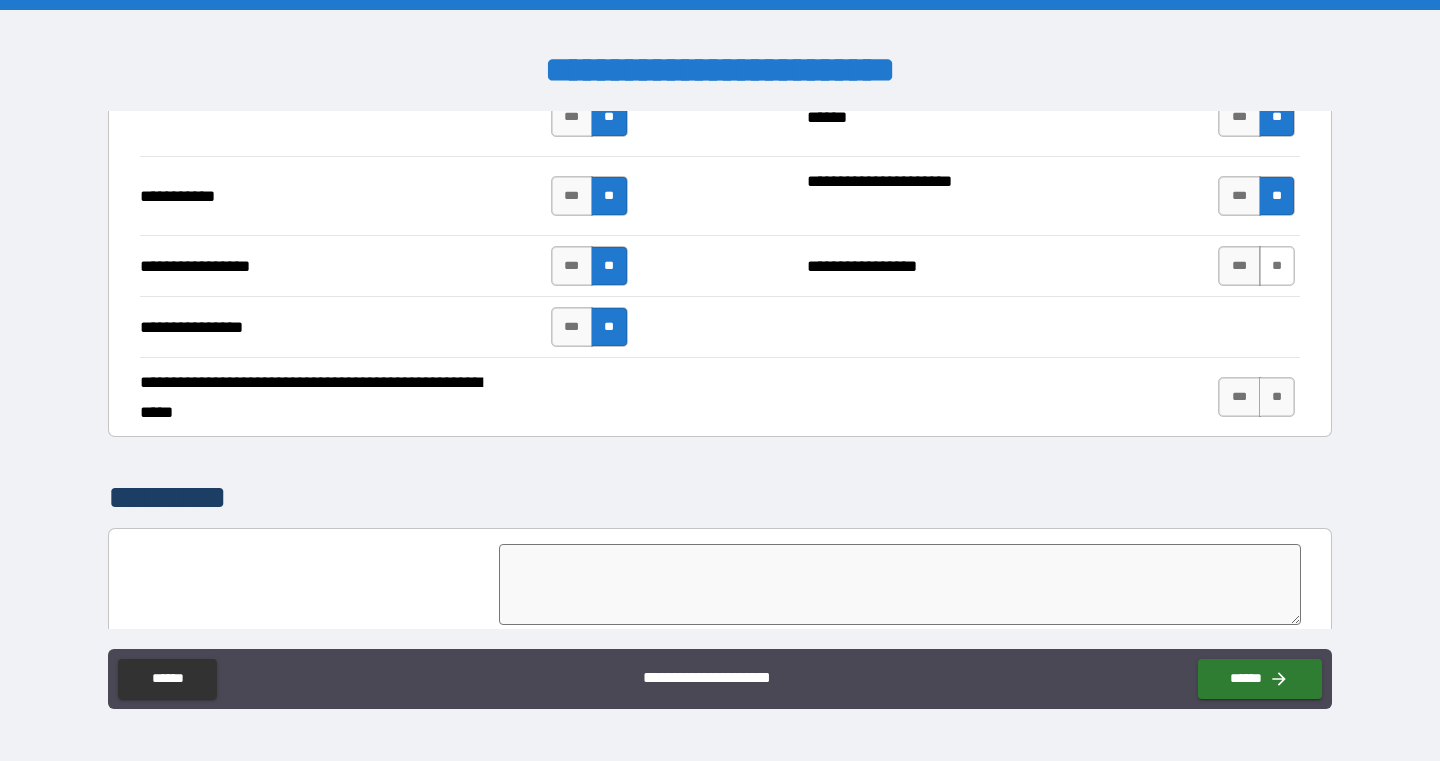 click on "**" at bounding box center (1277, 266) 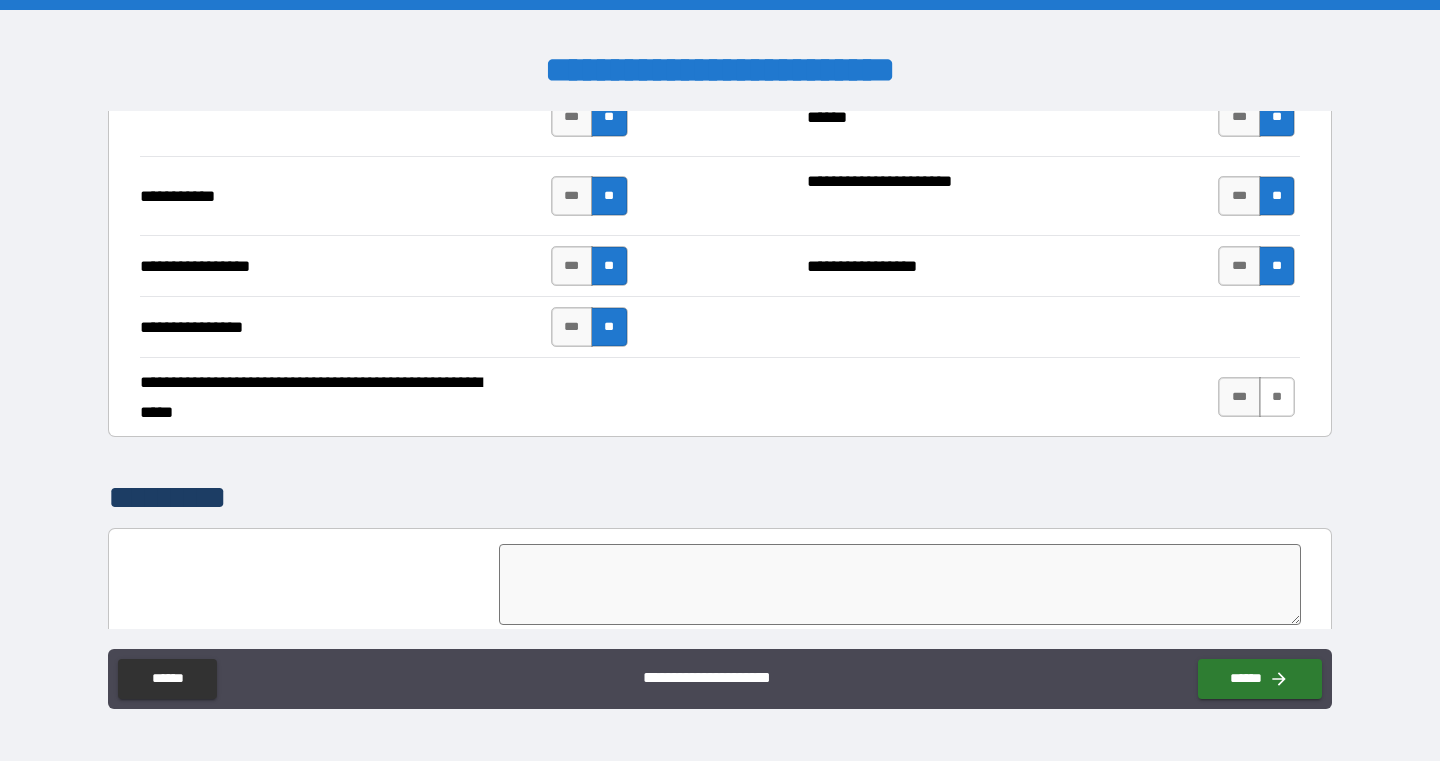 click on "**" at bounding box center (1277, 397) 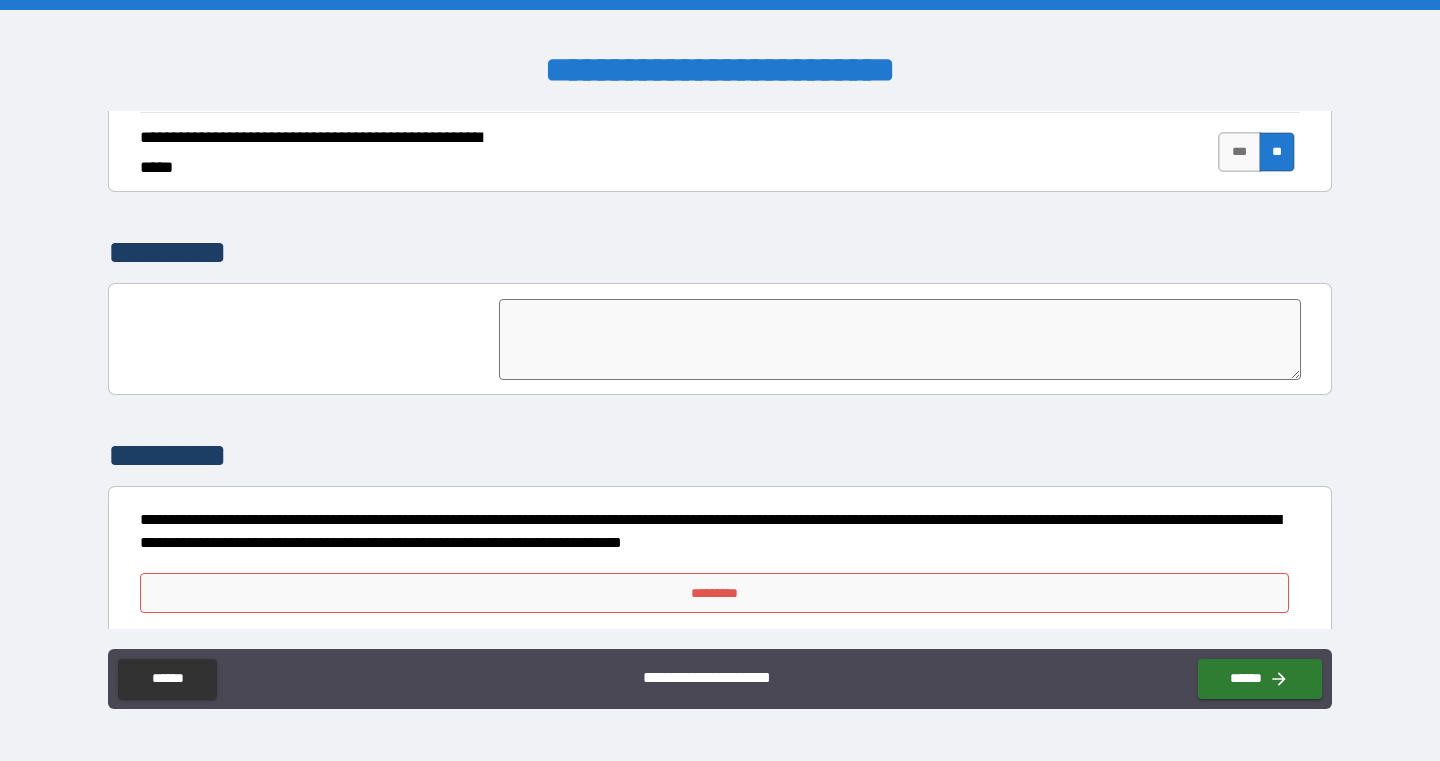 scroll, scrollTop: 4657, scrollLeft: 0, axis: vertical 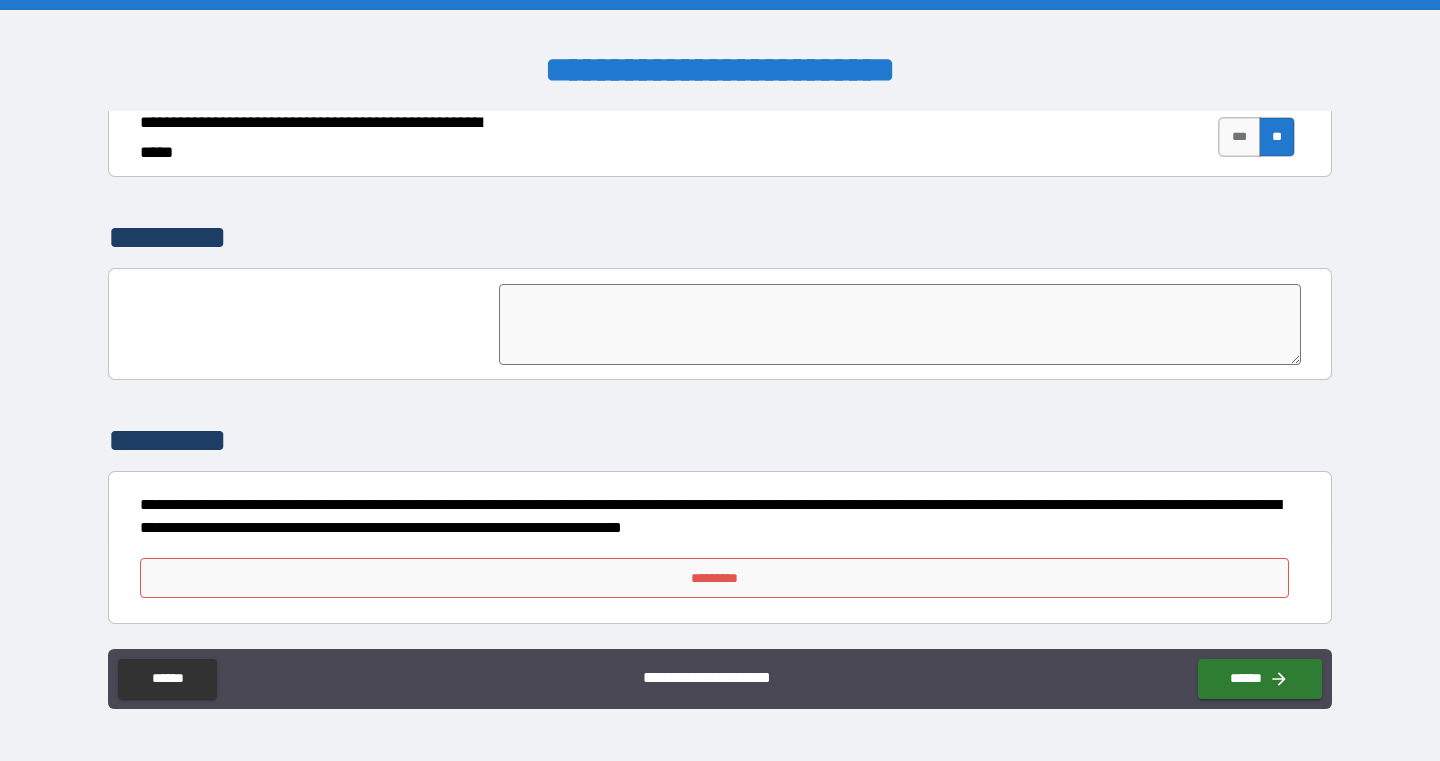 click on "*********" at bounding box center (715, 578) 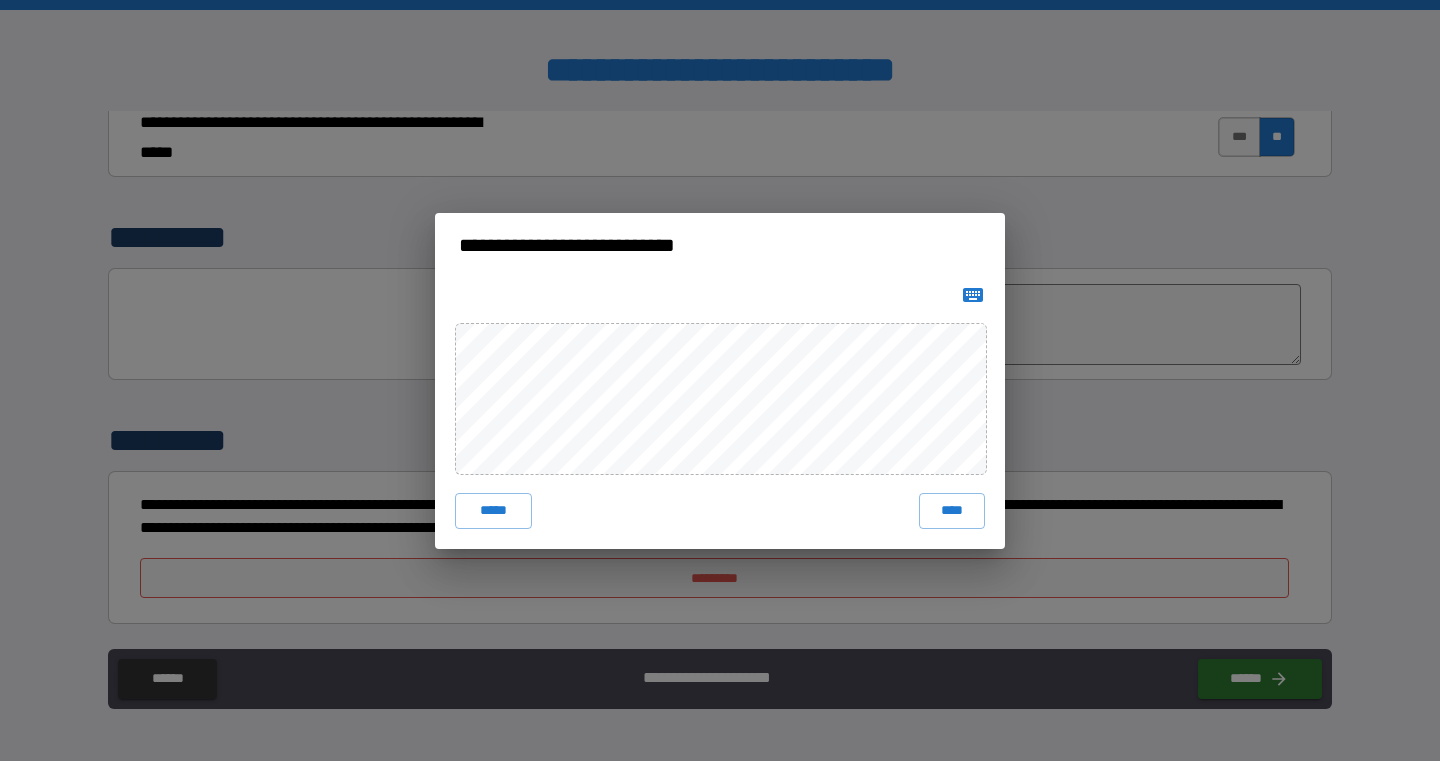 click 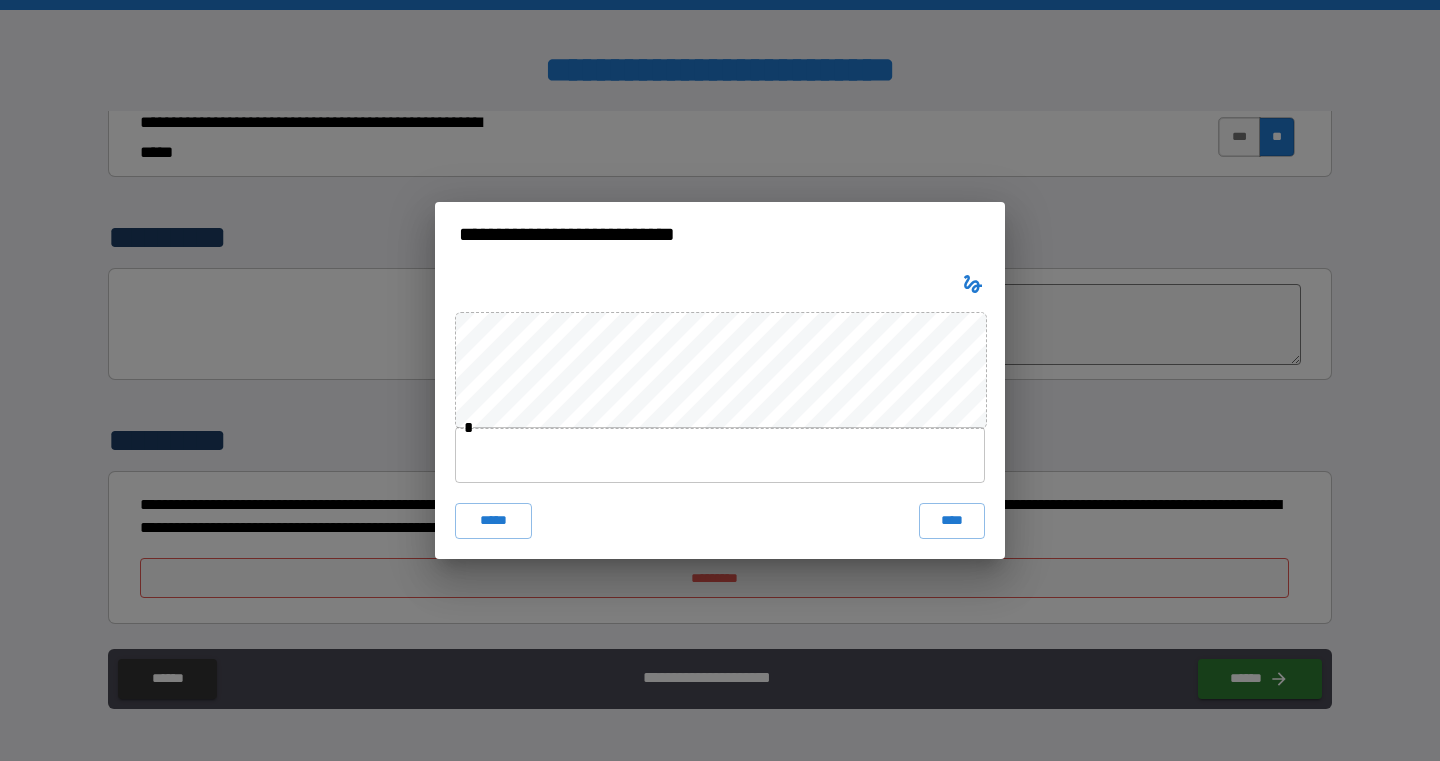 click on "* ***** ****" at bounding box center [720, 412] 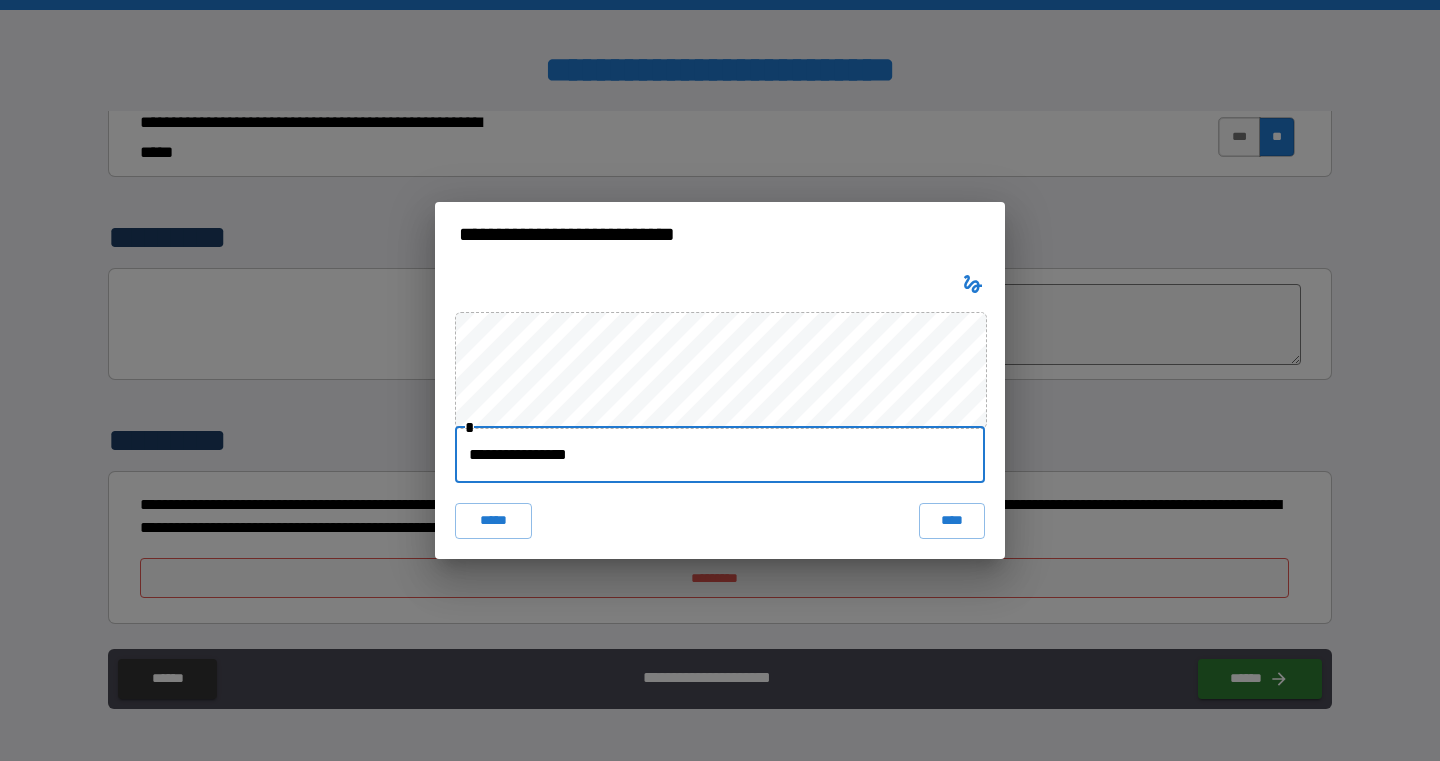 type on "**********" 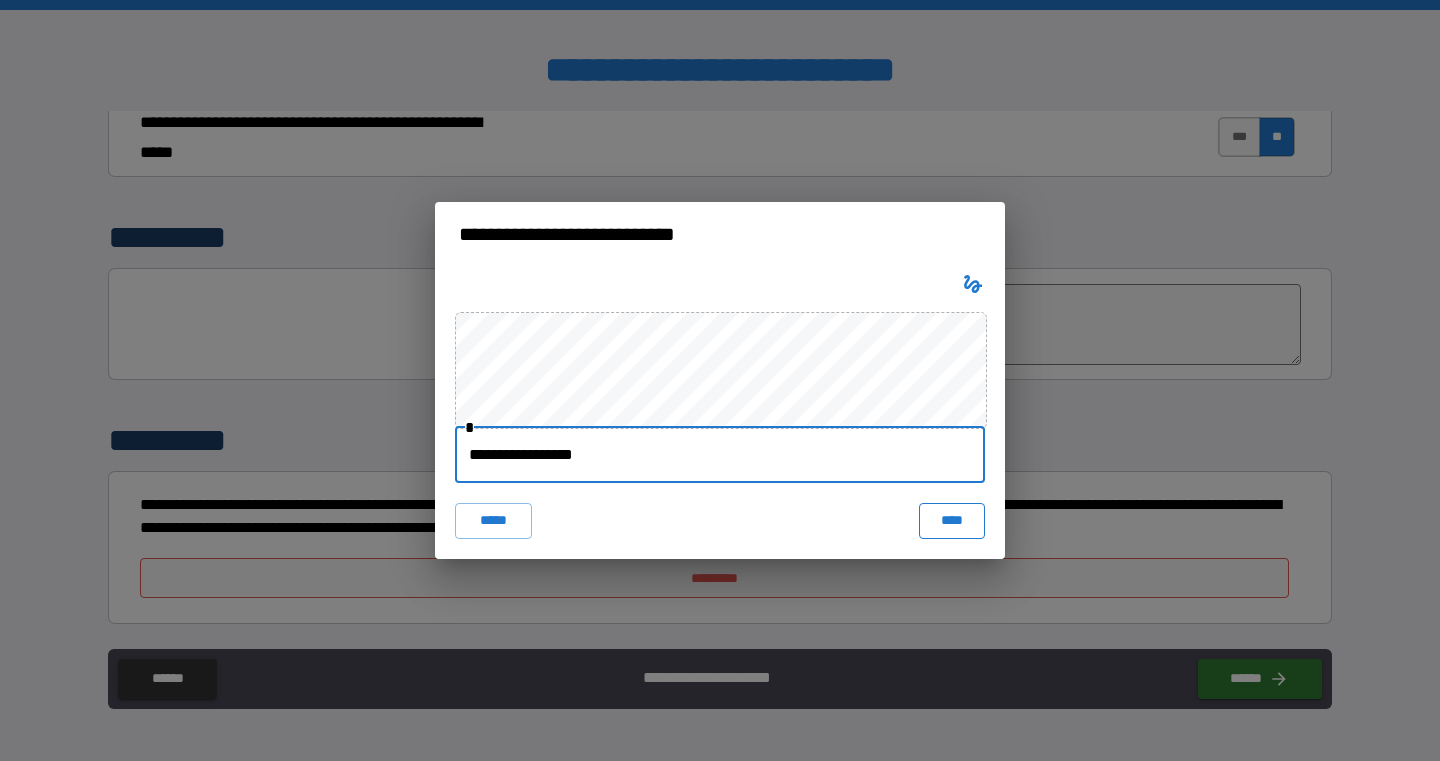 click on "****" at bounding box center (952, 521) 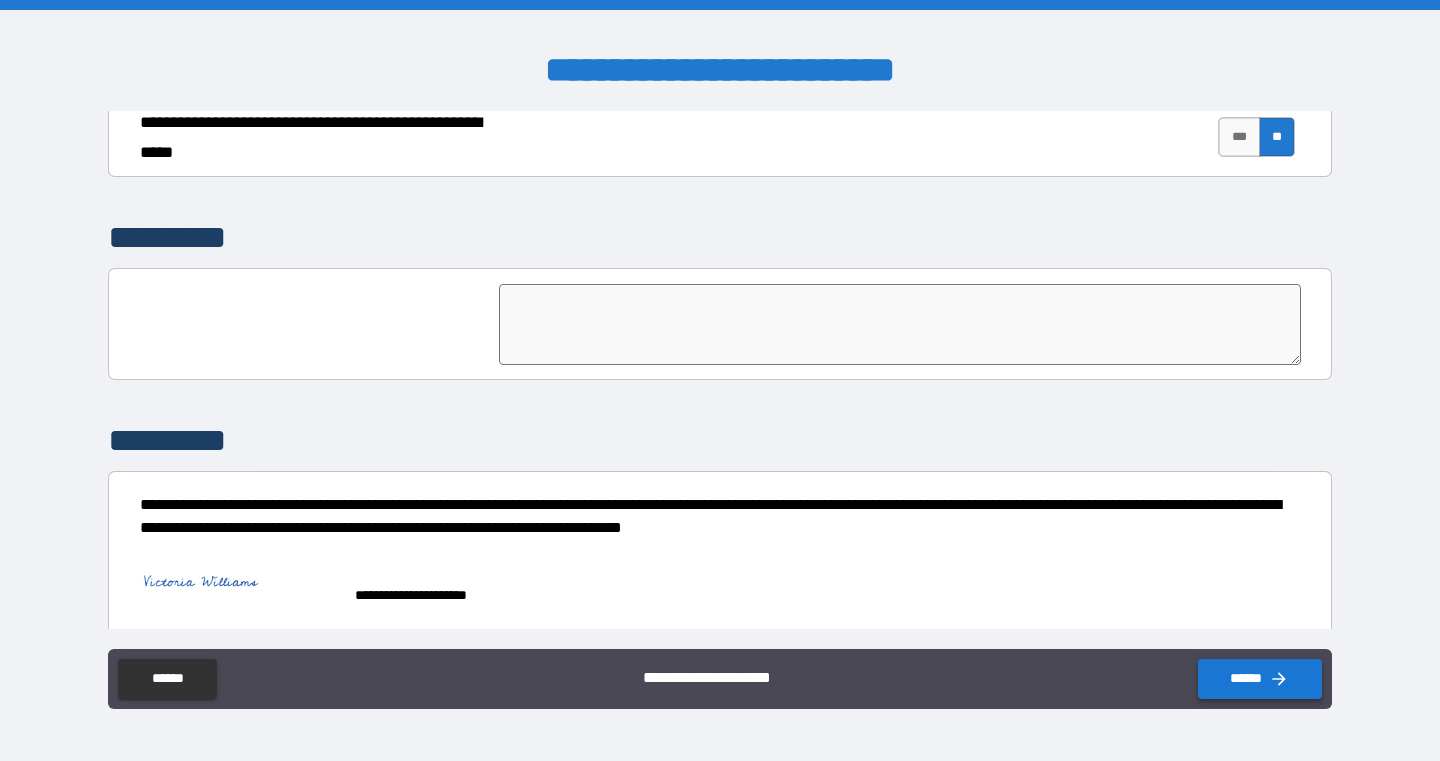 click on "******" at bounding box center (1260, 679) 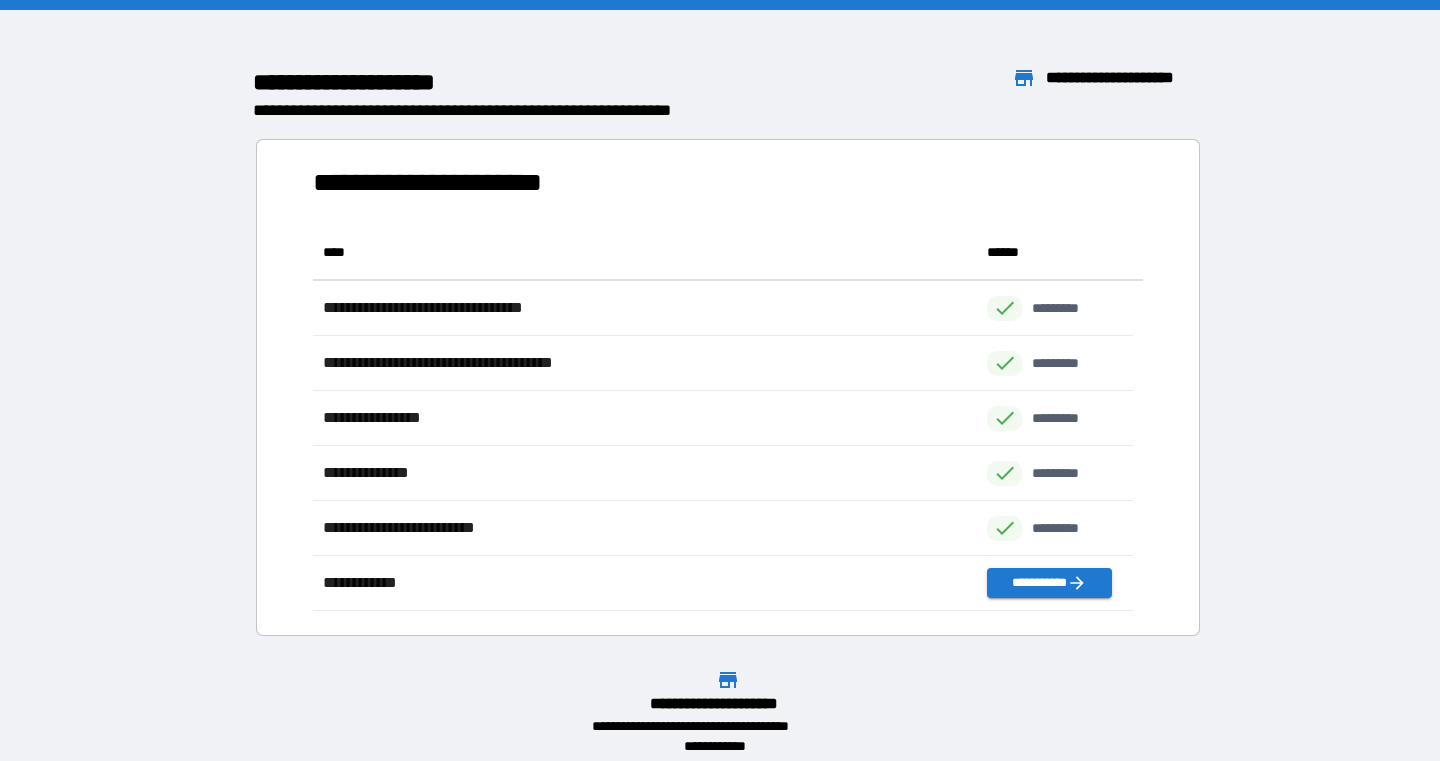 scroll, scrollTop: 371, scrollLeft: 805, axis: both 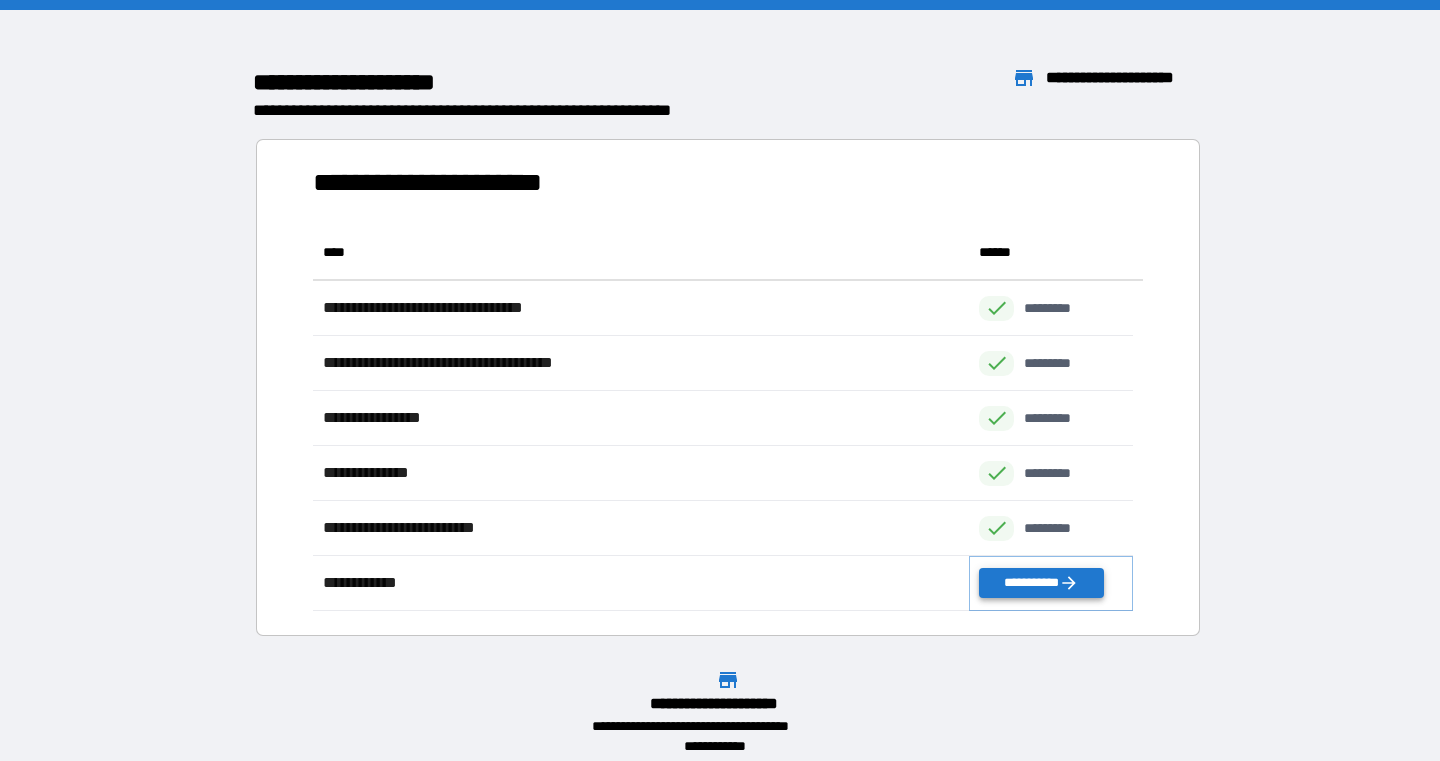 click on "**********" at bounding box center [1041, 583] 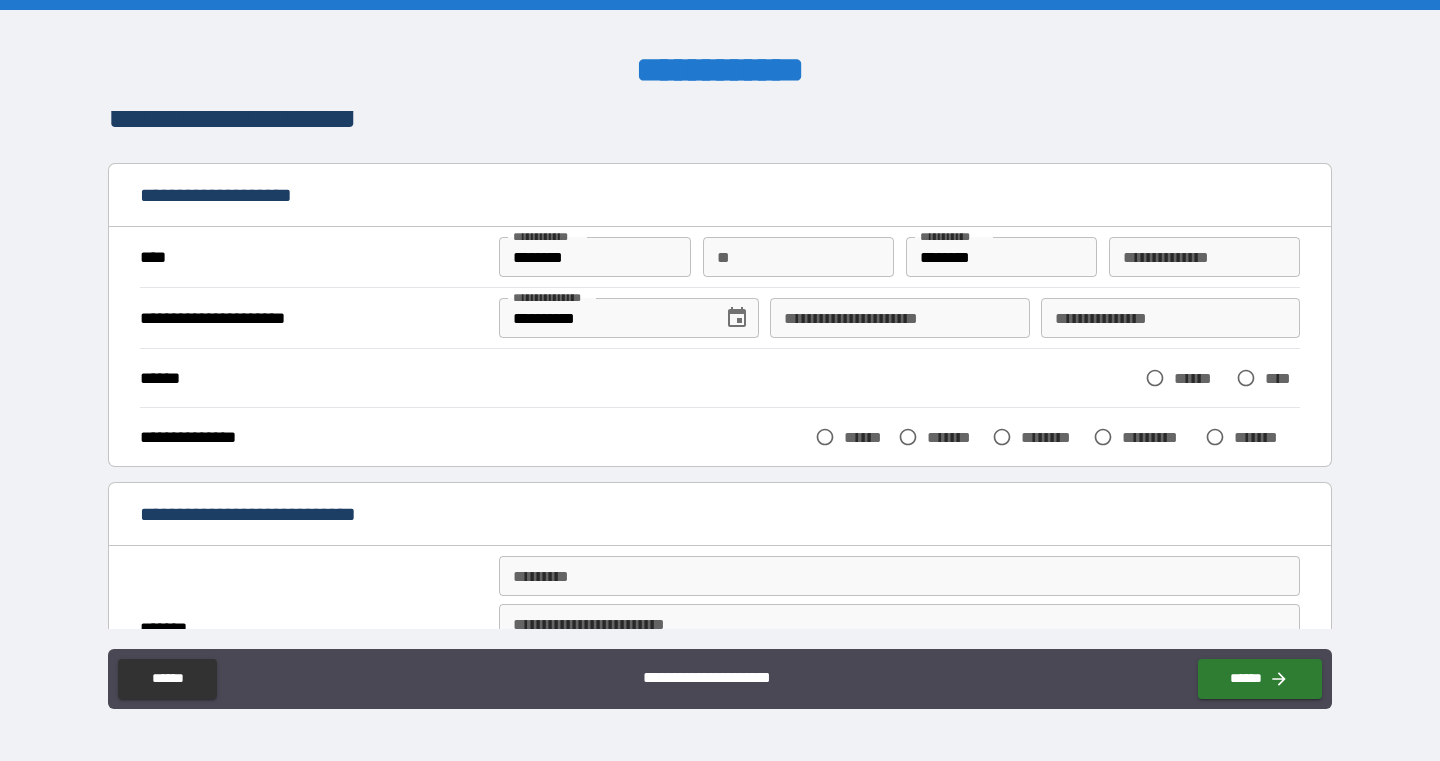 scroll, scrollTop: 39, scrollLeft: 0, axis: vertical 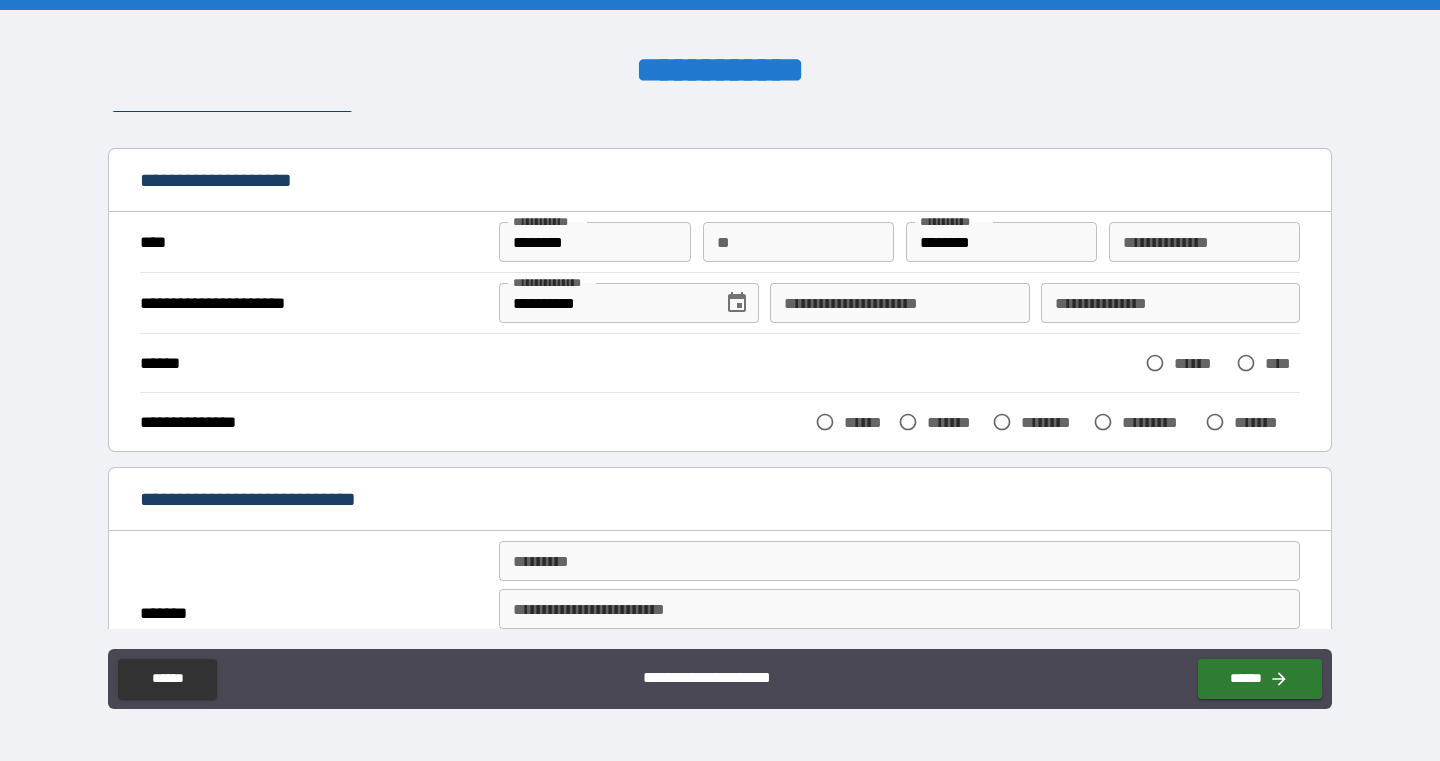 click on "**********" at bounding box center (899, 303) 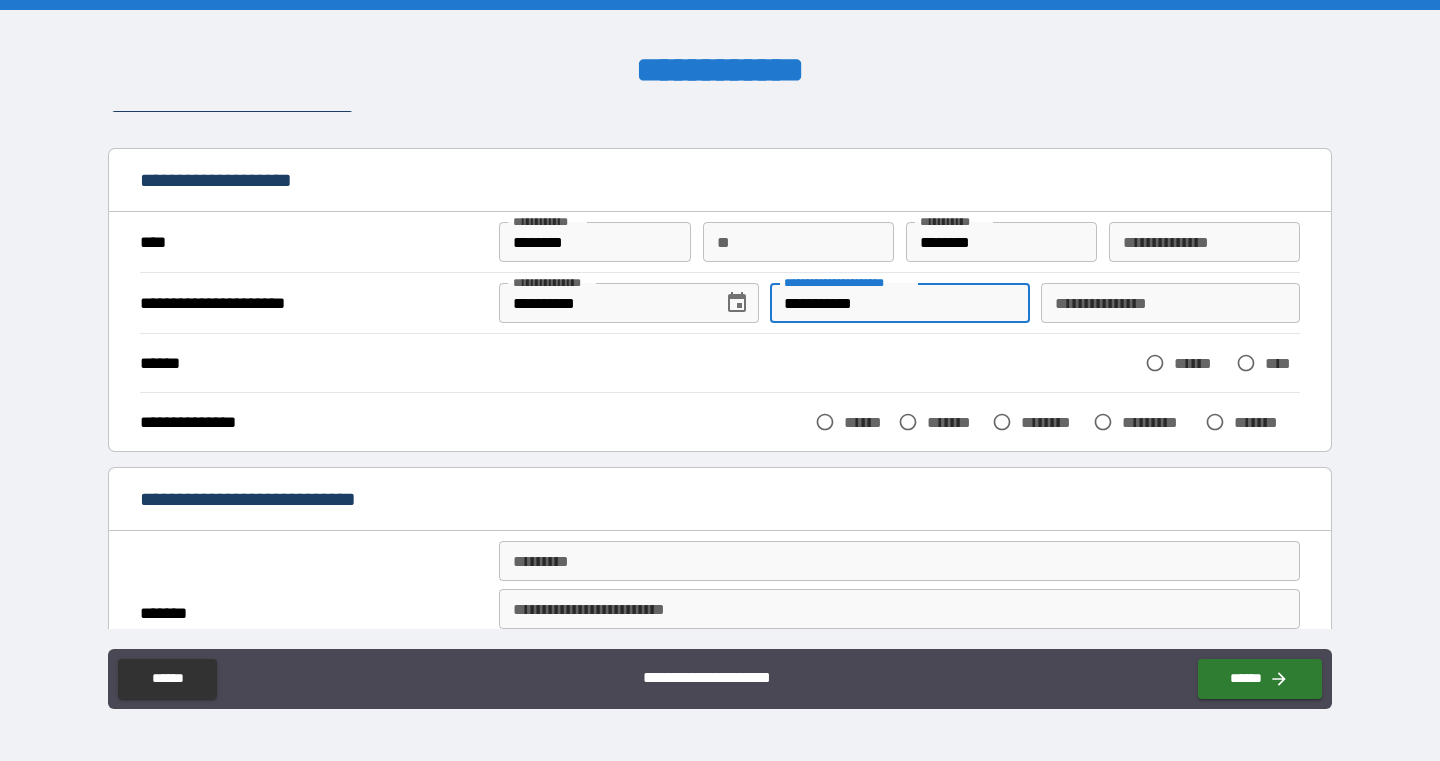 type on "**********" 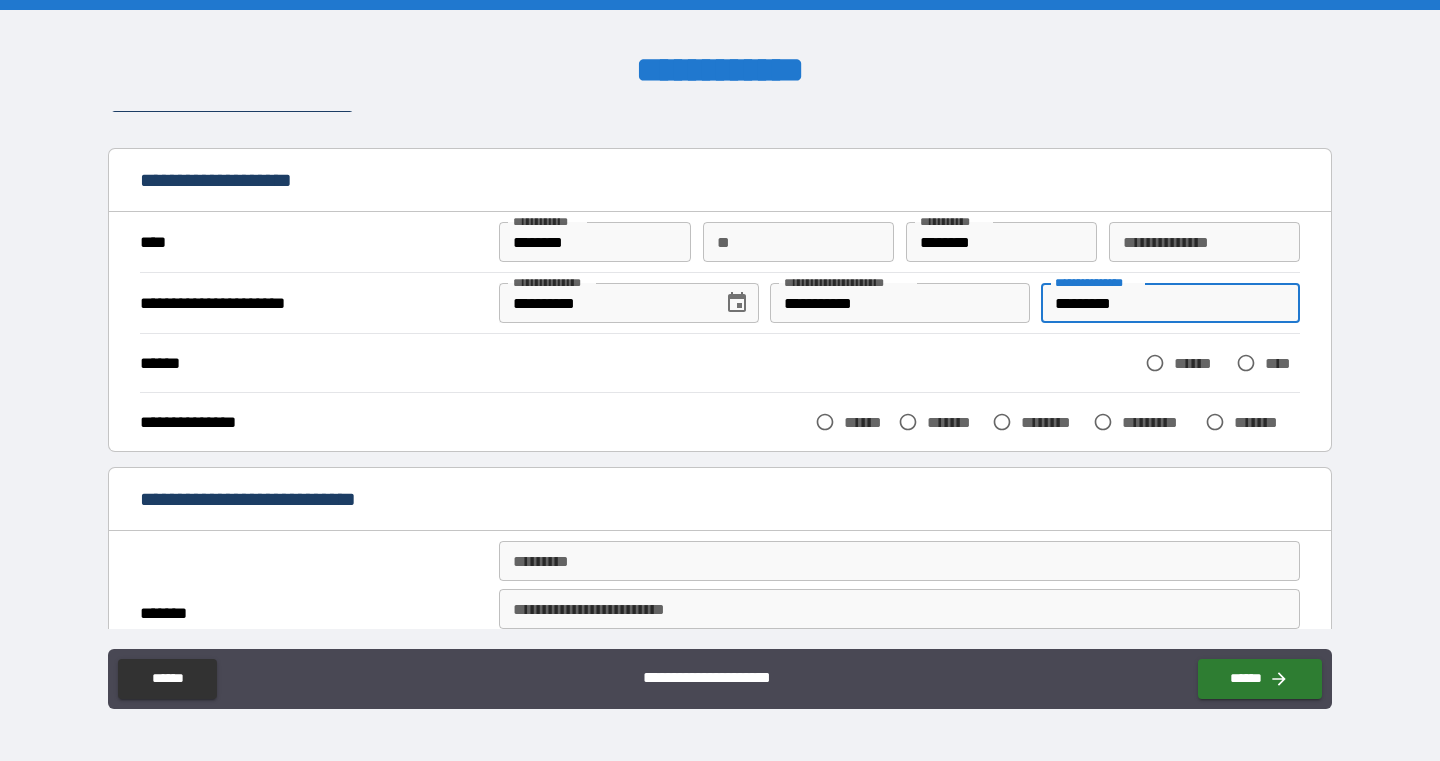 type on "*********" 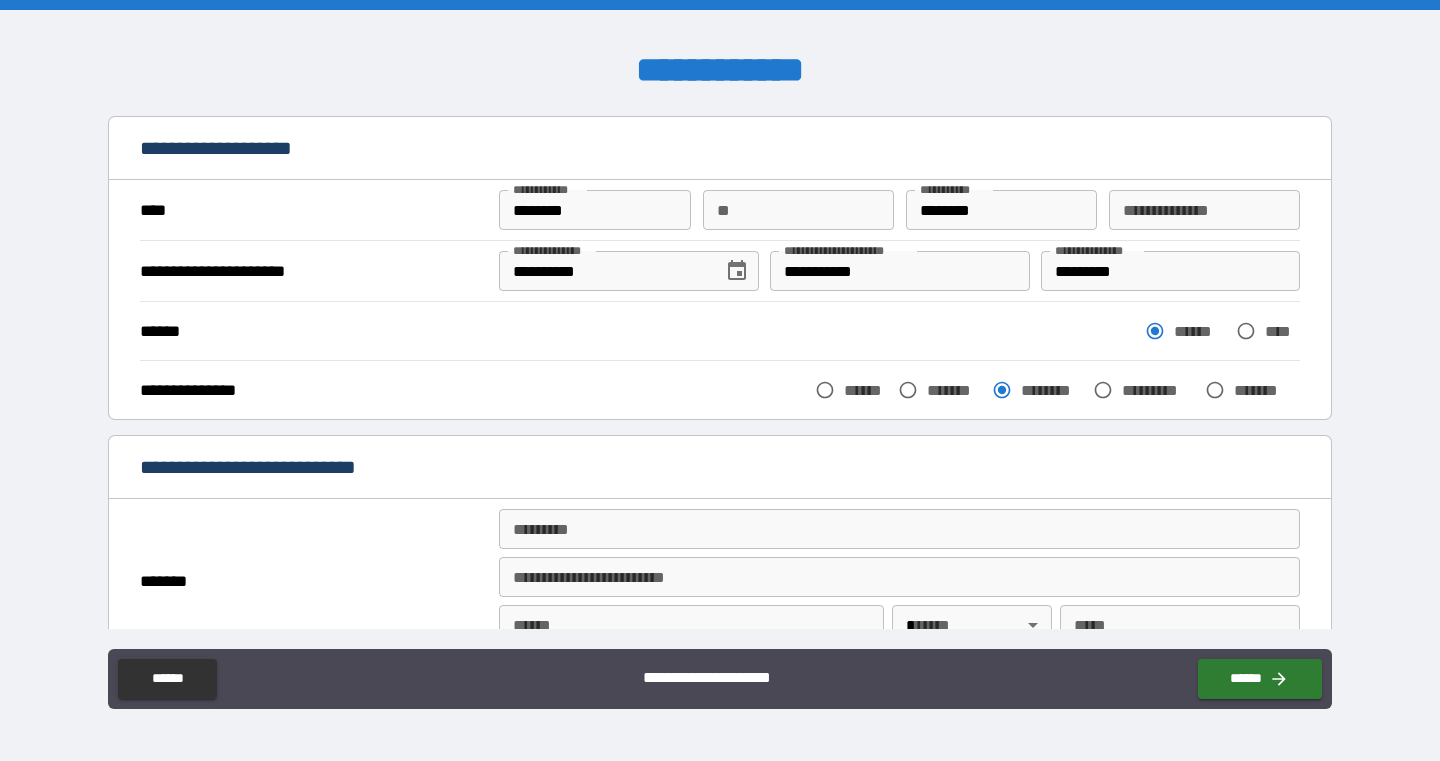 scroll, scrollTop: 88, scrollLeft: 0, axis: vertical 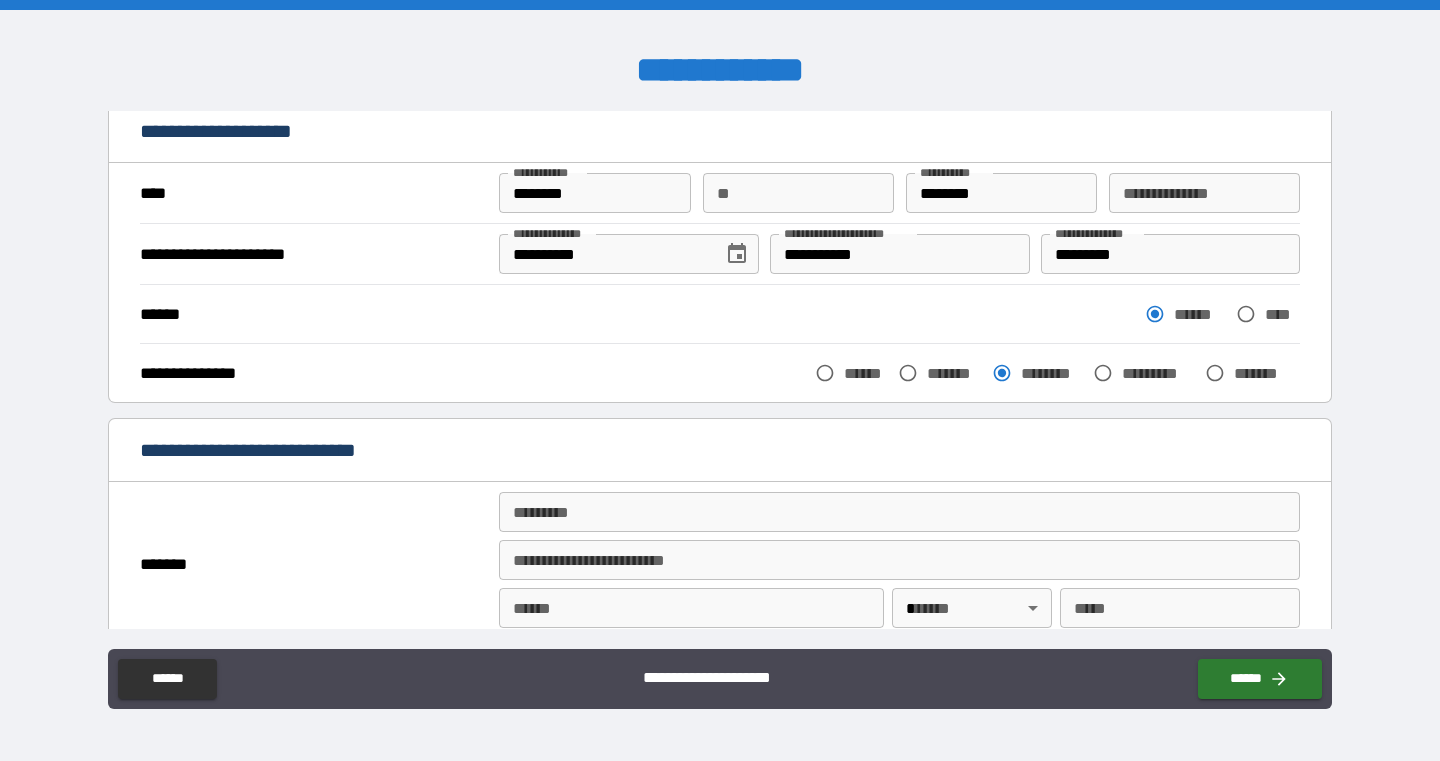 click on "*******   *" at bounding box center (899, 512) 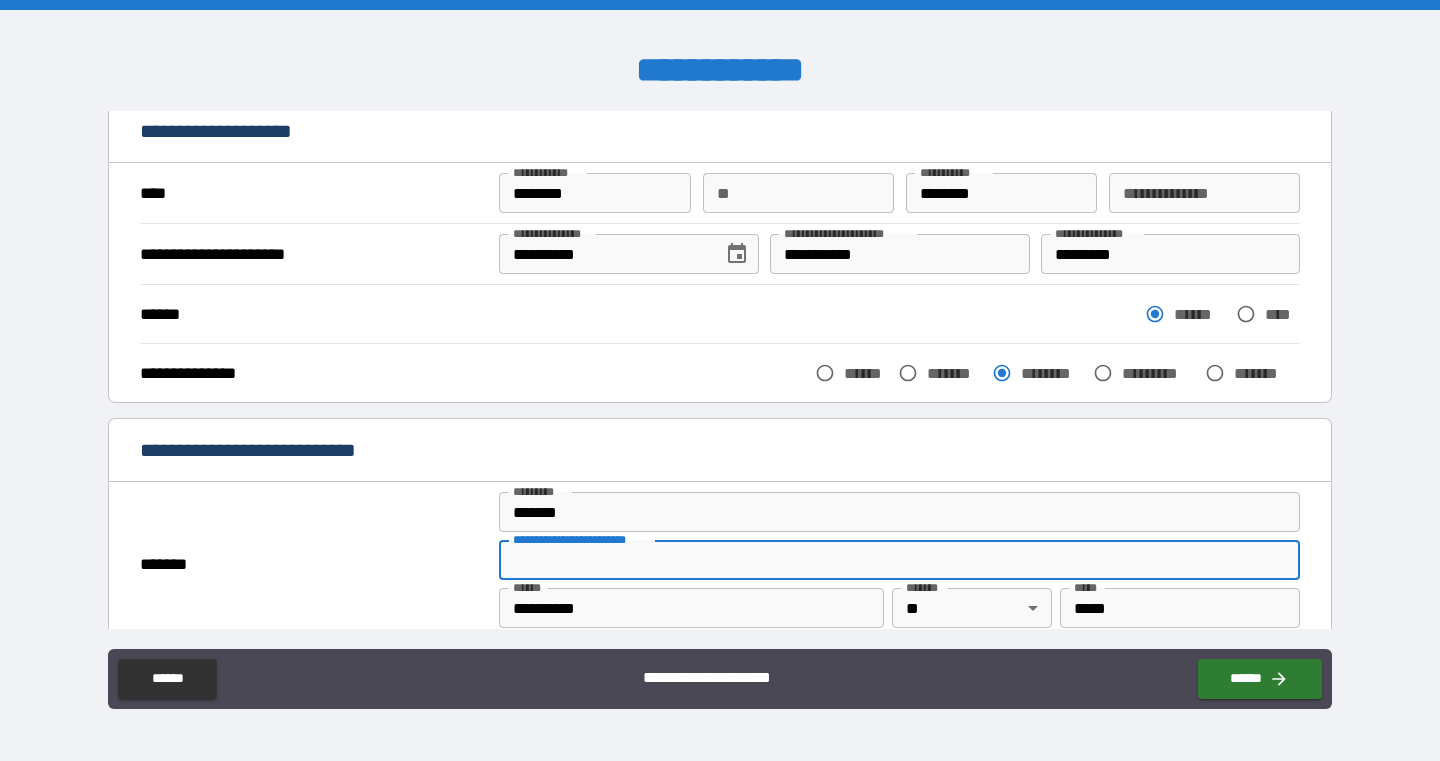 type on "**********" 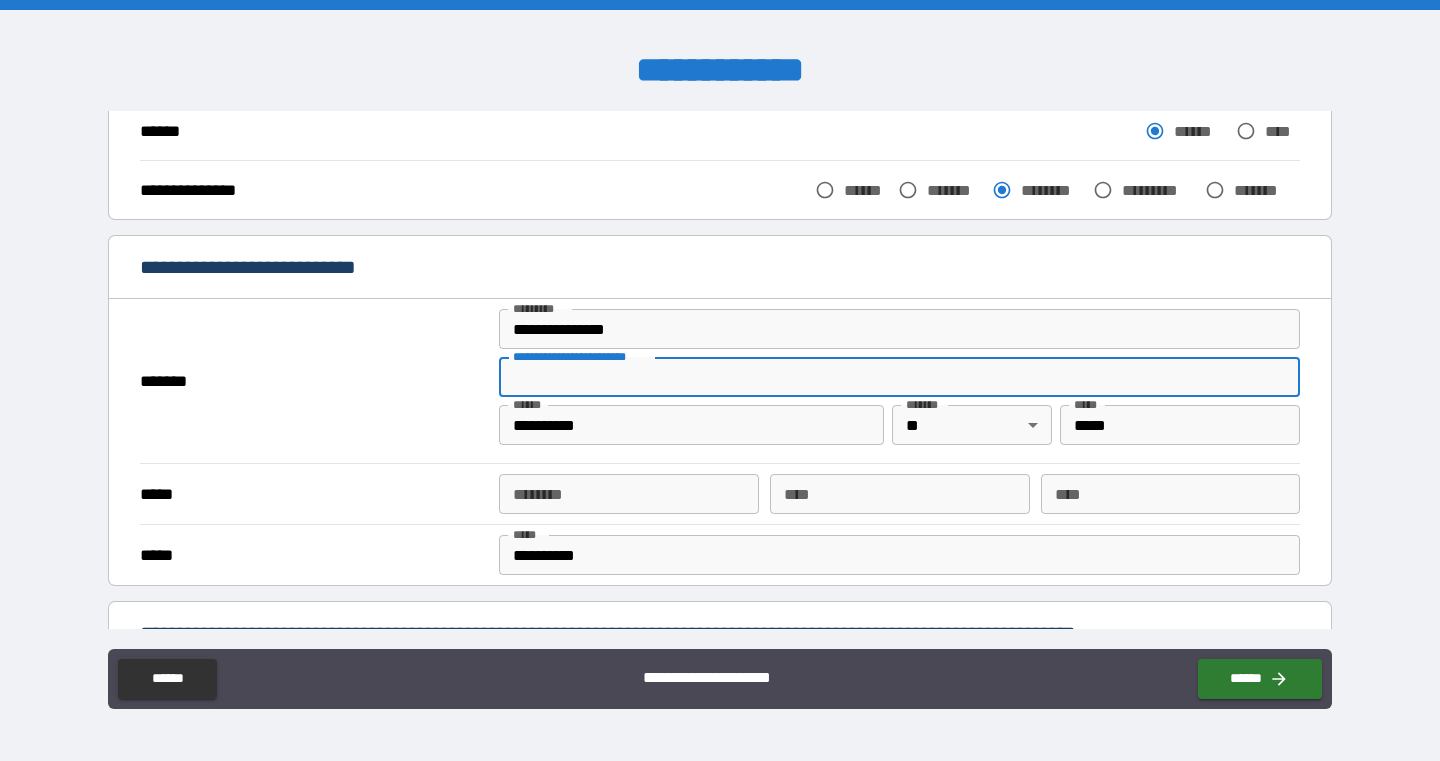 scroll, scrollTop: 280, scrollLeft: 0, axis: vertical 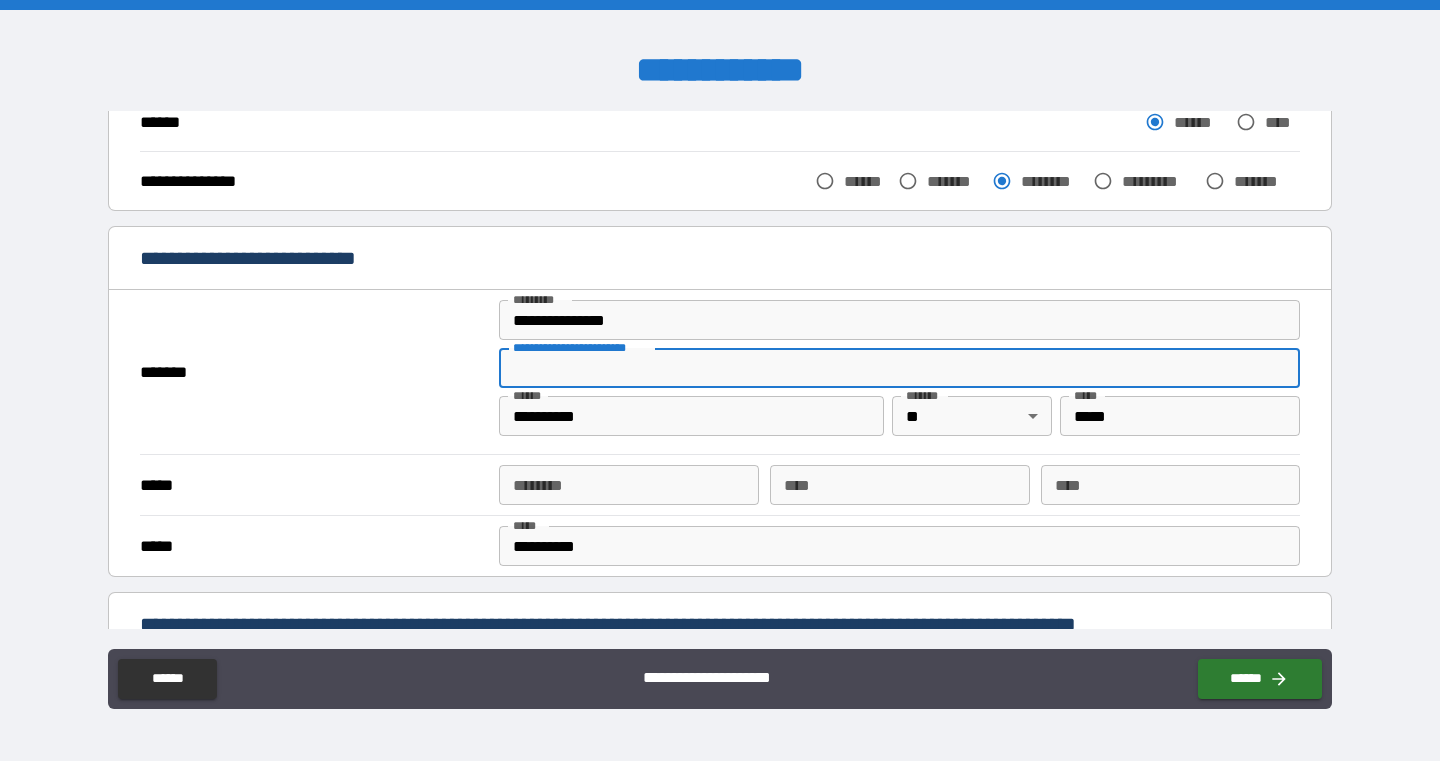 click on "******   *" at bounding box center (628, 485) 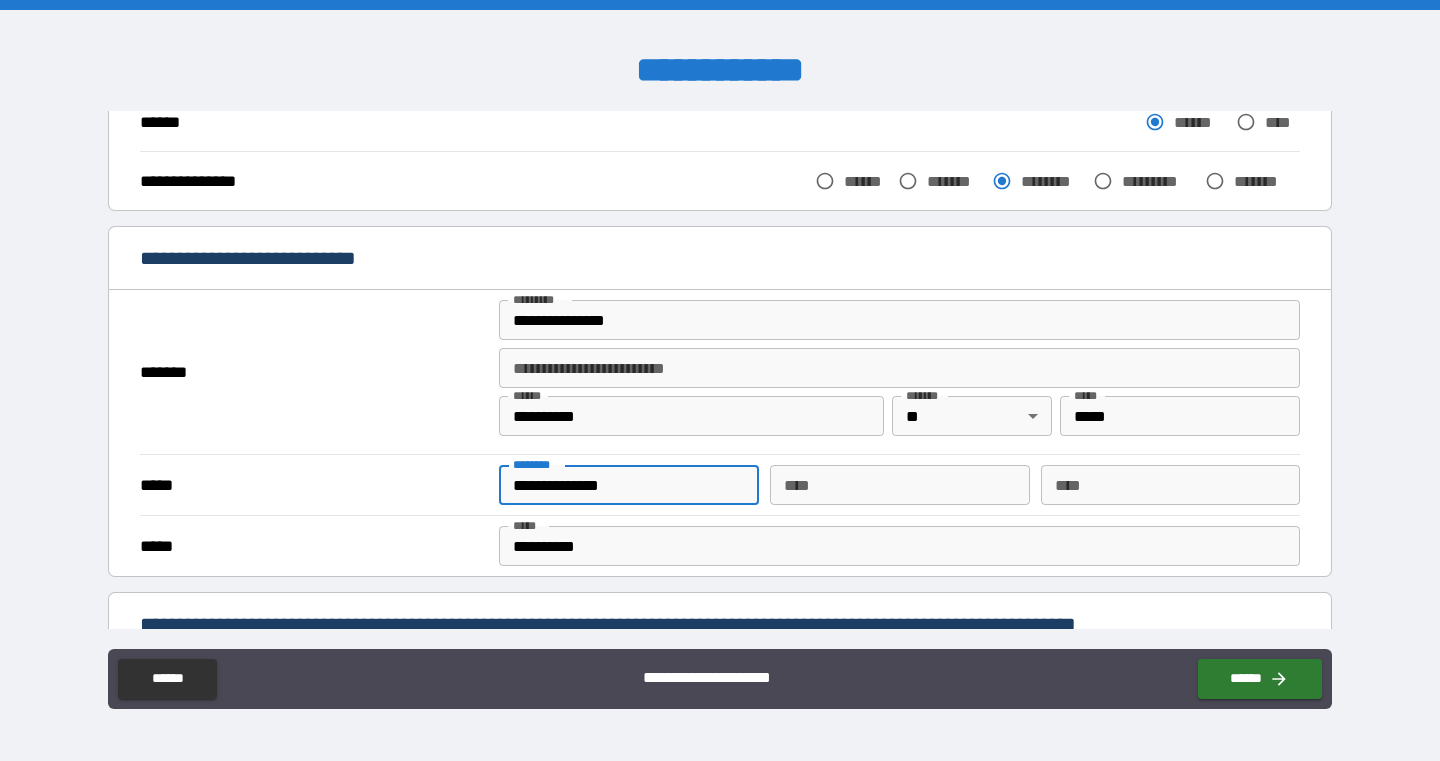 type on "**********" 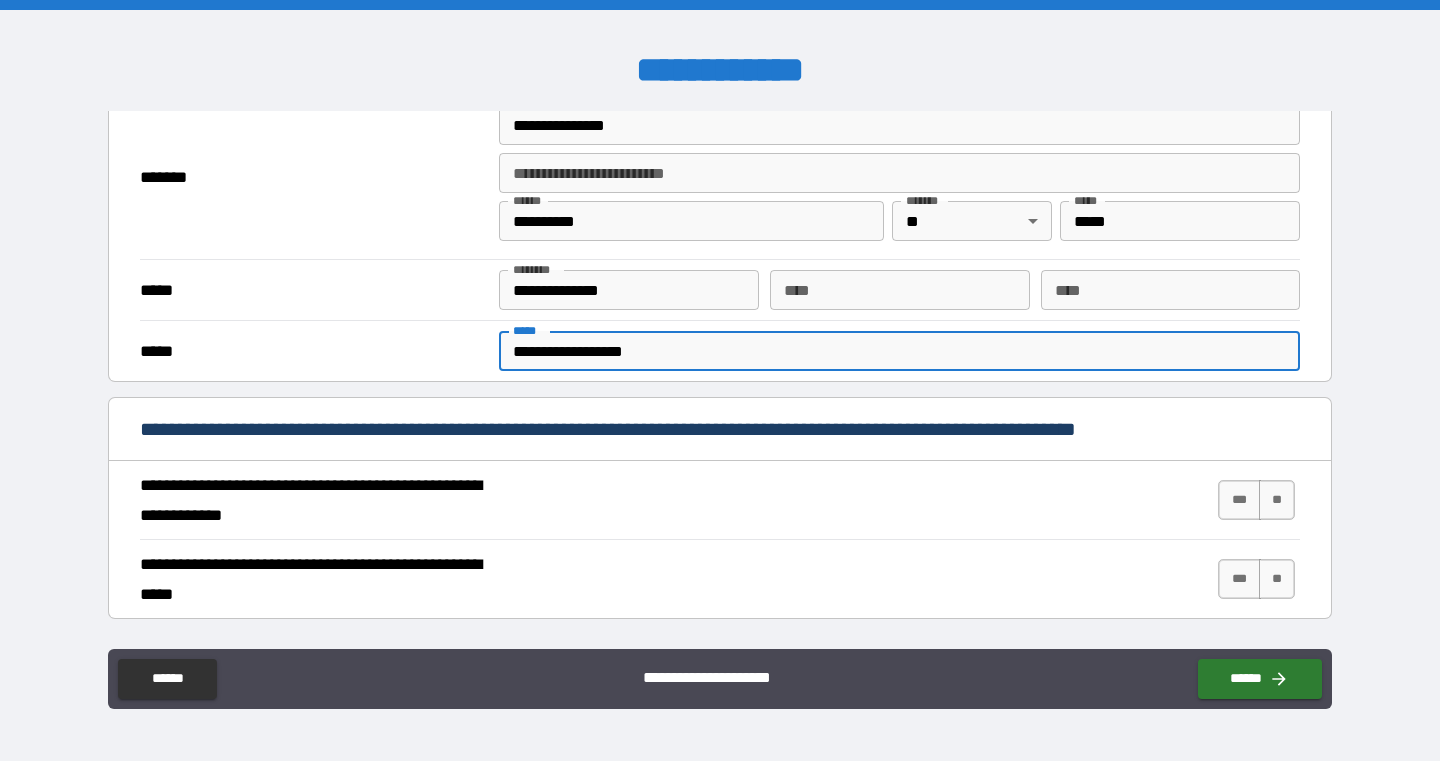scroll, scrollTop: 491, scrollLeft: 0, axis: vertical 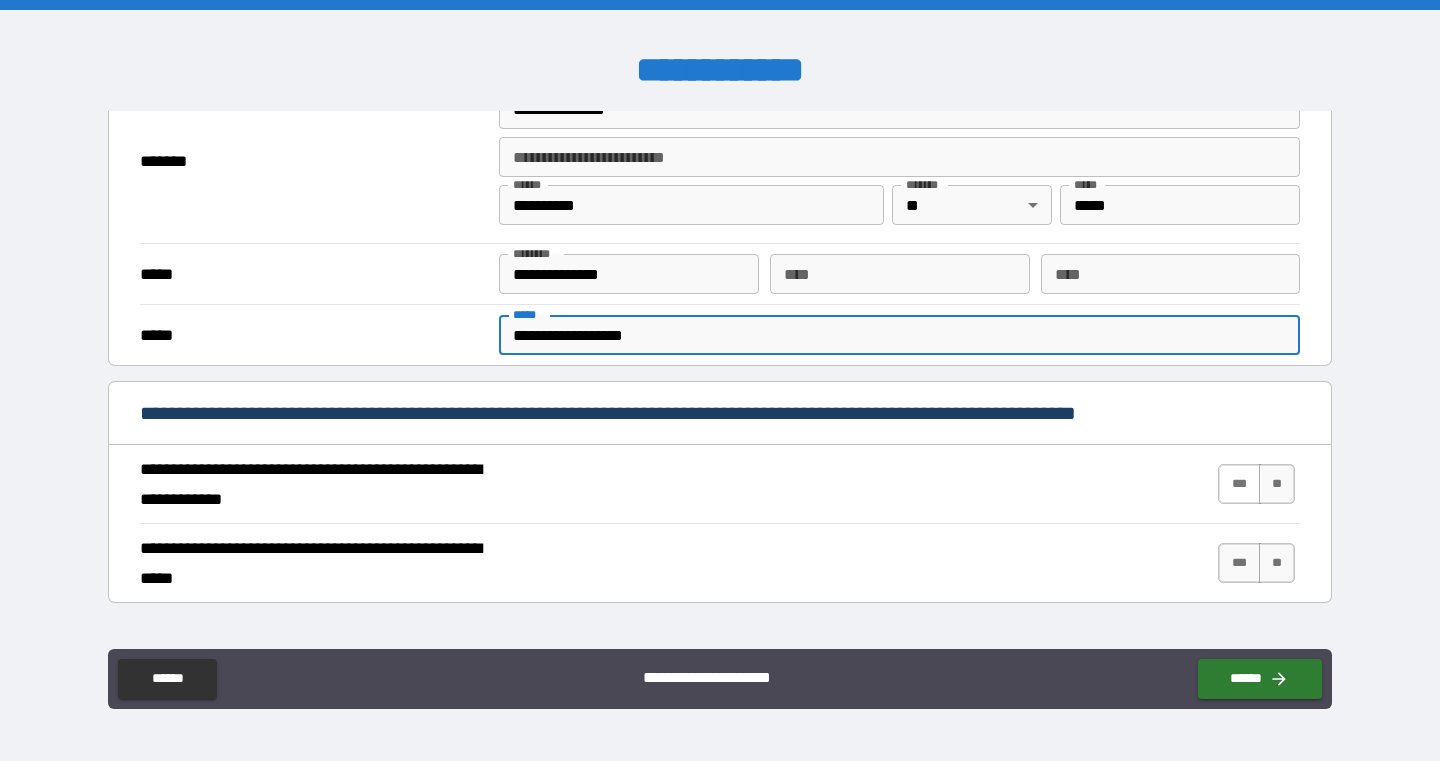 type on "**********" 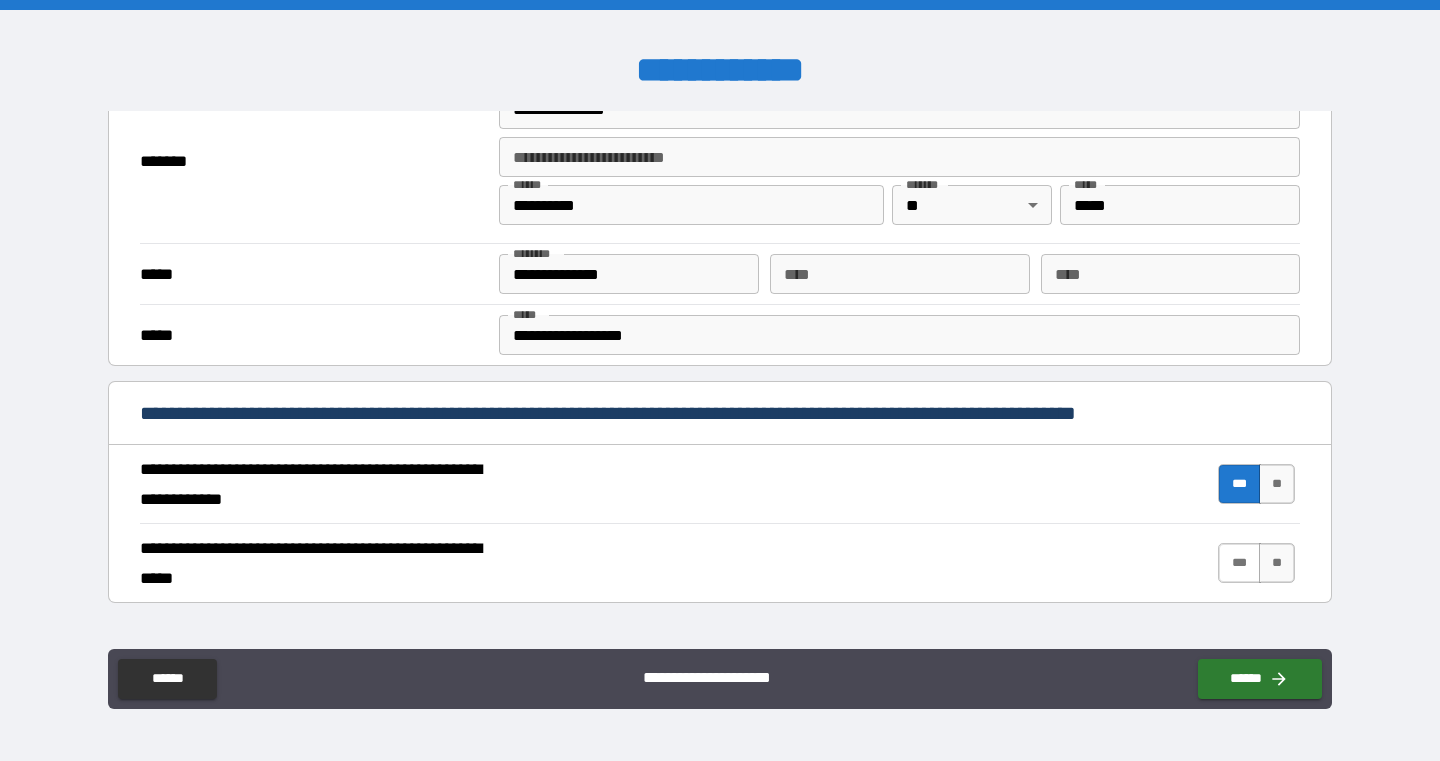 click on "***" at bounding box center (1239, 563) 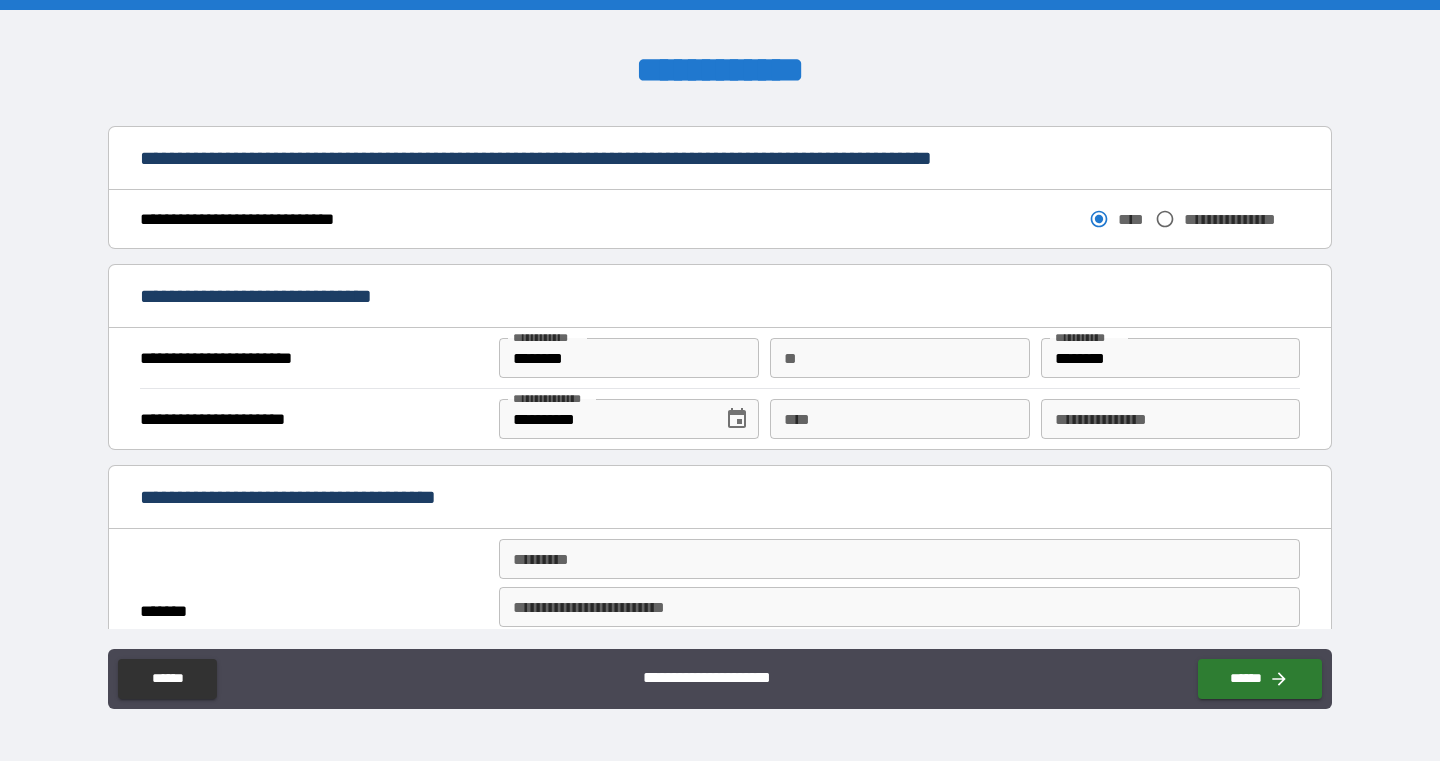 scroll, scrollTop: 1075, scrollLeft: 0, axis: vertical 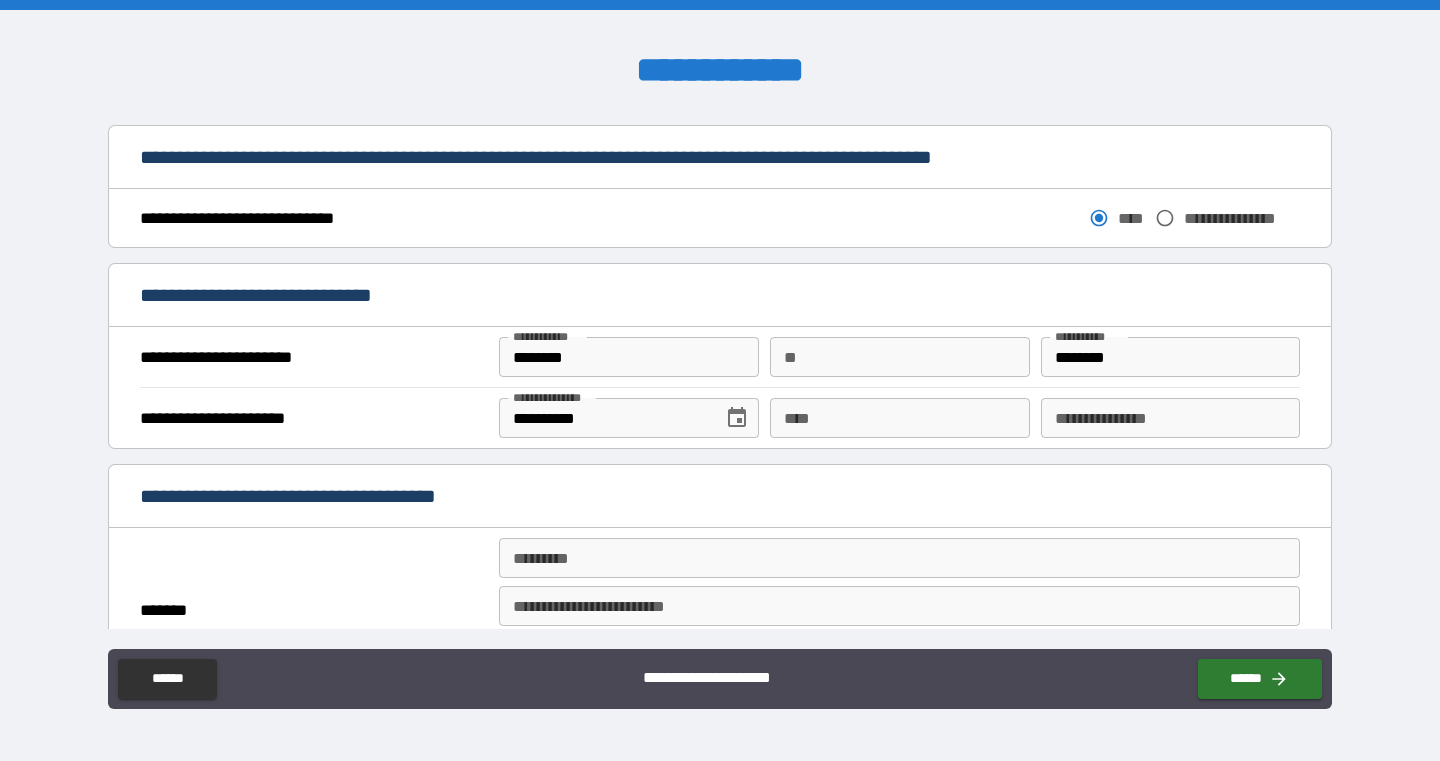 click on "****" at bounding box center [899, 418] 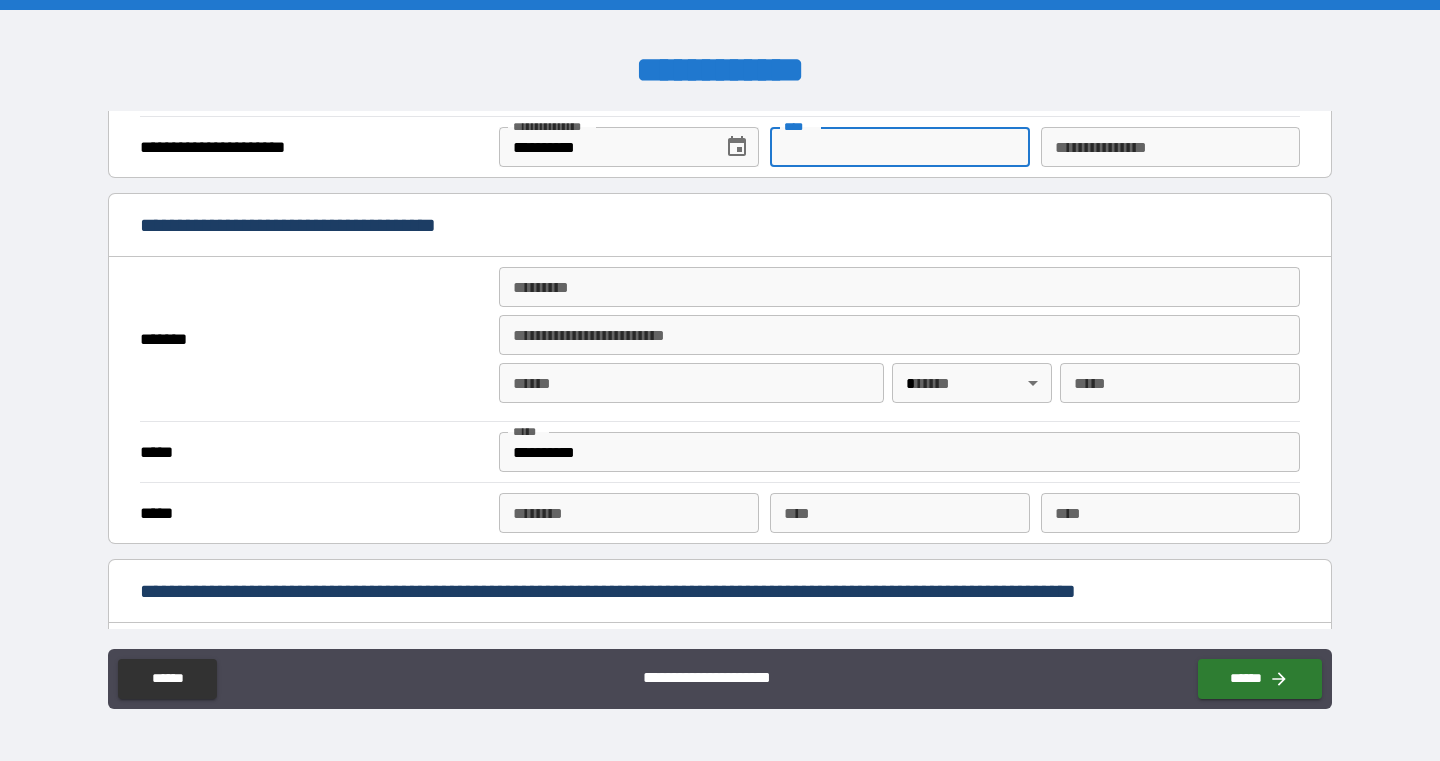 scroll, scrollTop: 1366, scrollLeft: 0, axis: vertical 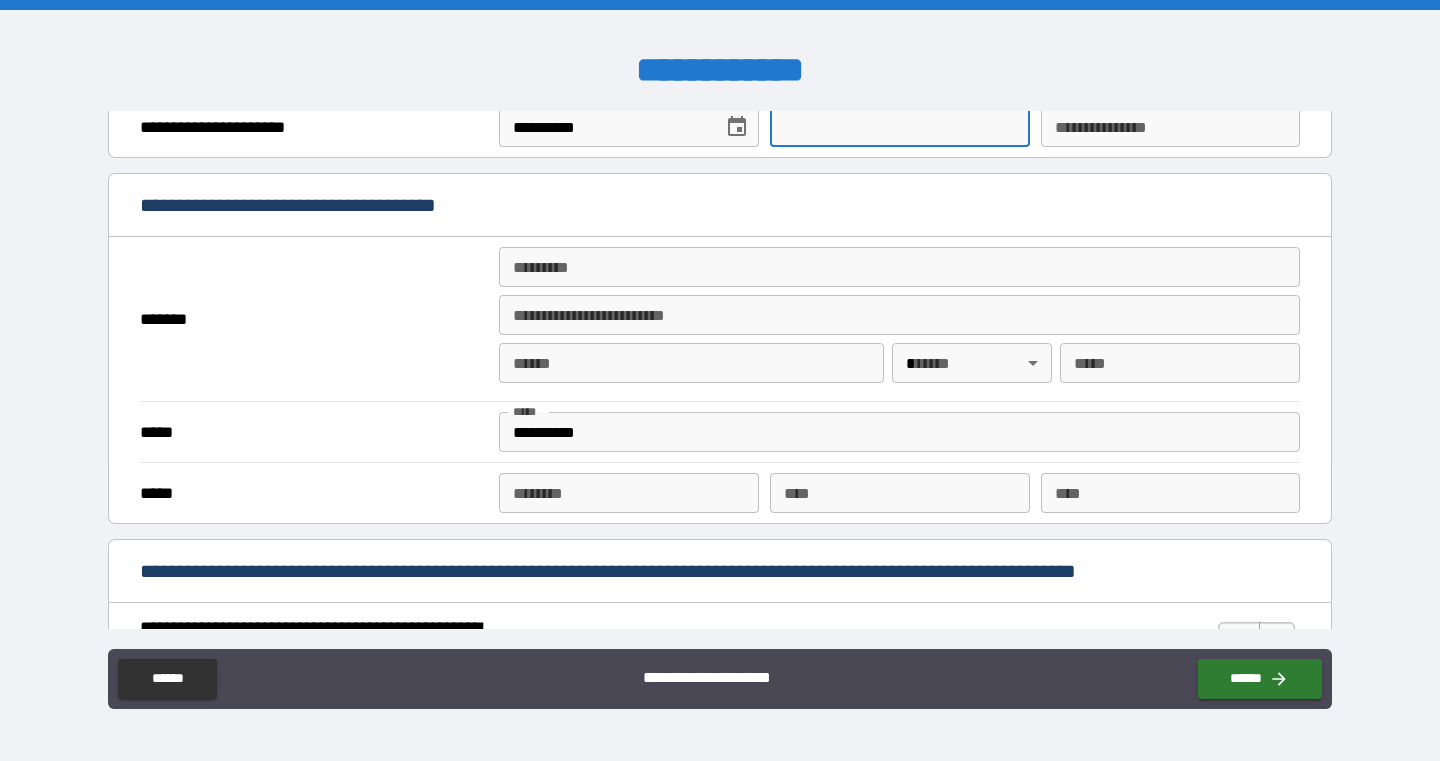 click on "*******   *" at bounding box center [899, 267] 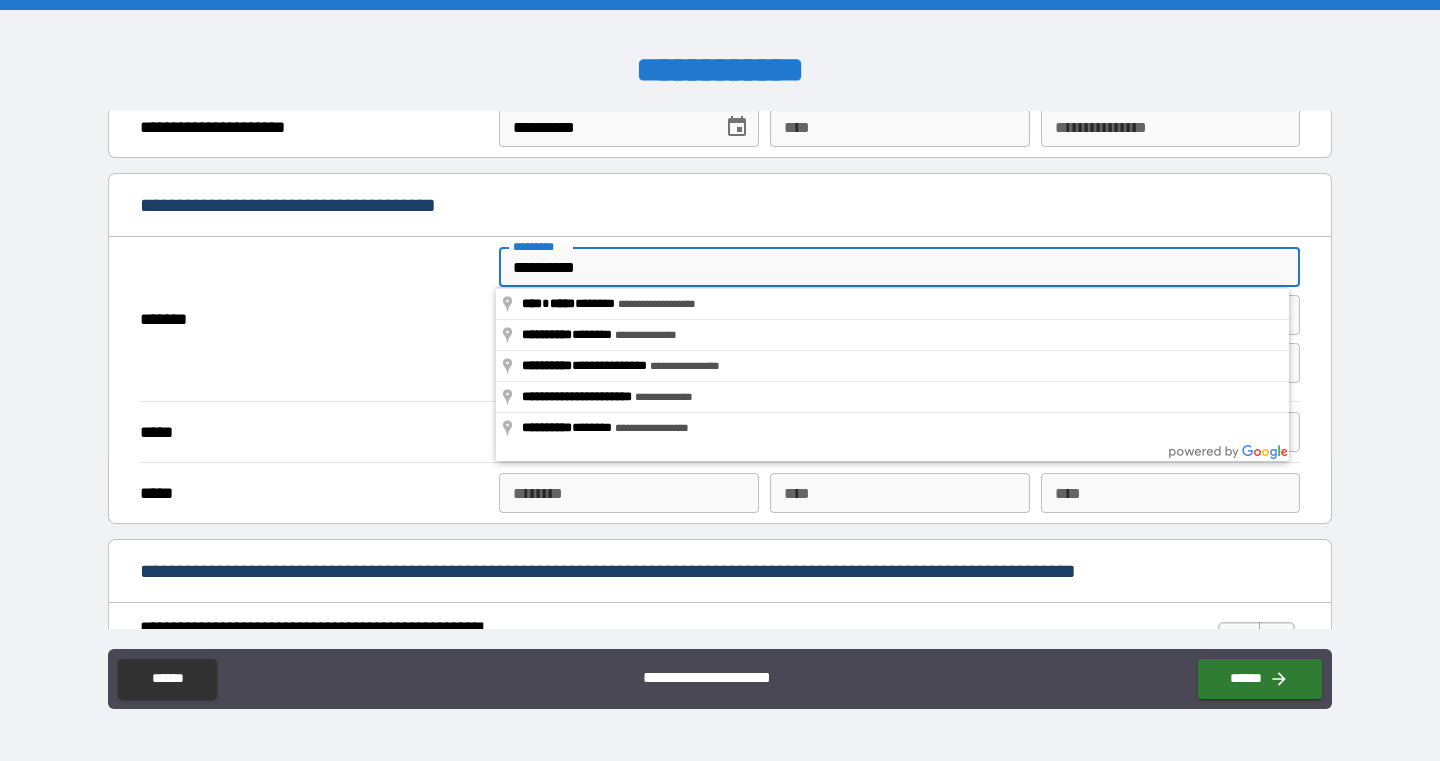 type on "**********" 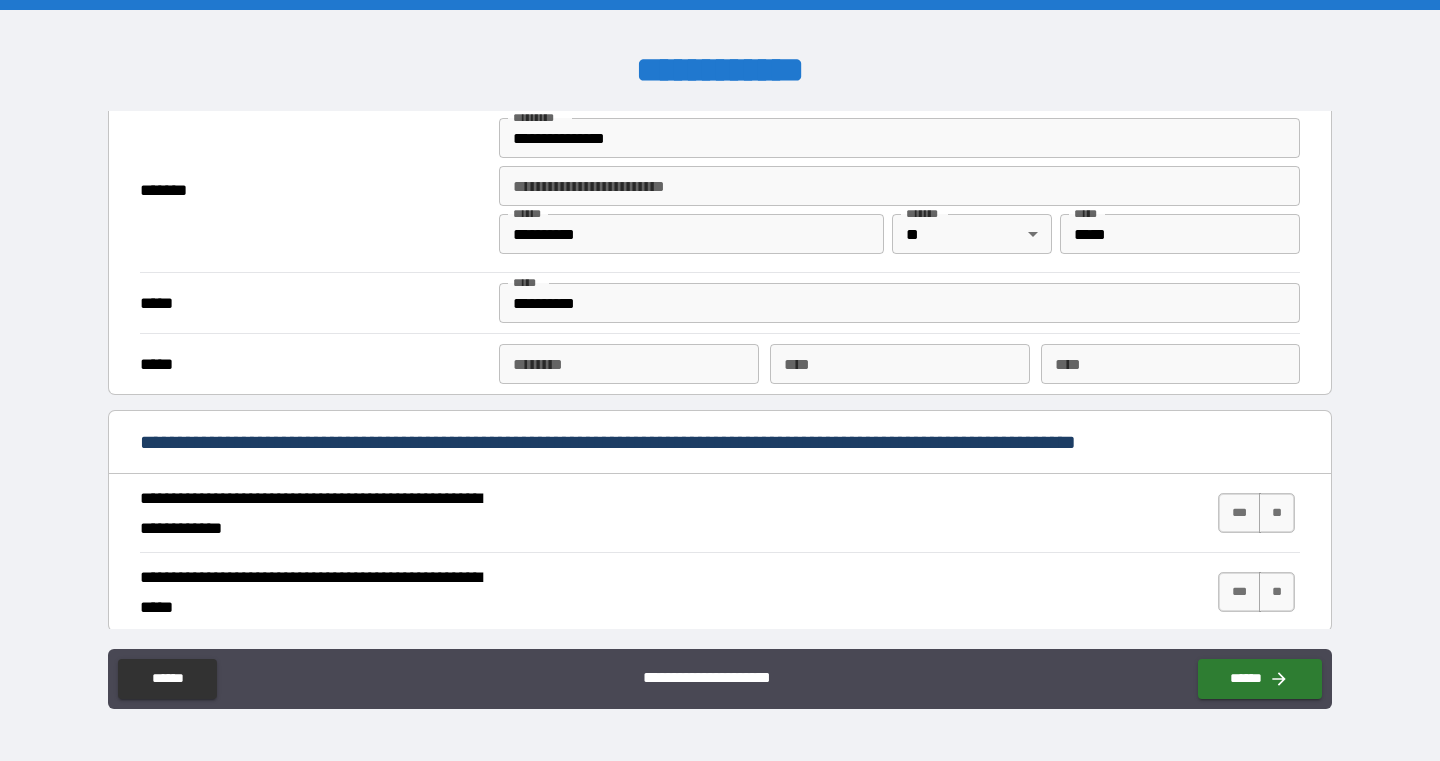 scroll, scrollTop: 1508, scrollLeft: 0, axis: vertical 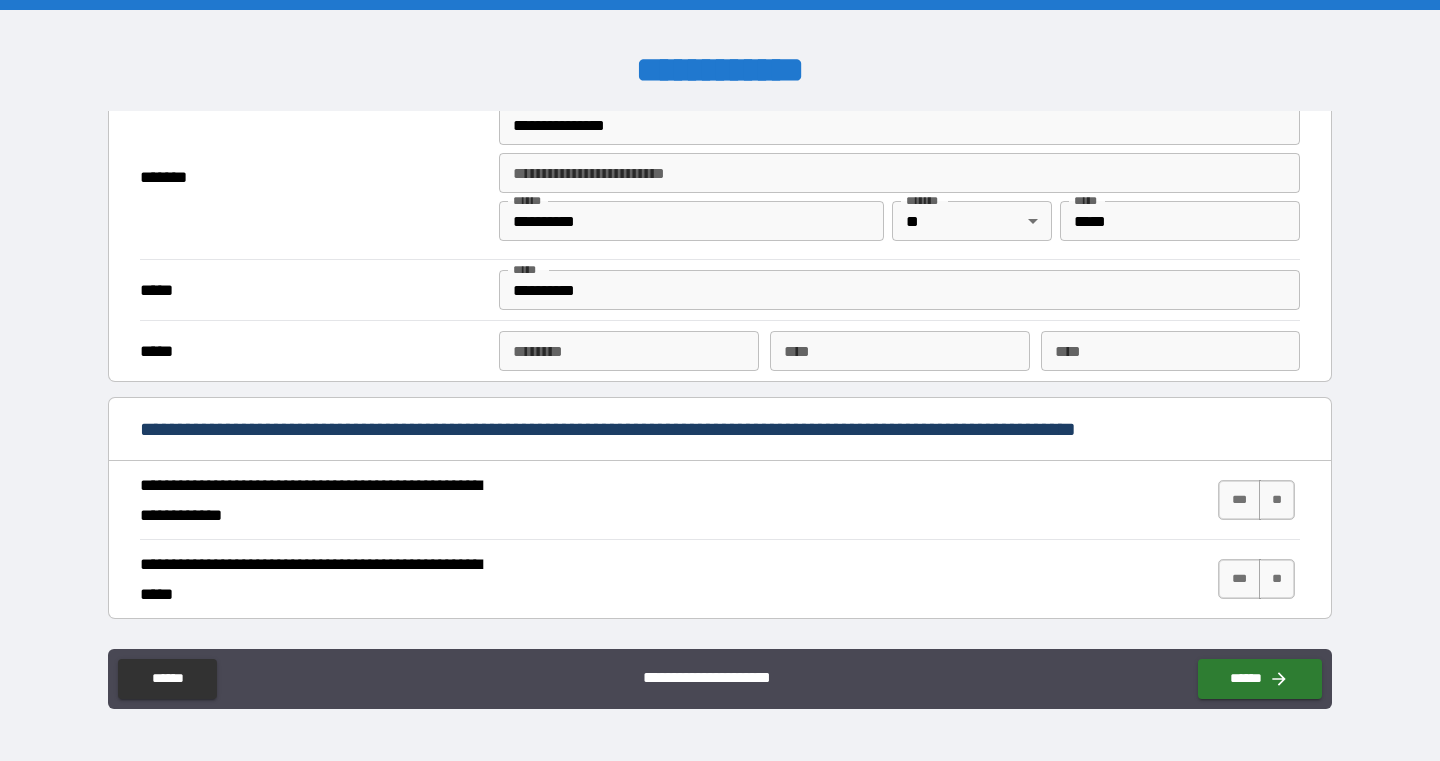 click on "******   *" at bounding box center [628, 351] 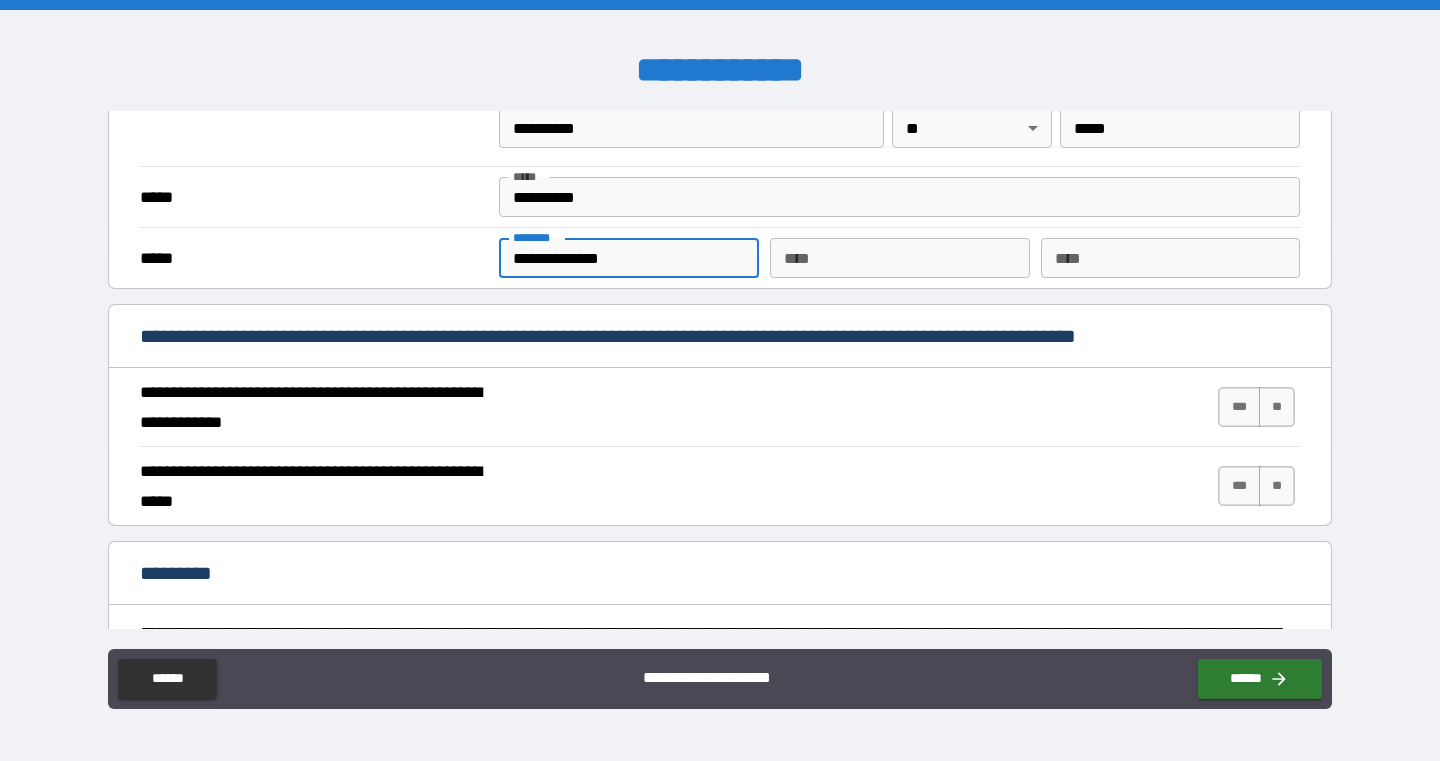 scroll, scrollTop: 1611, scrollLeft: 0, axis: vertical 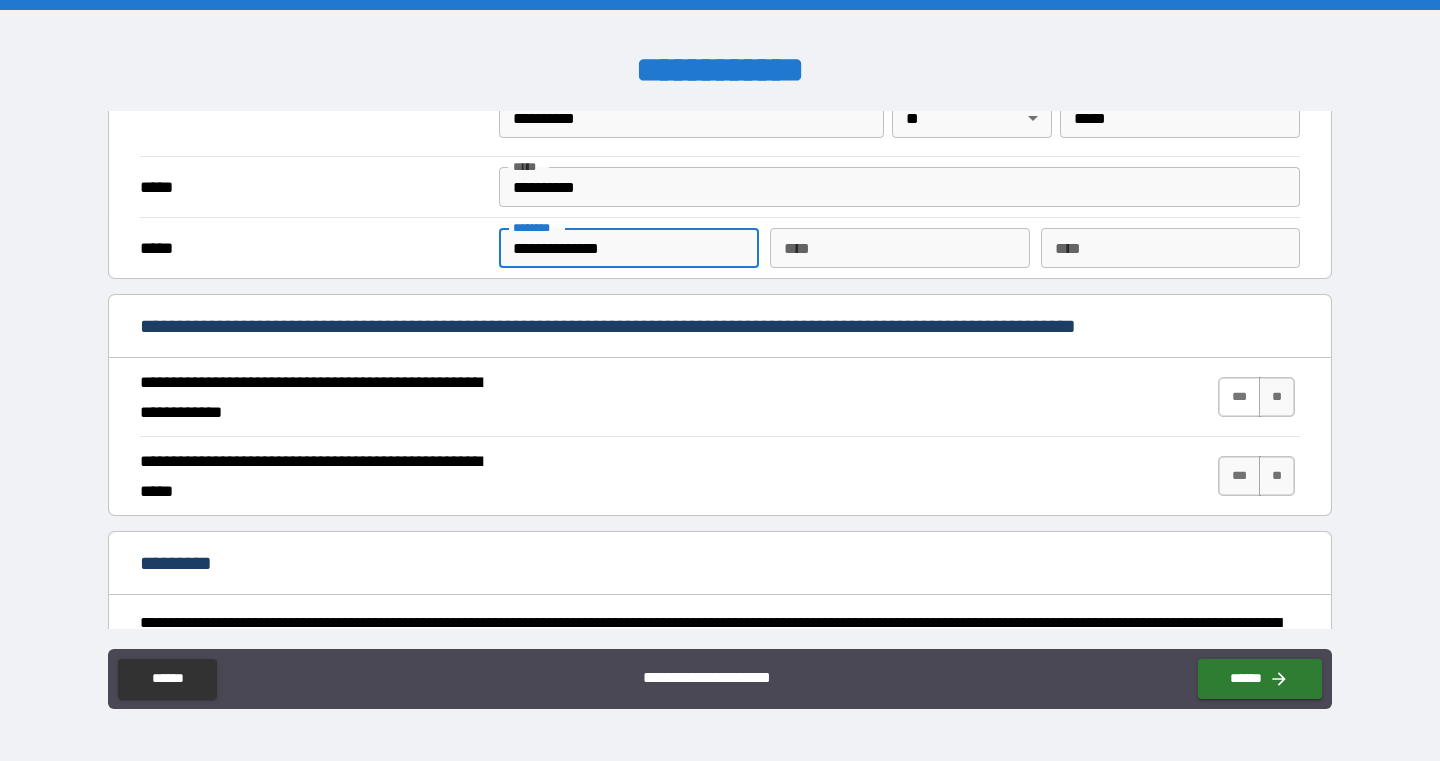 type on "**********" 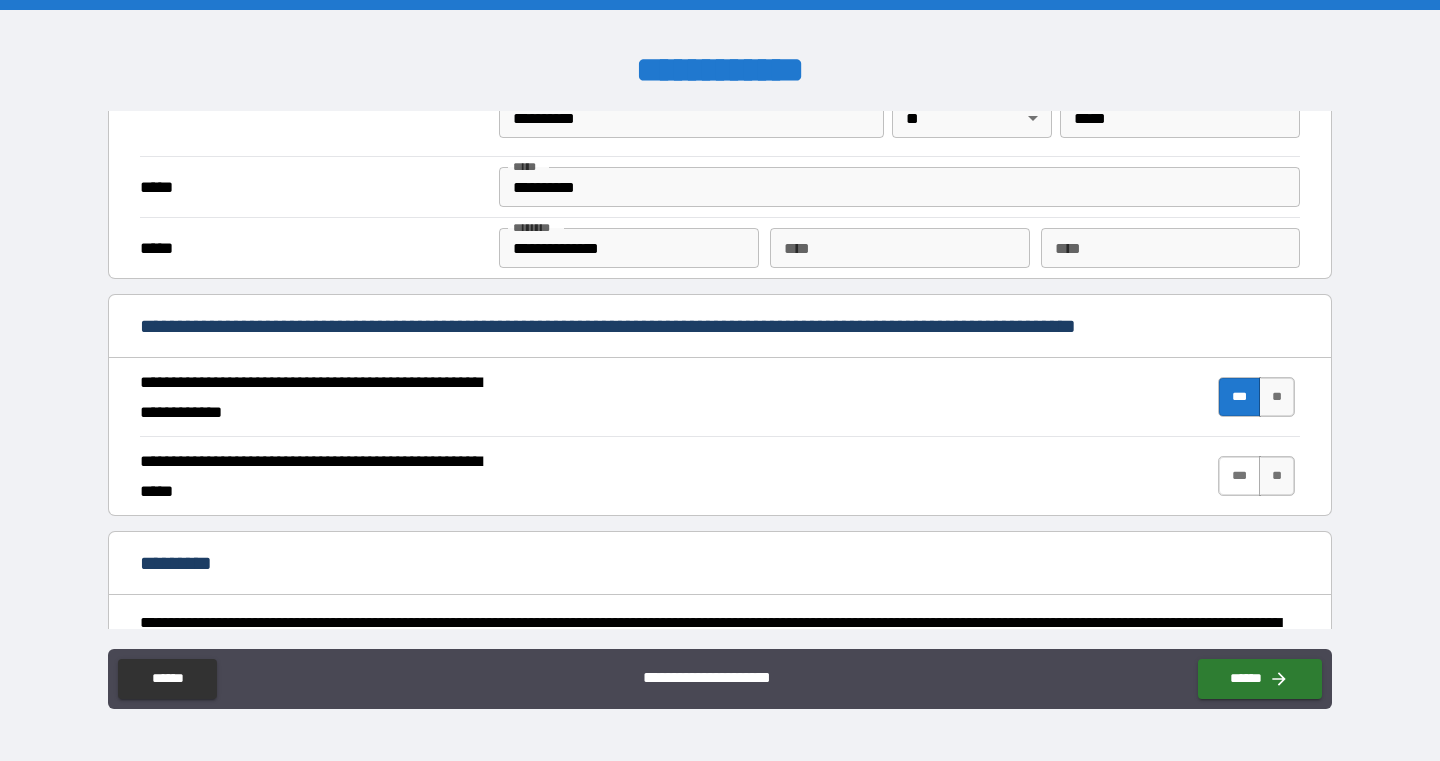 click on "***" at bounding box center (1239, 476) 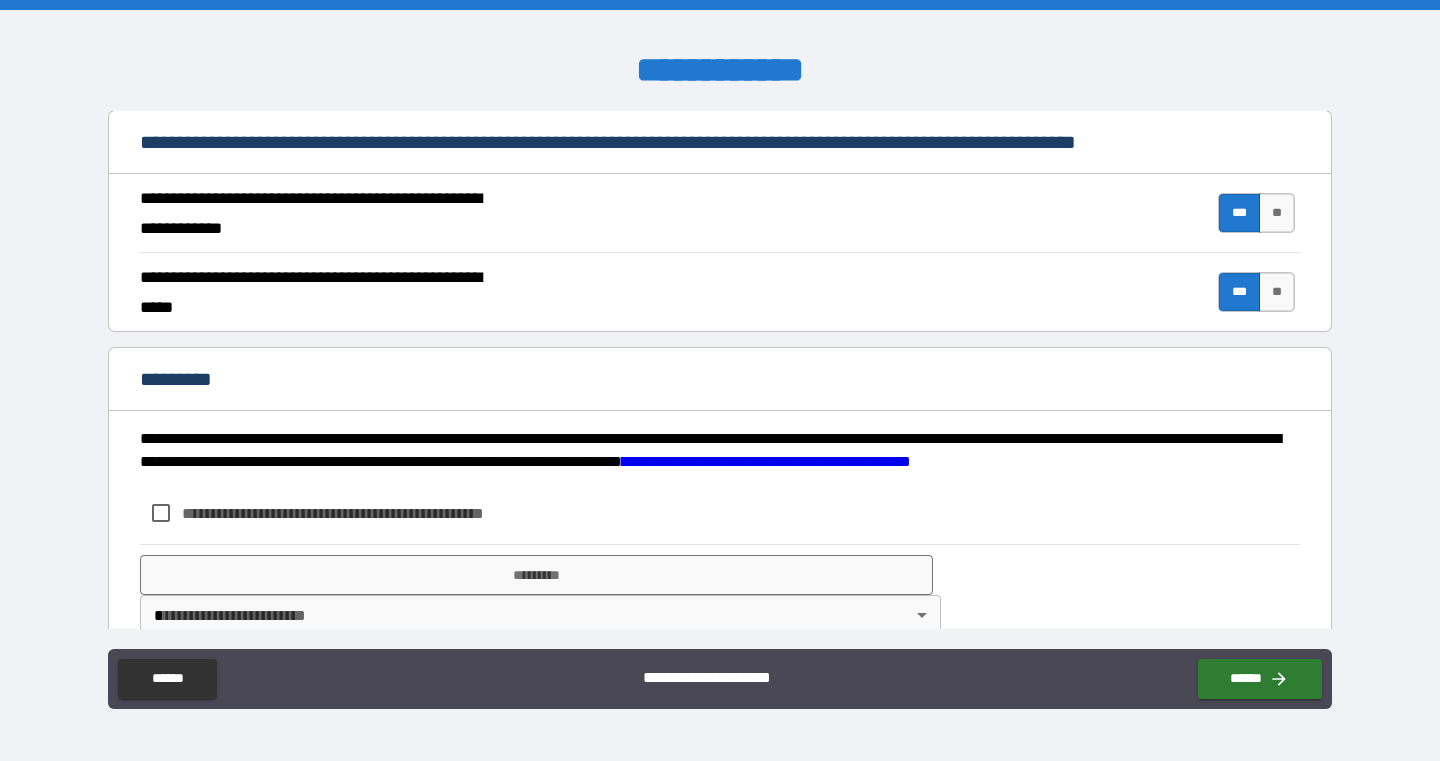 scroll, scrollTop: 1832, scrollLeft: 0, axis: vertical 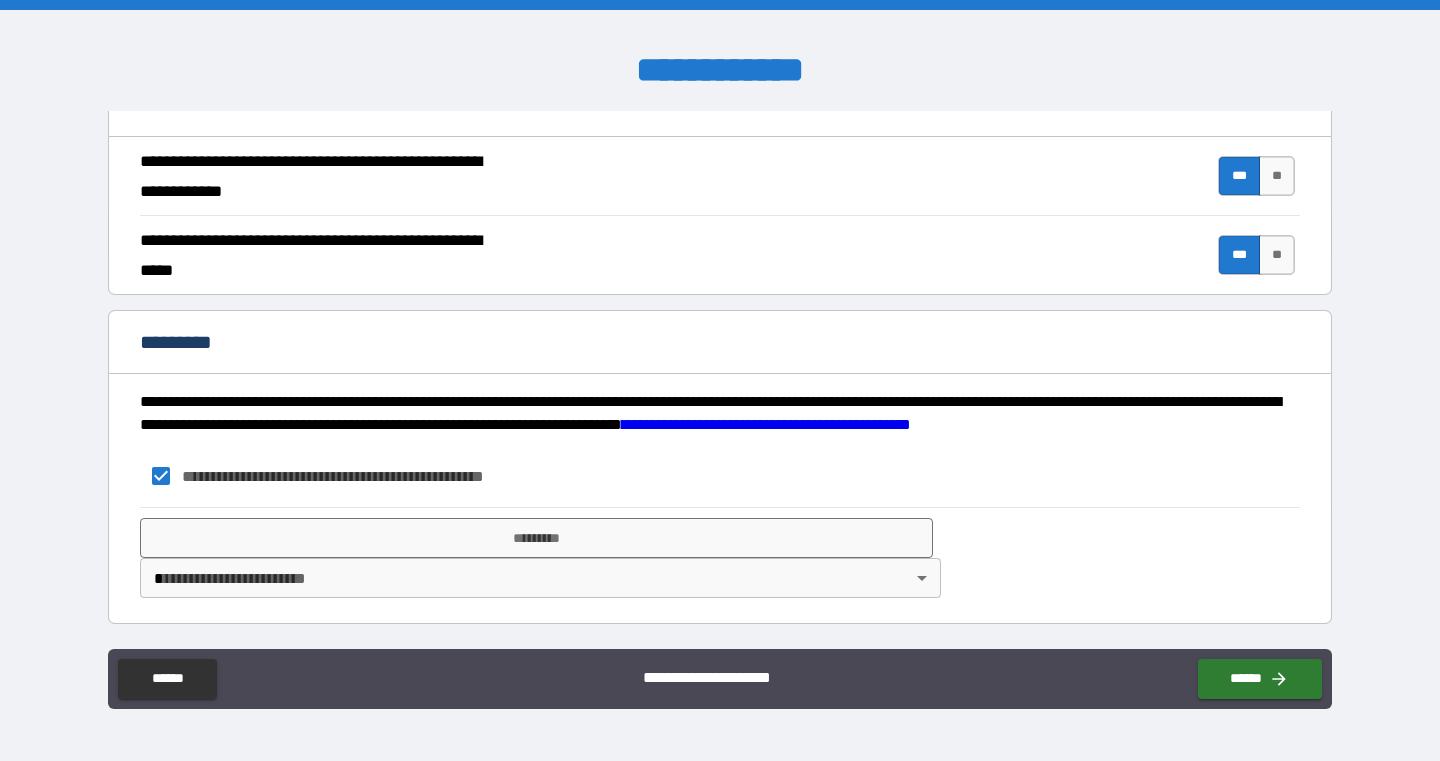click on "**********" at bounding box center (720, 380) 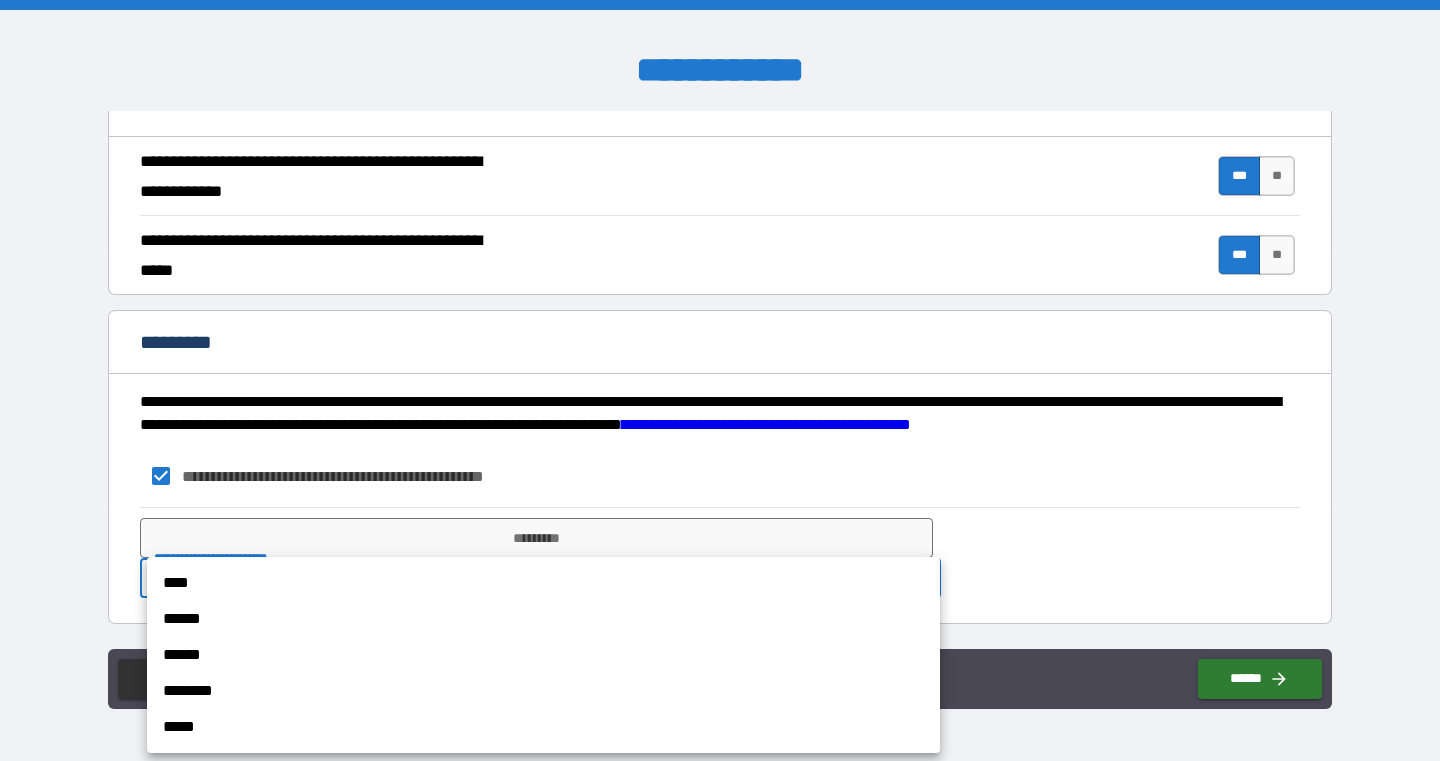 click on "****" at bounding box center (543, 583) 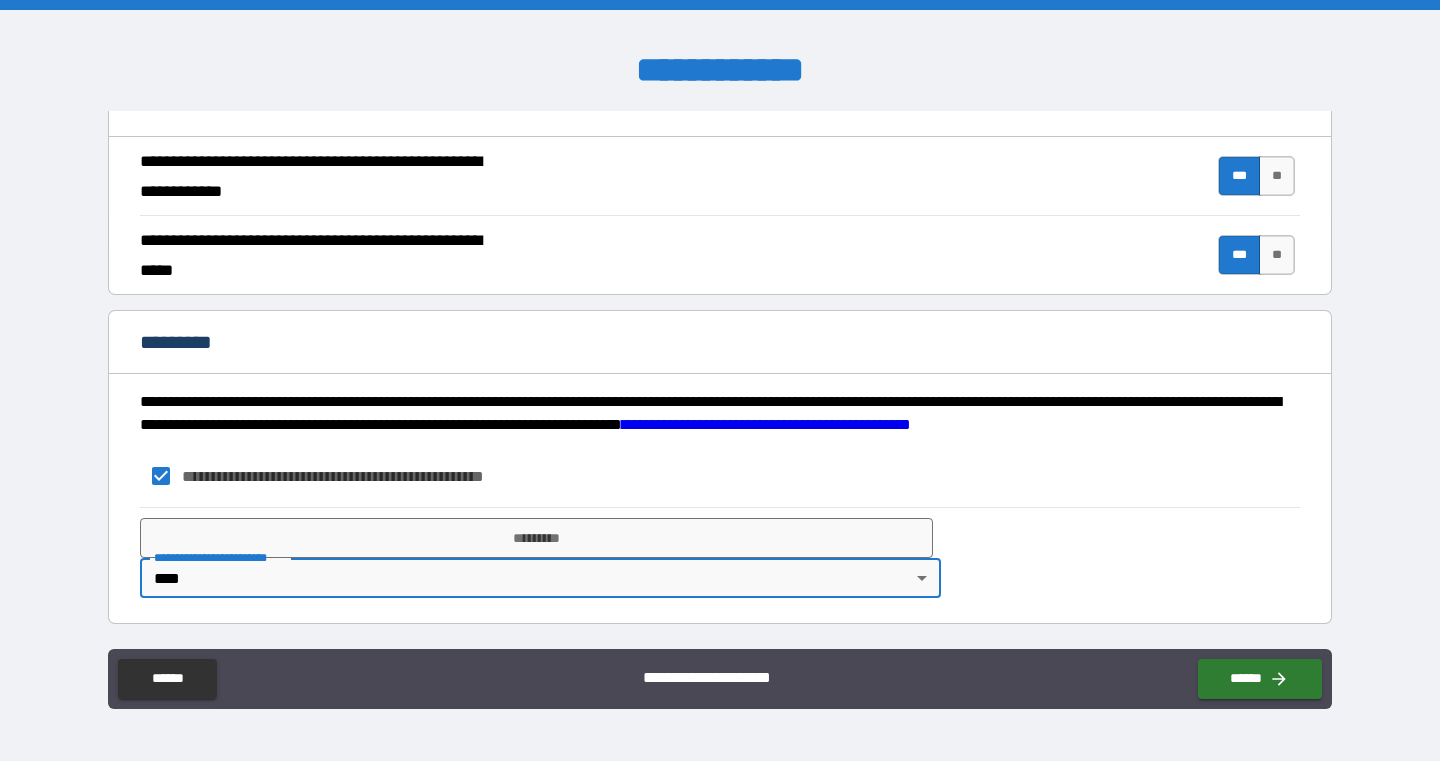click on "*********" at bounding box center (536, 538) 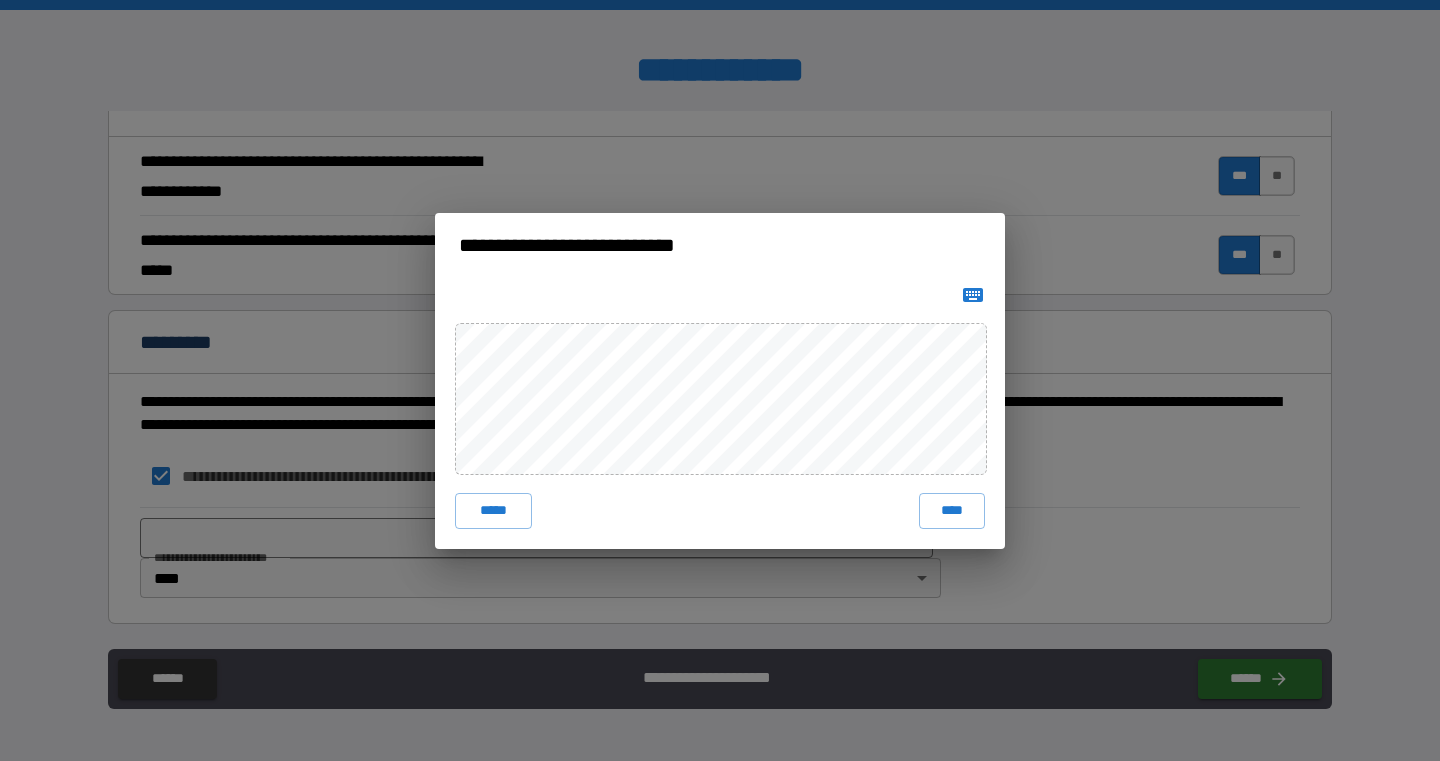 click 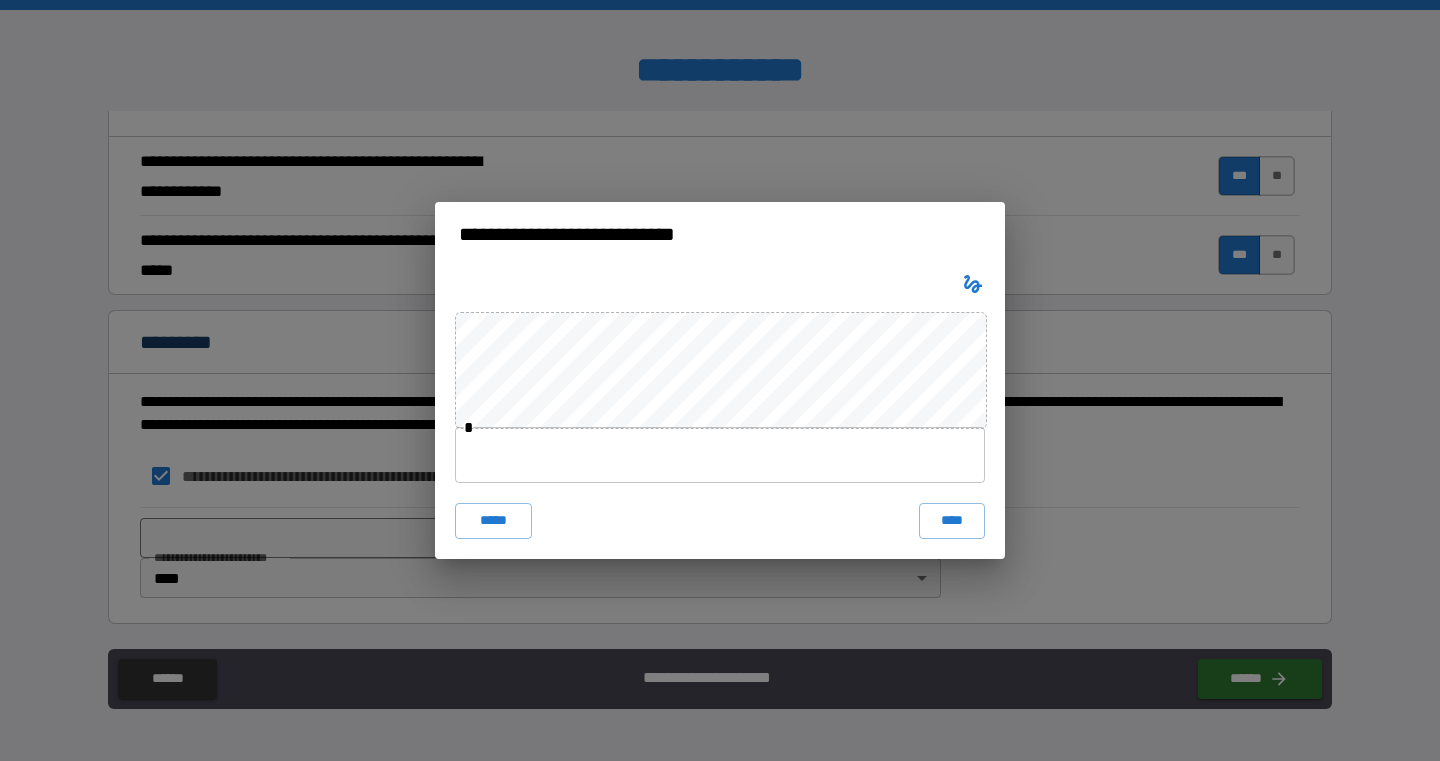 click at bounding box center [720, 455] 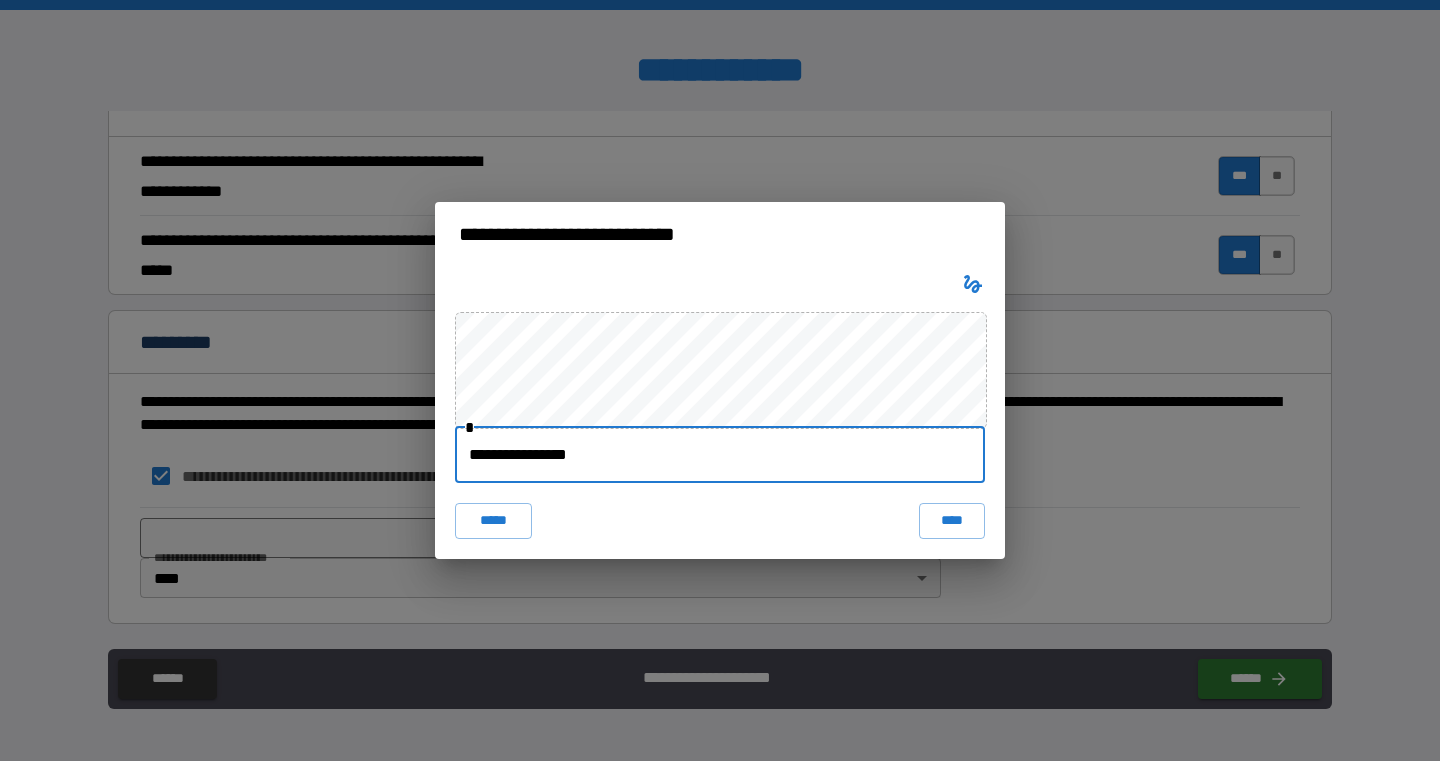 type on "**********" 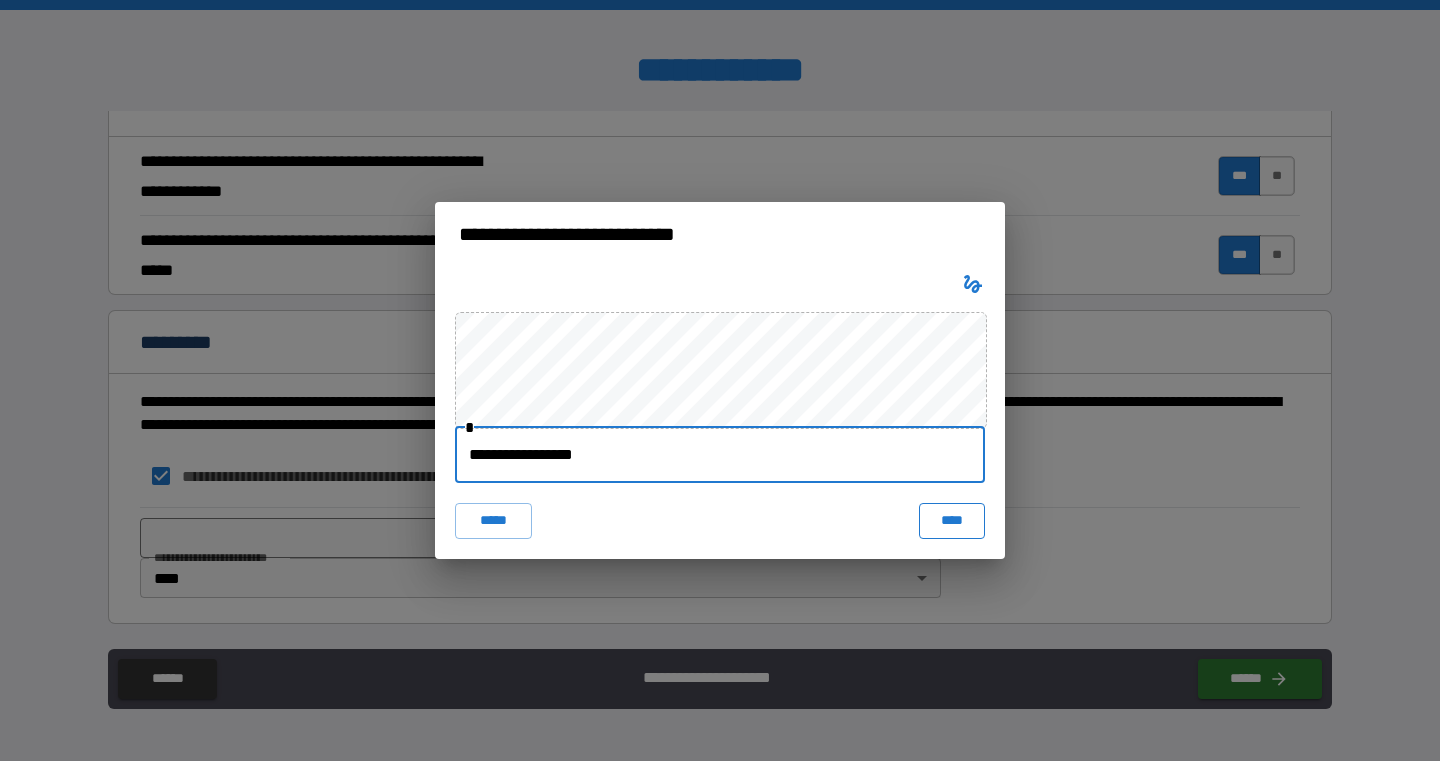 click on "****" at bounding box center [952, 521] 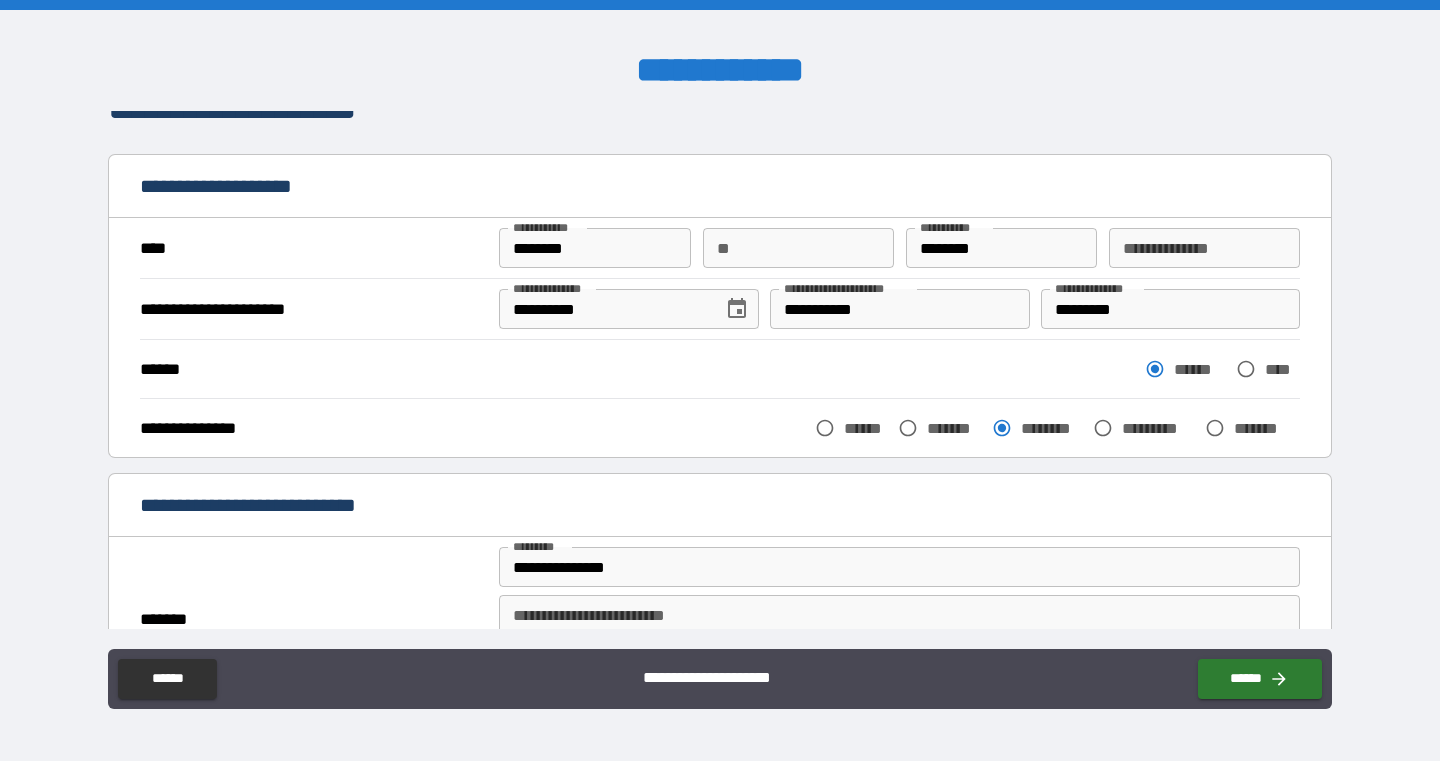 scroll, scrollTop: 0, scrollLeft: 0, axis: both 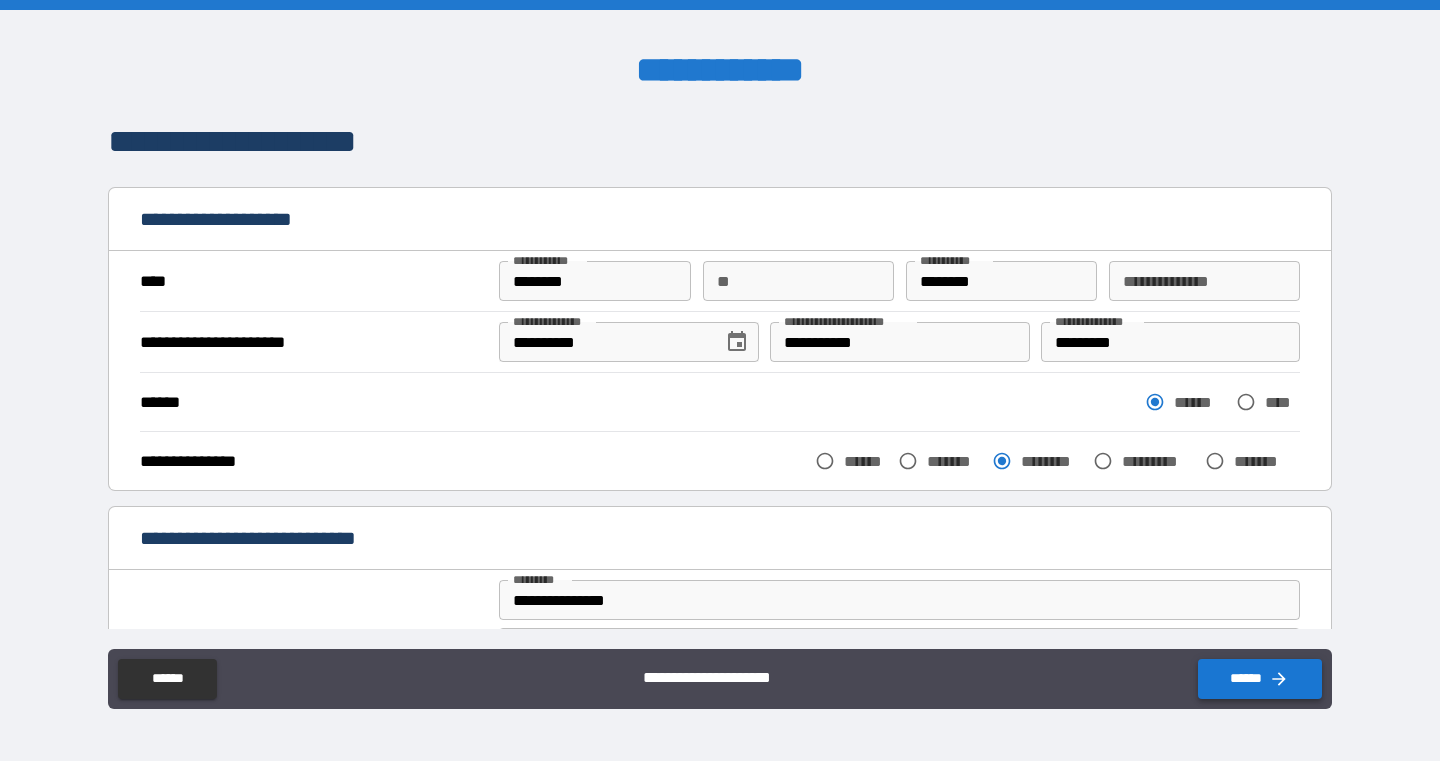 click on "******" at bounding box center (1260, 679) 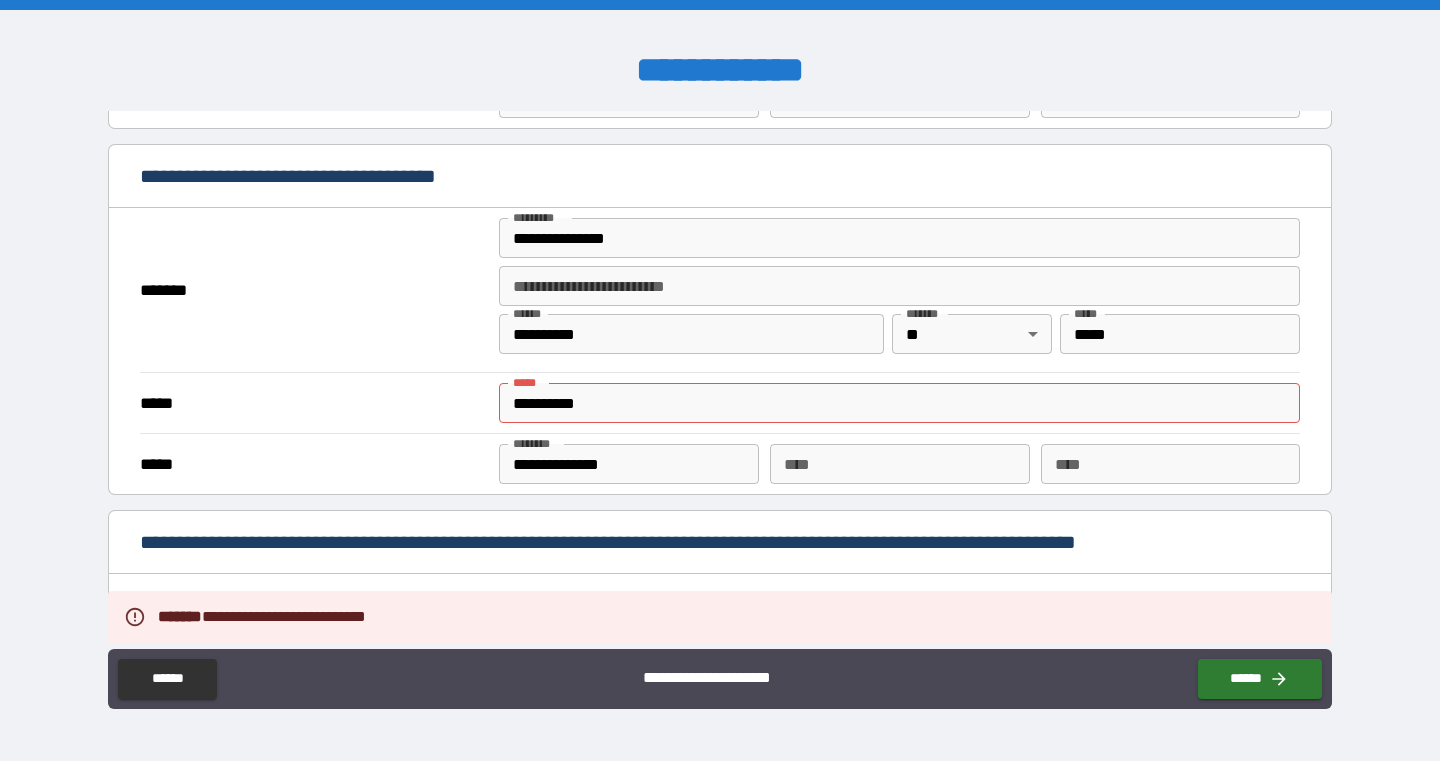 scroll, scrollTop: 1396, scrollLeft: 0, axis: vertical 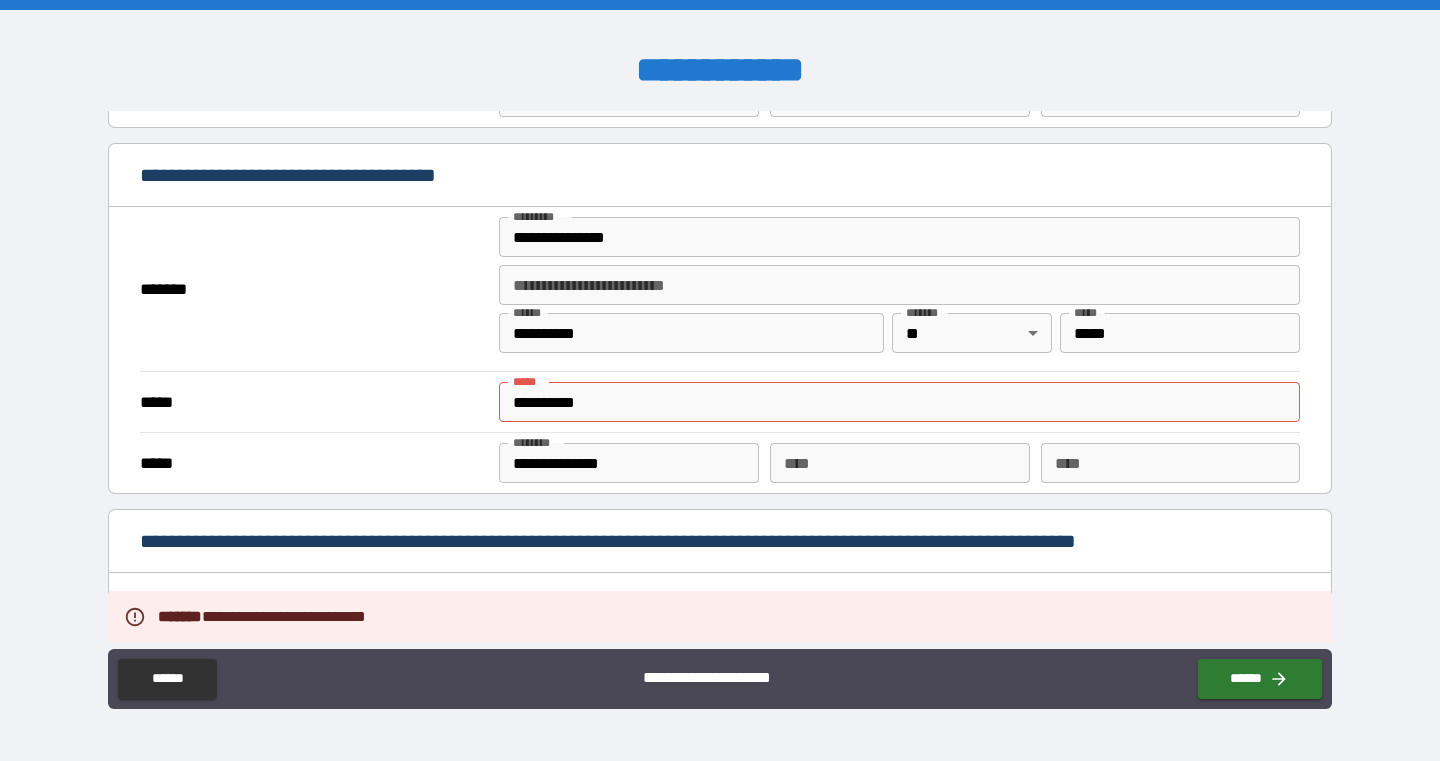 click on "**********" at bounding box center (899, 402) 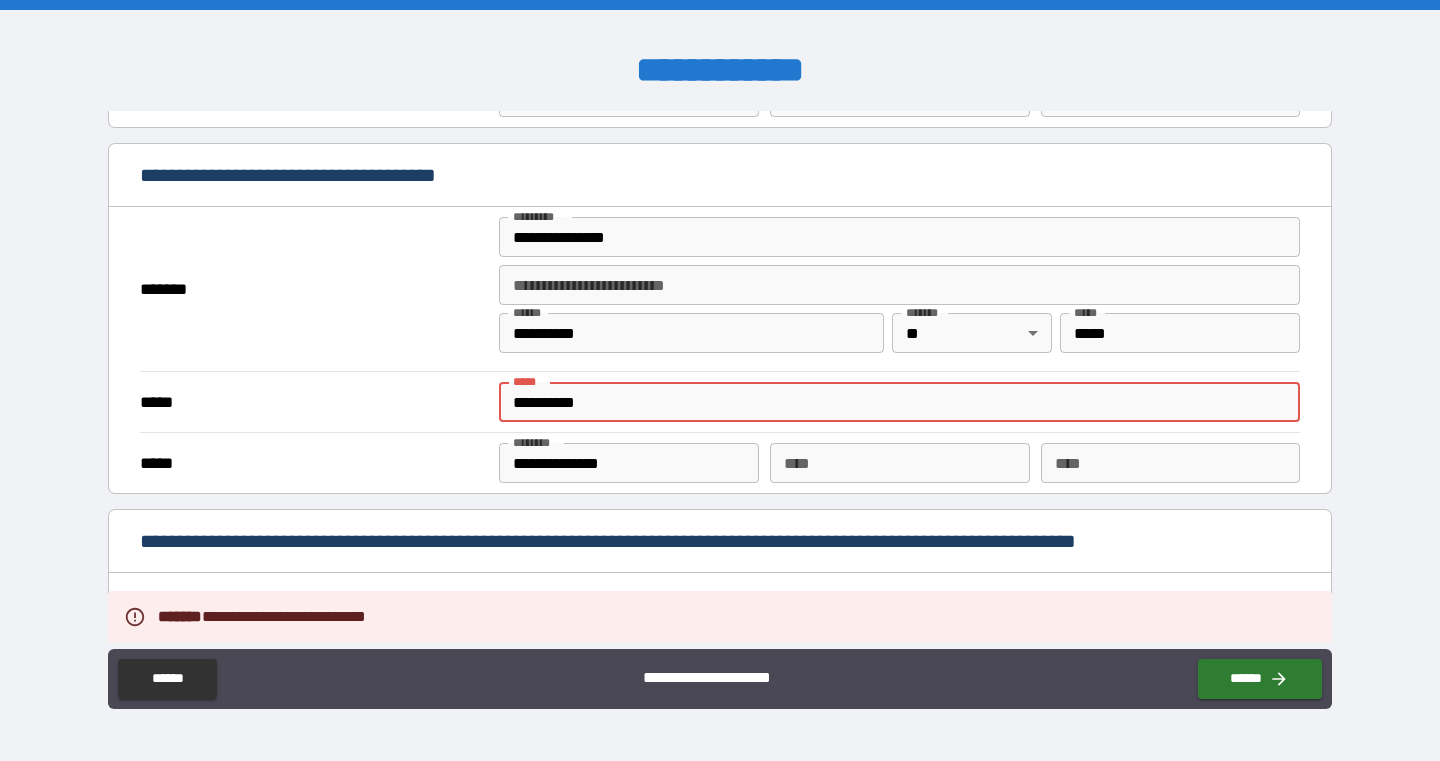 click on "**********" at bounding box center [899, 402] 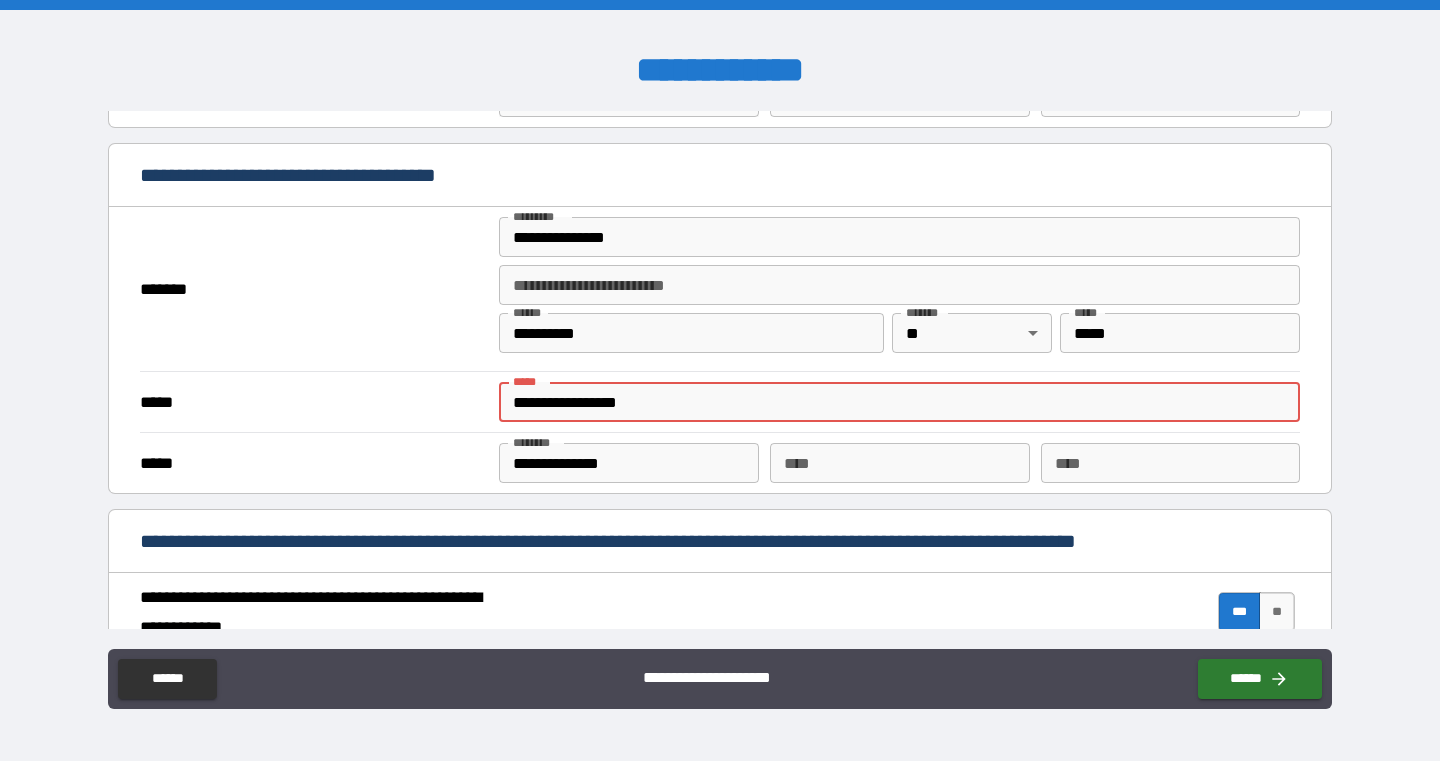 type on "**********" 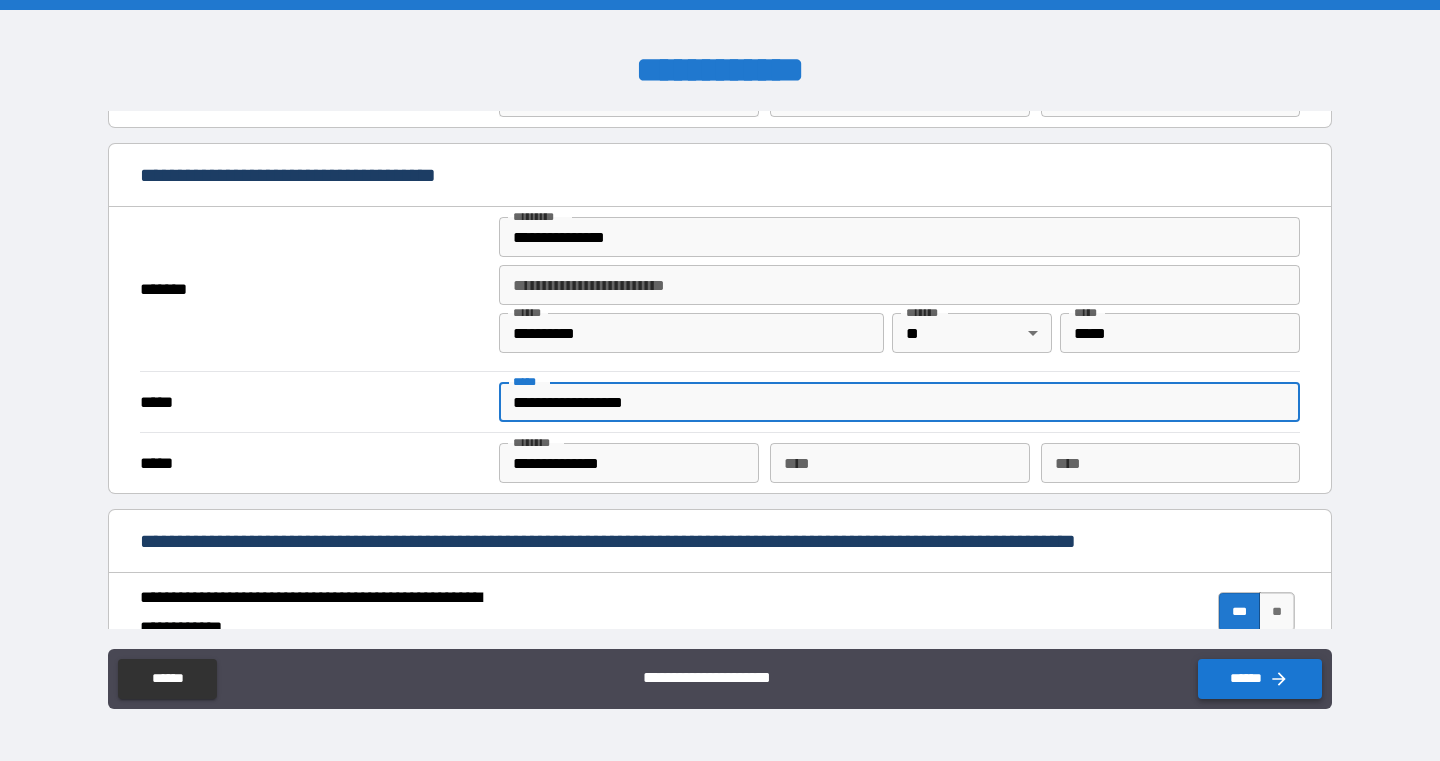 click 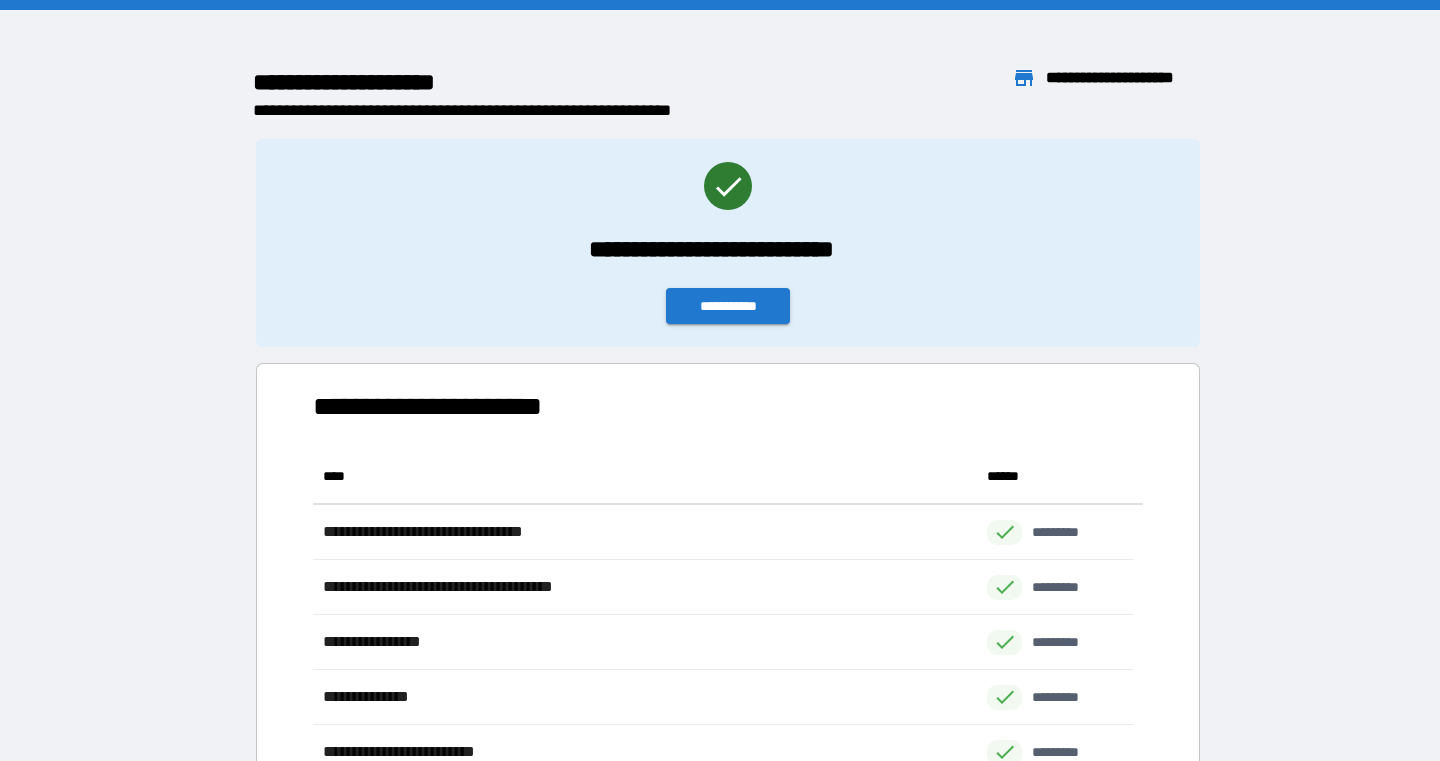 scroll, scrollTop: 371, scrollLeft: 805, axis: both 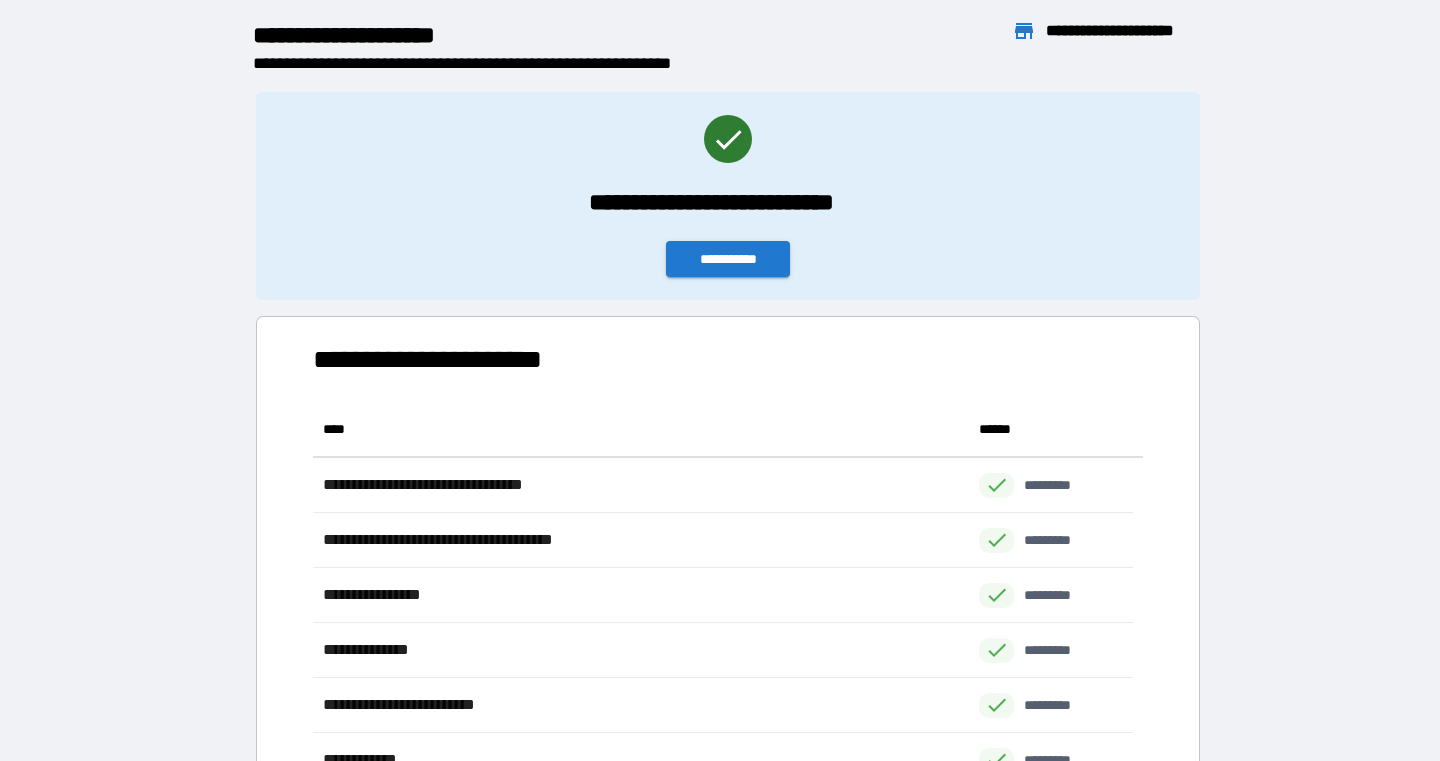 click on "**********" at bounding box center [728, 196] 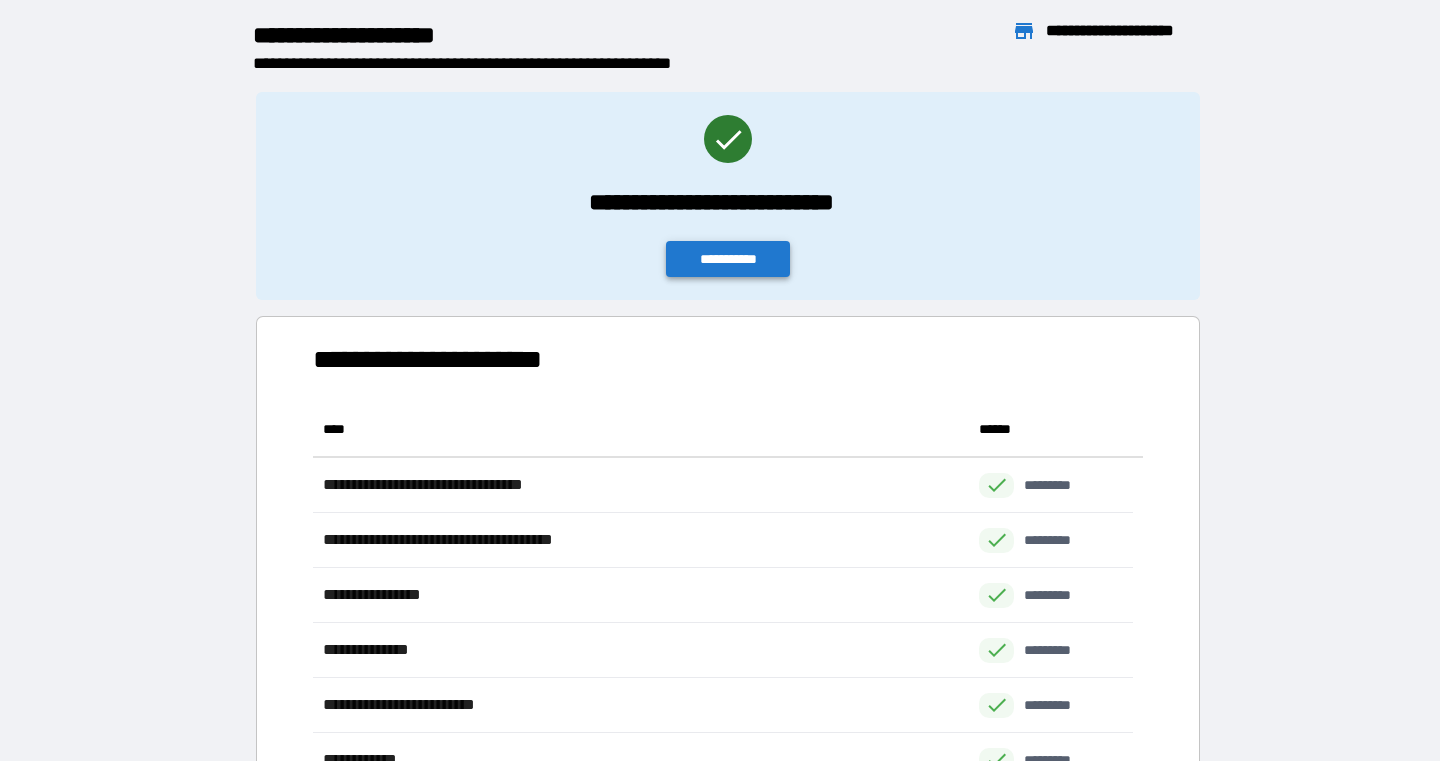 click on "**********" at bounding box center (728, 259) 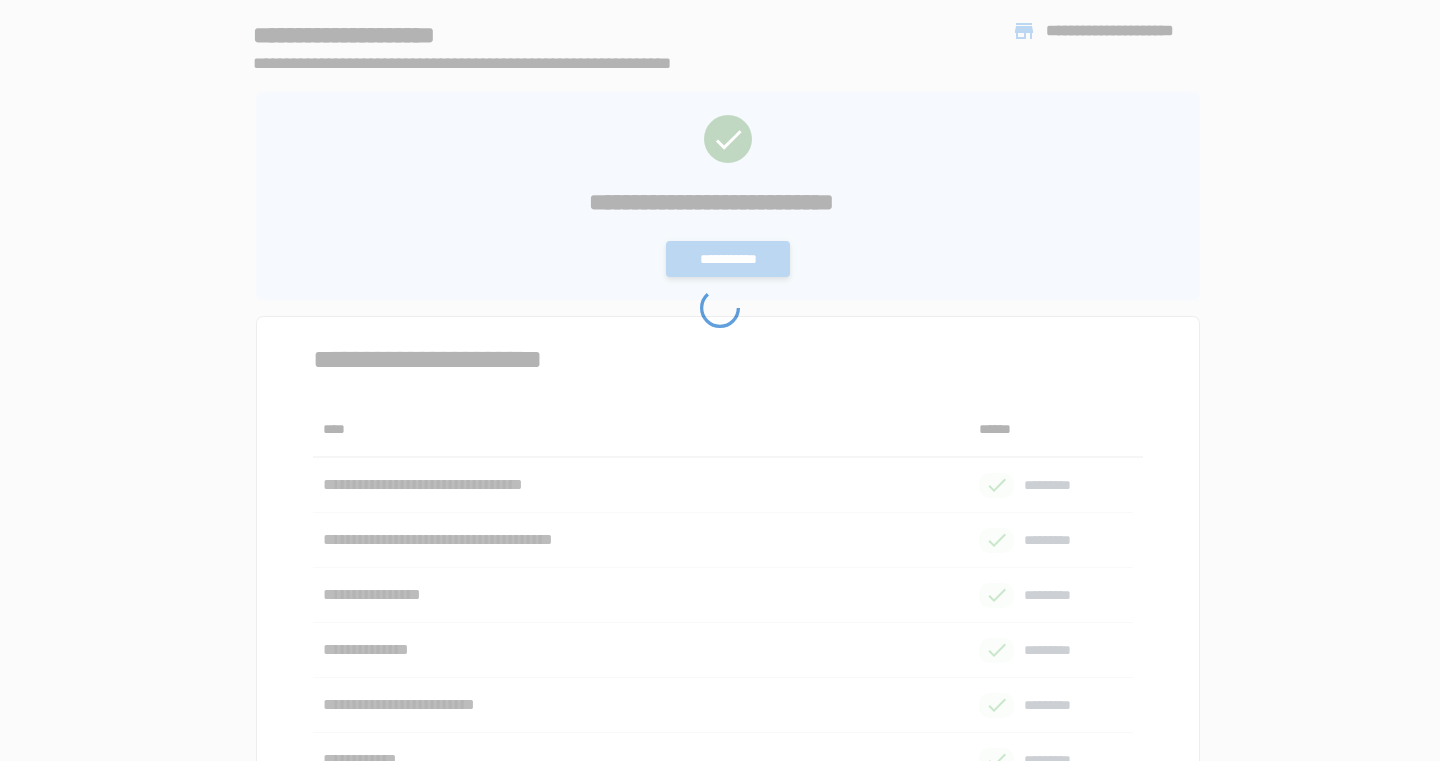 scroll, scrollTop: 0, scrollLeft: 0, axis: both 